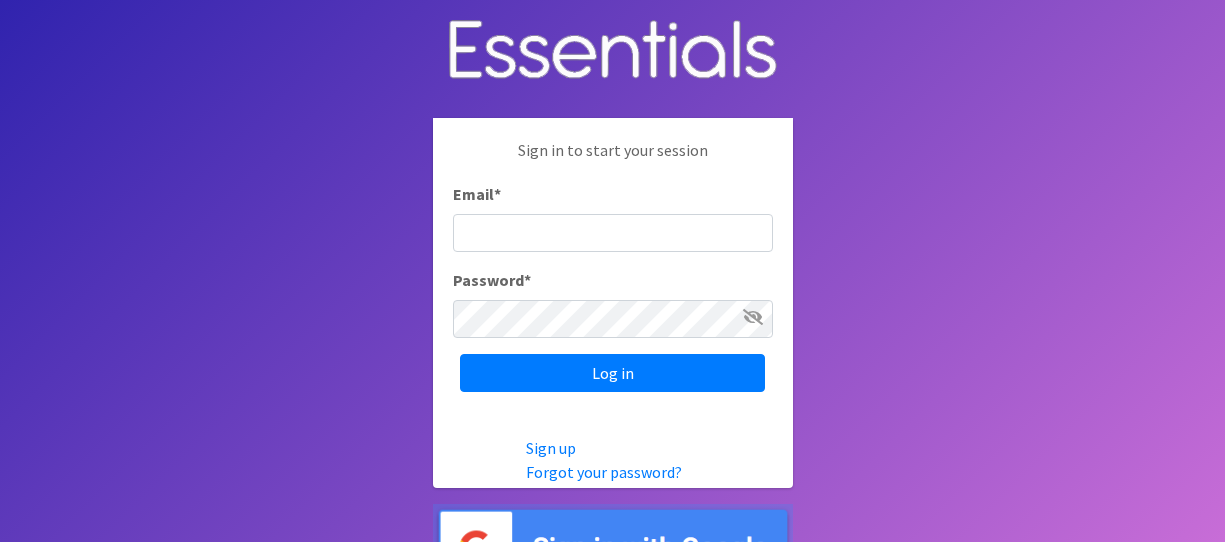 scroll, scrollTop: 0, scrollLeft: 0, axis: both 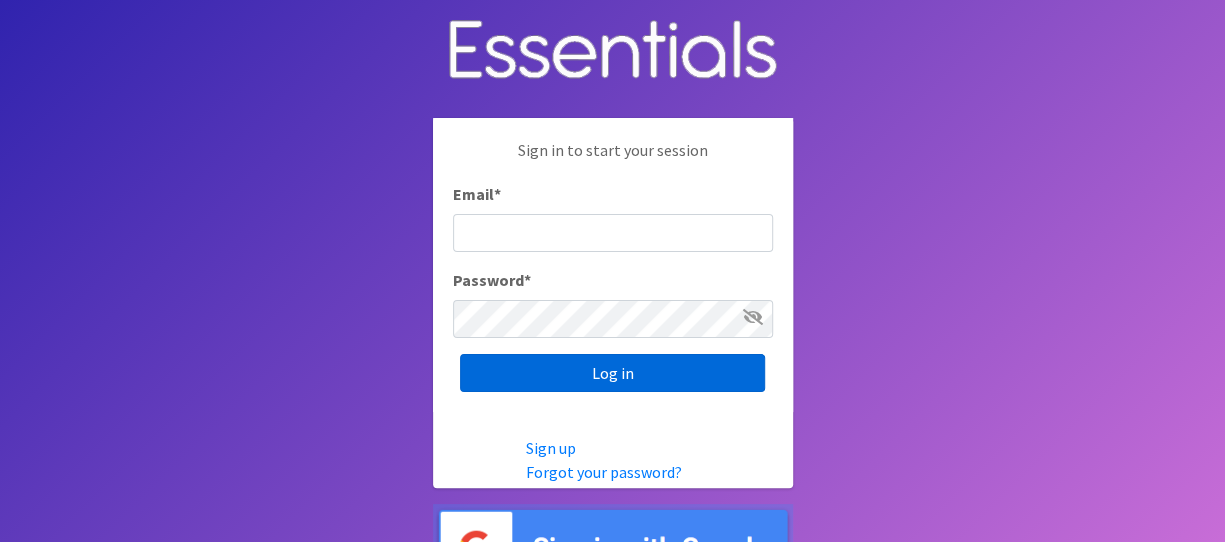 type on "melissa@cnydiaperbank.org" 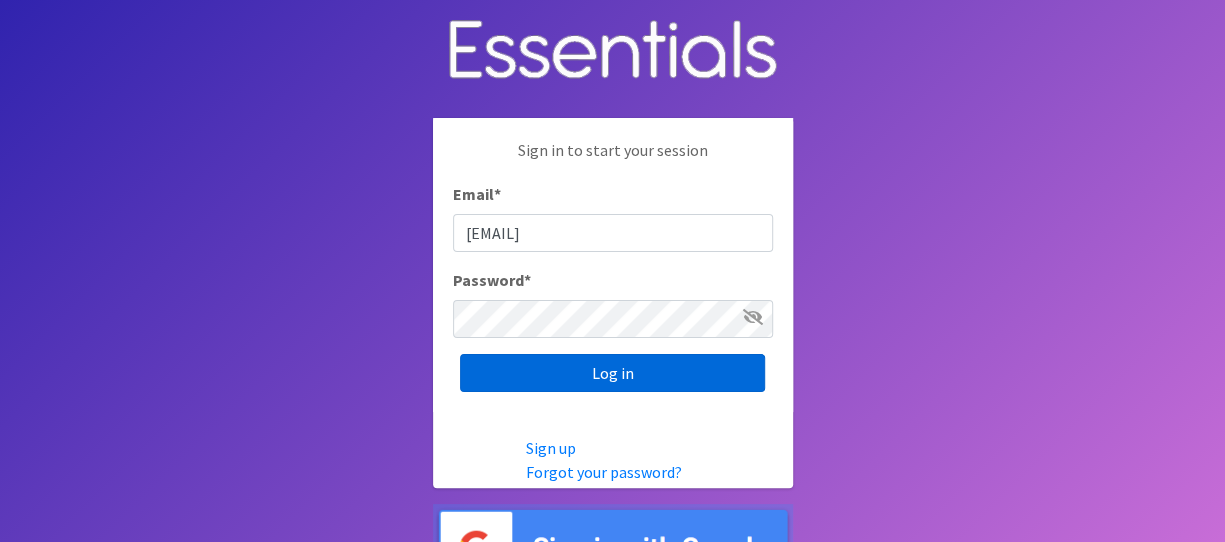 click on "Log in" at bounding box center (612, 373) 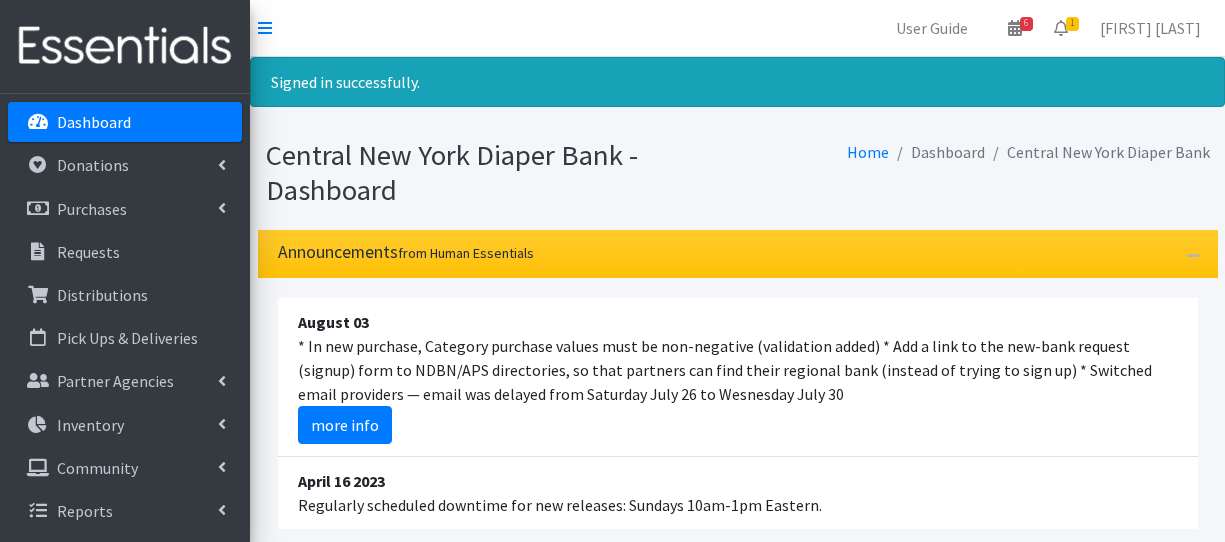 scroll, scrollTop: 0, scrollLeft: 0, axis: both 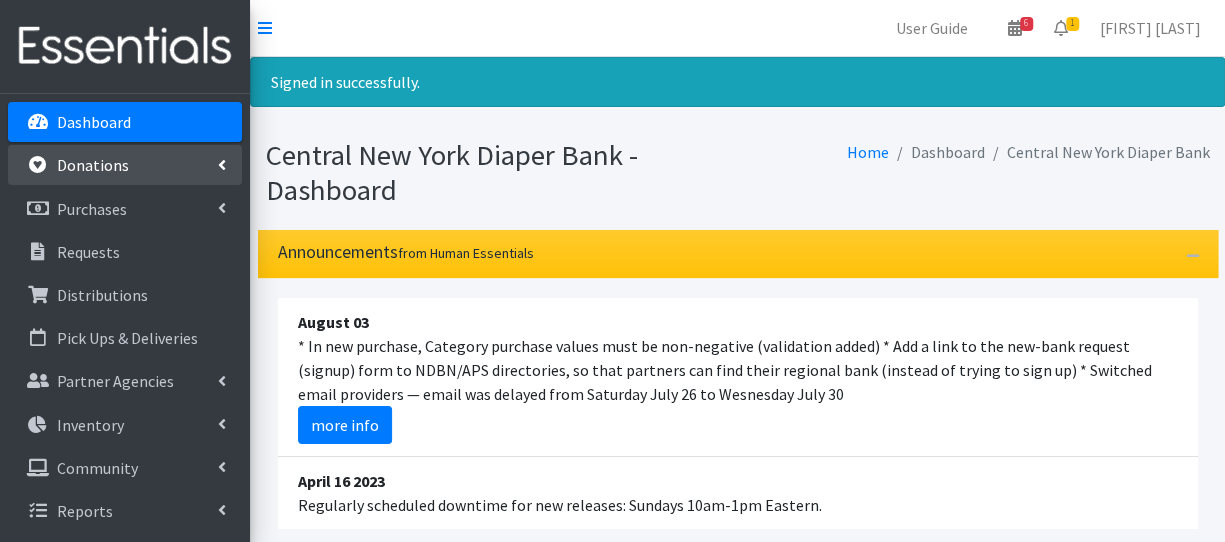 click on "Donations" at bounding box center [125, 165] 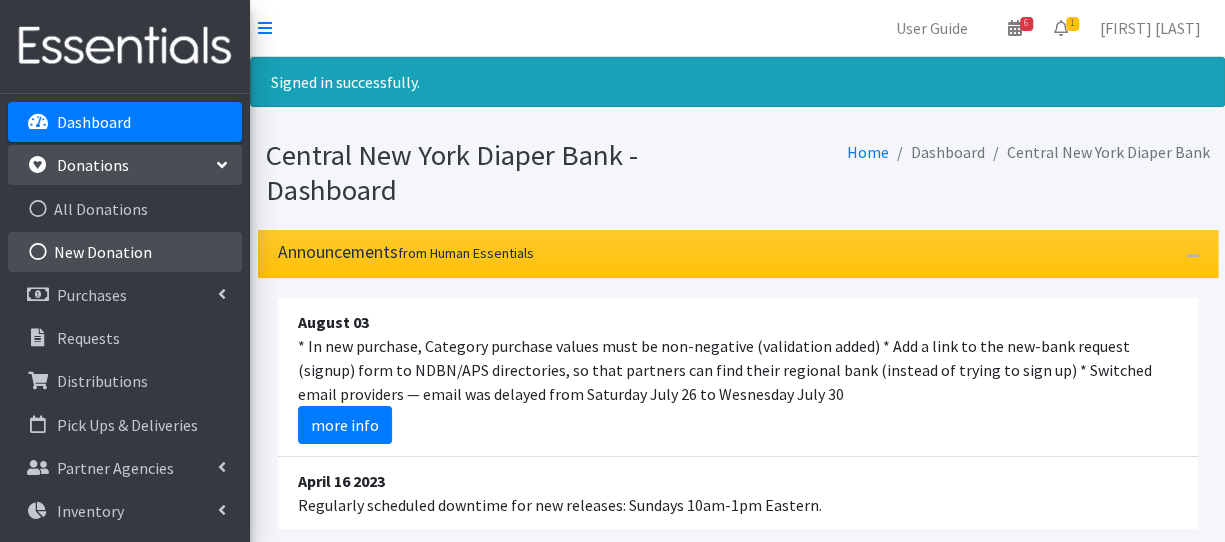 click on "New Donation" at bounding box center (125, 252) 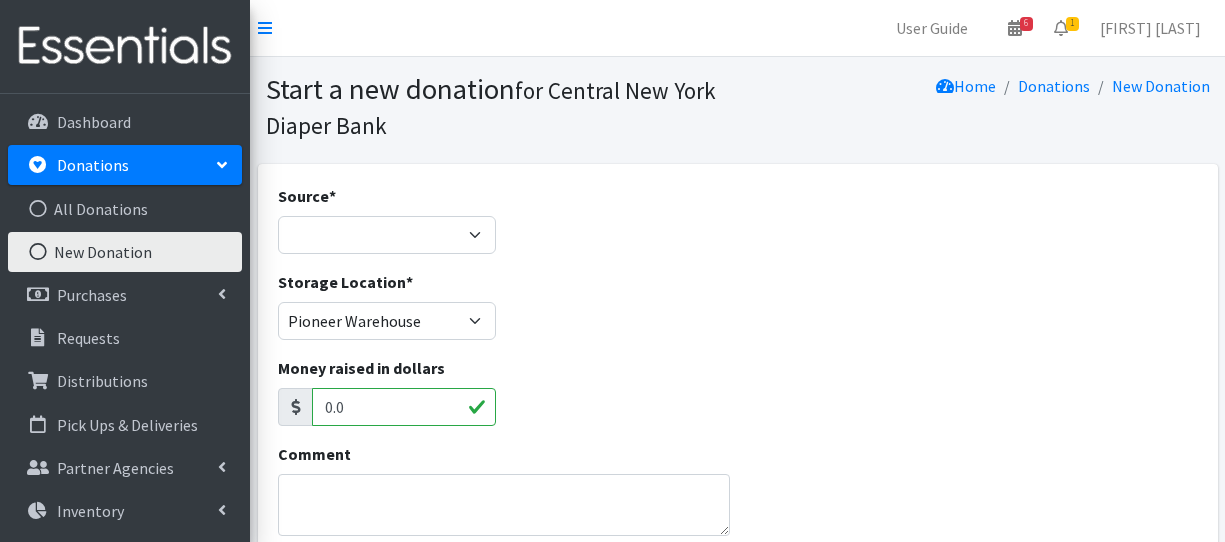 scroll, scrollTop: 0, scrollLeft: 0, axis: both 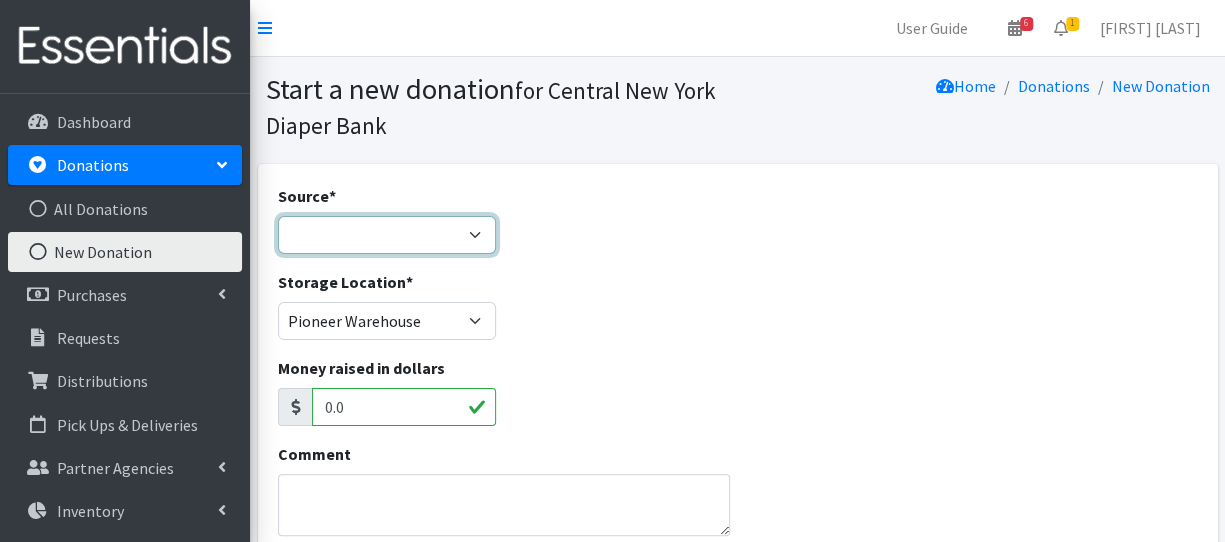 click on "Product Drive
Manufacturer
Donation Site
Misc. Donation" at bounding box center (387, 235) 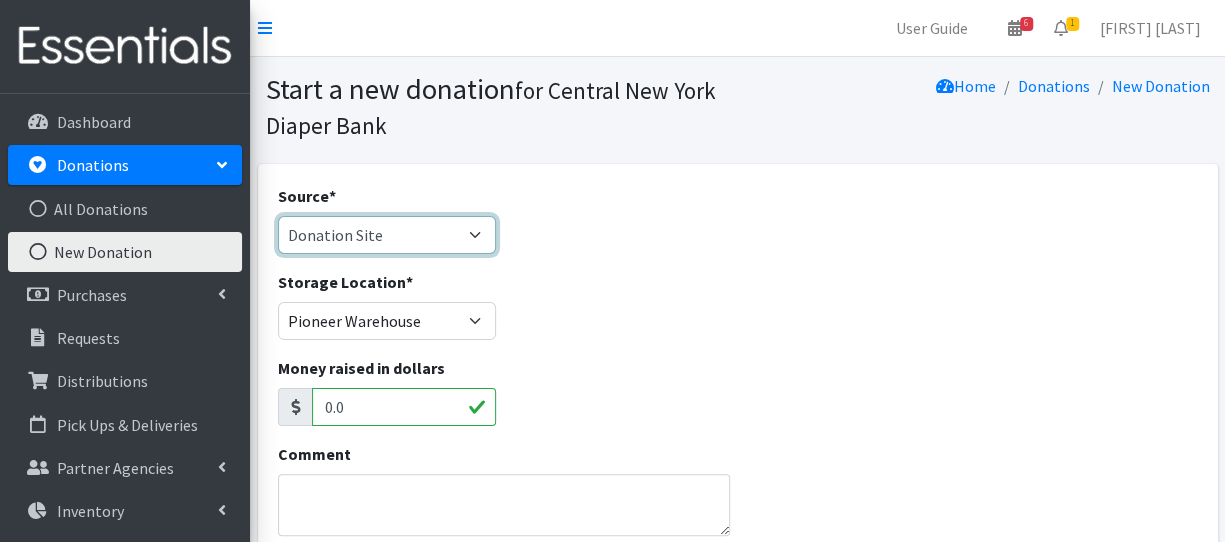 click on "Product Drive
Manufacturer
Donation Site
Misc. Donation" at bounding box center (387, 235) 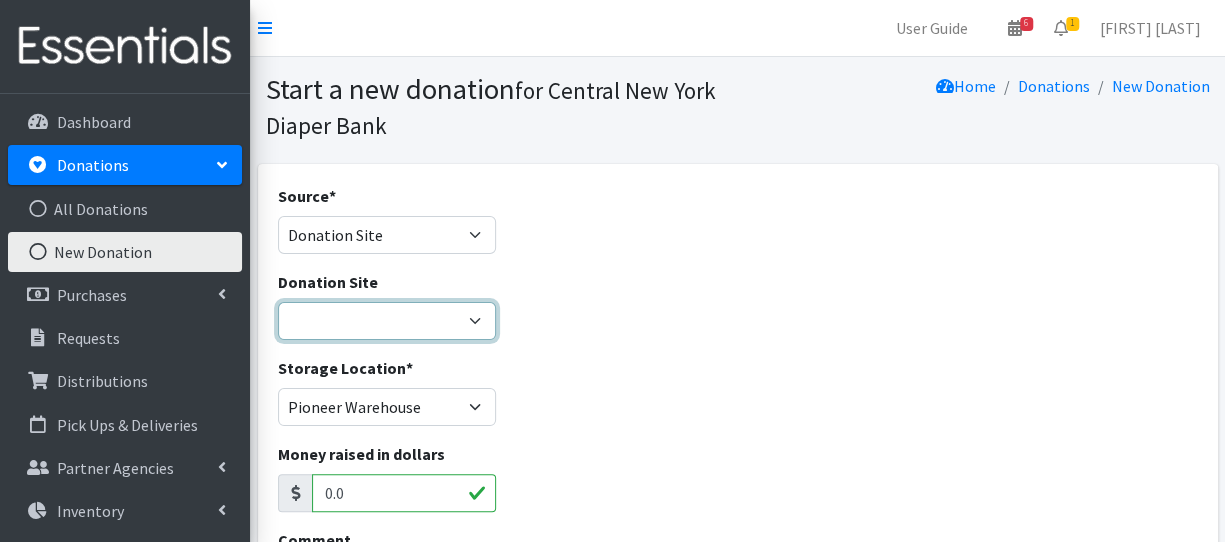 click on "Cicero Library
CNYDB Donation Bin
Community Library of DeWitt and Jamesville
Fayetteville Free Library
Huggies Truckload Donation
Inventory On-hand
Kukenberger Chiropractic
Liverpool Public Library
Manlius Library
Marcellus Free Library
North Syracuse Library
Once Upon a Child
Skaneateles Library
Westside Nursery School
Wish List Items Received" at bounding box center (387, 321) 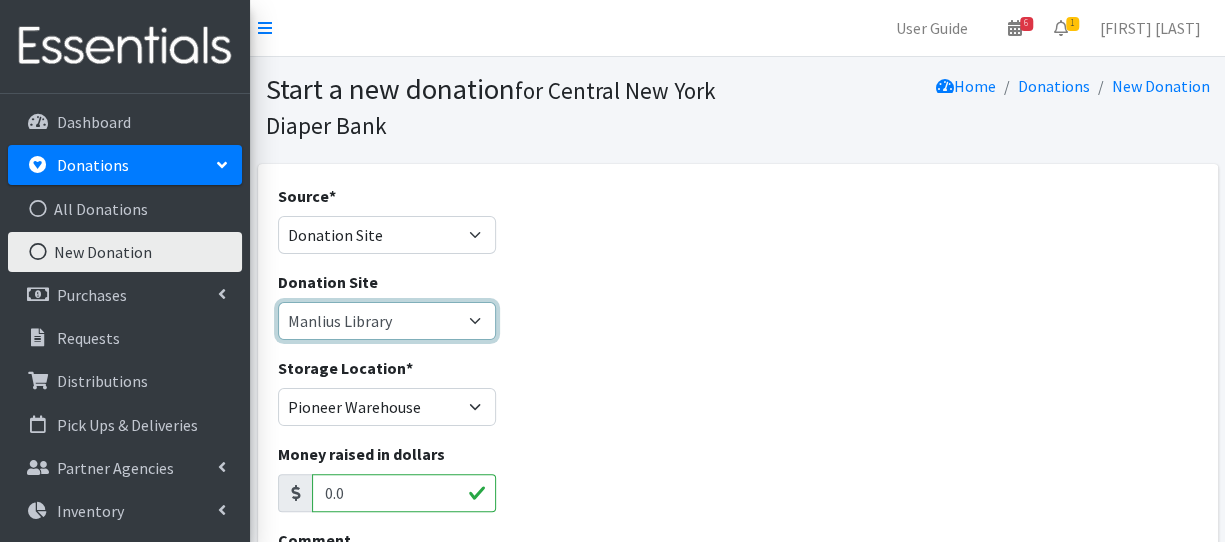 click on "Cicero Library
CNYDB Donation Bin
Community Library of DeWitt and Jamesville
Fayetteville Free Library
Huggies Truckload Donation
Inventory On-hand
Kukenberger Chiropractic
Liverpool Public Library
Manlius Library
Marcellus Free Library
North Syracuse Library
Once Upon a Child
Skaneateles Library
Westside Nursery School
Wish List Items Received" at bounding box center (387, 321) 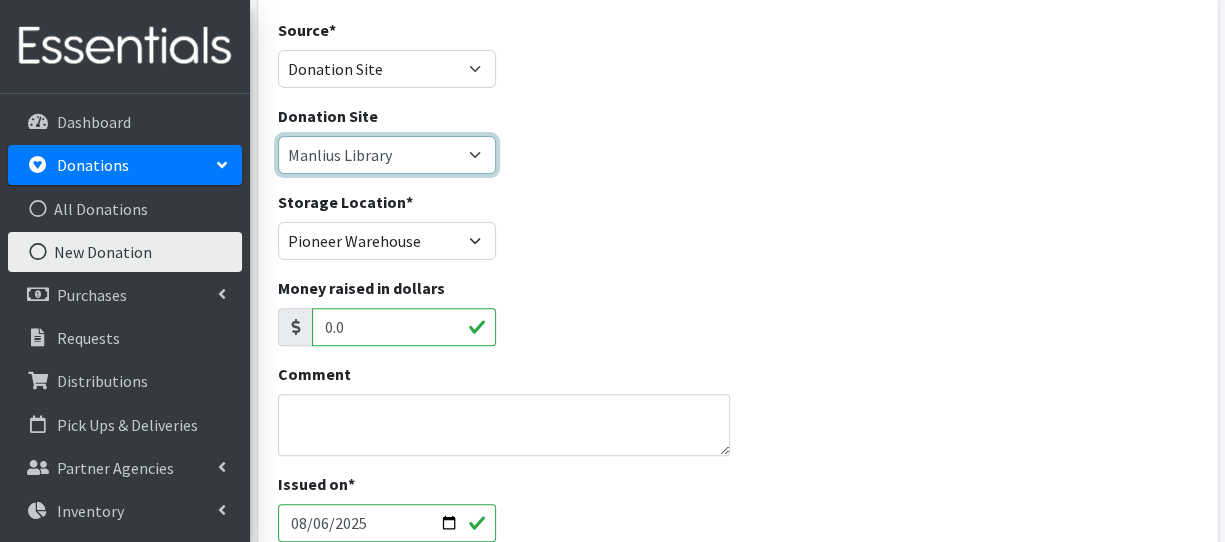 scroll, scrollTop: 281, scrollLeft: 0, axis: vertical 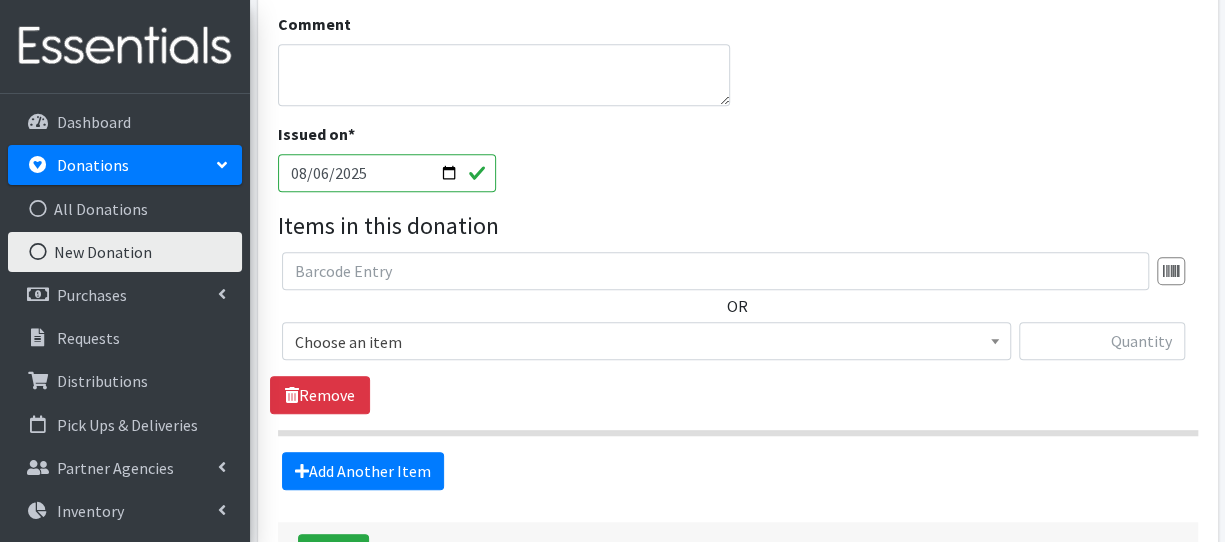 click on "Choose an item
2T3T(30/child)
3T4T(30/child)
4T5T(30/child)
5T-6T (30/child)
Adult Diapers(L)
Adult Diapers(M)
Adult Diapers(S)
Adult Diapers(S/M)
Adult Diapers(XL)
Body Lotion 16oz., Paraben & Fragrance Free (1 case of 12)
Cloth Diaper Kit (specify gender & size/age)
Cloth Diaper Mini Starter Kit (specify gender & size/age)
Feminine Hygiene Products (Pads/Tampons) Assorted Types/Quanities
Formula - Enfamil, Ready 2 Go, 2oz.
Formula - Enfamil, Ready To Feed, 32 oz.
Formula - Similac, 12.4 oz powder
Formula - Similac, Ready to Feed, 2 oz
Formula - Similac, Ready to Feed, 32 oz.
Goodnites L/XL ( 30/child: 60-125 lbs)
Goodnites Size S/M (30/child)  (40- 65 lbs)
Goodnites XS (30/child) (28-43 lbs)
Homesolv Disinfectant Cleaner, 24 oz. (1 box of 12 bottles)
Native Conditioner, 16.5 oz. (1 case of 6 bottles)
Native Shampoo, 16.5 oz (1 case of 6 bottles)
Organic Happy Tots Fiber & Protein Food Pouches (1 case contains (16) 4oz pouches)" at bounding box center (646, 349) 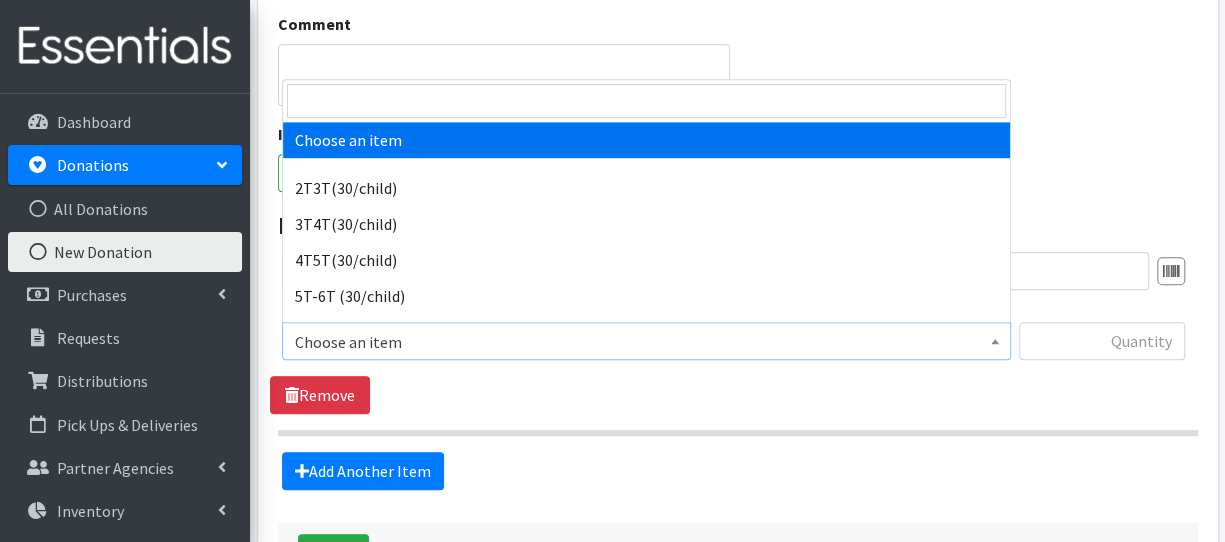 click on "Choose an item" at bounding box center [646, 342] 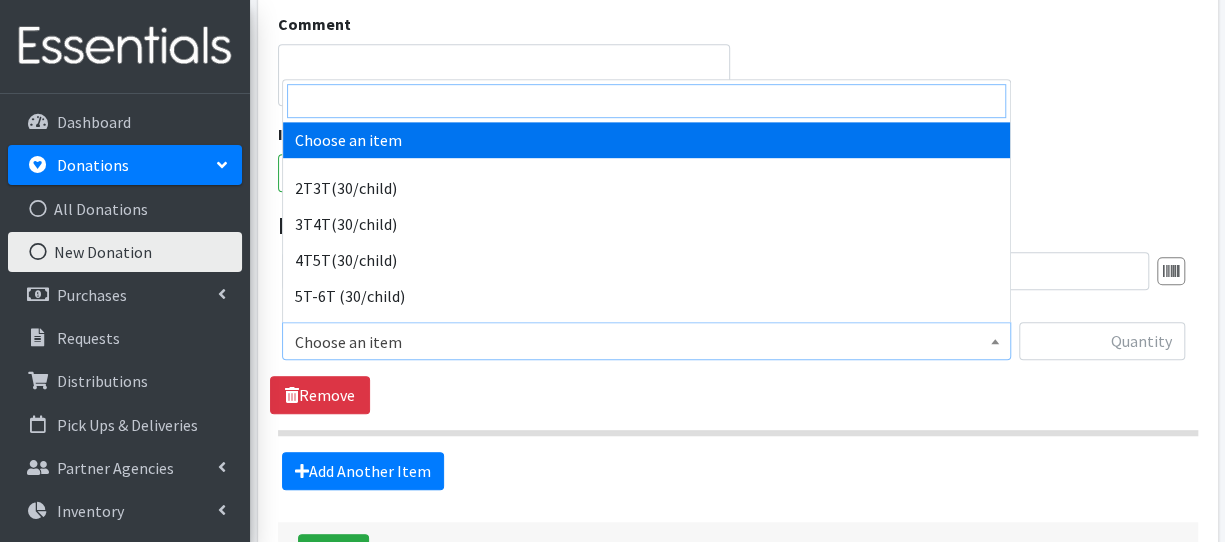 click at bounding box center [646, 101] 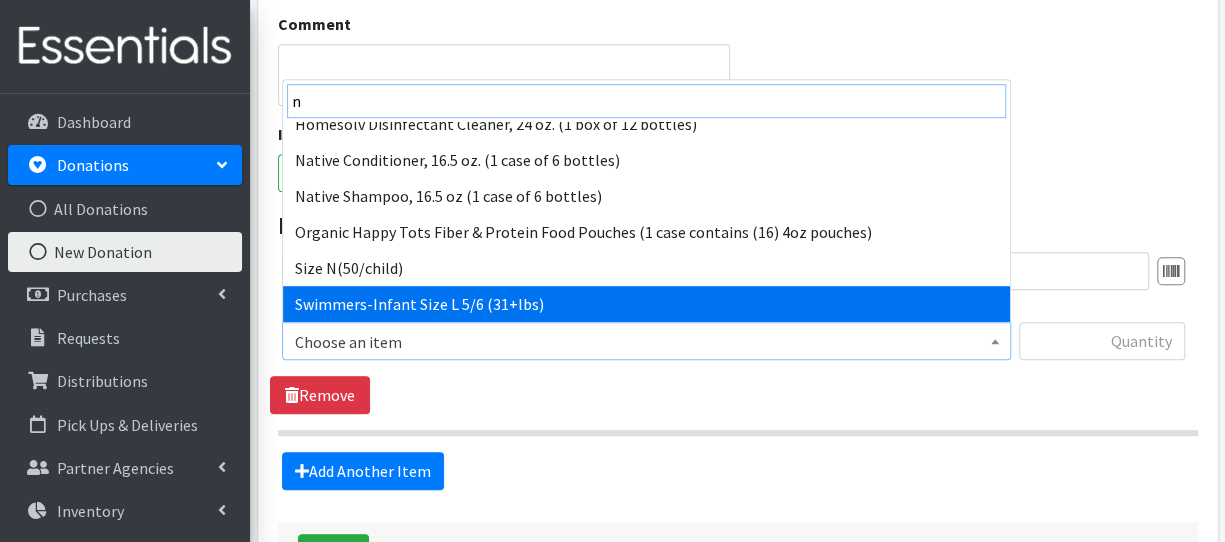scroll, scrollTop: 412, scrollLeft: 0, axis: vertical 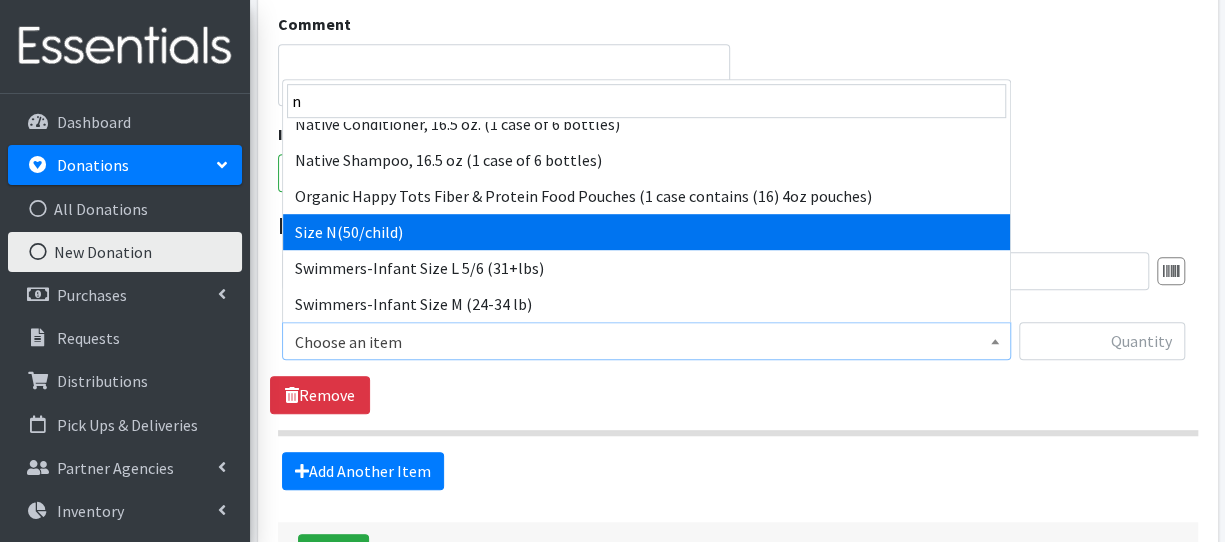 select on "961" 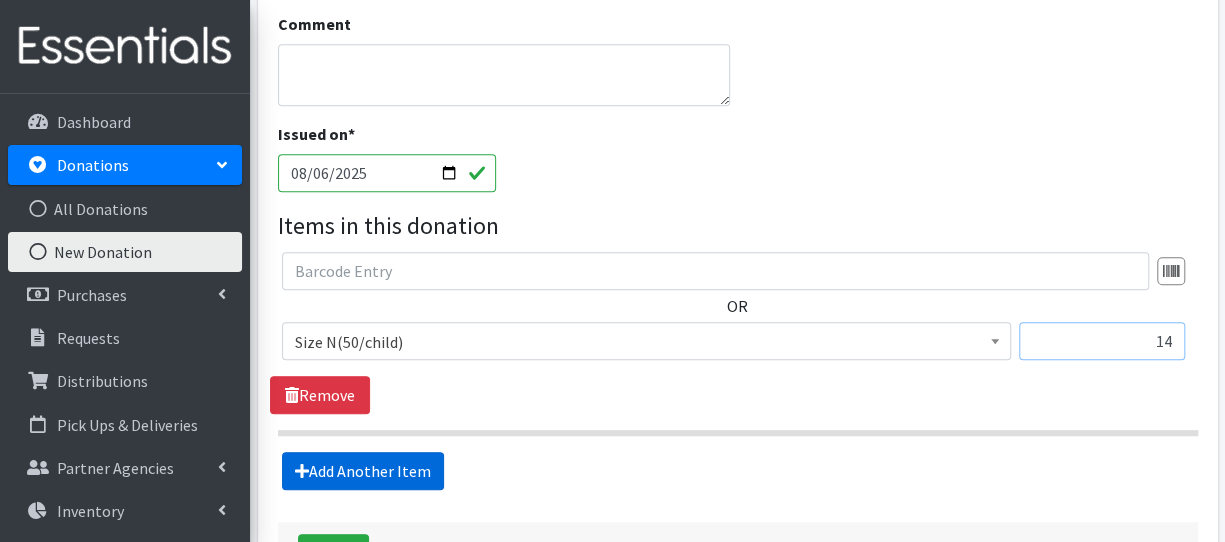 type on "14" 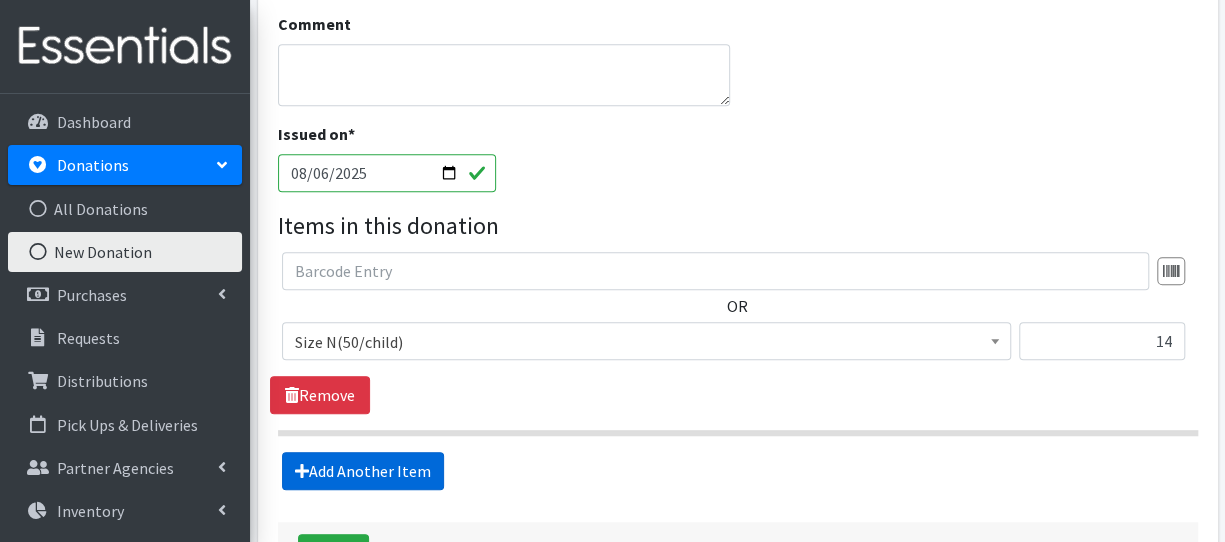 click on "Add Another Item" at bounding box center (363, 471) 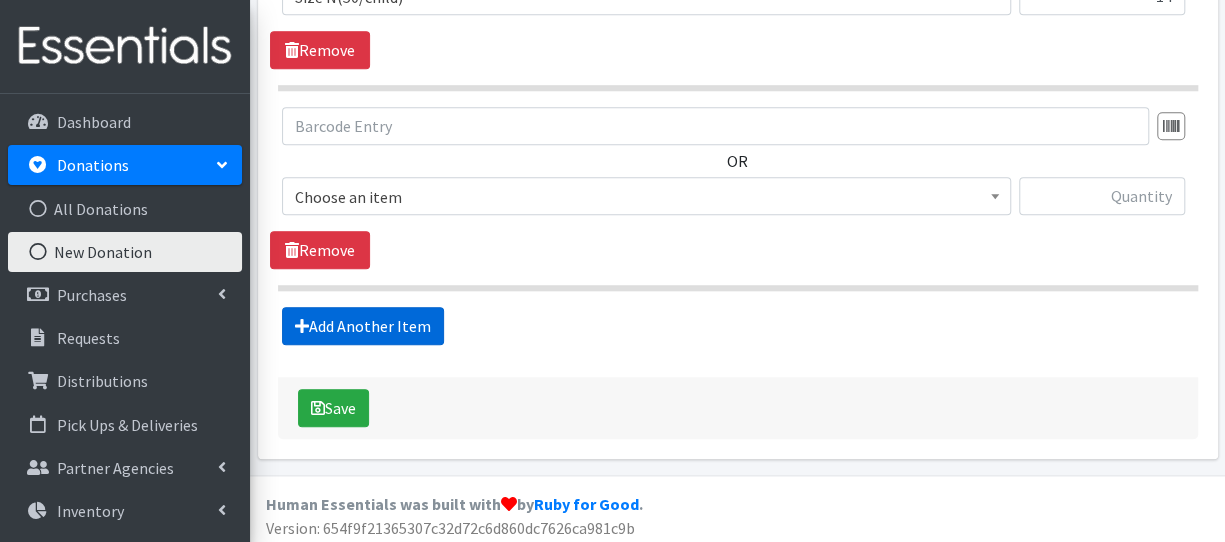 scroll, scrollTop: 865, scrollLeft: 0, axis: vertical 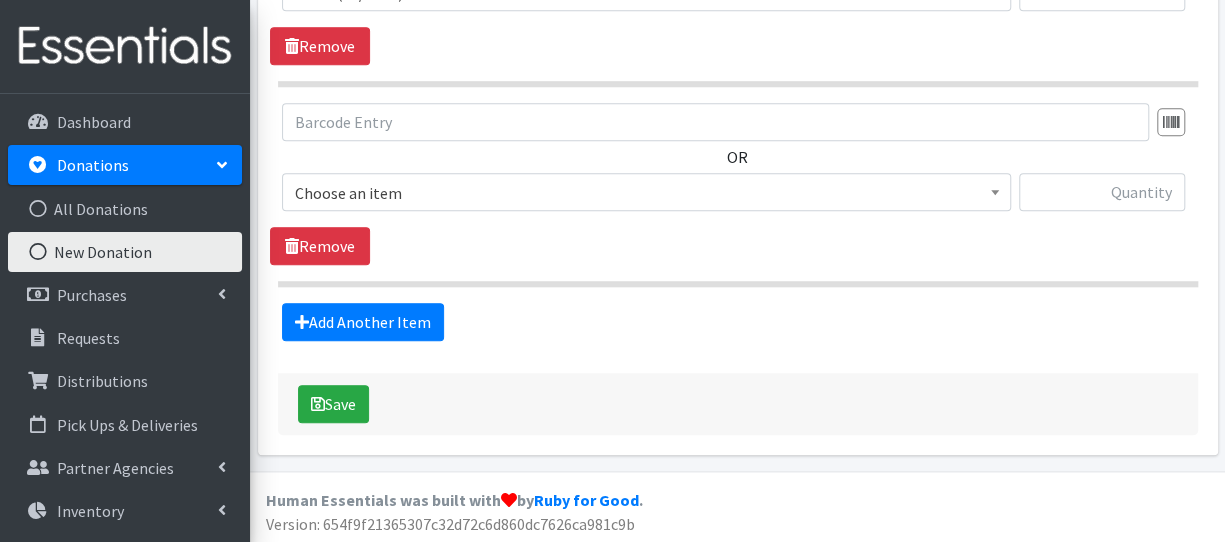 click on "Choose an item" at bounding box center [646, 193] 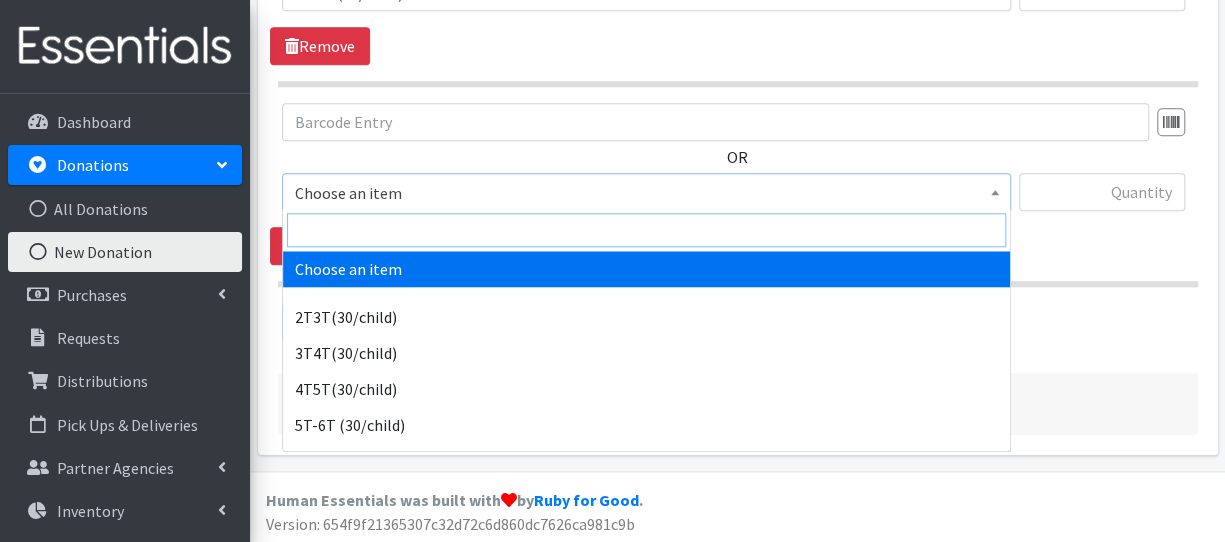 click at bounding box center [646, 230] 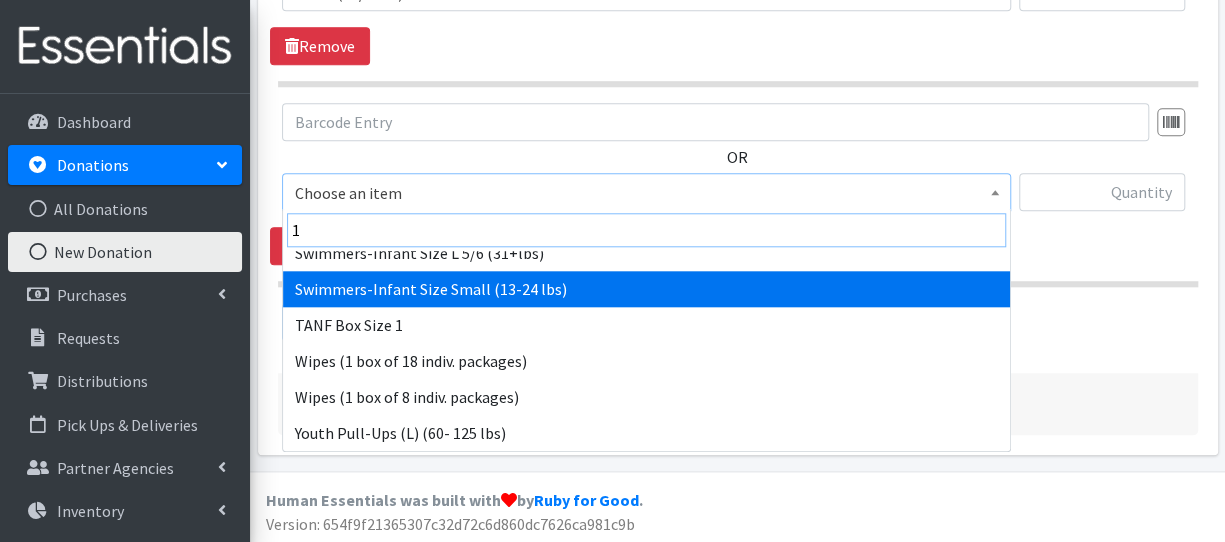 scroll, scrollTop: 180, scrollLeft: 0, axis: vertical 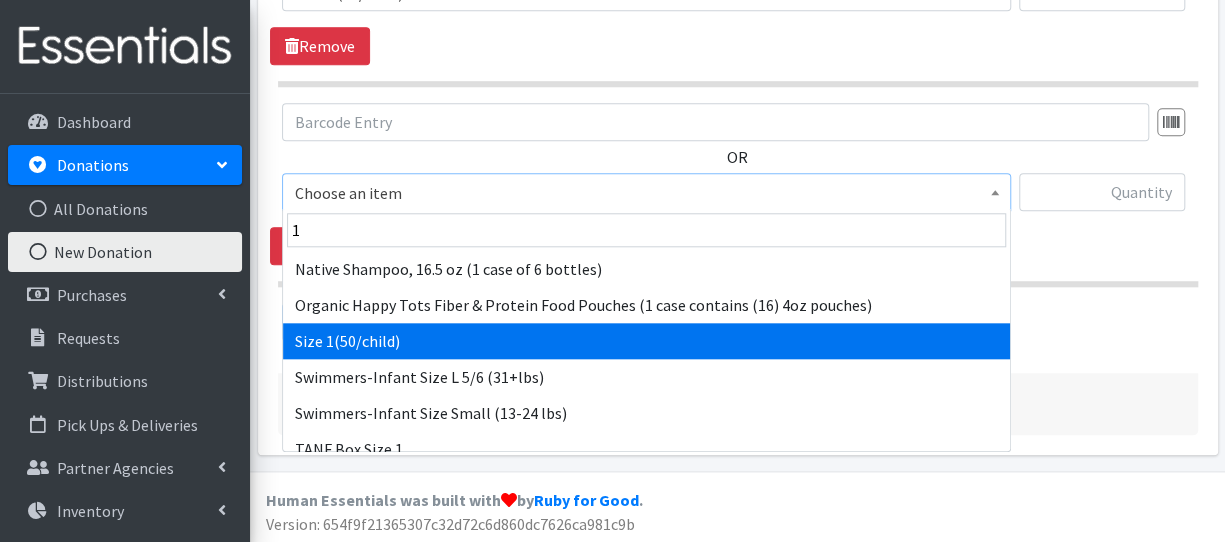 select on "950" 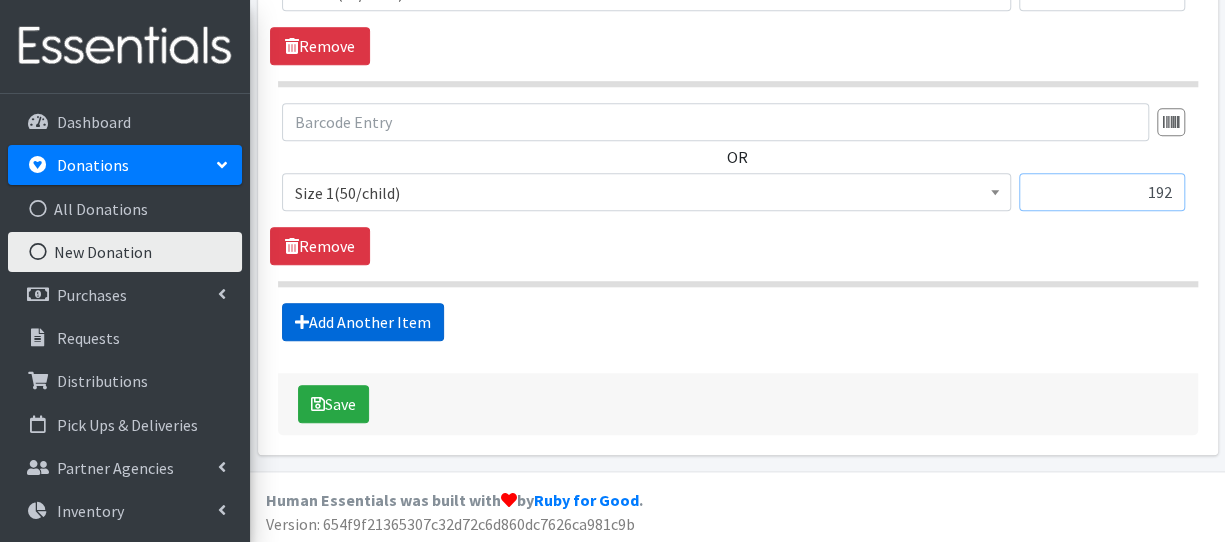 type on "192" 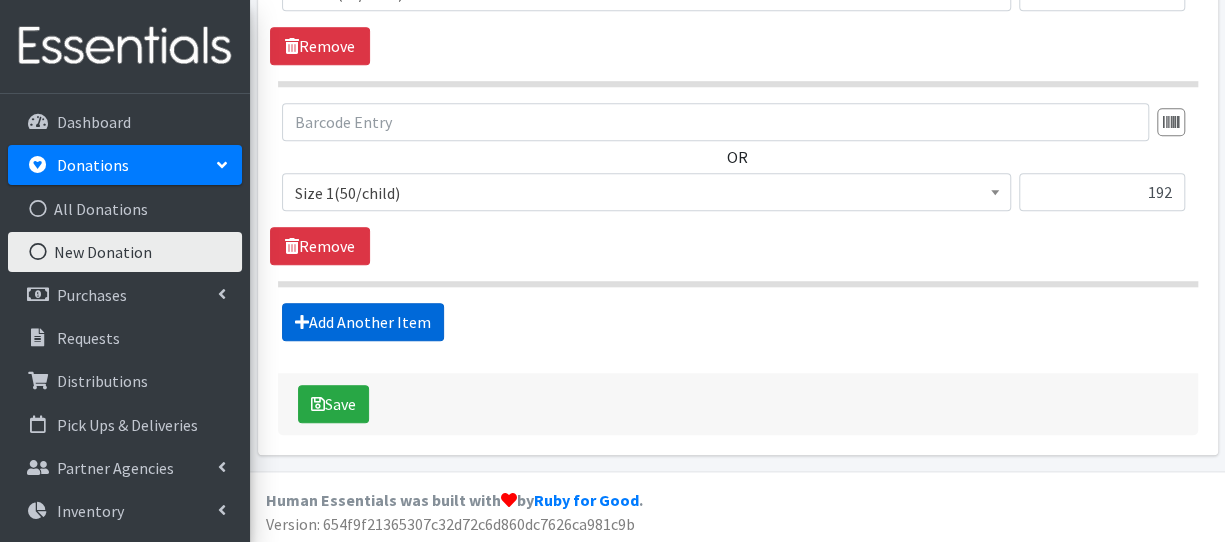 click on "Add Another Item" at bounding box center (363, 322) 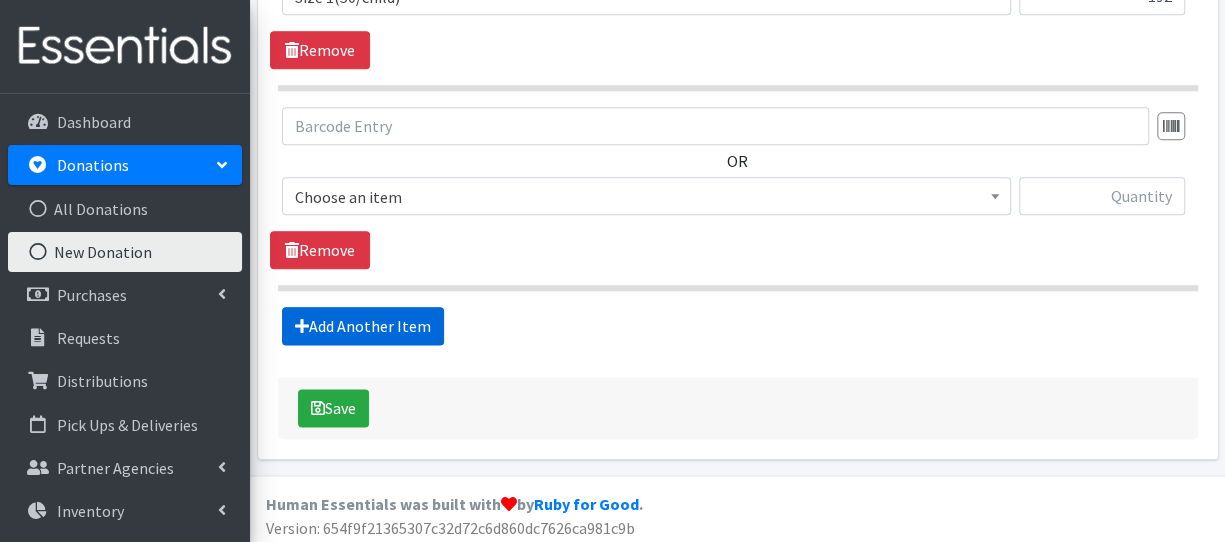 scroll, scrollTop: 1064, scrollLeft: 0, axis: vertical 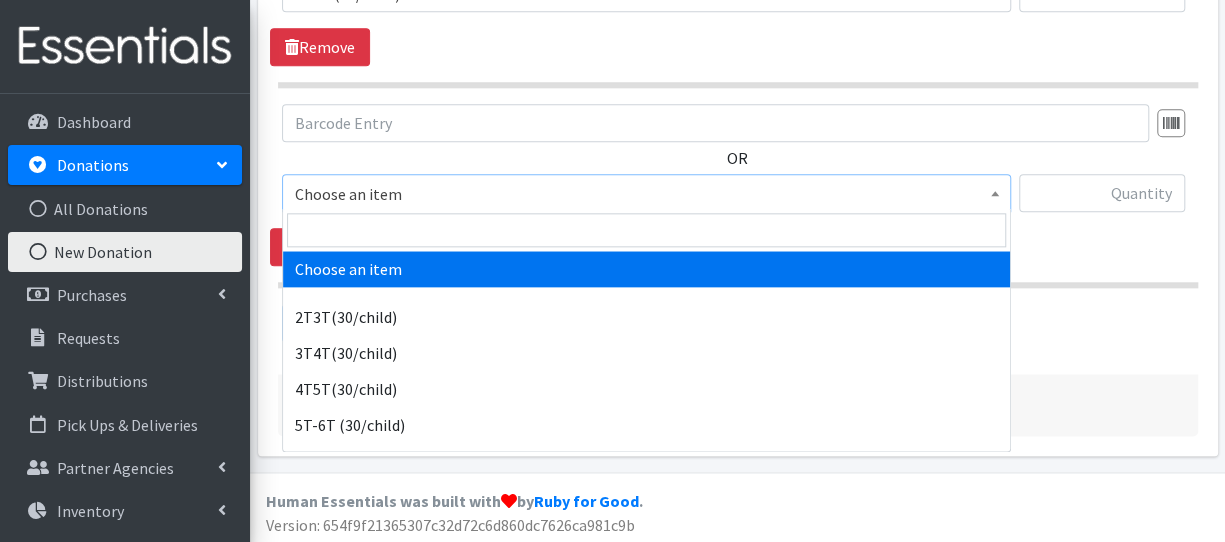 click on "Choose an item" at bounding box center [646, 194] 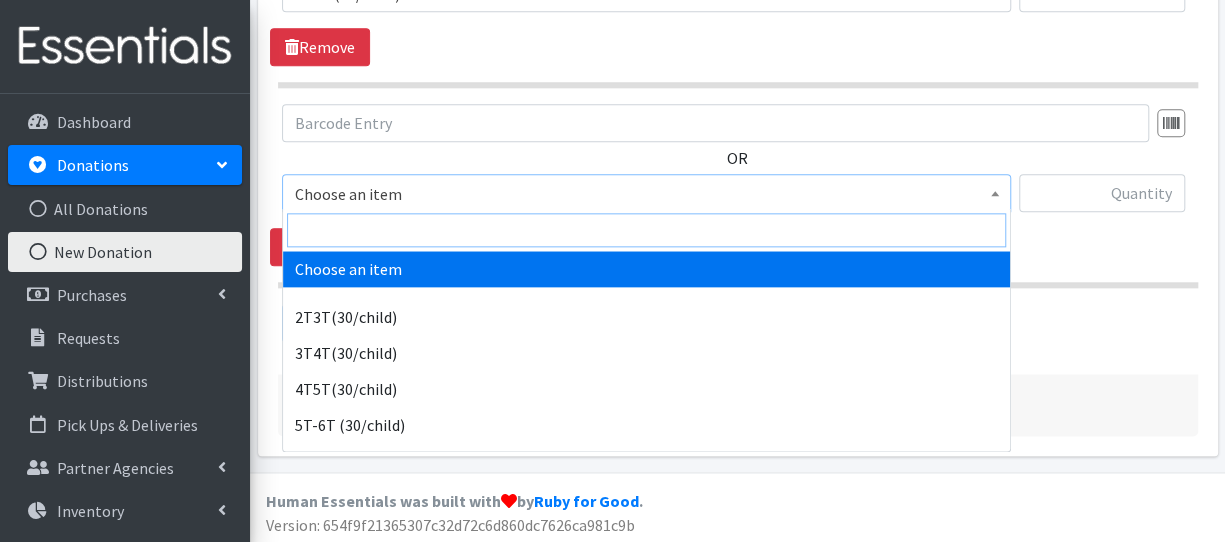 click at bounding box center [646, 230] 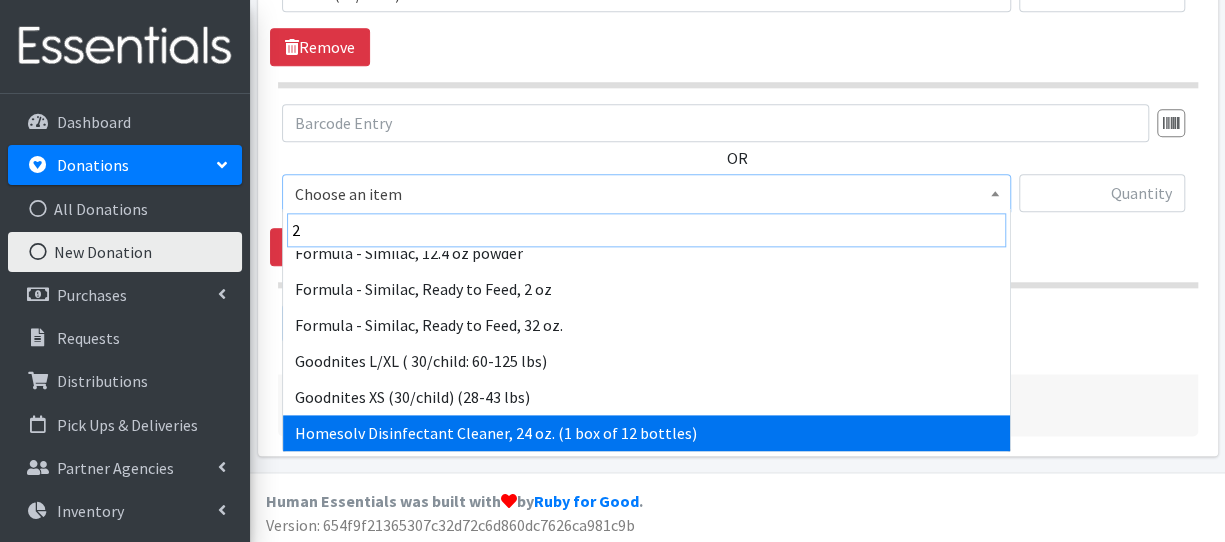 scroll, scrollTop: 268, scrollLeft: 0, axis: vertical 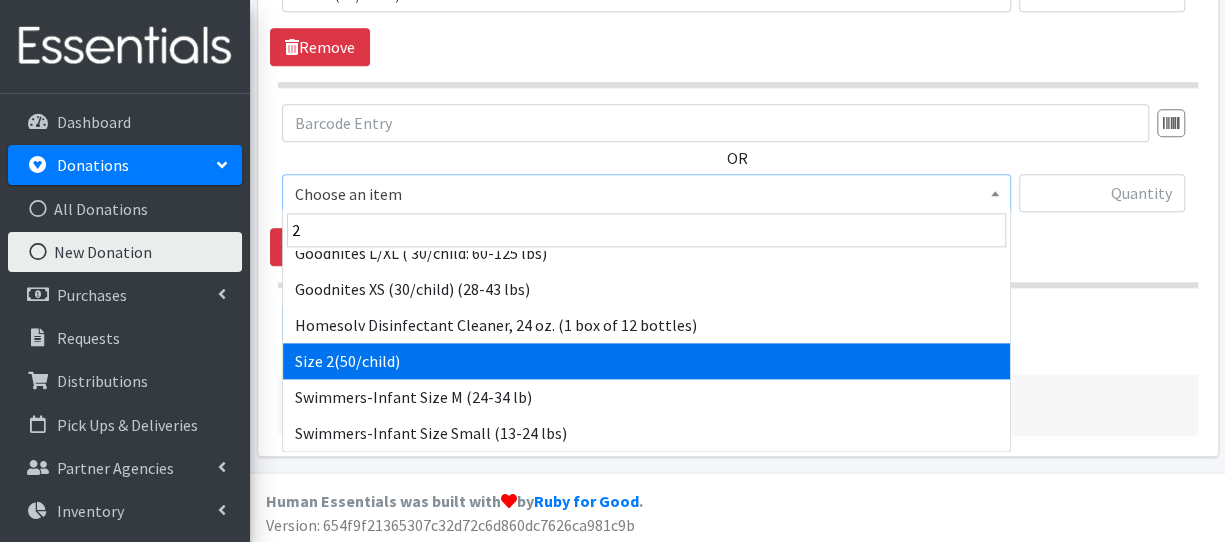 select on "951" 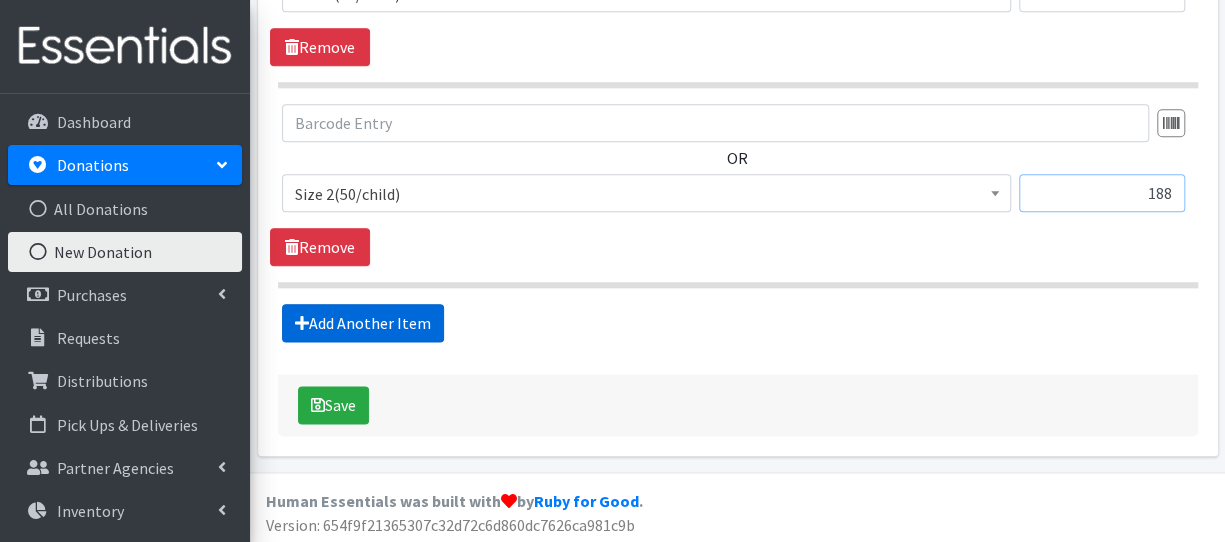 type on "188" 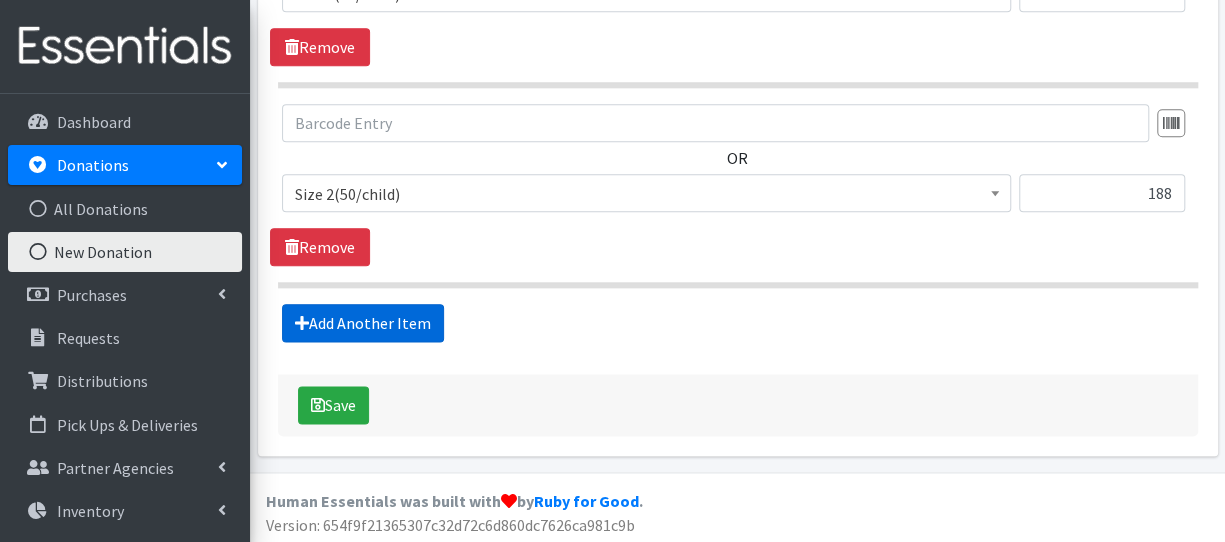 click on "Add Another Item" at bounding box center [363, 323] 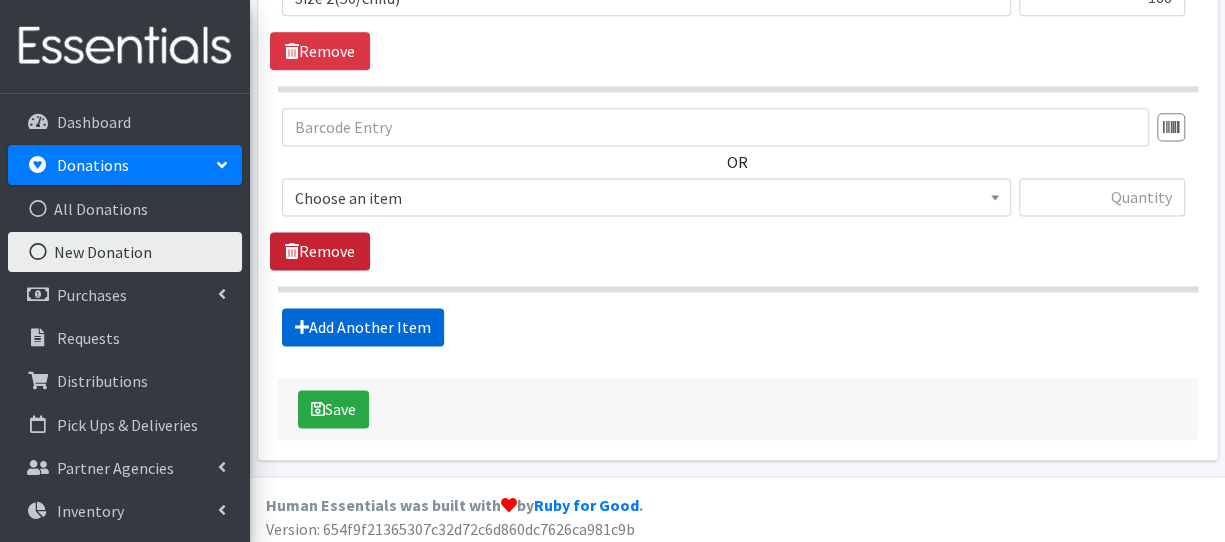 scroll, scrollTop: 1263, scrollLeft: 0, axis: vertical 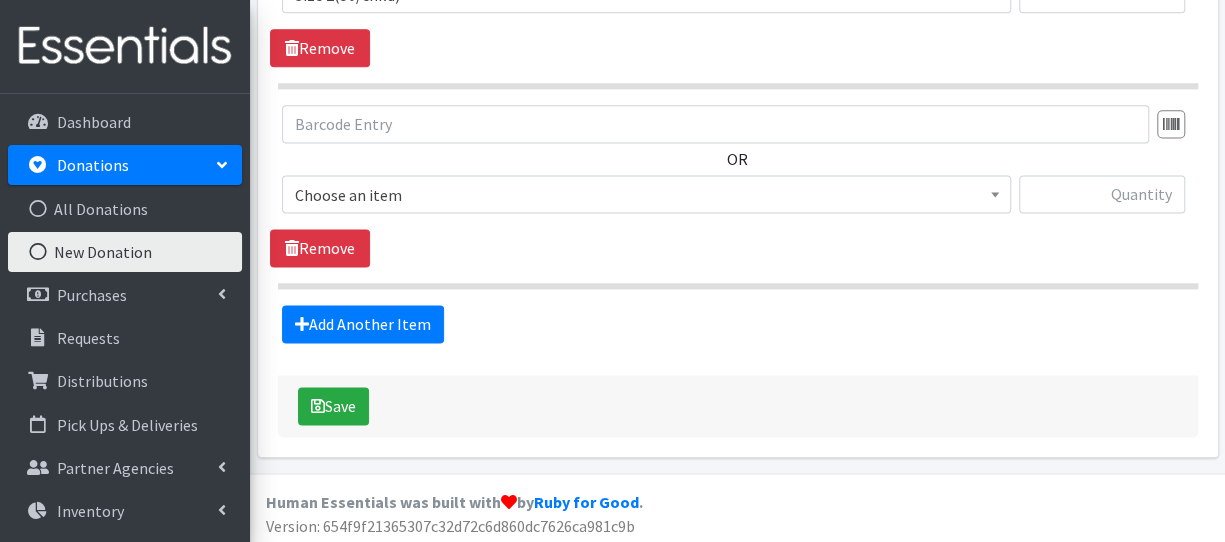 drag, startPoint x: 384, startPoint y: 181, endPoint x: 381, endPoint y: 197, distance: 16.27882 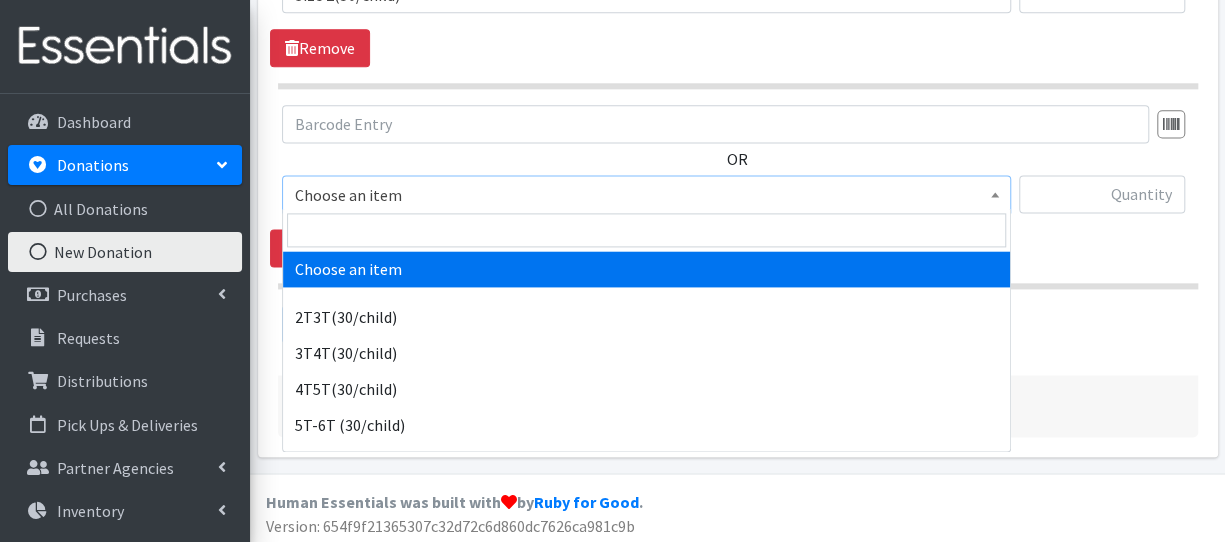 click at bounding box center (646, 230) 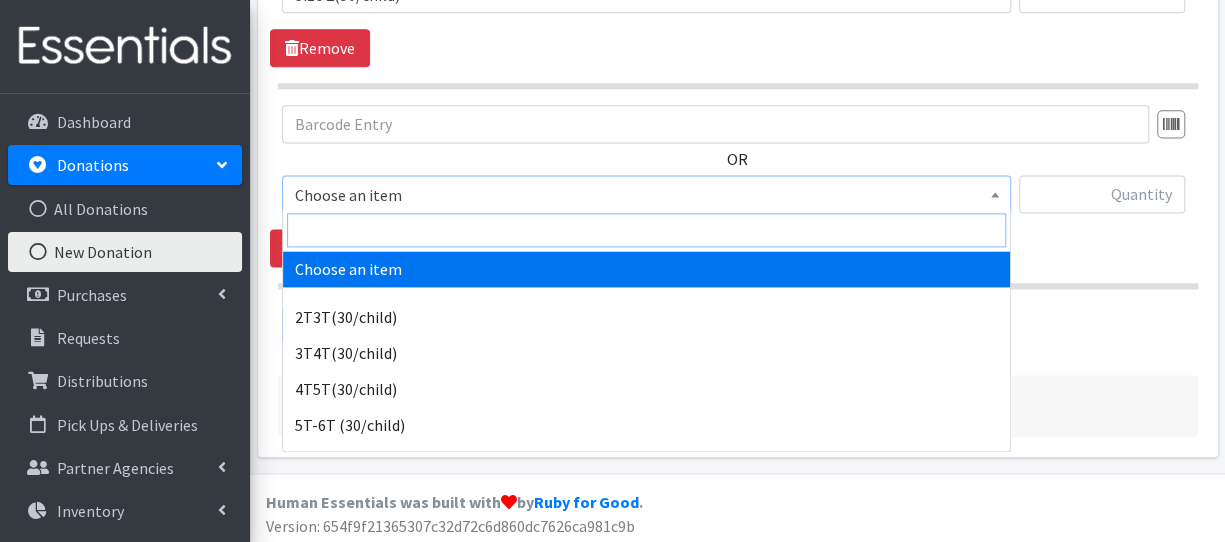 click at bounding box center [646, 230] 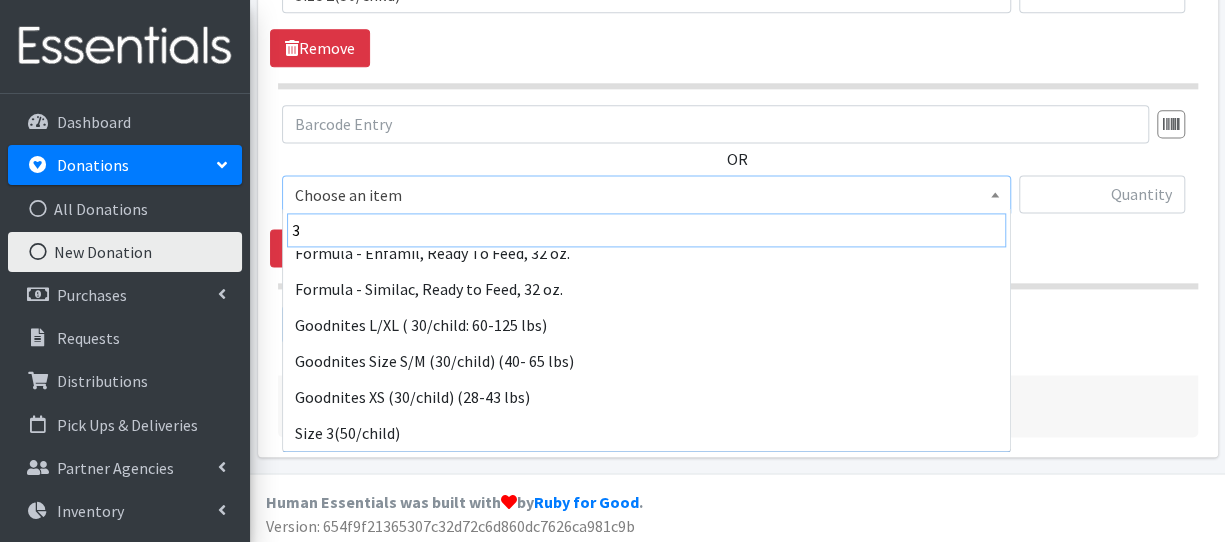 scroll, scrollTop: 196, scrollLeft: 0, axis: vertical 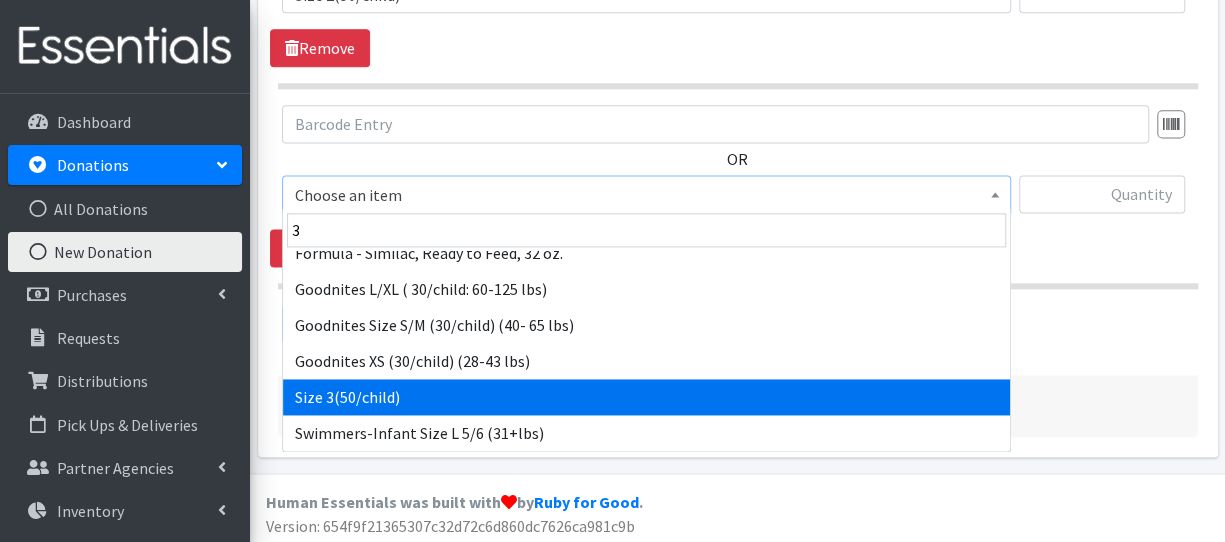 select on "954" 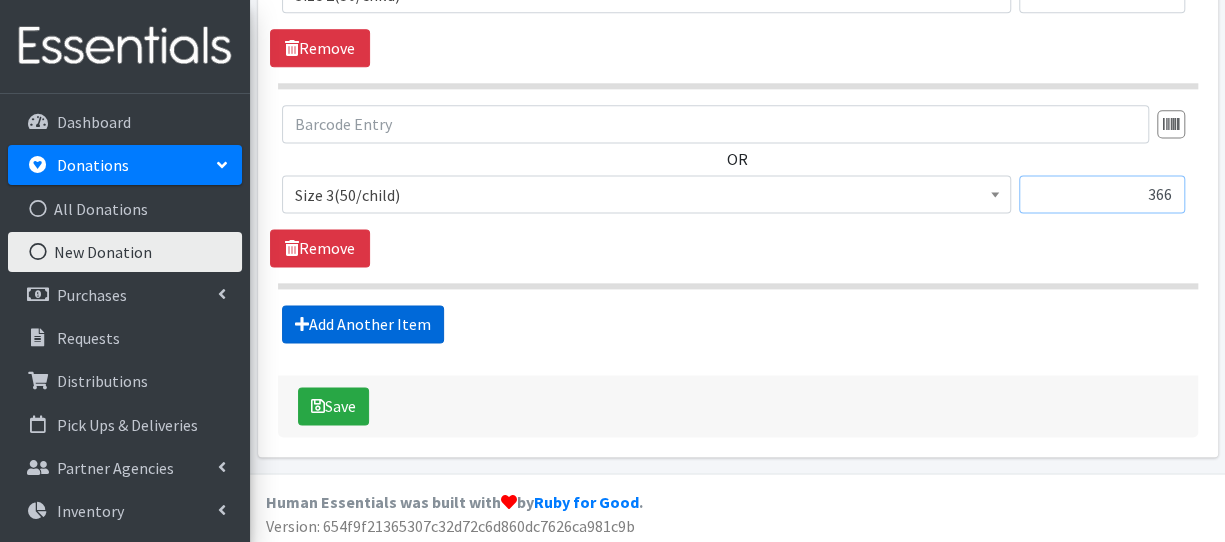 type on "366" 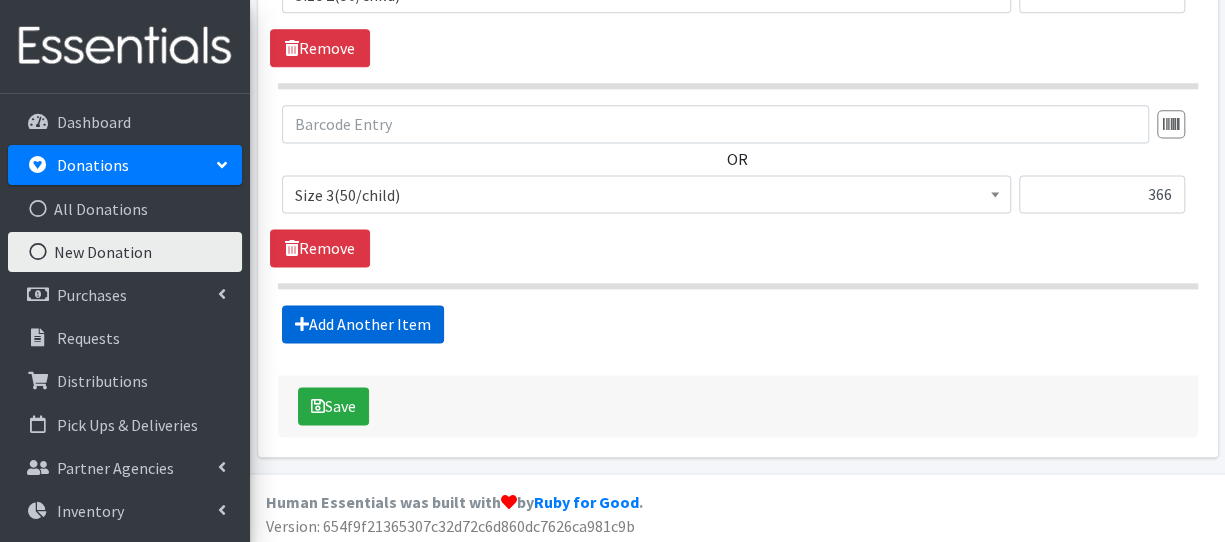 click on "Add Another Item" at bounding box center (363, 324) 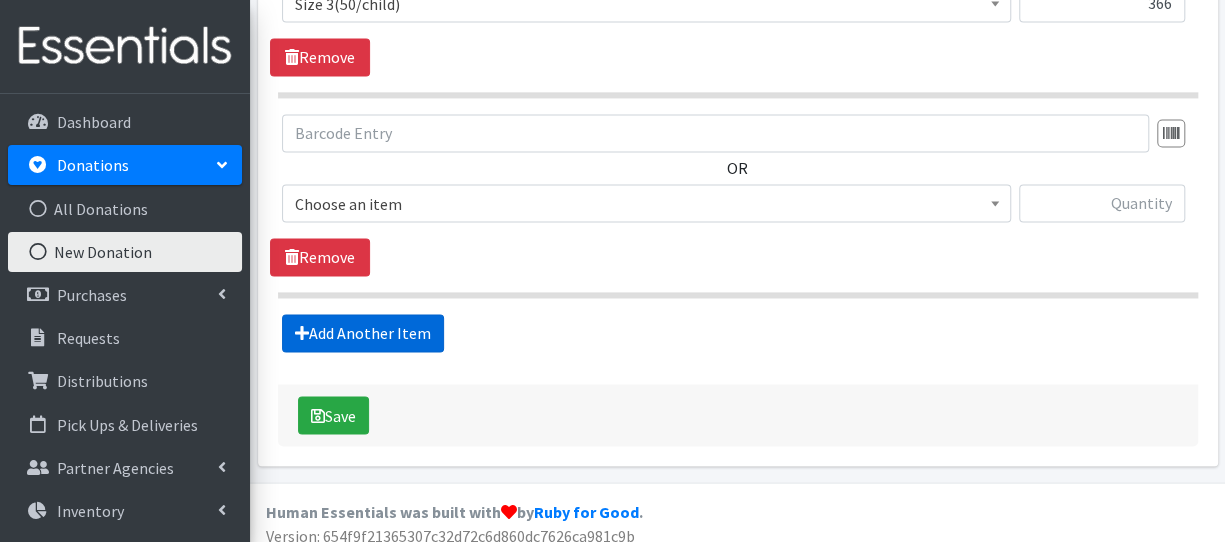 scroll, scrollTop: 1462, scrollLeft: 0, axis: vertical 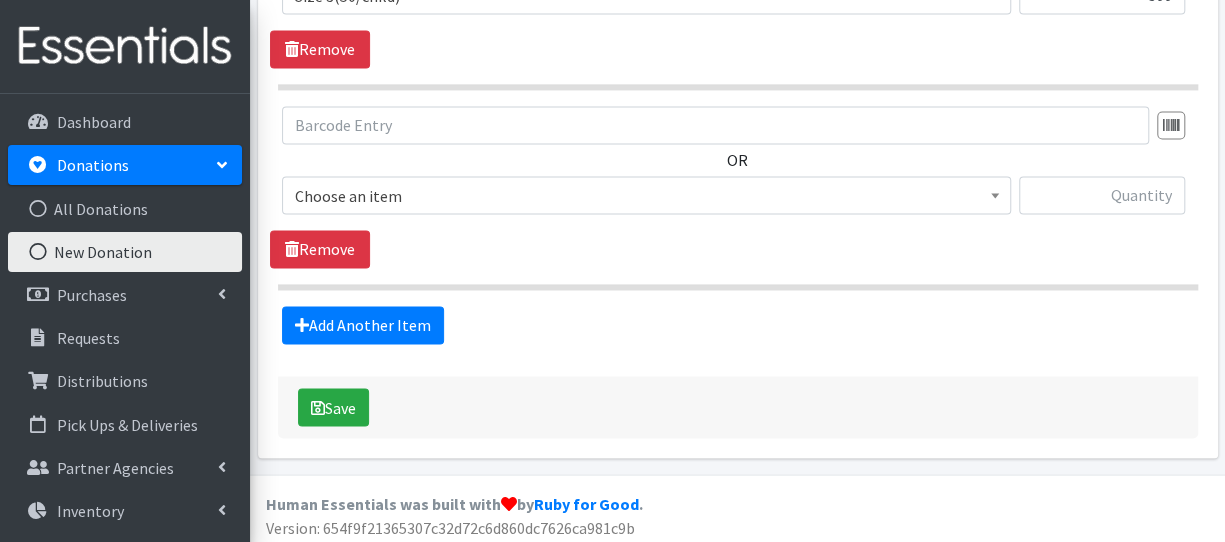 click on "Choose an item" at bounding box center (646, 196) 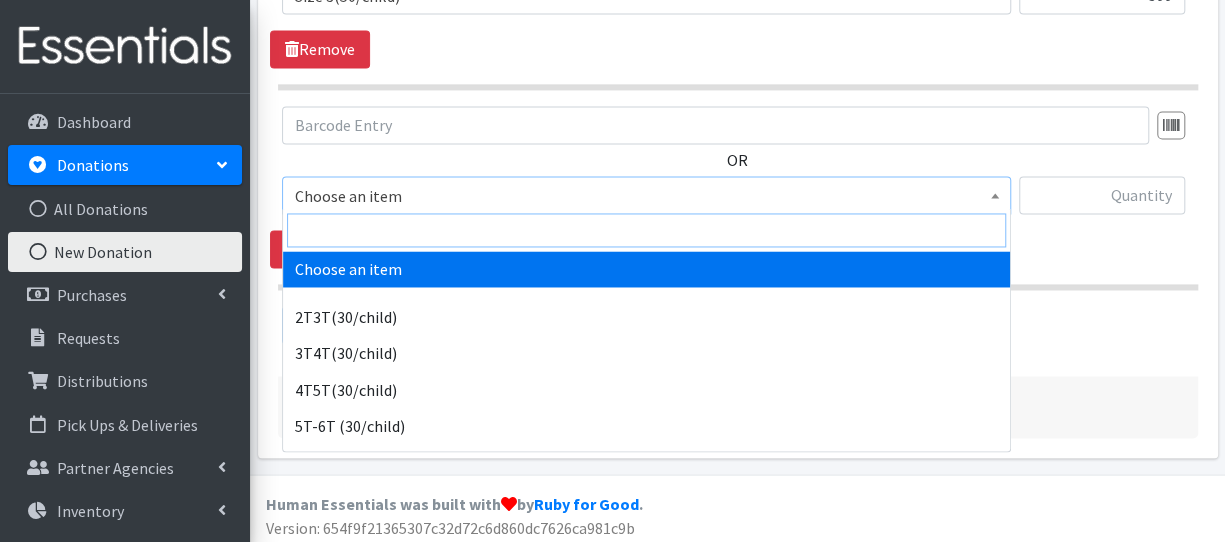 click at bounding box center [646, 230] 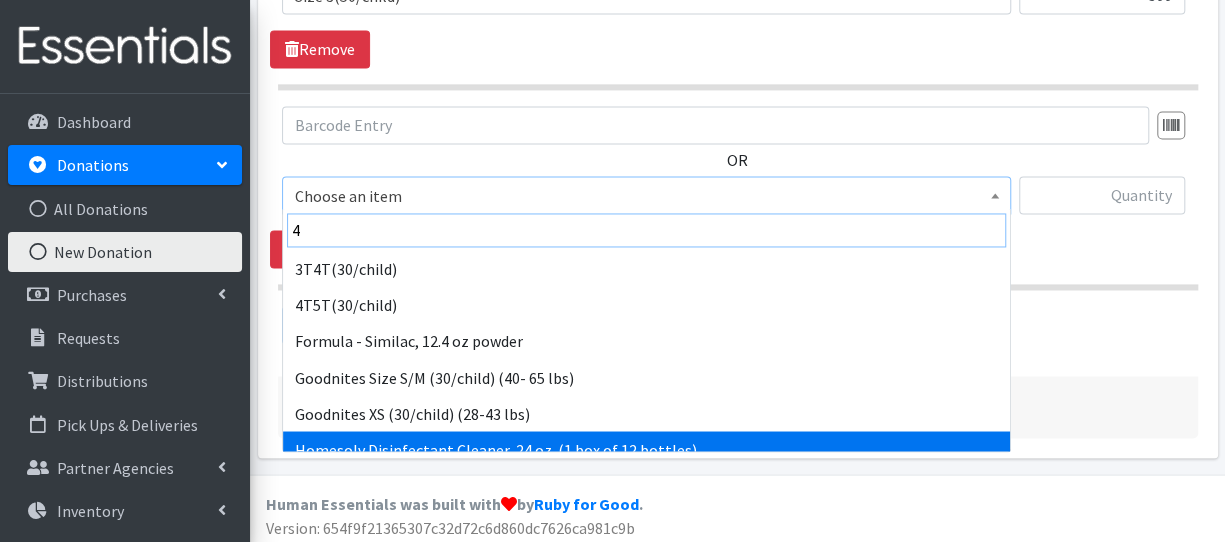scroll, scrollTop: 232, scrollLeft: 0, axis: vertical 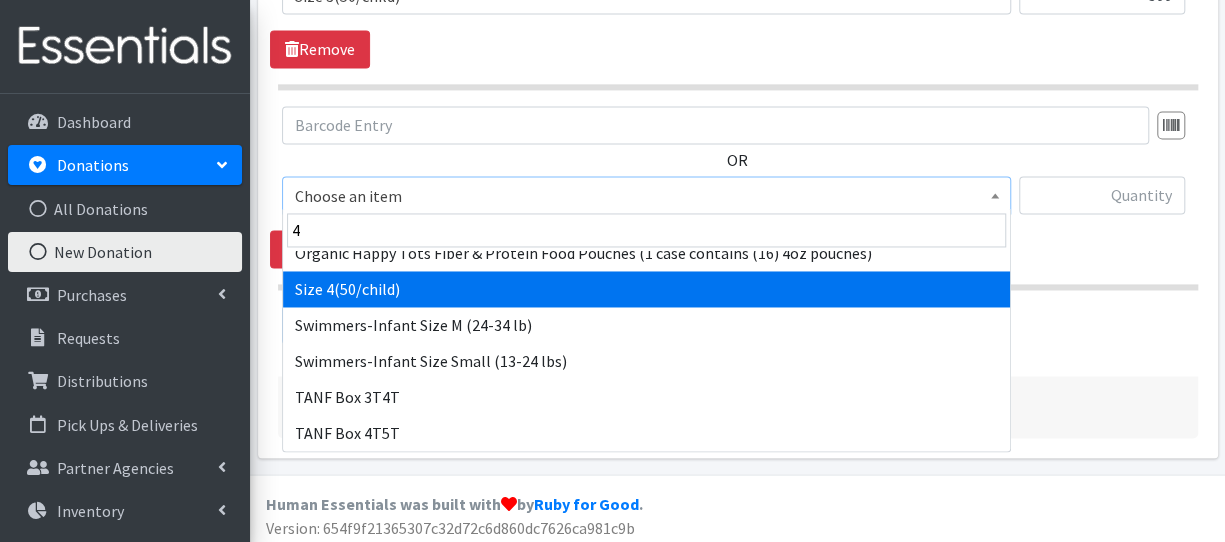 select on "963" 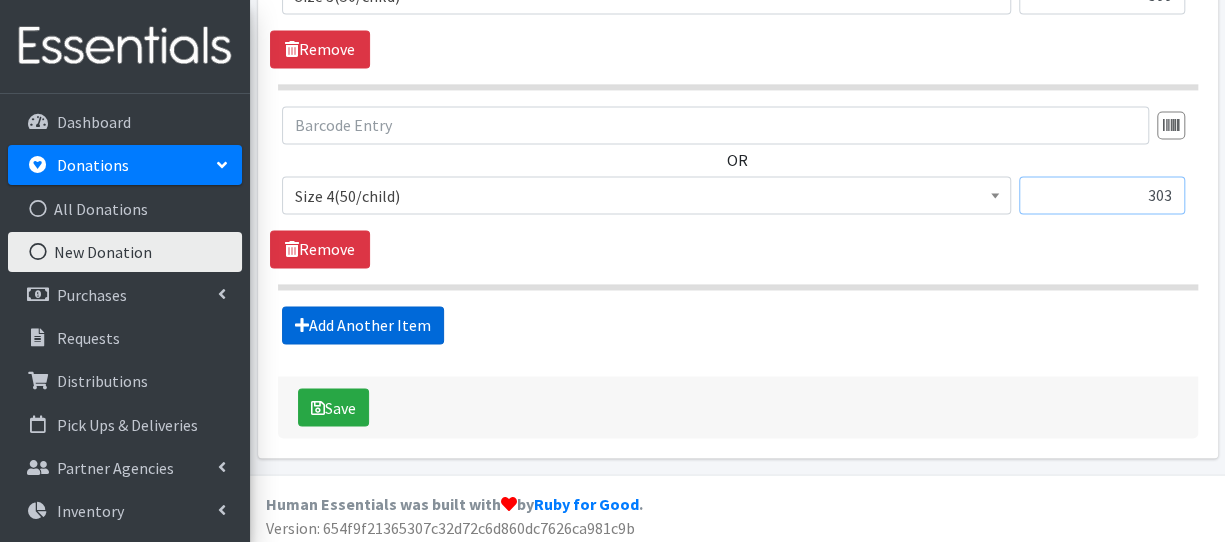 type on "303" 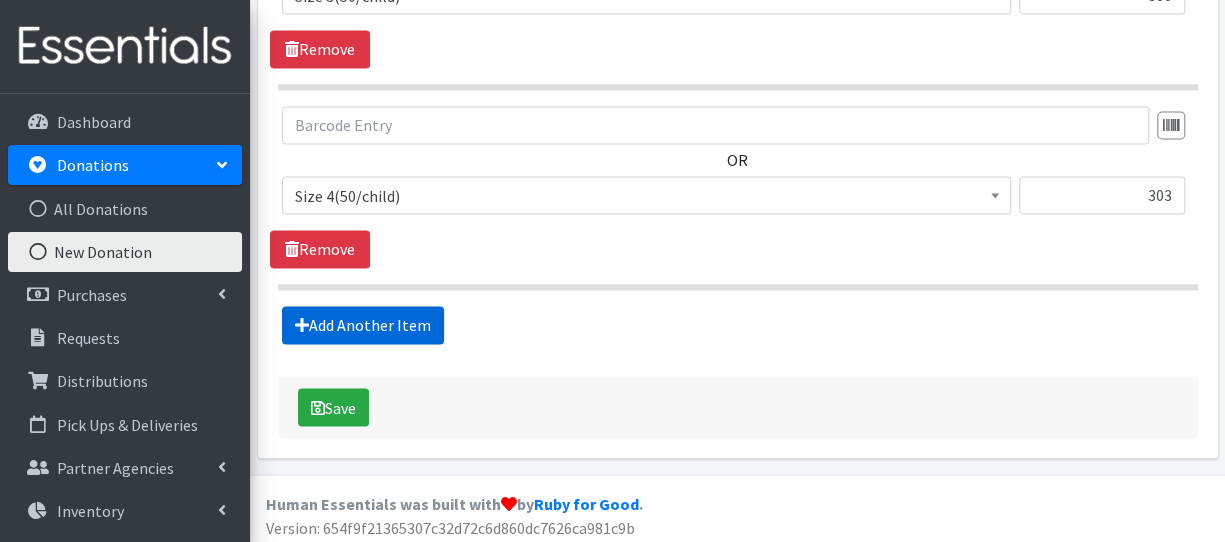 click on "Add Another Item" at bounding box center [363, 325] 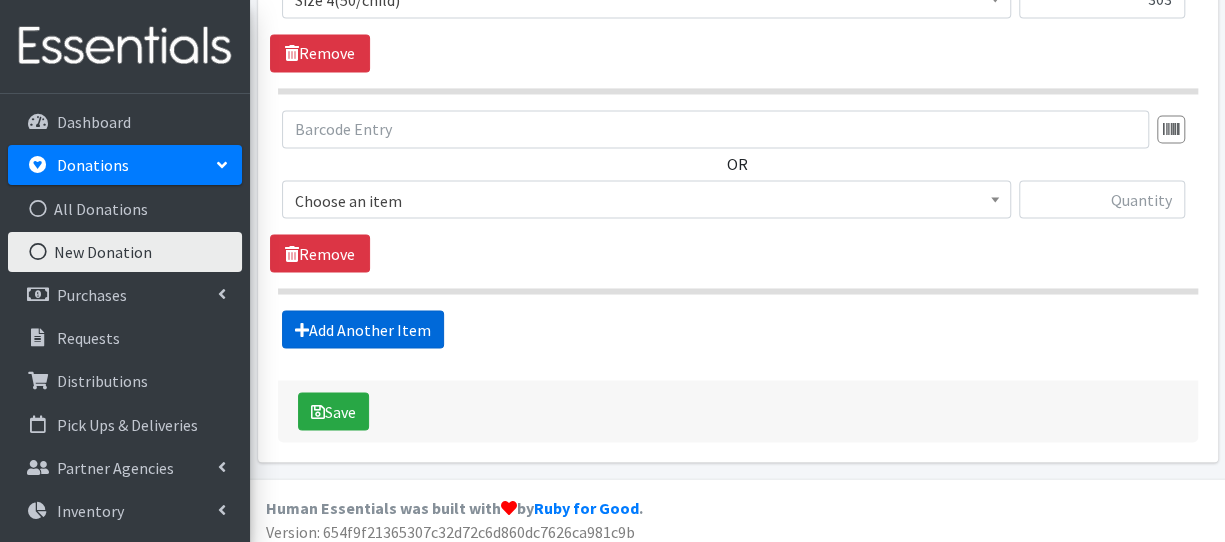 scroll, scrollTop: 1661, scrollLeft: 0, axis: vertical 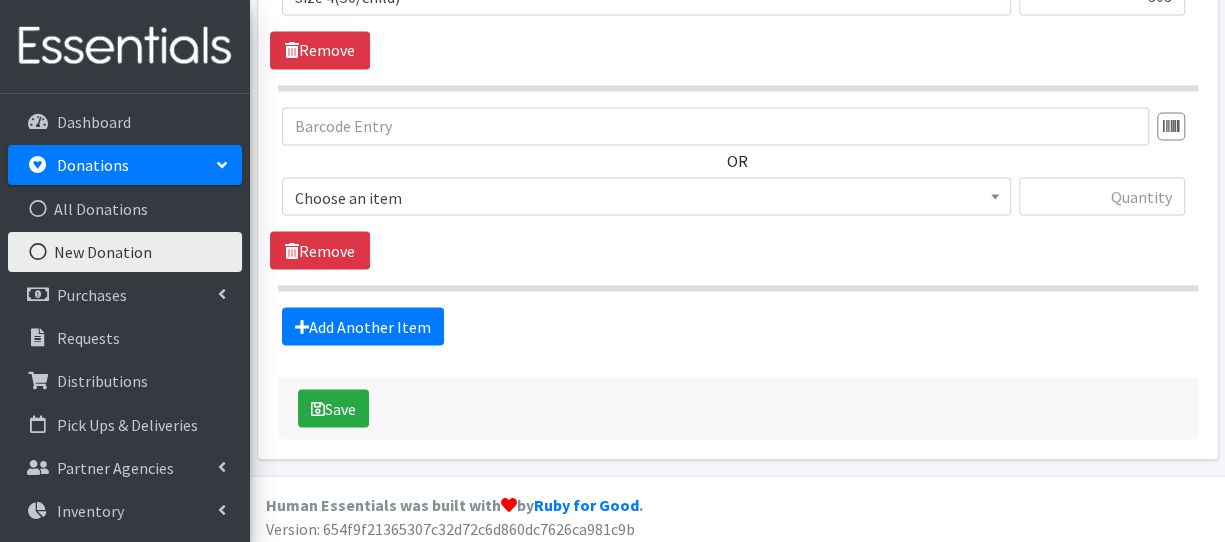 click on "Choose an item" at bounding box center [646, 197] 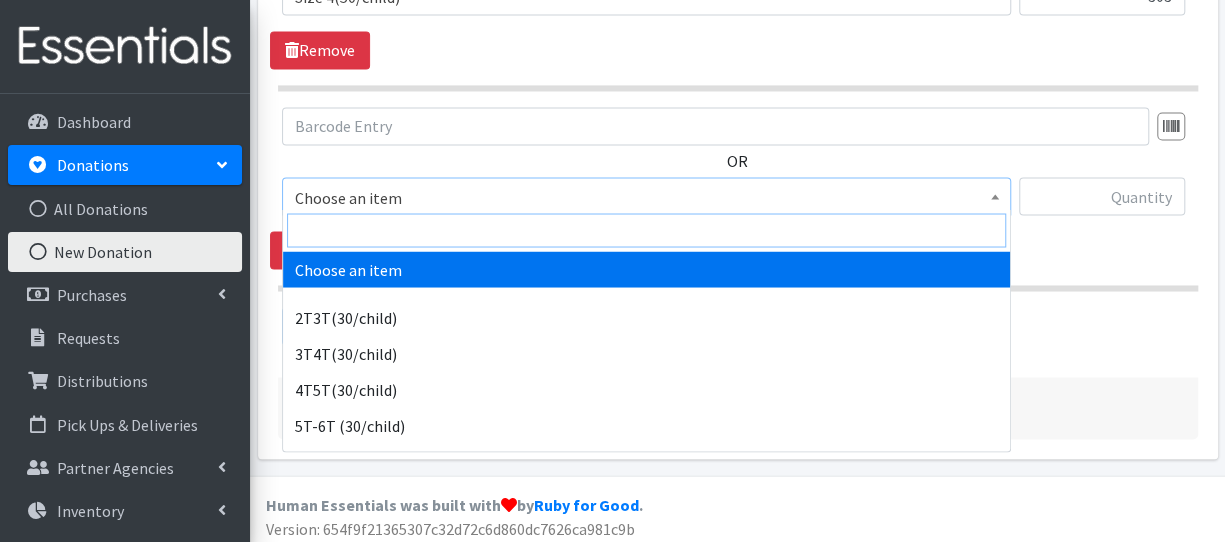 click at bounding box center [646, 230] 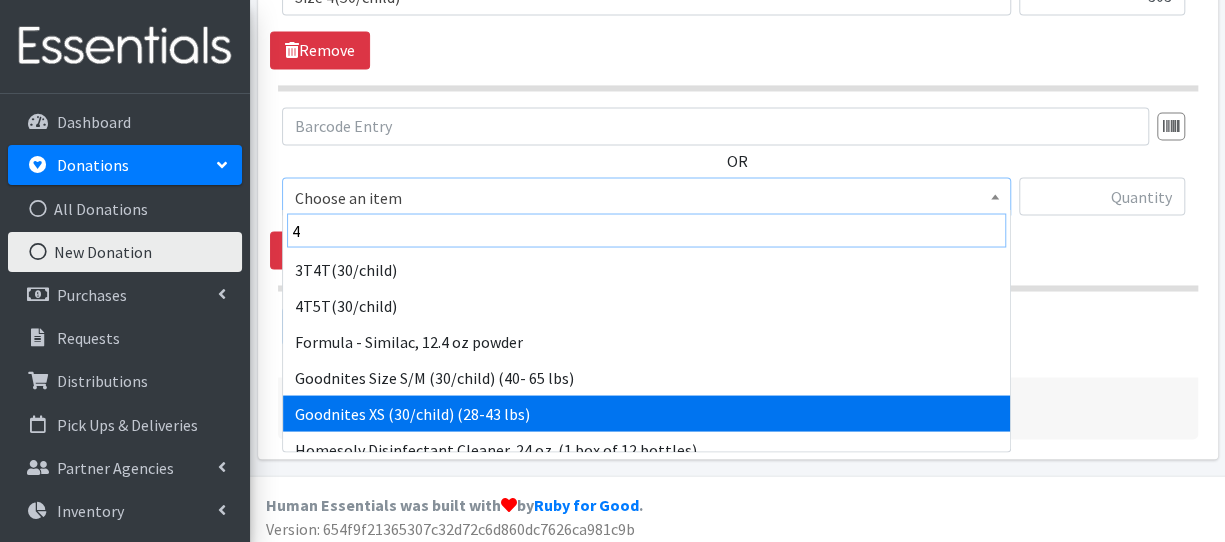 drag, startPoint x: 384, startPoint y: 227, endPoint x: 282, endPoint y: 236, distance: 102.396286 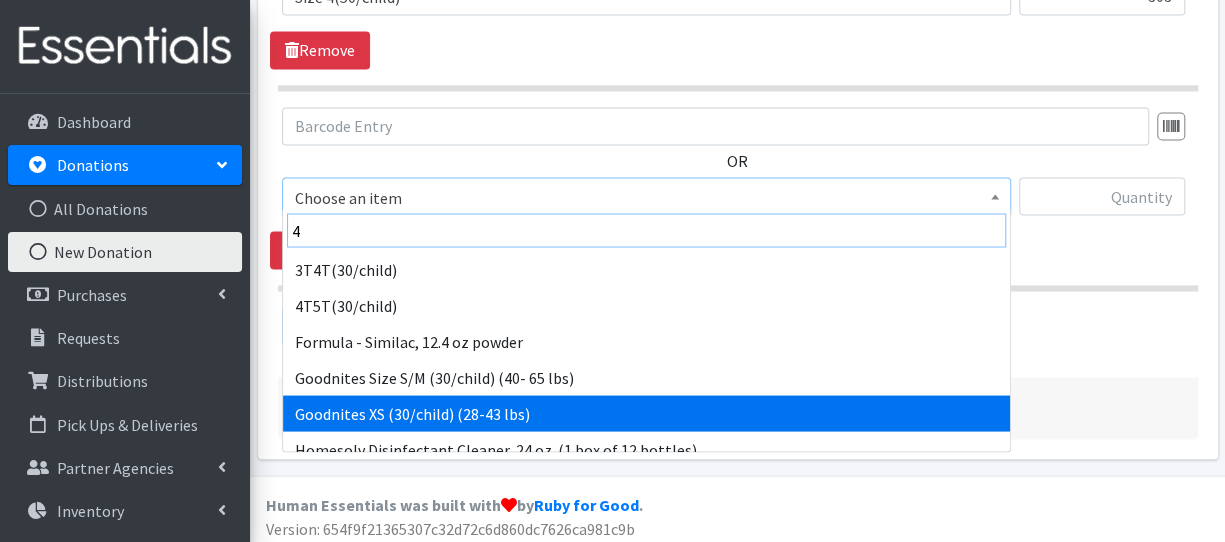 click on "4 3T4T(30/child) 4T5T(30/child) Formula - Similac, 12.4 oz powder Goodnites Size S/M (30/child)  (40- 65 lbs) Goodnites XS (30/child) (28-43 lbs) Homesolv Disinfectant Cleaner, 24 oz. (1 box of 12 bottles) Organic Happy Tots Fiber & Protein Food Pouches (1 case contains (16) 4oz pouches) Size 4(50/child) Swimmers-Infant Size M (24-34 lb) Swimmers-Infant Size  Small (13-24 lbs) TANF Box 3T4T TANF Box 4T5T TANF Box Size 4 Youth Pull-ups S/M (40 - 65 lbs) Youth Pull-ups XS (28 - 43 lbs)" at bounding box center (646, 330) 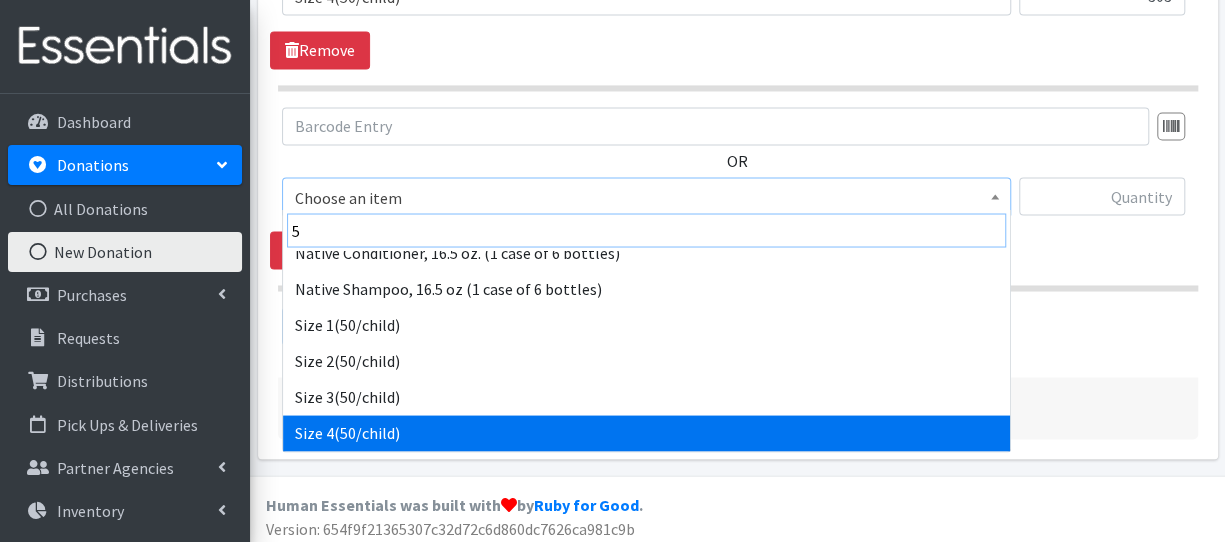 scroll, scrollTop: 196, scrollLeft: 0, axis: vertical 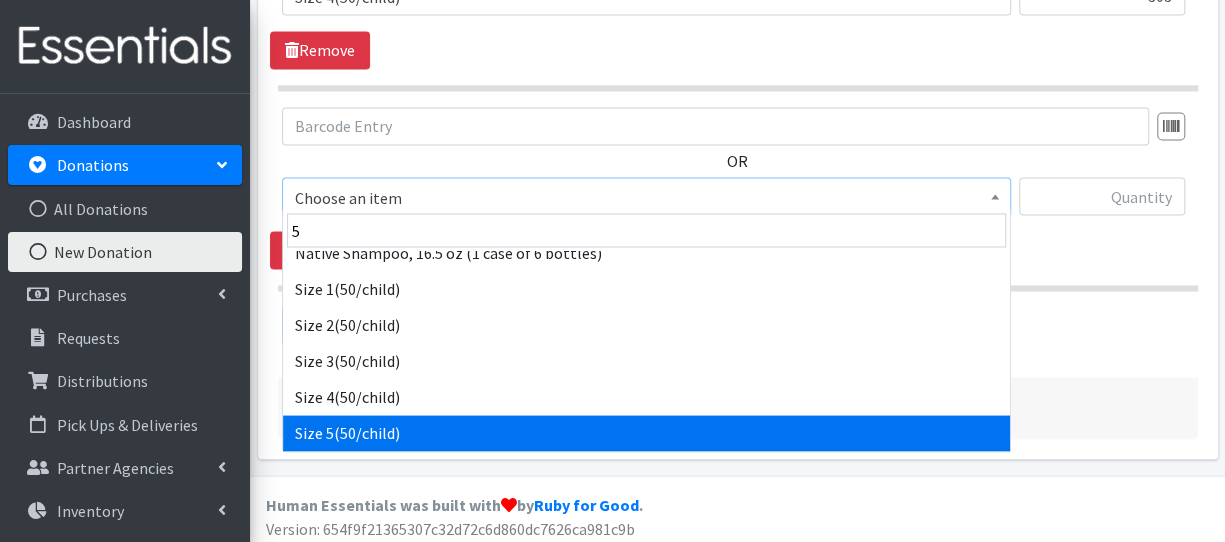 select on "964" 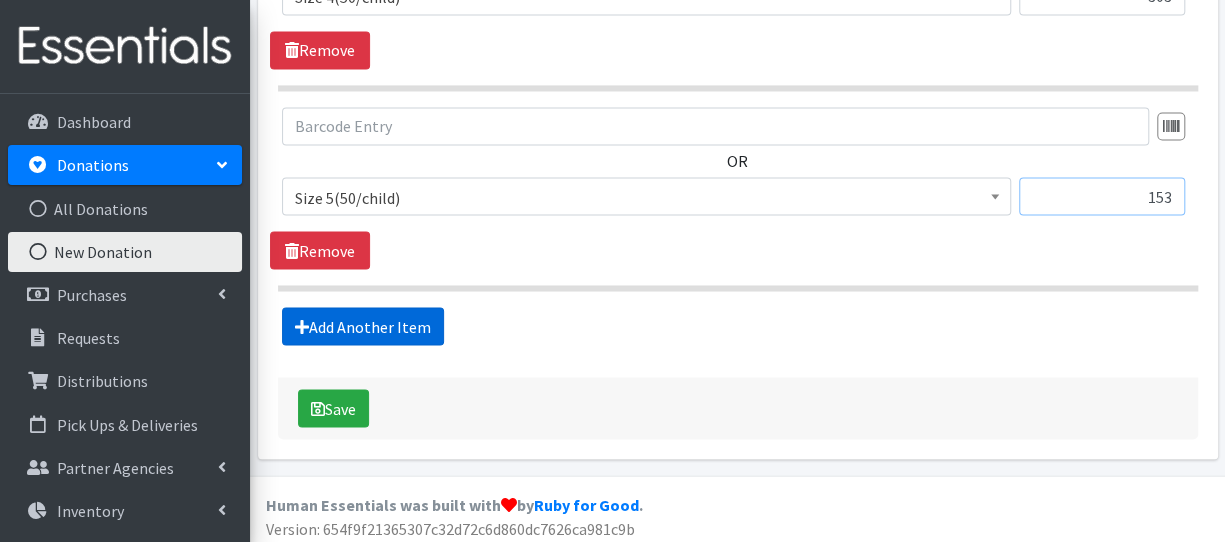 type on "153" 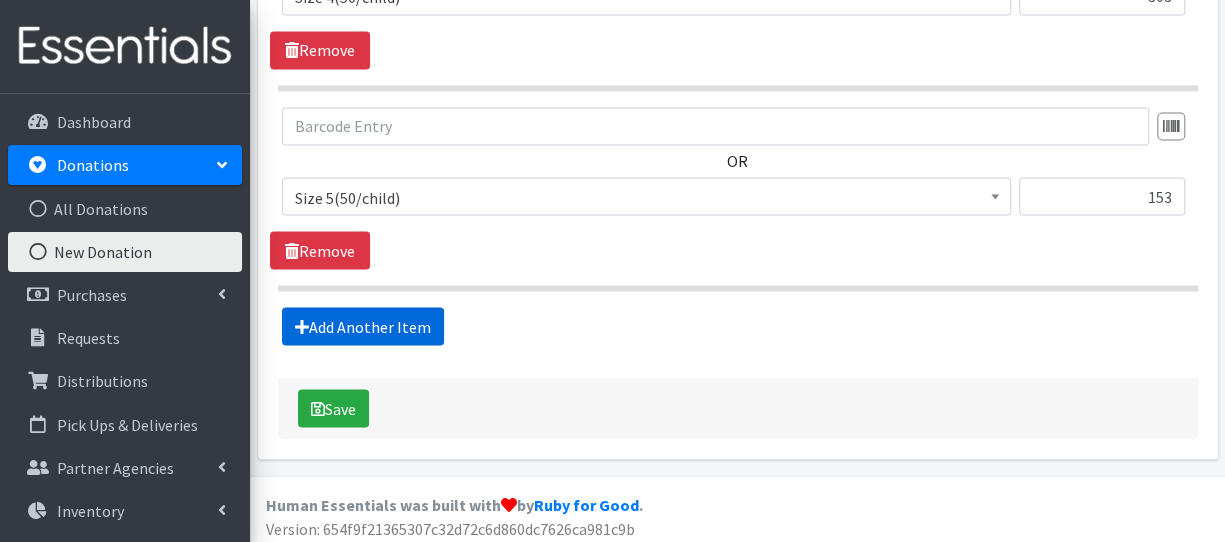 click on "Add Another Item" at bounding box center [363, 326] 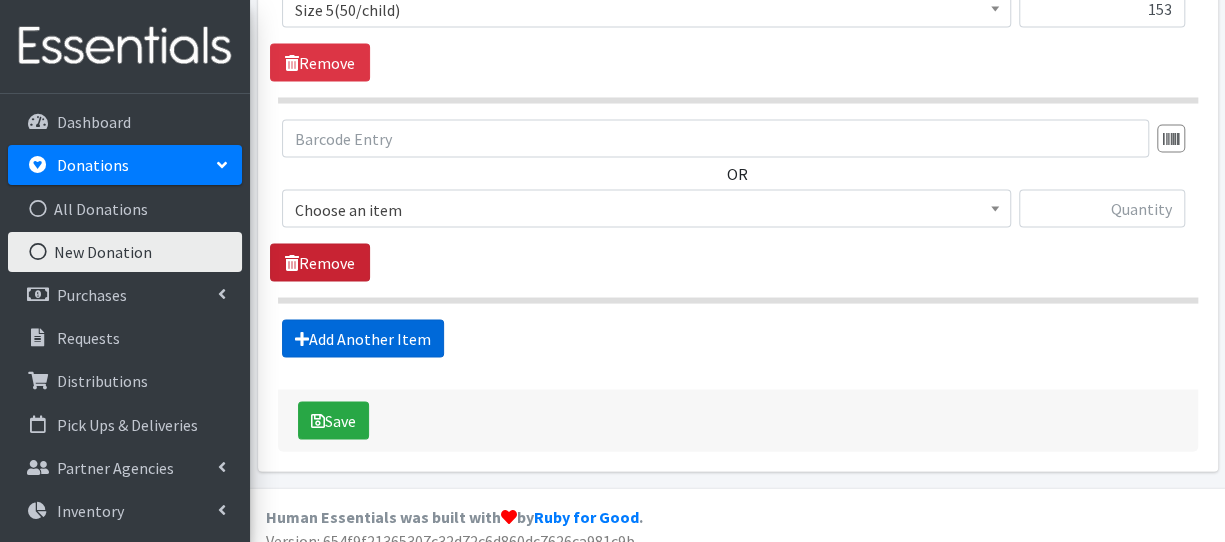 scroll, scrollTop: 1860, scrollLeft: 0, axis: vertical 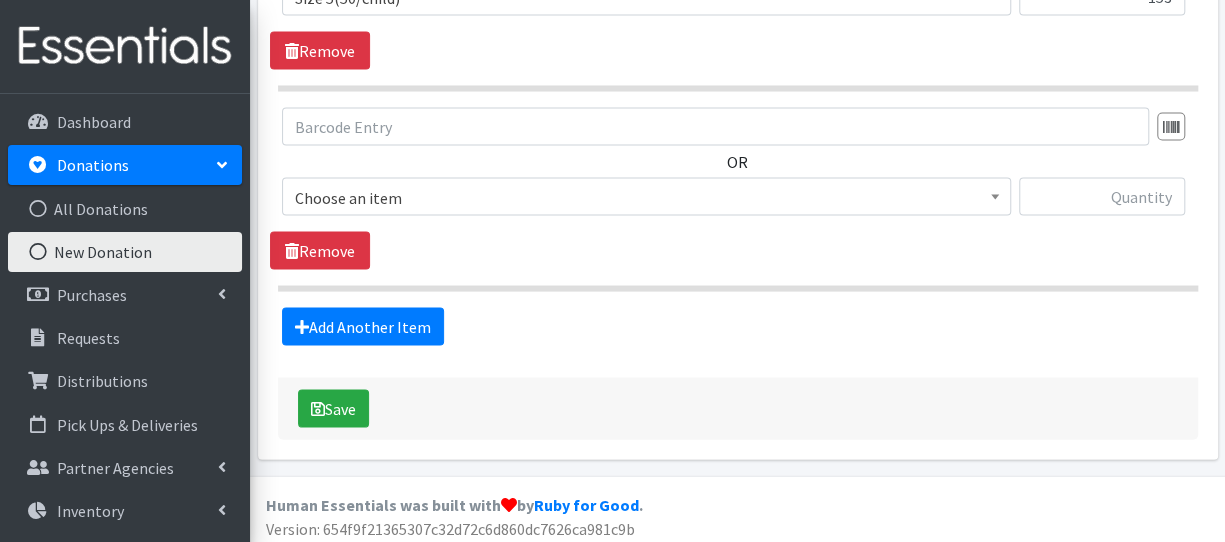 click on "Choose an item" at bounding box center [646, 197] 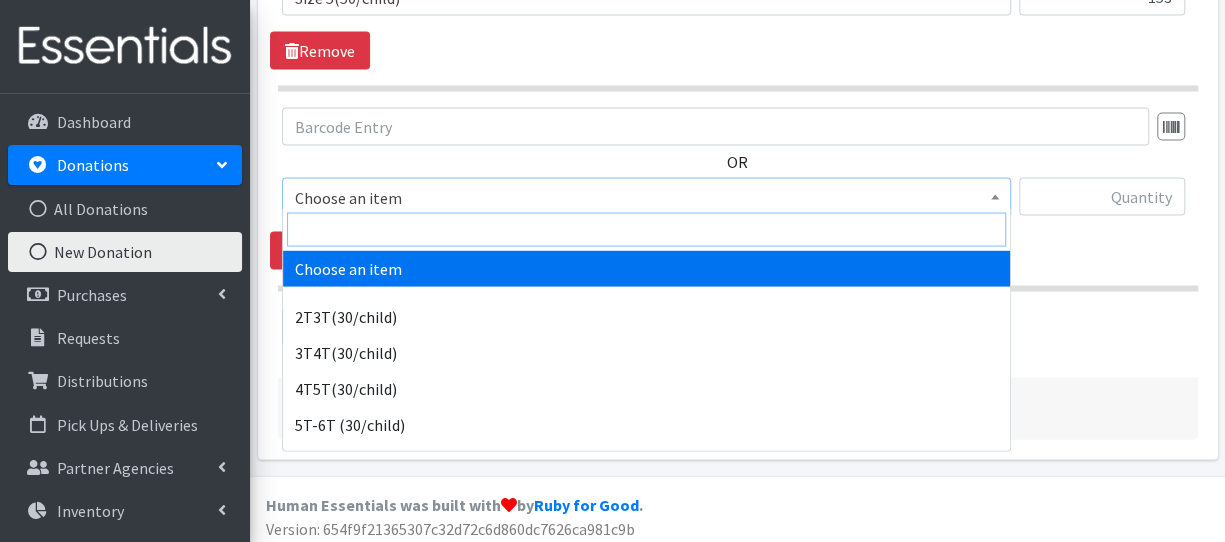 click at bounding box center [646, 230] 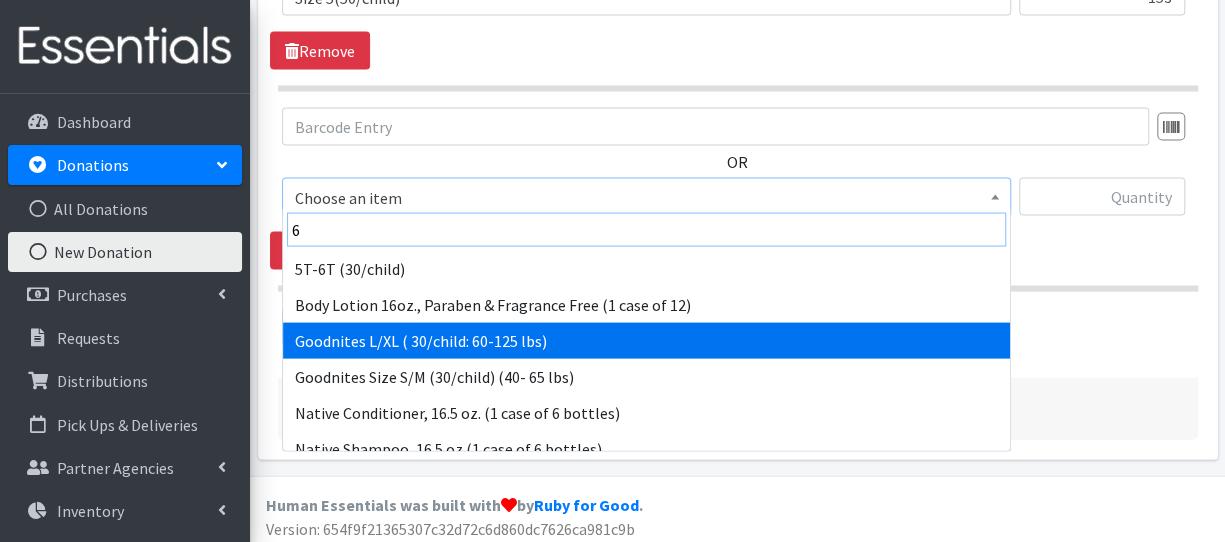 scroll, scrollTop: 88, scrollLeft: 0, axis: vertical 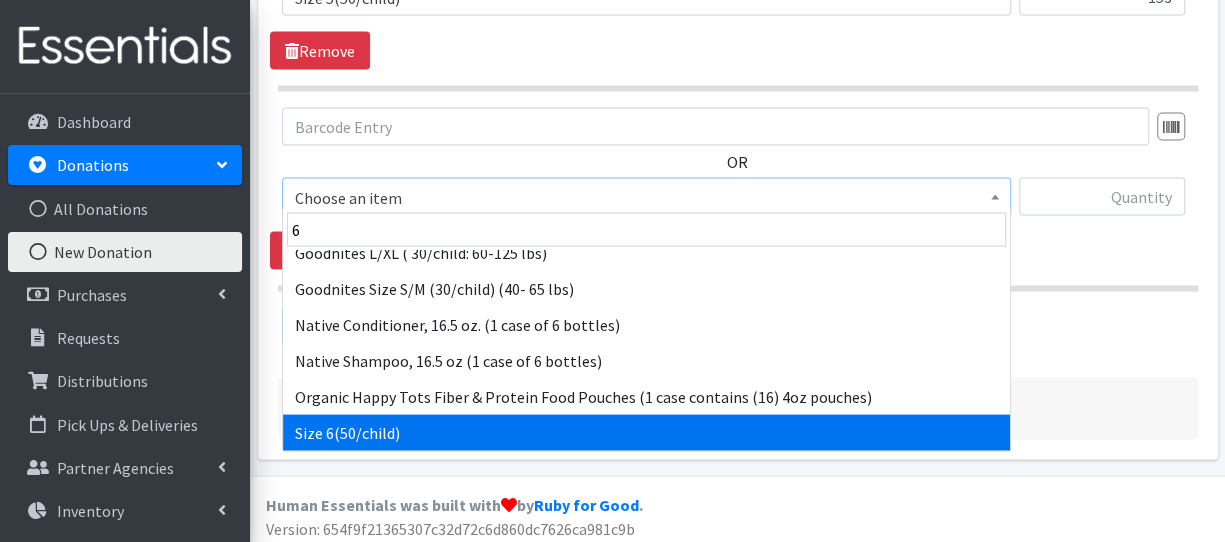 select on "966" 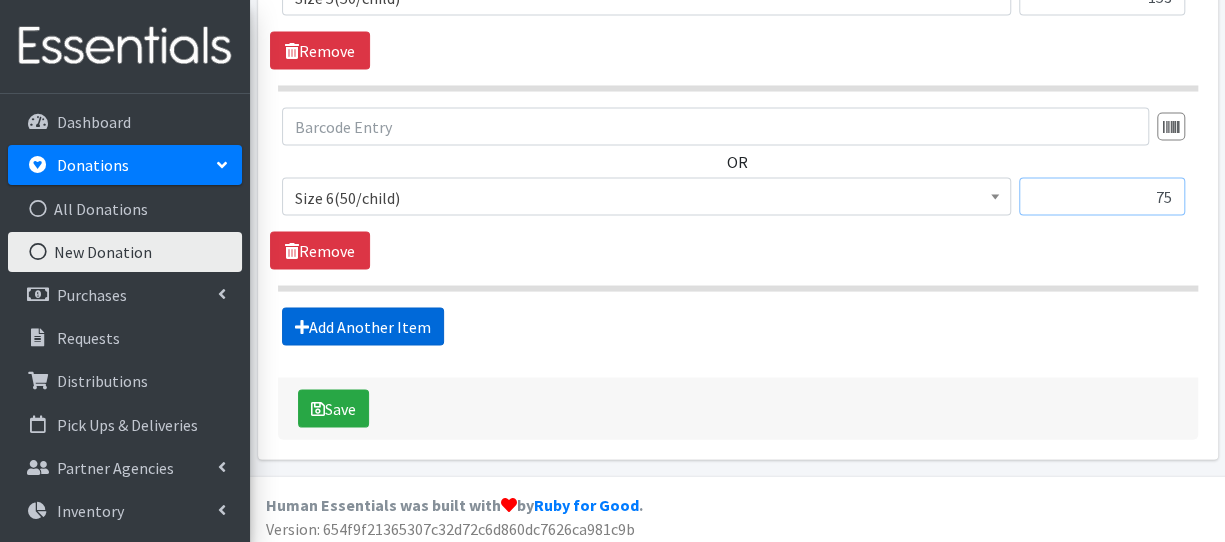 type on "75" 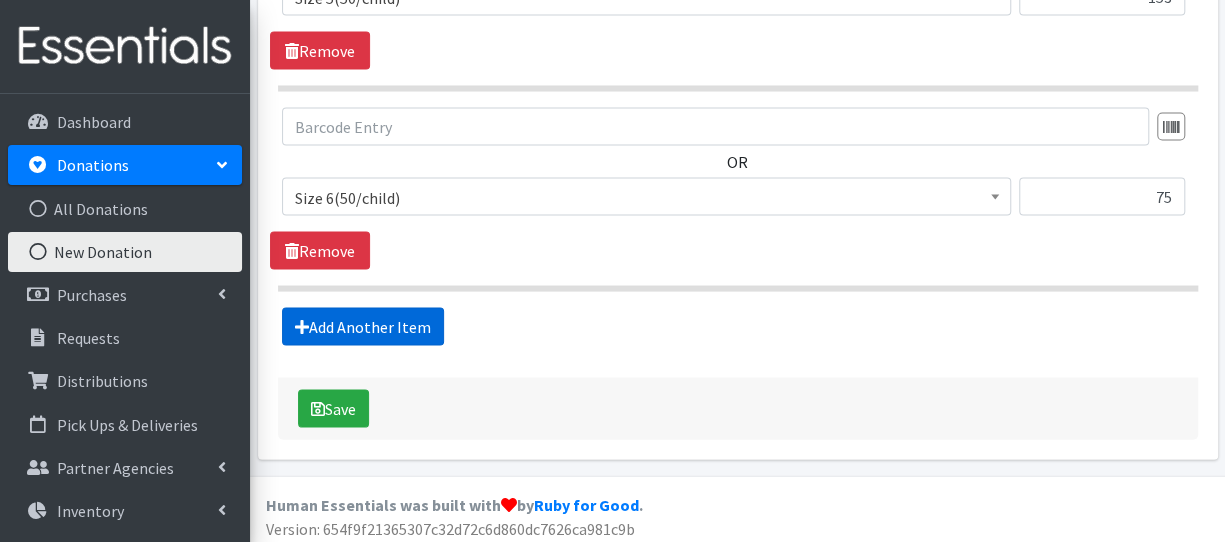 click on "Add Another Item" at bounding box center [363, 327] 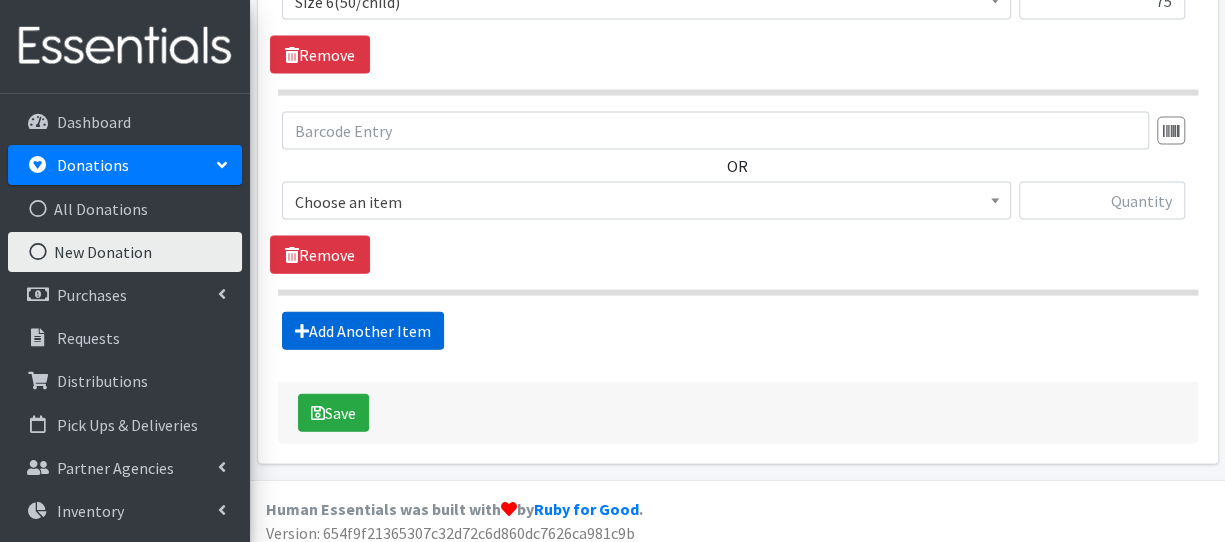scroll, scrollTop: 2059, scrollLeft: 0, axis: vertical 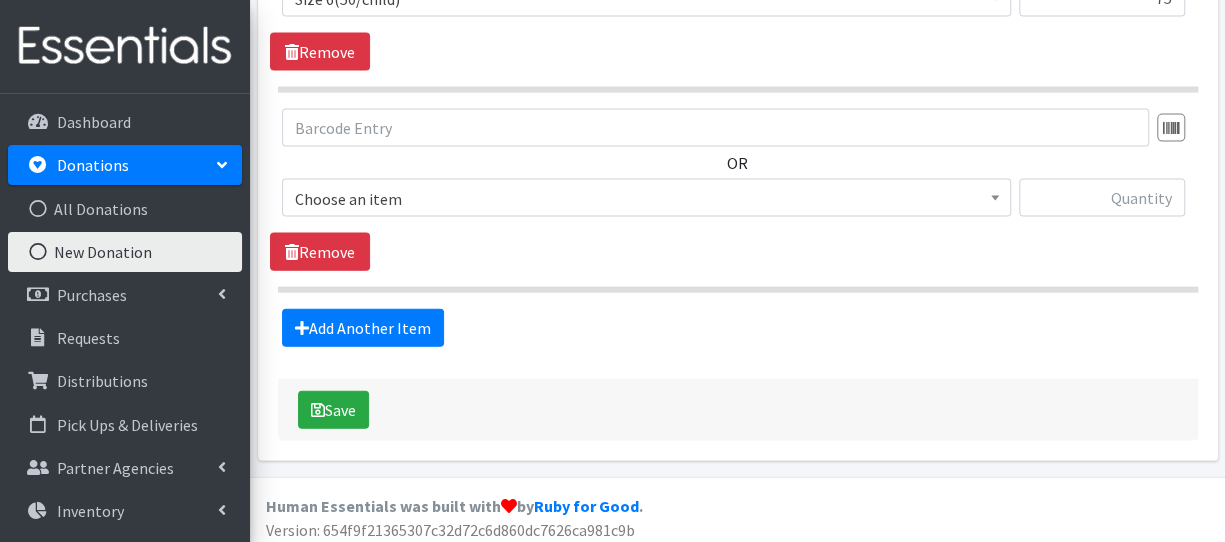 click on "Choose an item" at bounding box center (646, 199) 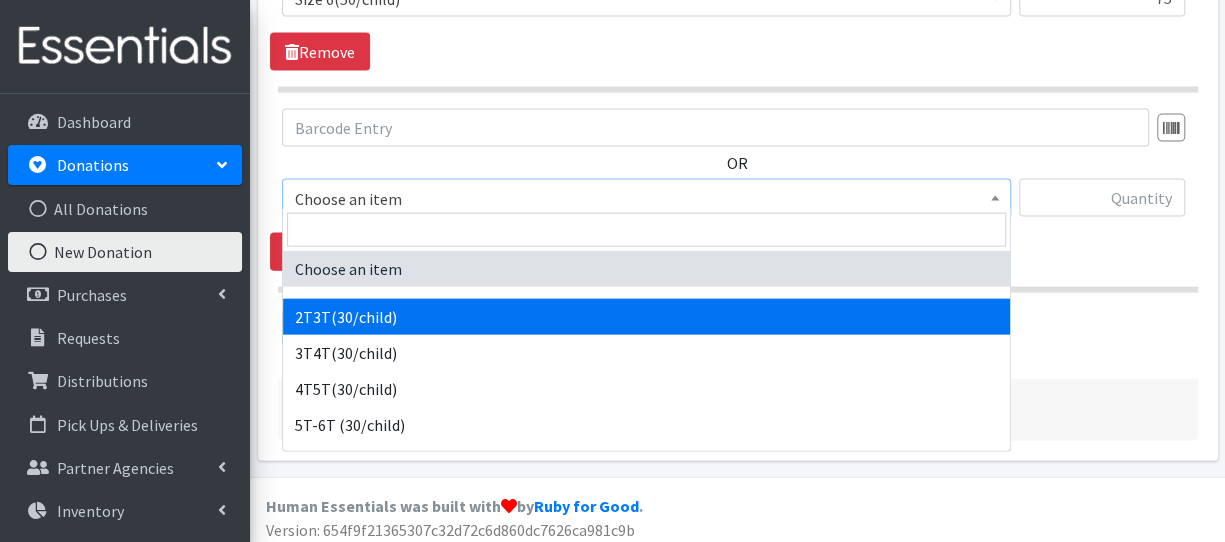 select on "939" 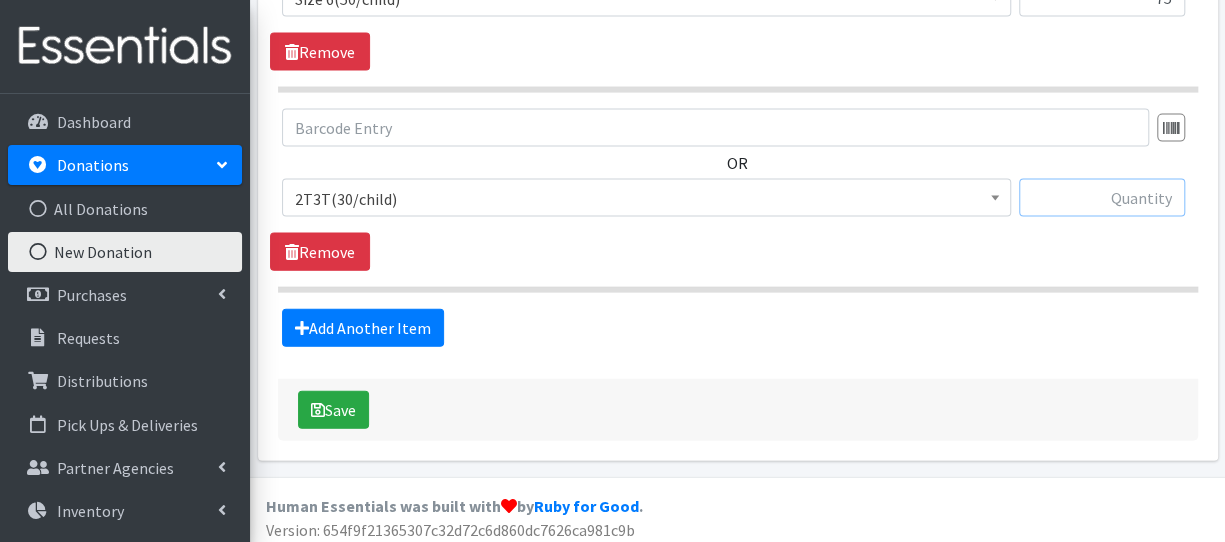 click at bounding box center (1102, 198) 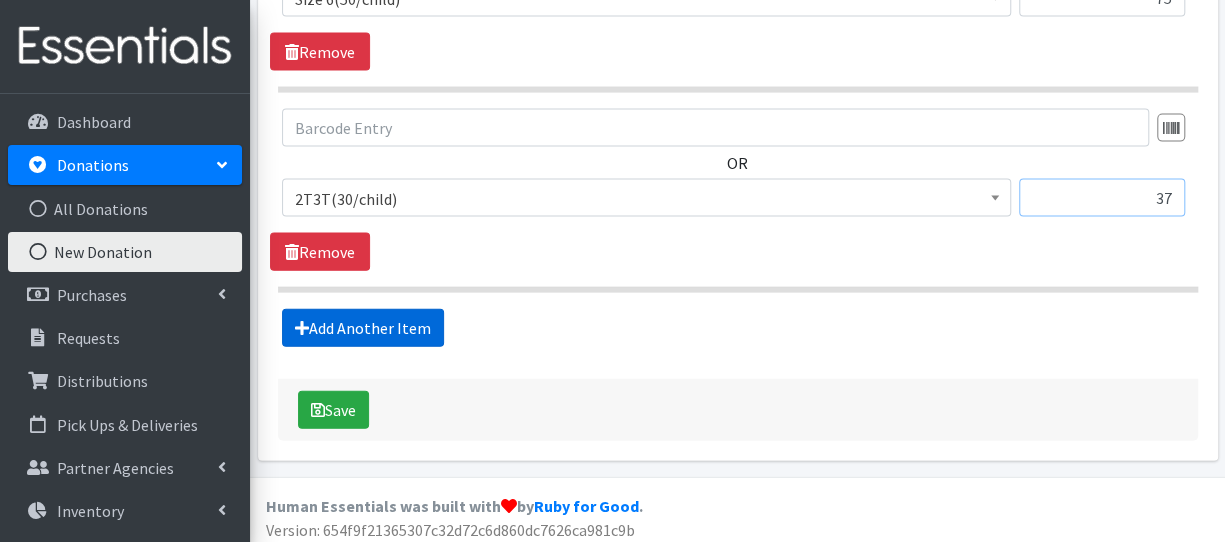 type on "37" 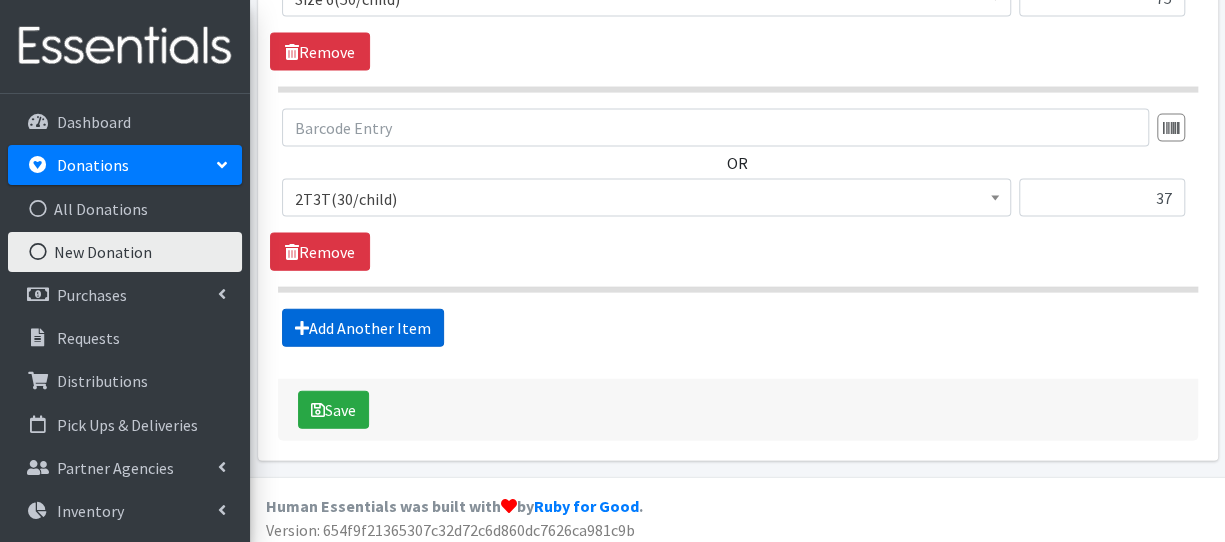 click on "Add Another Item" at bounding box center [363, 328] 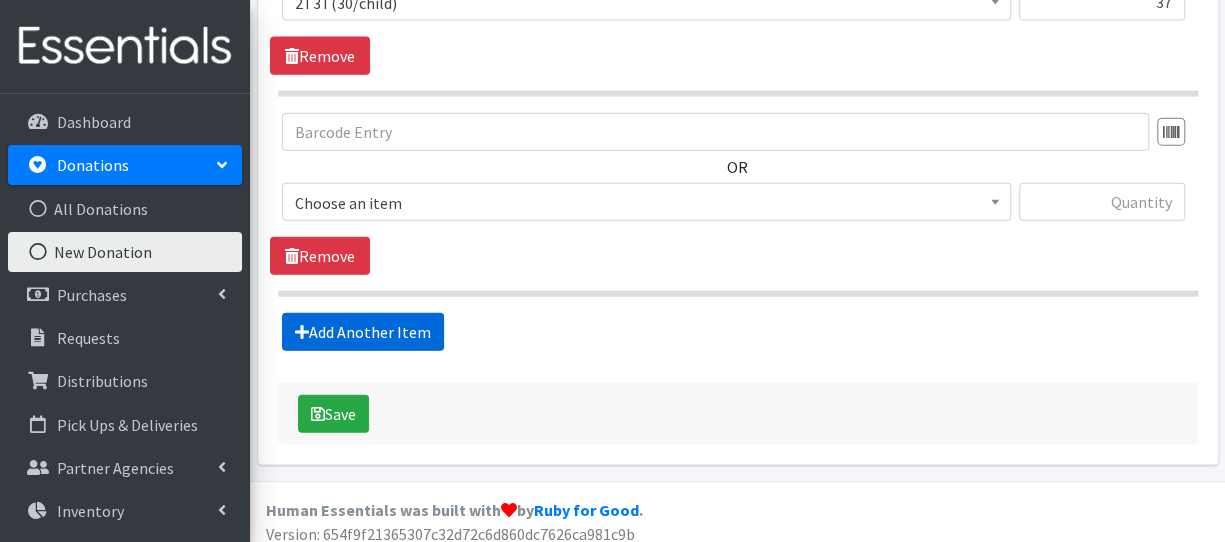 scroll, scrollTop: 2258, scrollLeft: 0, axis: vertical 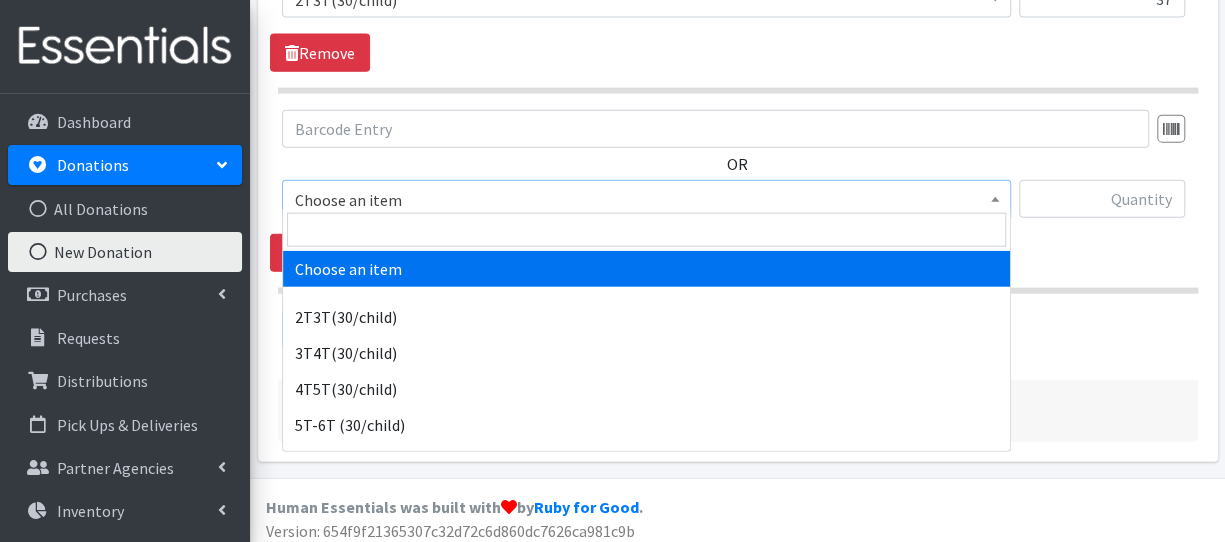 click on "Choose an item" at bounding box center (646, 200) 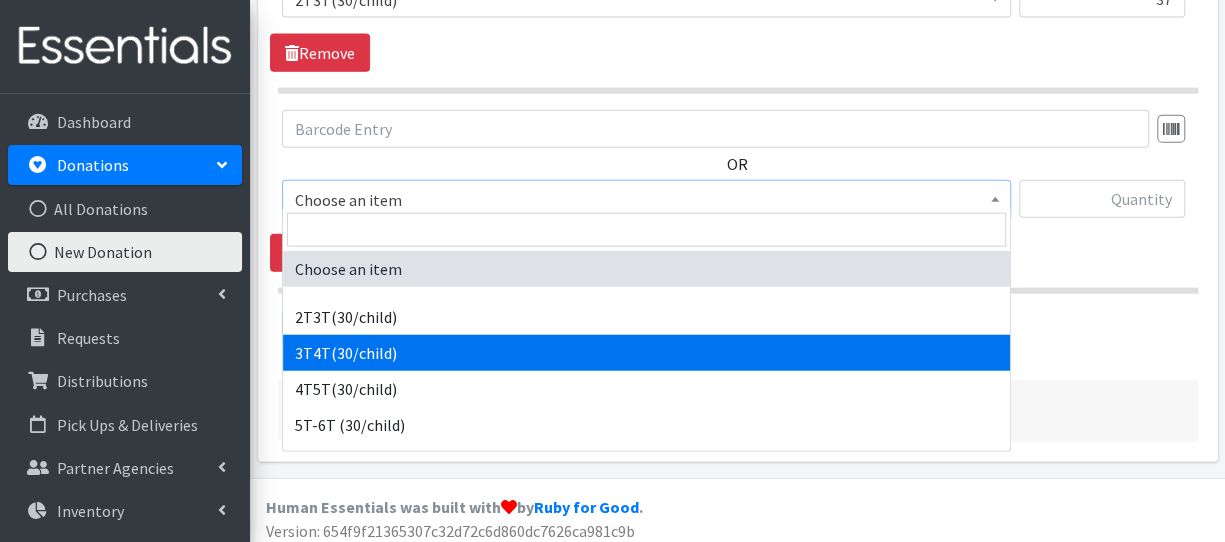 select on "941" 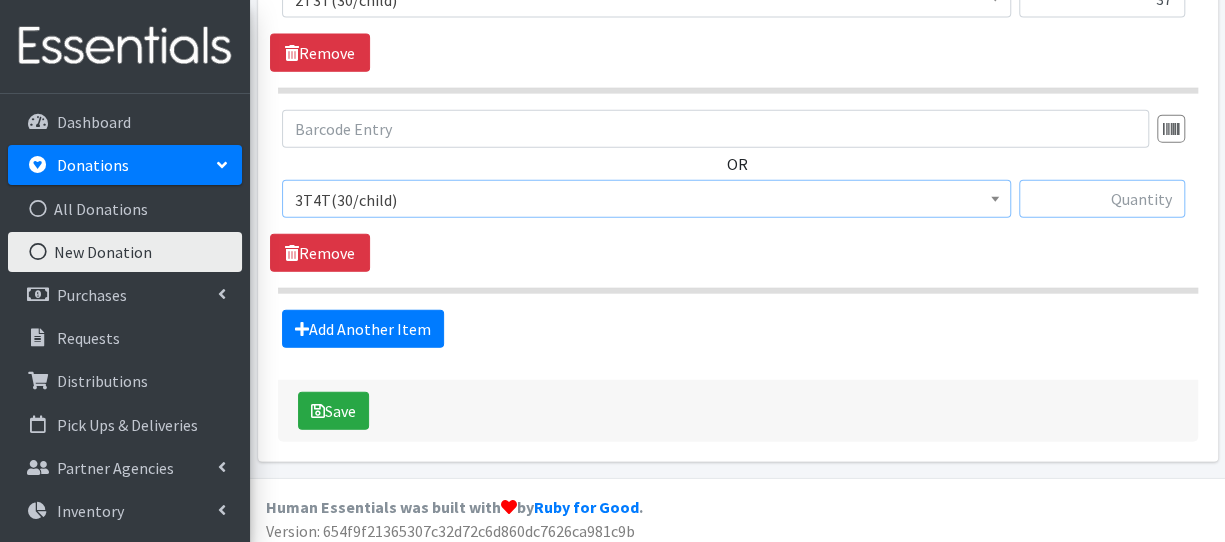 click at bounding box center (1102, 199) 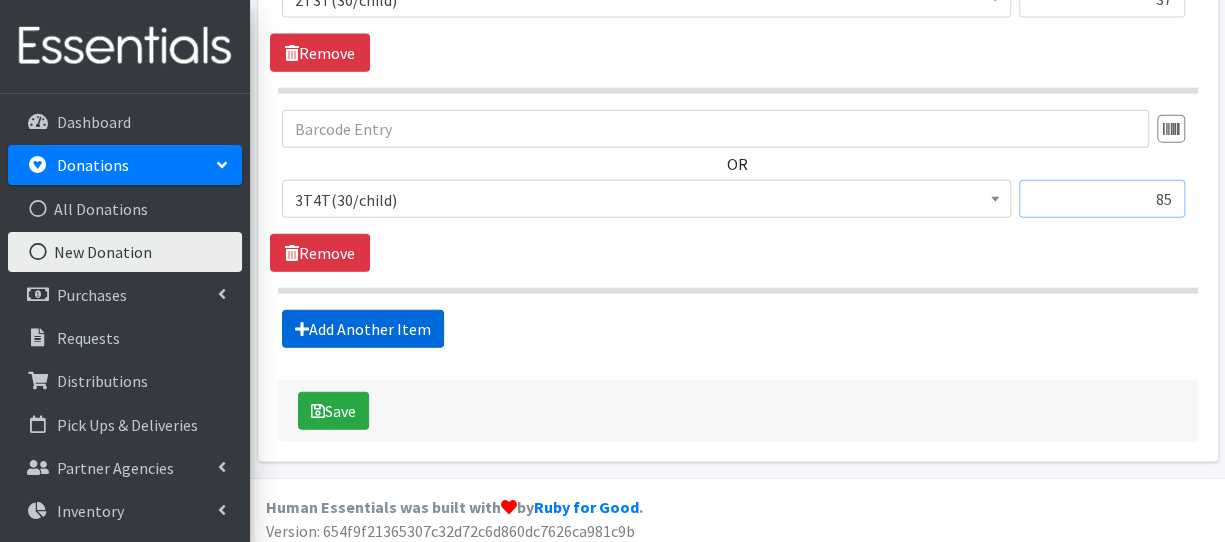 type on "85" 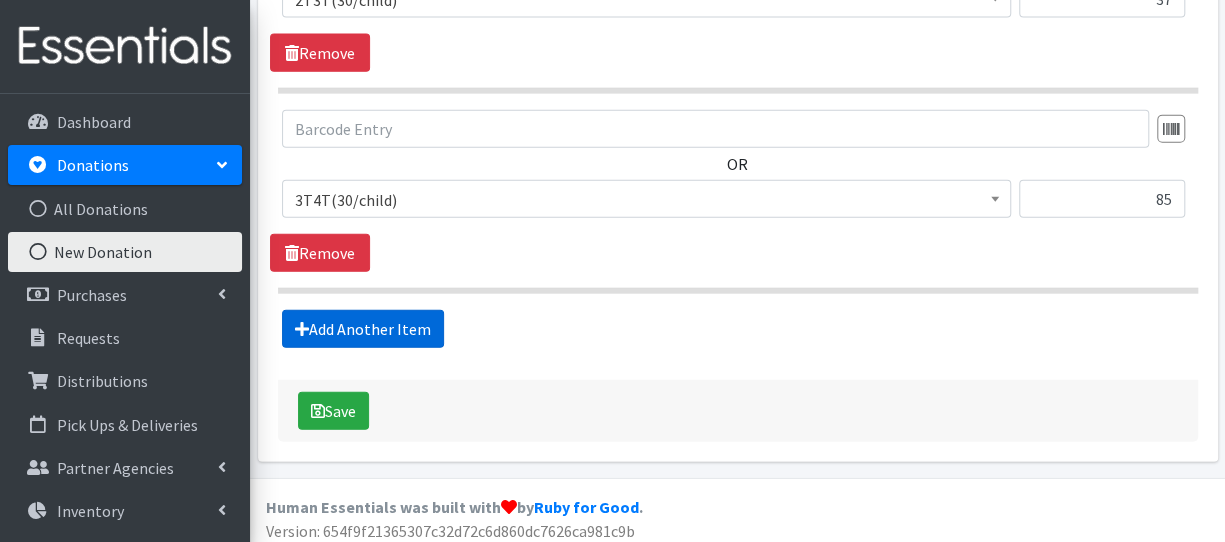 click on "Add Another Item" at bounding box center (363, 329) 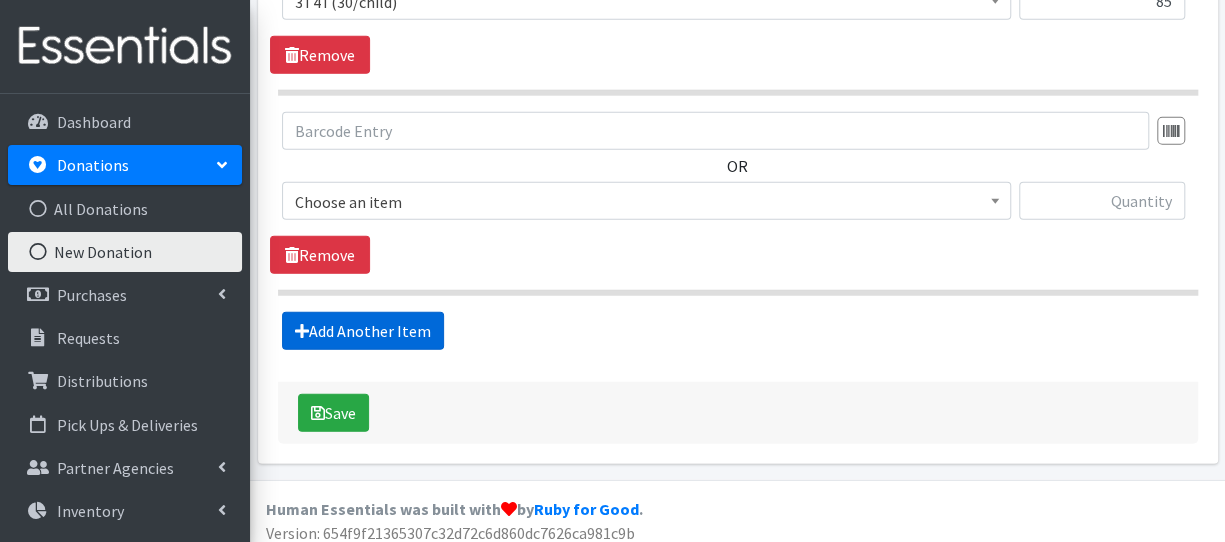 scroll, scrollTop: 2457, scrollLeft: 0, axis: vertical 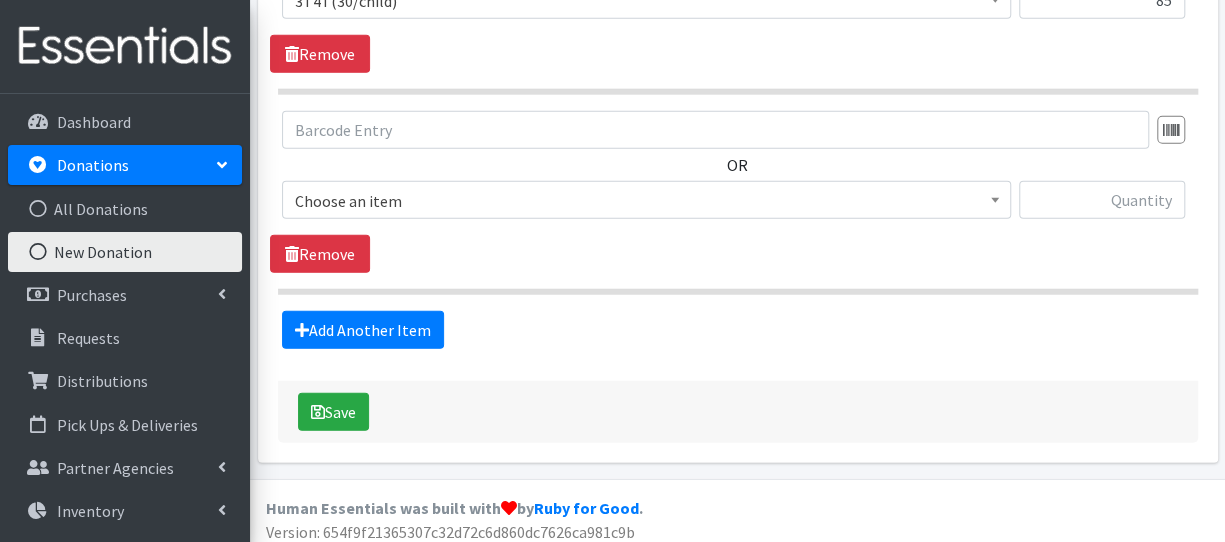 click on "Choose an item" at bounding box center [646, 201] 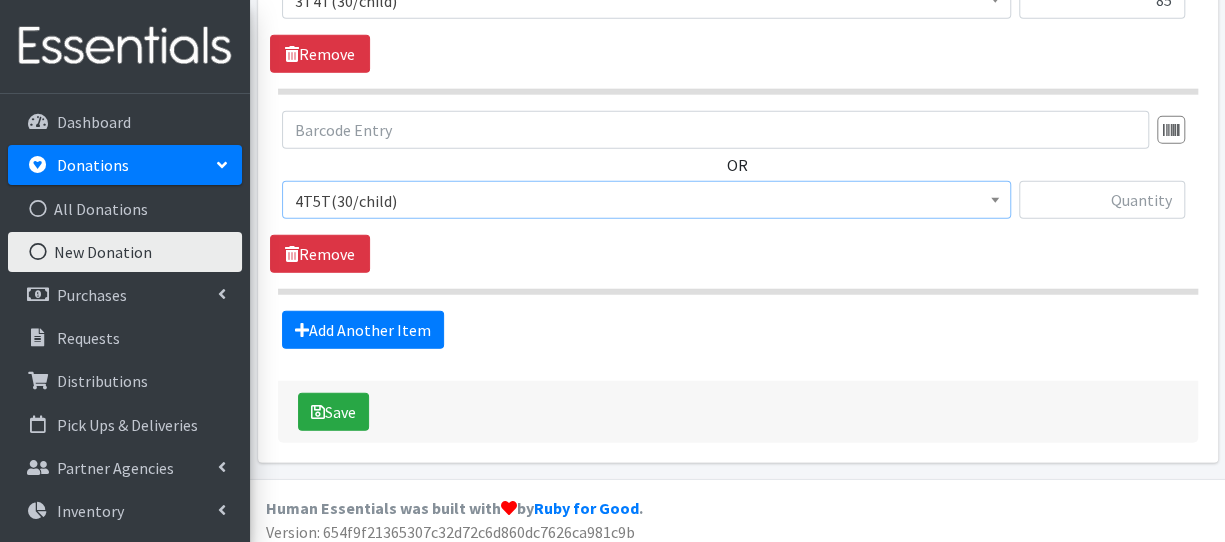 select on "953" 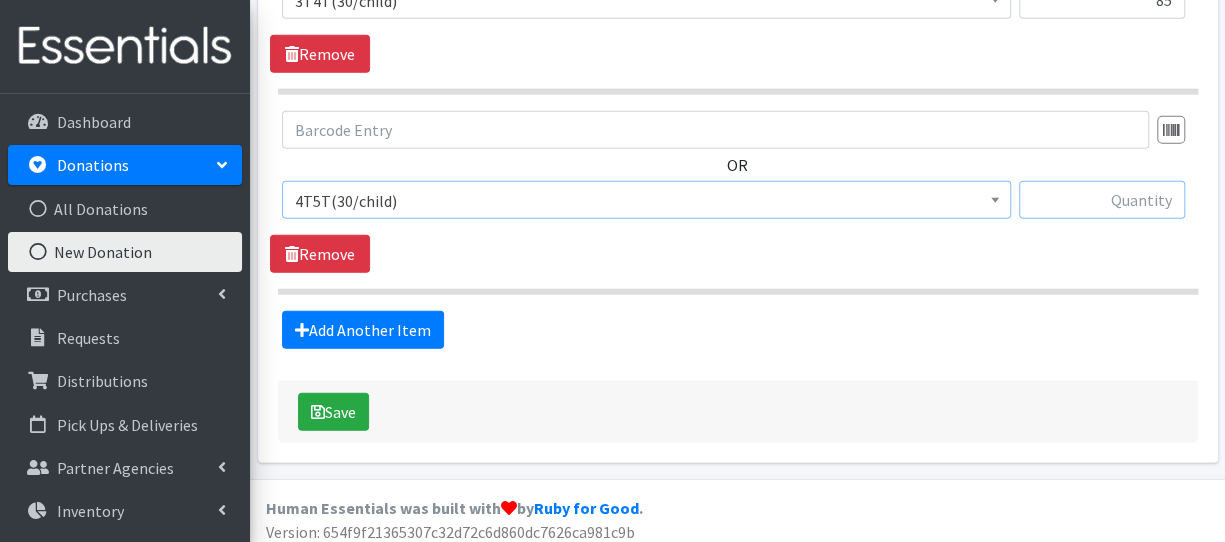 click at bounding box center [1102, 200] 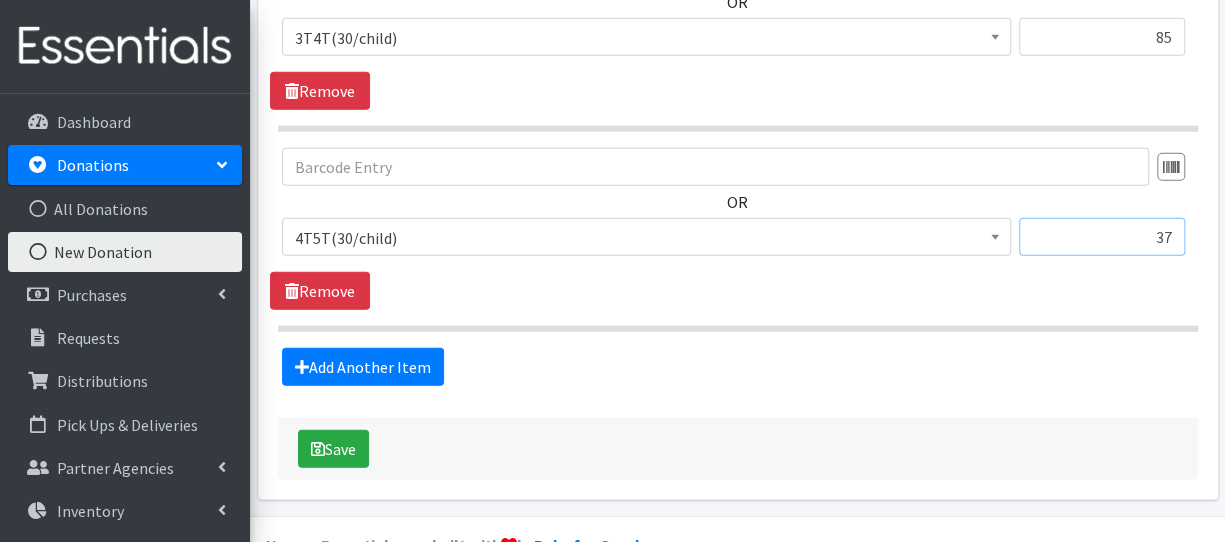 scroll, scrollTop: 2428, scrollLeft: 0, axis: vertical 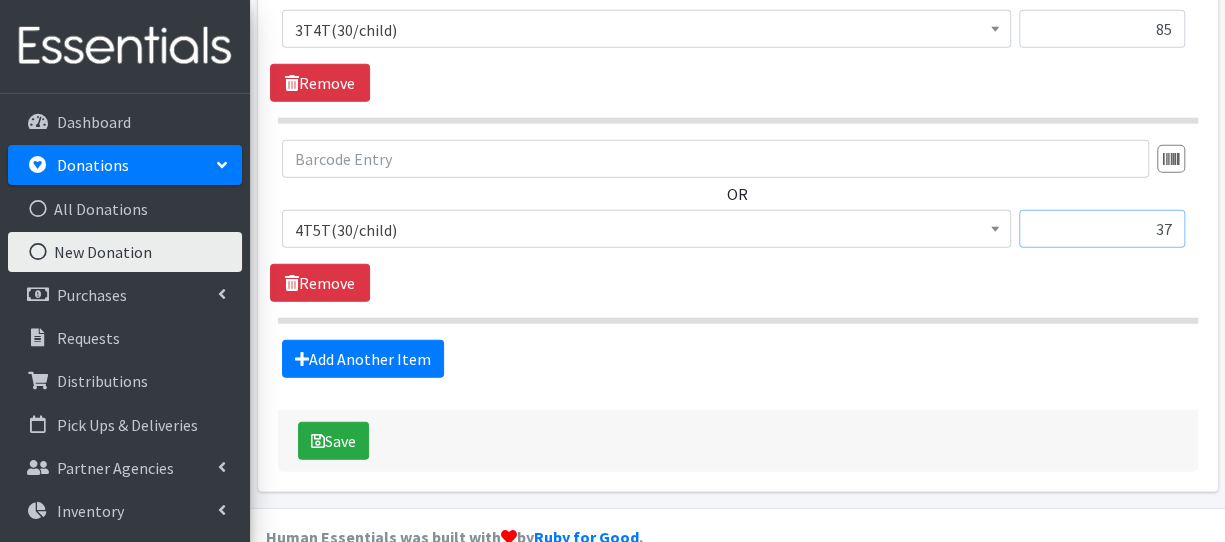 drag, startPoint x: 1162, startPoint y: 215, endPoint x: 1198, endPoint y: 218, distance: 36.124783 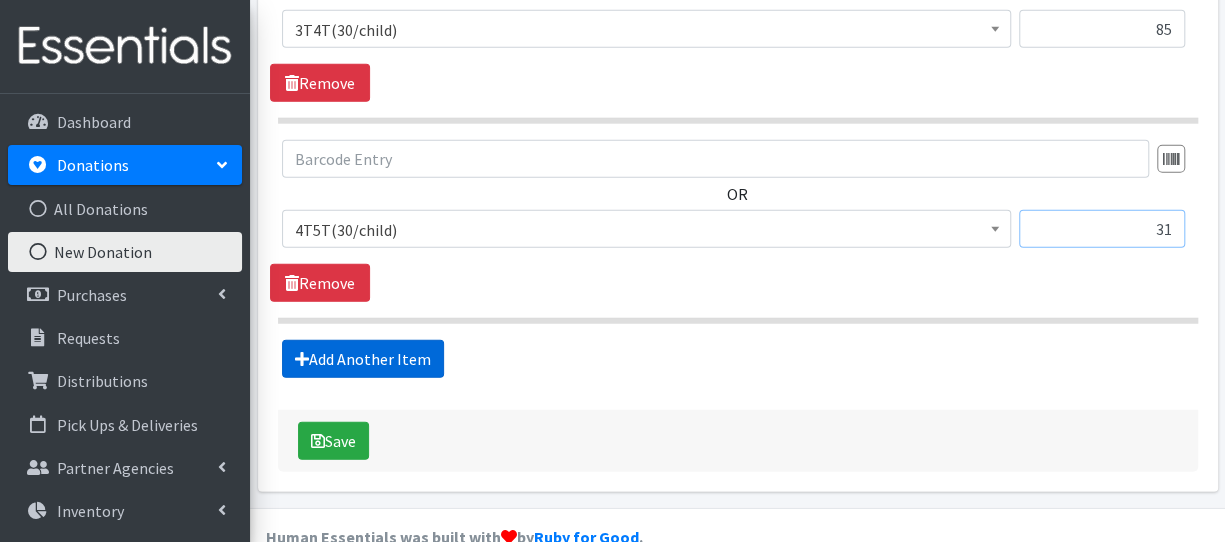 type on "31" 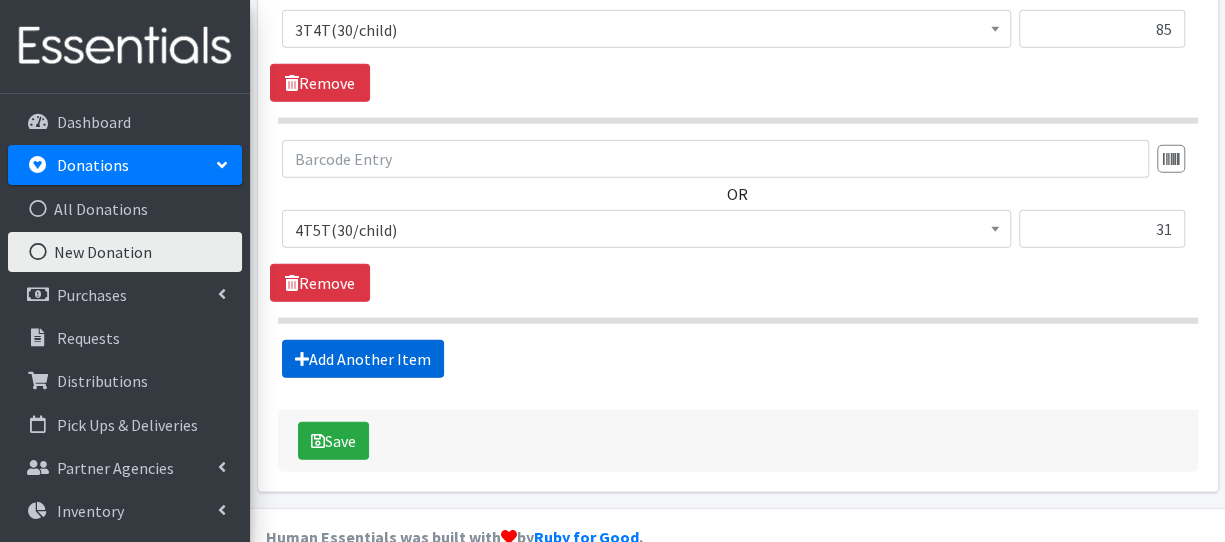 click on "Add Another Item" at bounding box center (363, 359) 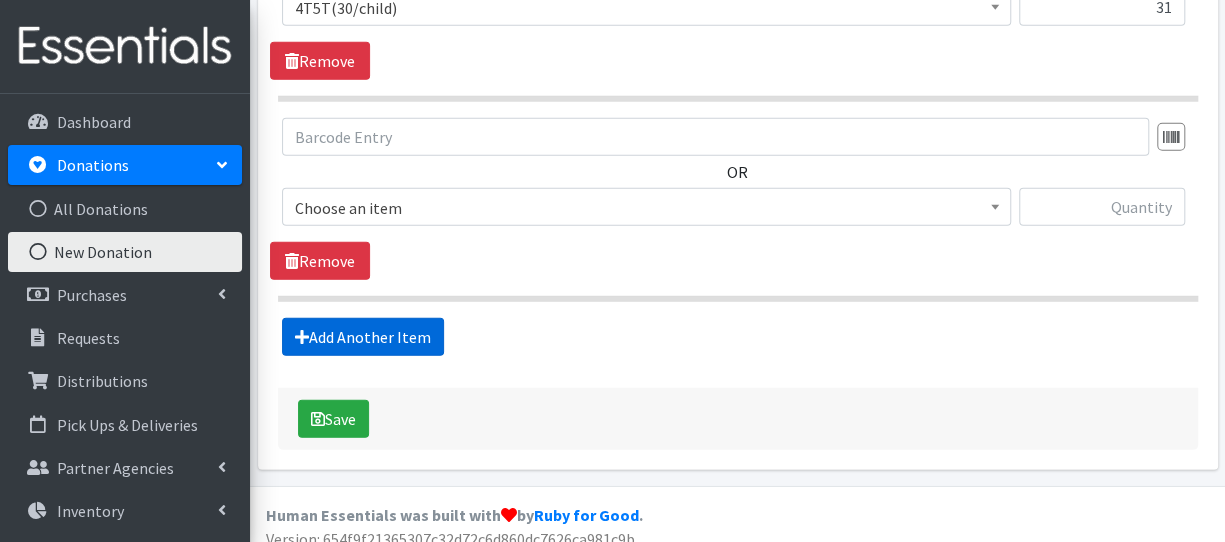 scroll, scrollTop: 2656, scrollLeft: 0, axis: vertical 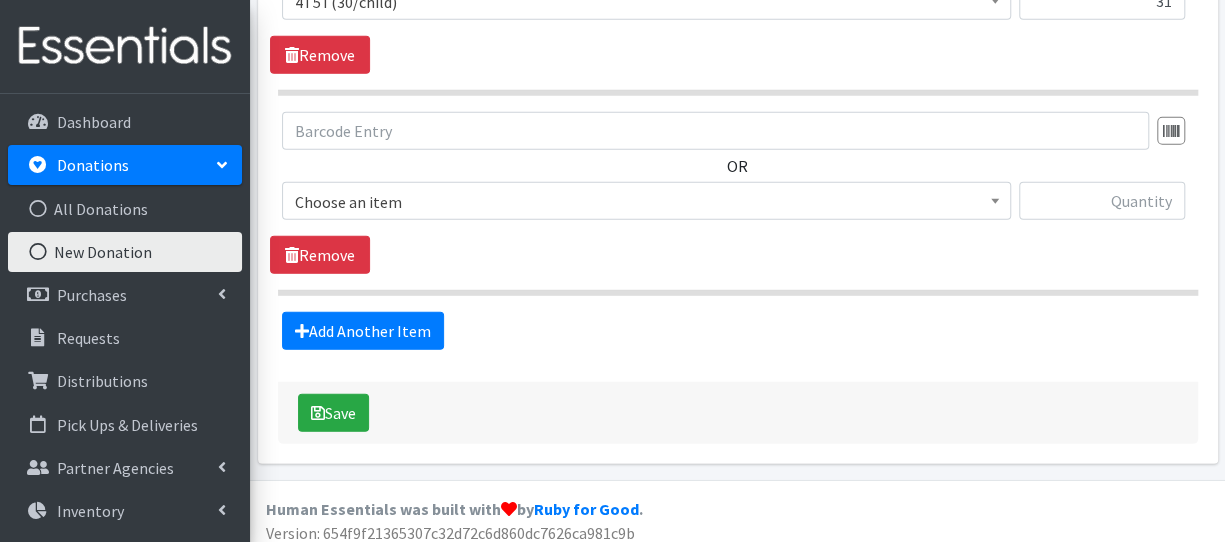 click on "Choose an item" at bounding box center [646, 202] 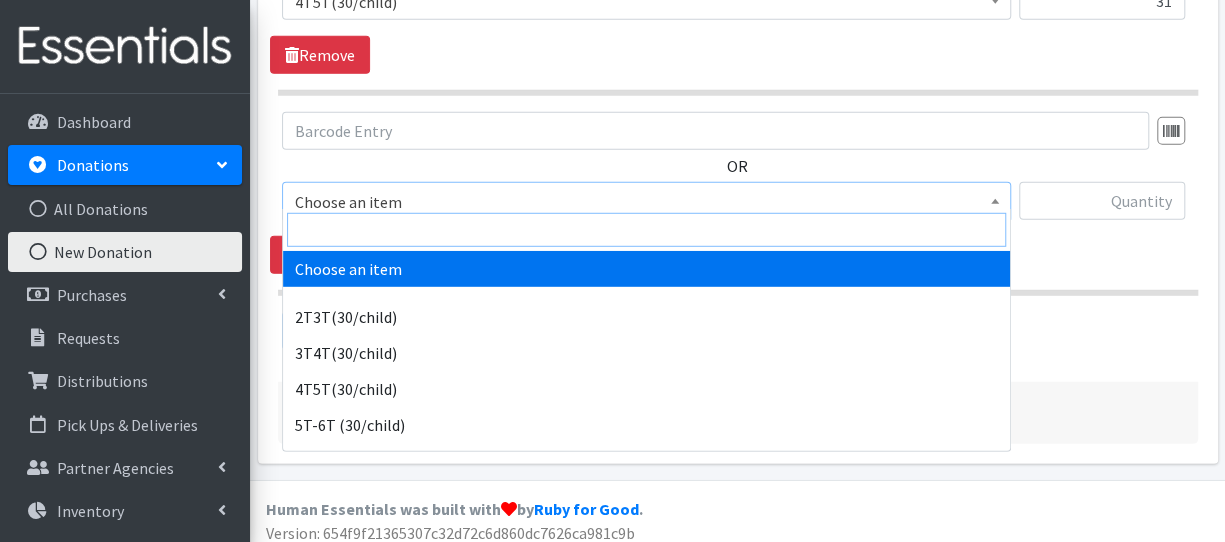 click at bounding box center [646, 230] 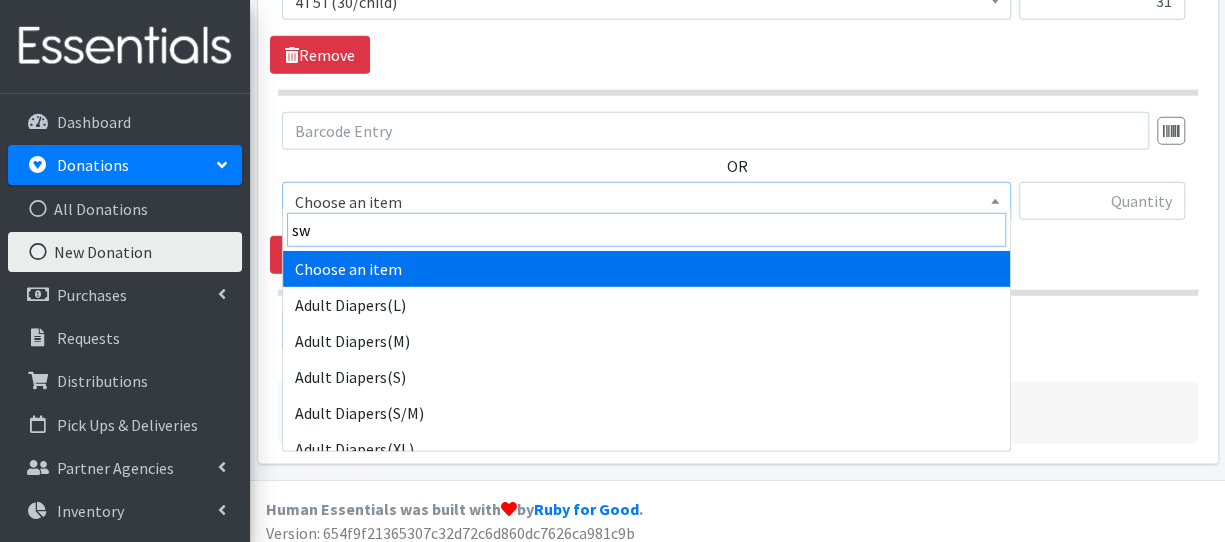 type on "swi" 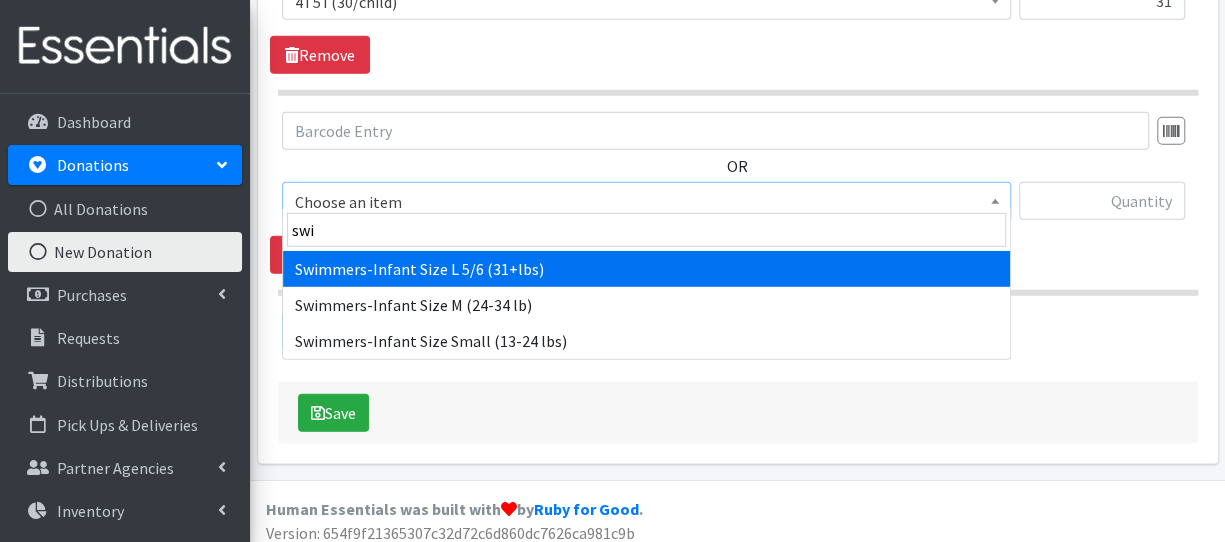 select on "6940" 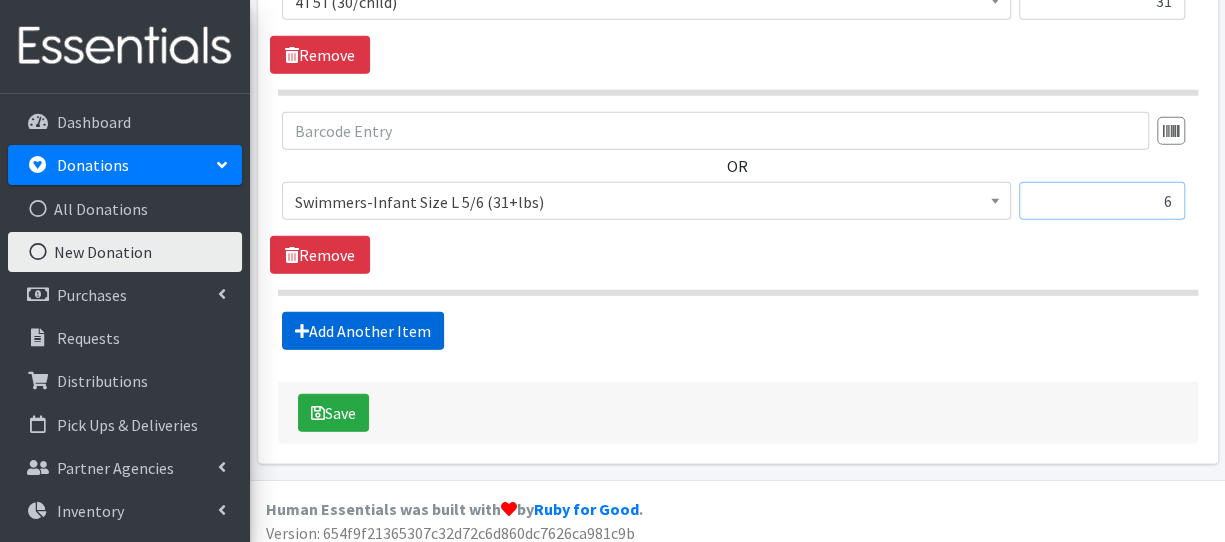 type on "6" 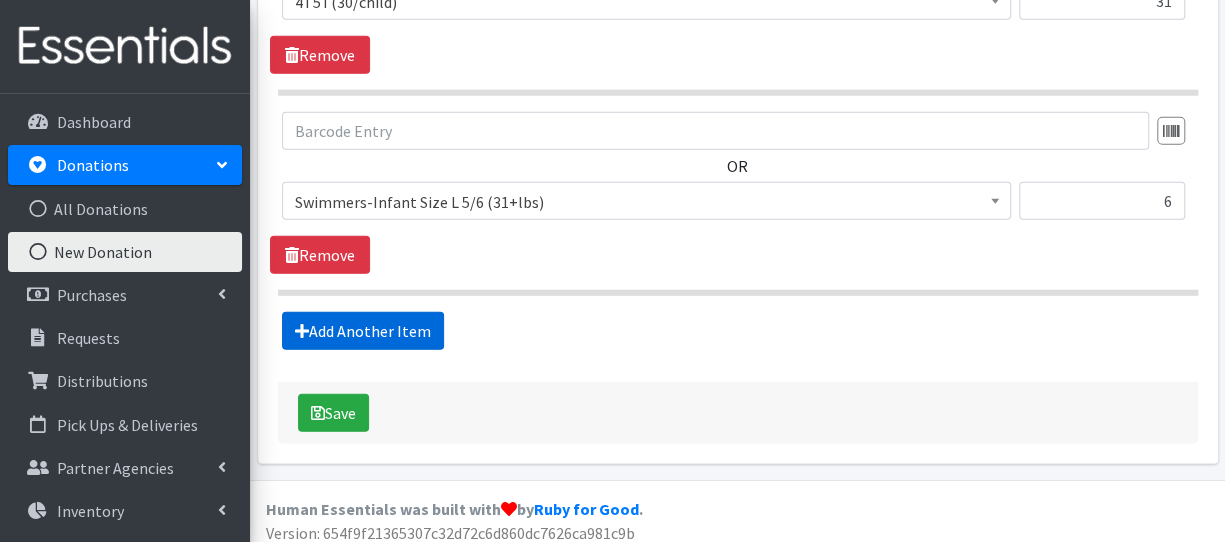 click on "Add Another Item" at bounding box center [363, 331] 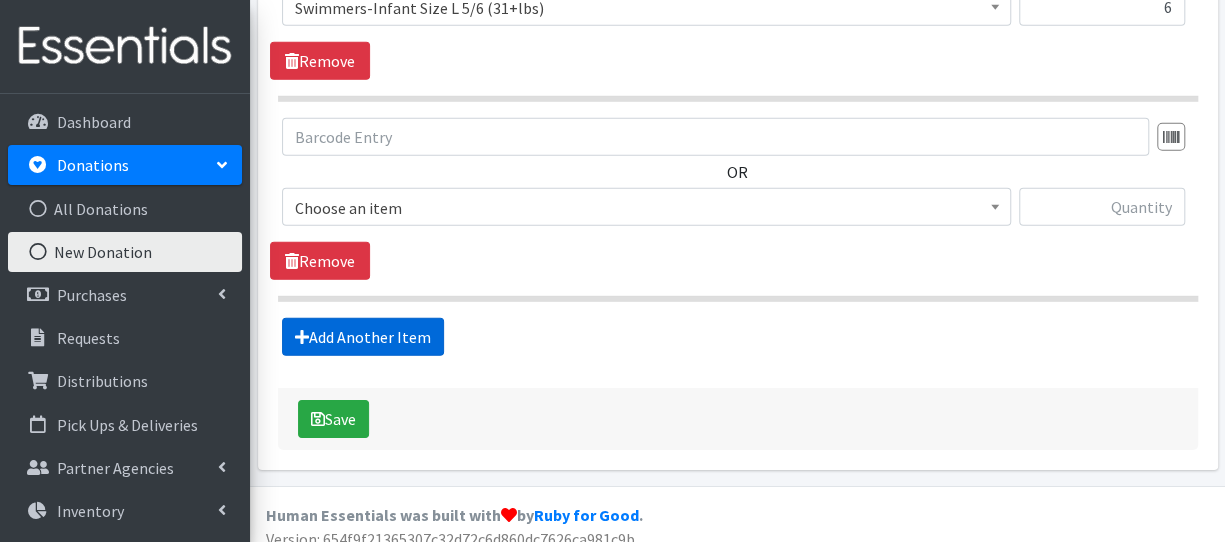 scroll, scrollTop: 2855, scrollLeft: 0, axis: vertical 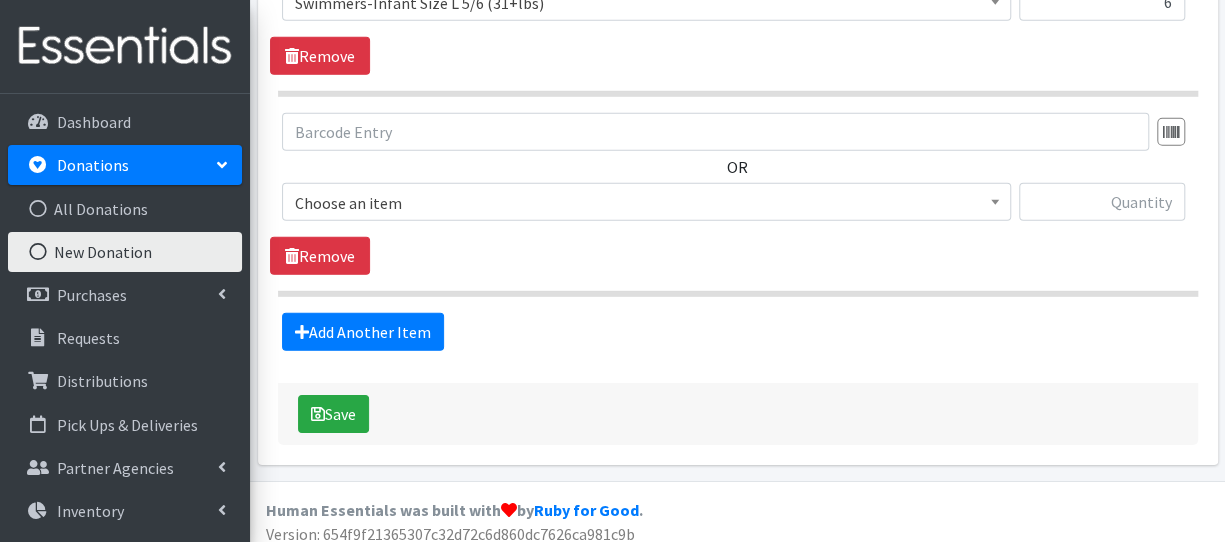 click on "Choose an item" at bounding box center (646, 203) 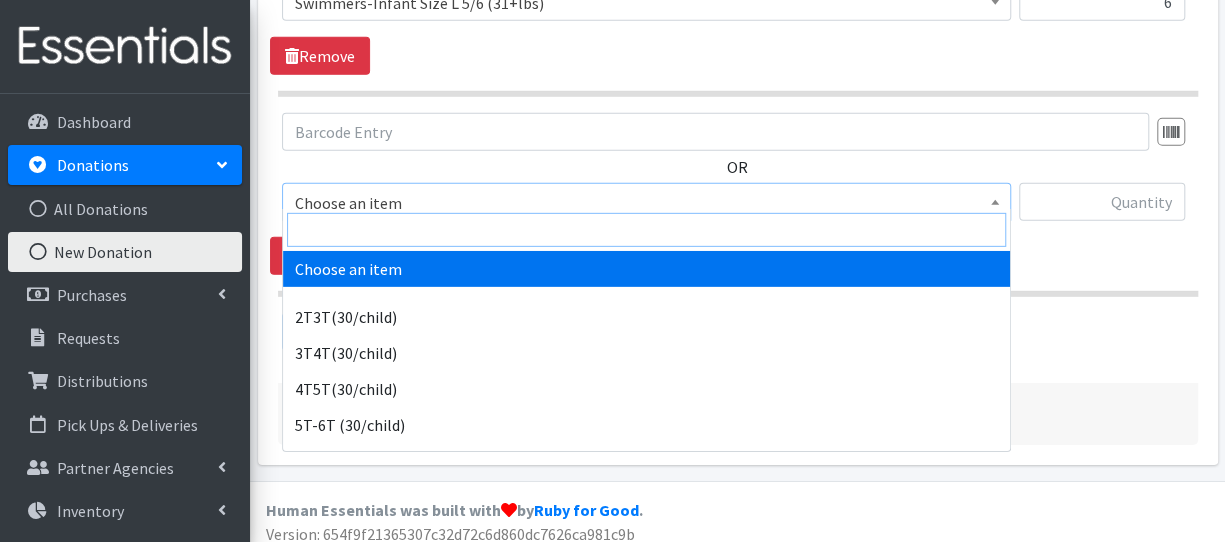 click at bounding box center [646, 230] 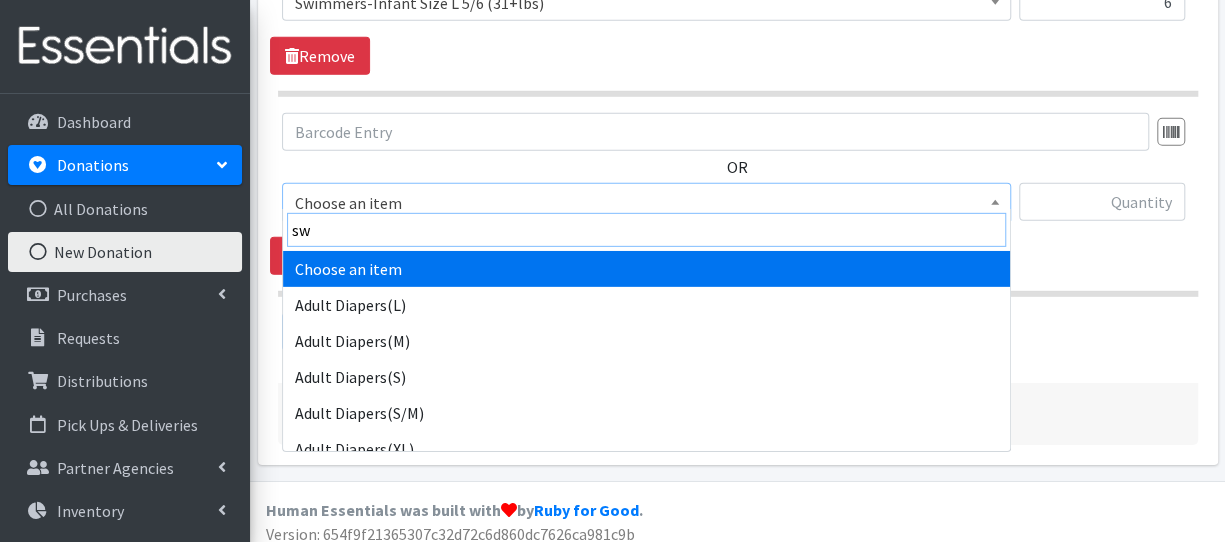type on "swi" 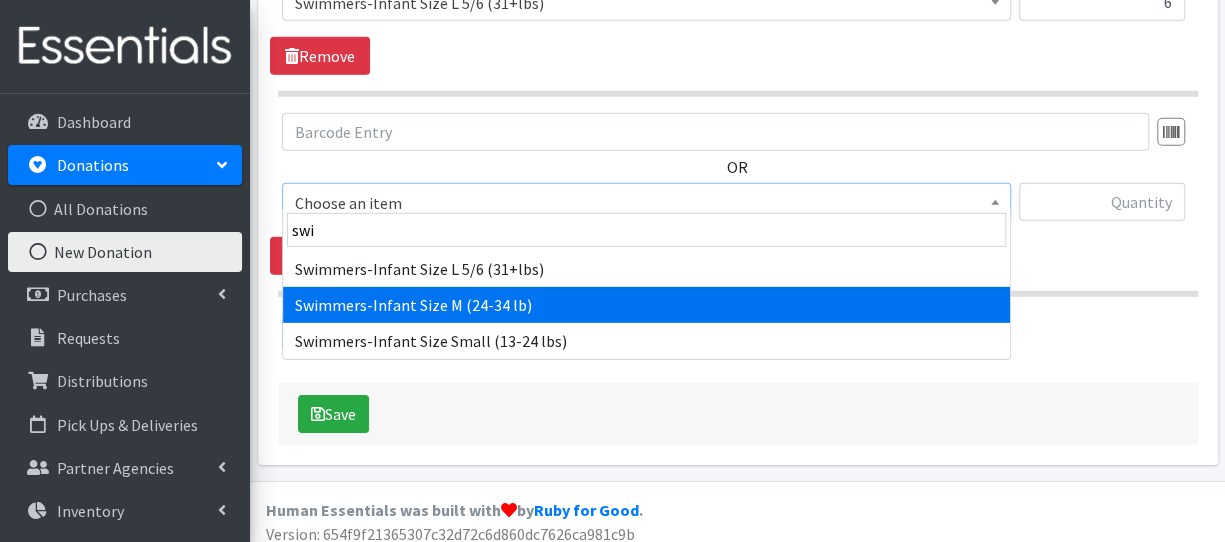 select on "6935" 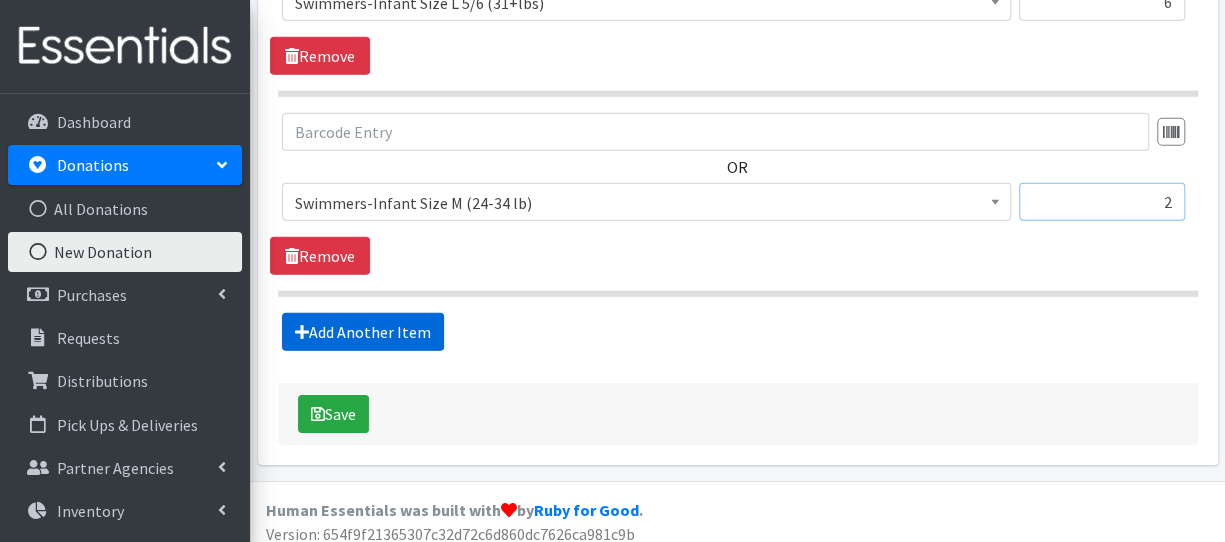 type on "2" 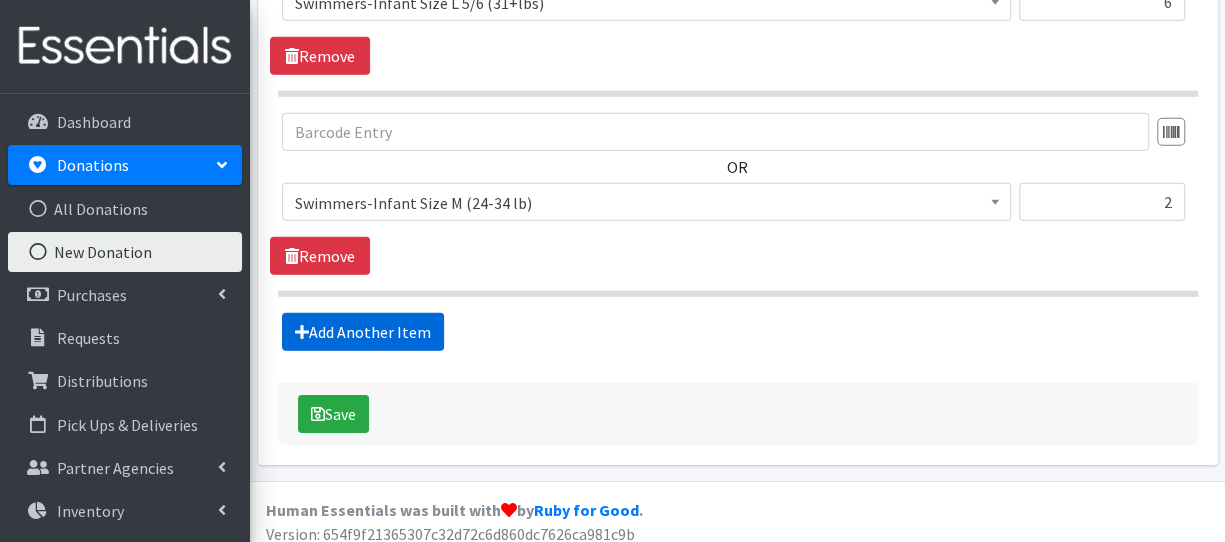 click on "Add Another Item" at bounding box center (363, 332) 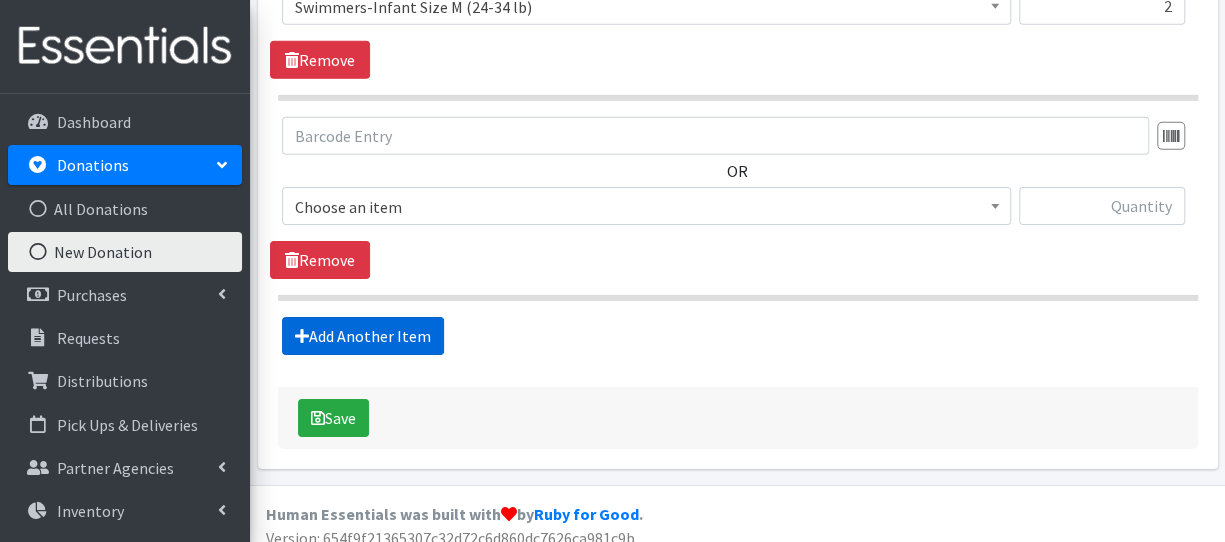 scroll, scrollTop: 3054, scrollLeft: 0, axis: vertical 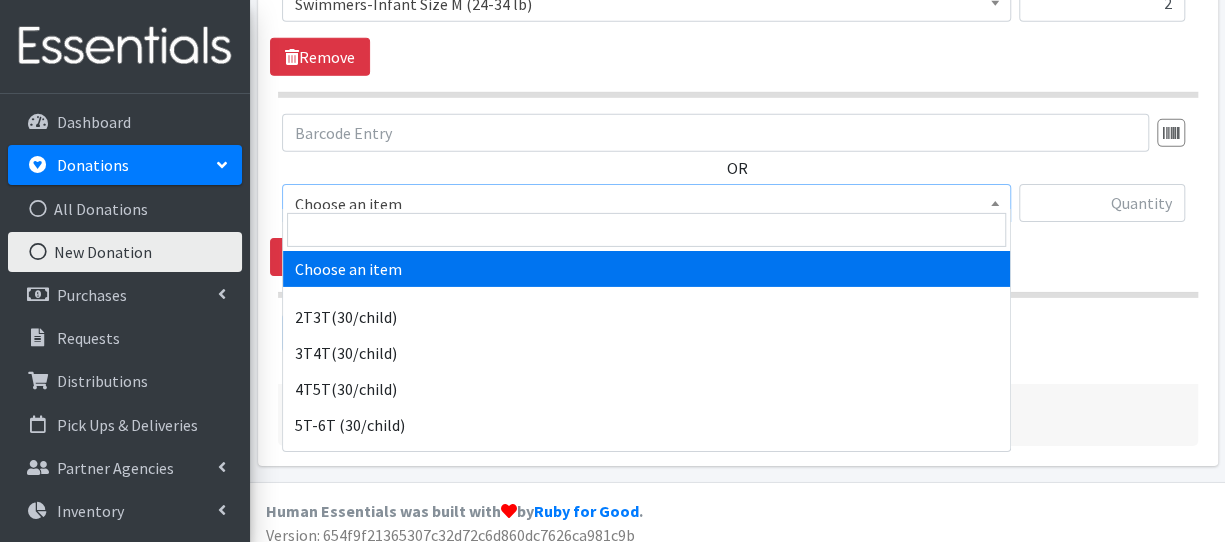 click on "Choose an item" at bounding box center (646, 204) 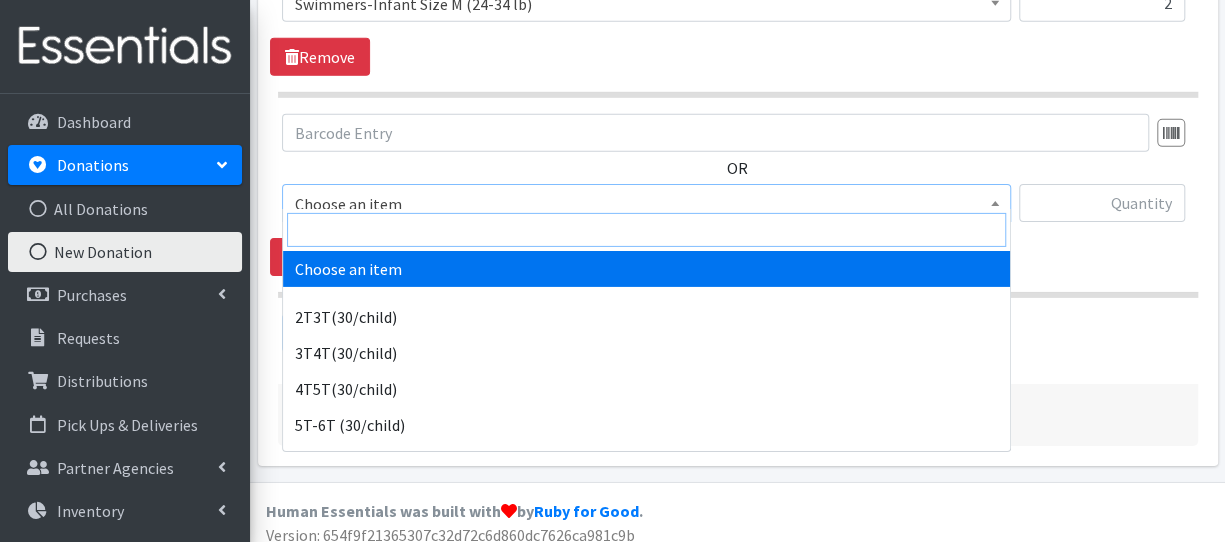 click at bounding box center [646, 230] 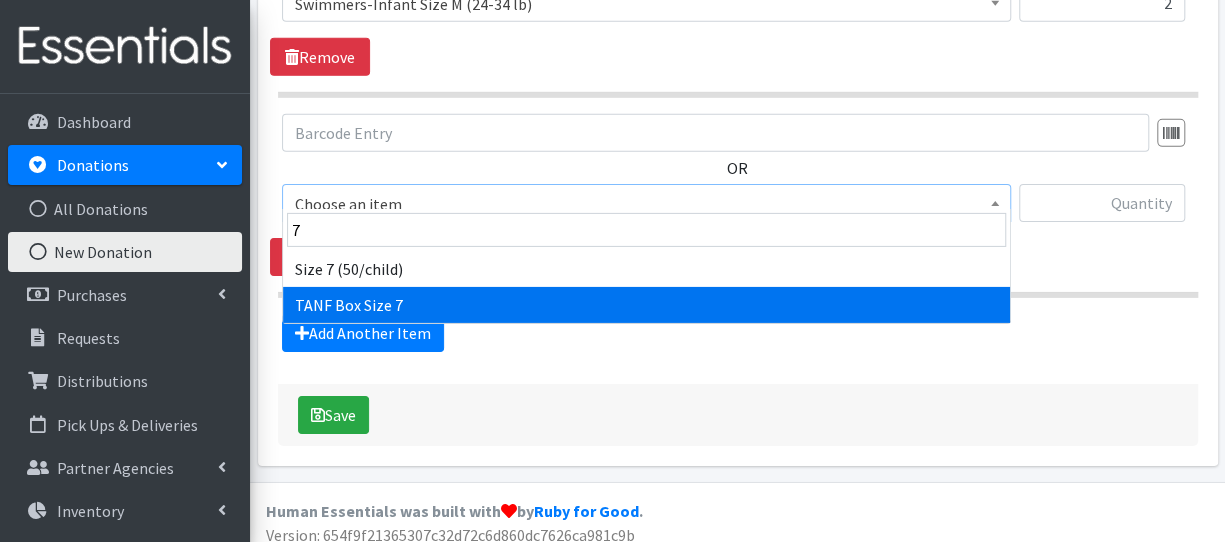 select on "15527" 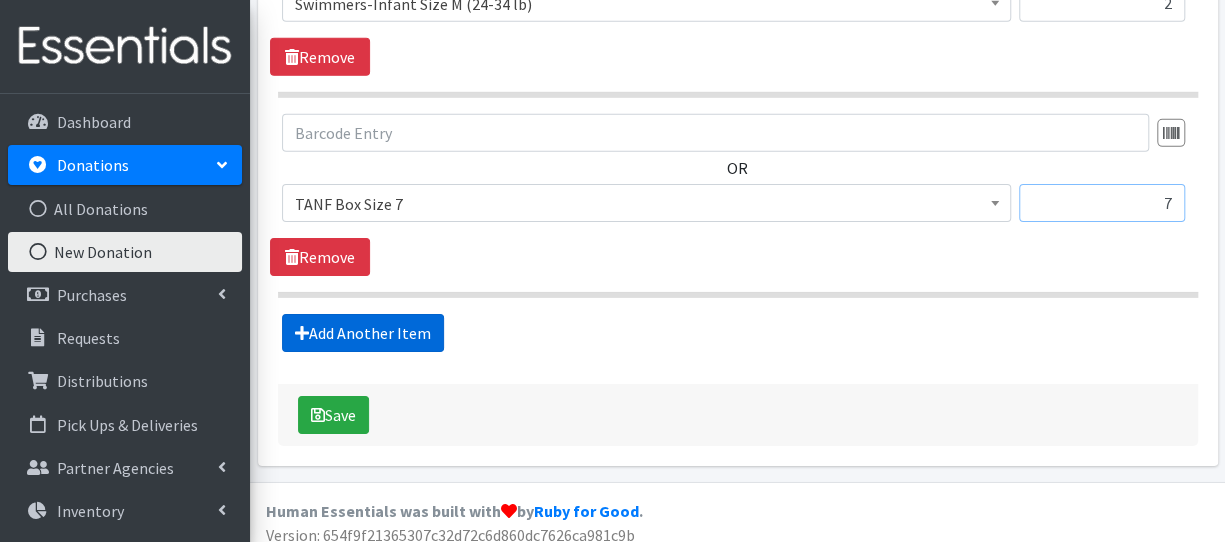 type on "7" 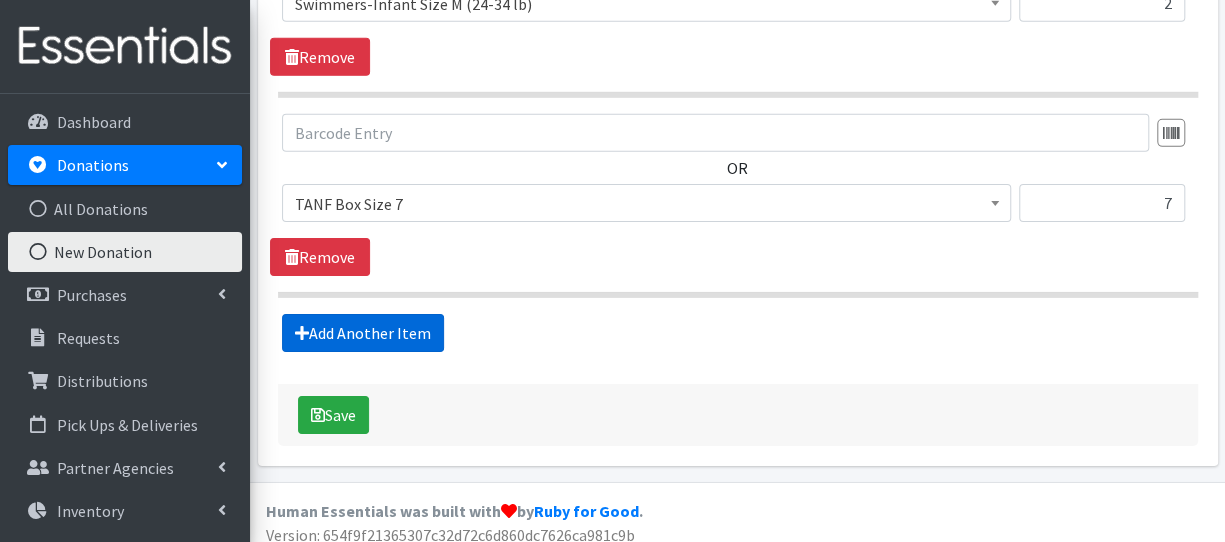click on "Add Another Item" at bounding box center [363, 333] 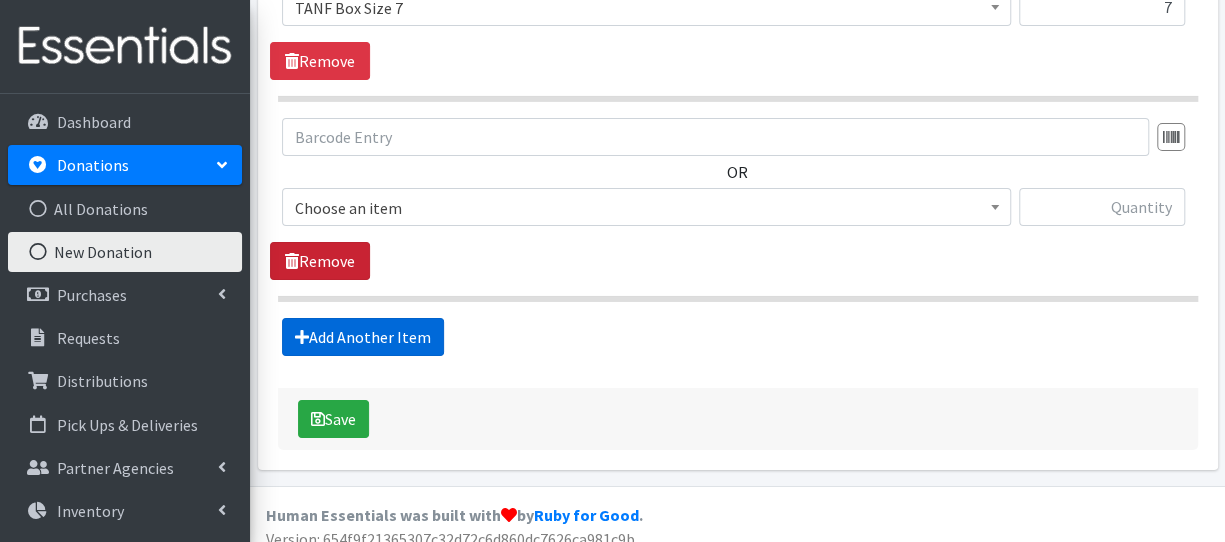 scroll, scrollTop: 3253, scrollLeft: 0, axis: vertical 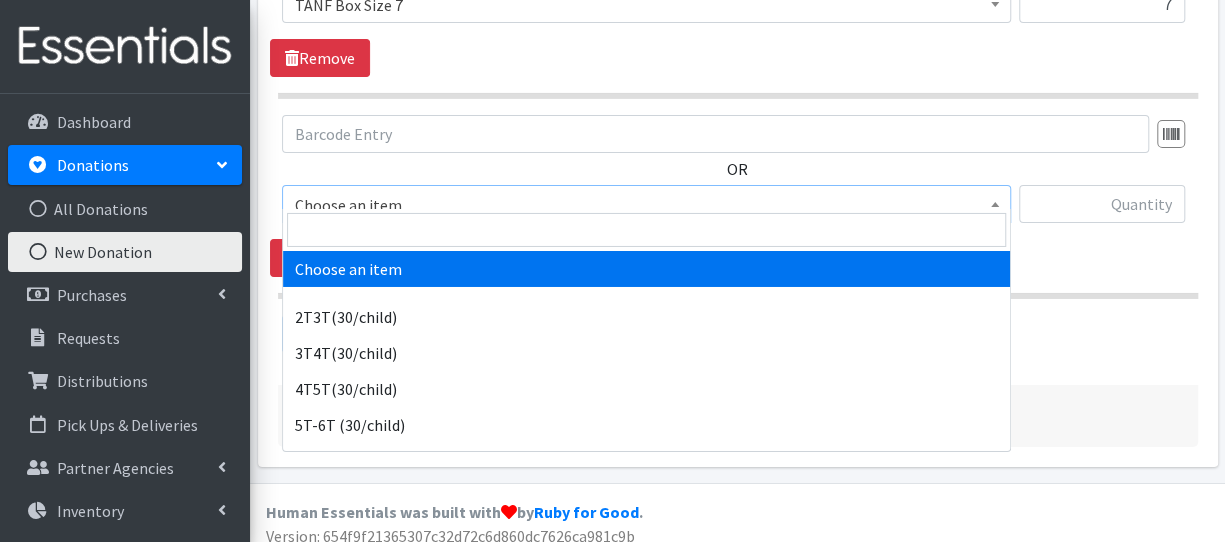 click on "Choose an item" at bounding box center [646, 205] 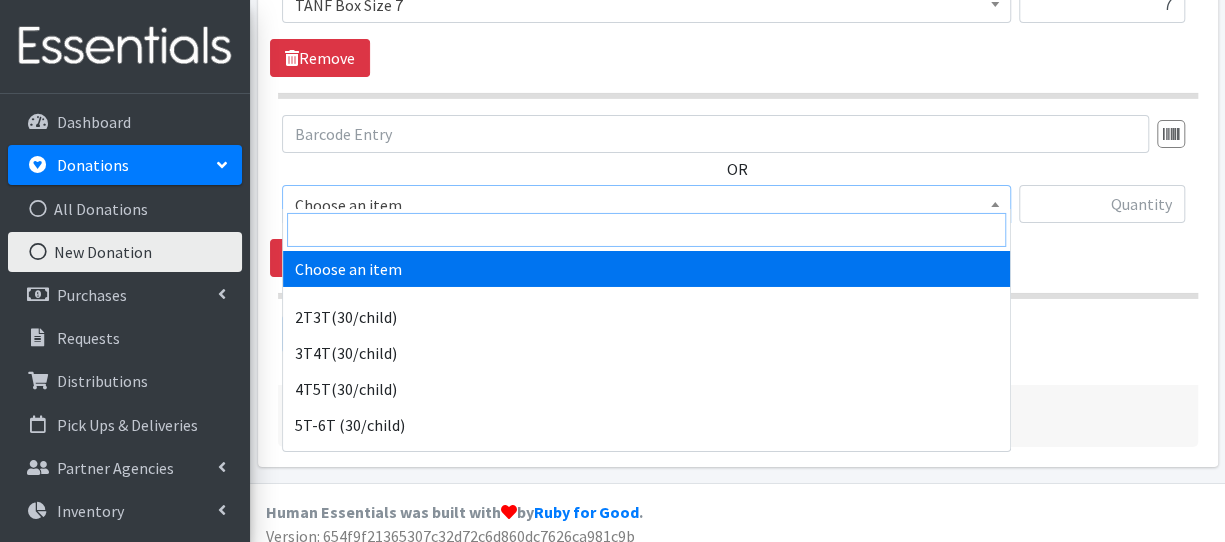click at bounding box center [646, 230] 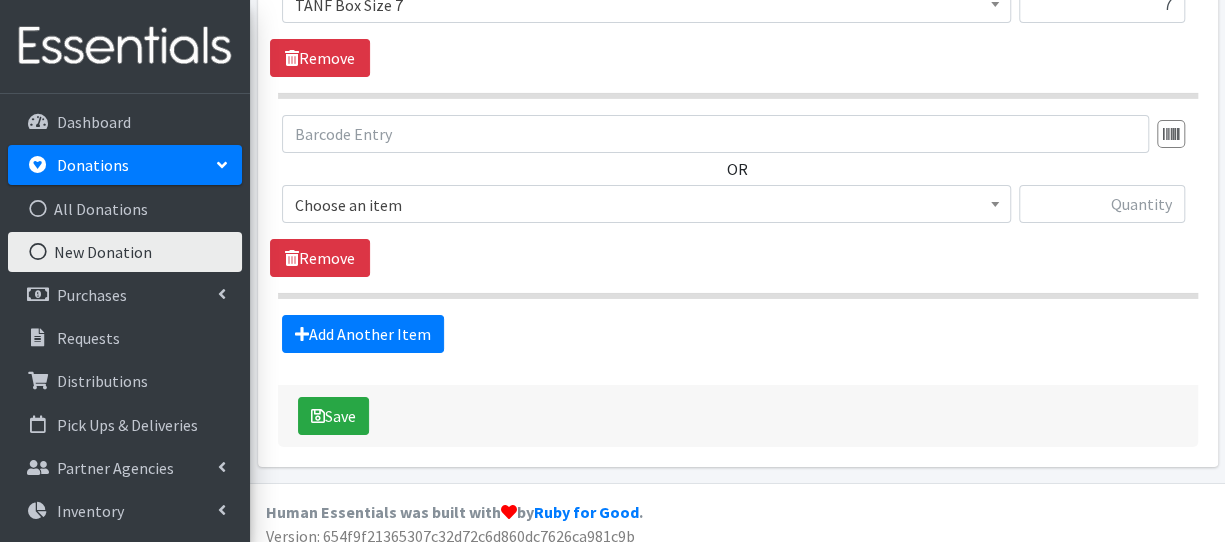 click on "Add Another Item" at bounding box center [737, 334] 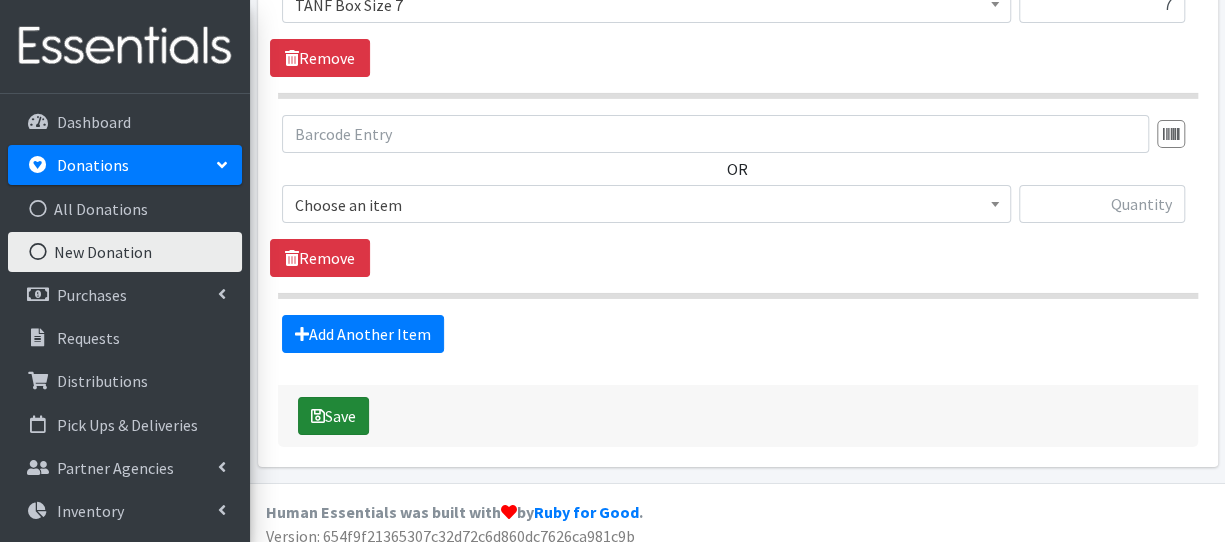 click on "Save" at bounding box center [333, 416] 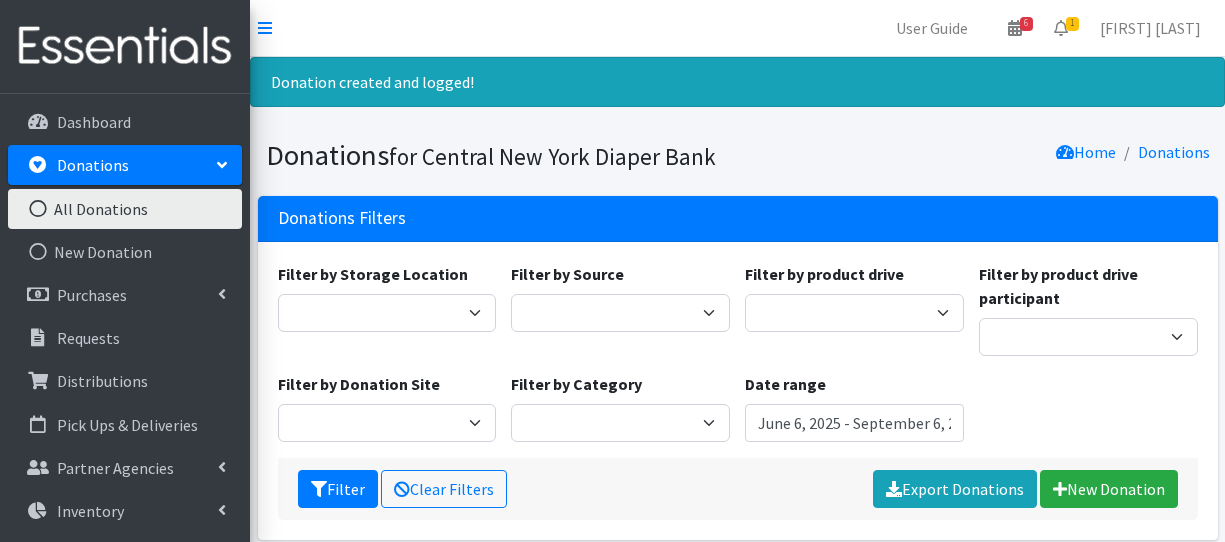 scroll, scrollTop: 0, scrollLeft: 0, axis: both 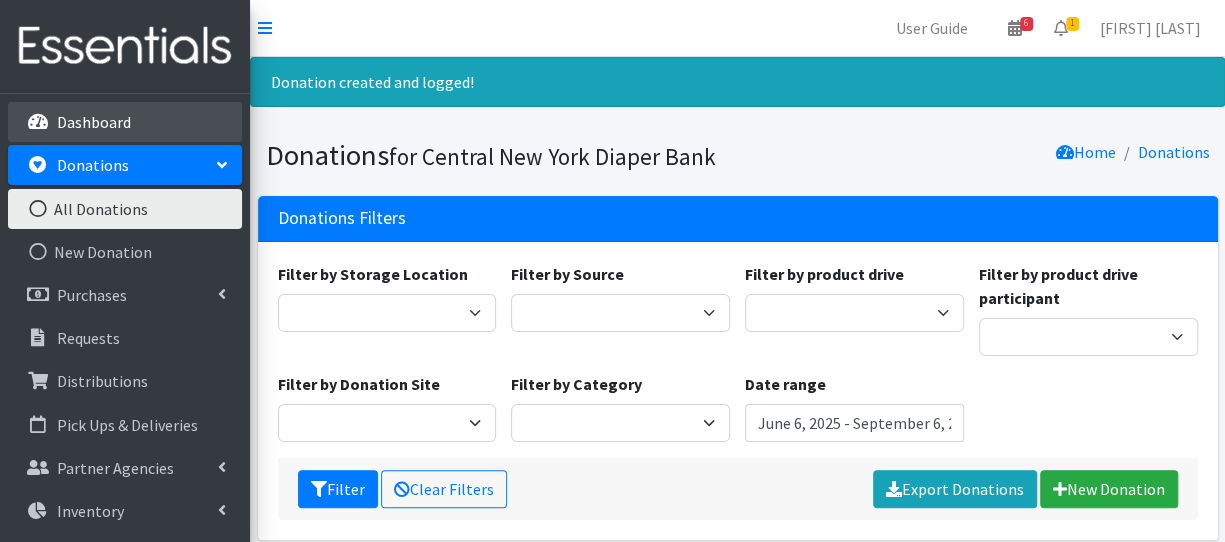 click on "Dashboard" at bounding box center (94, 122) 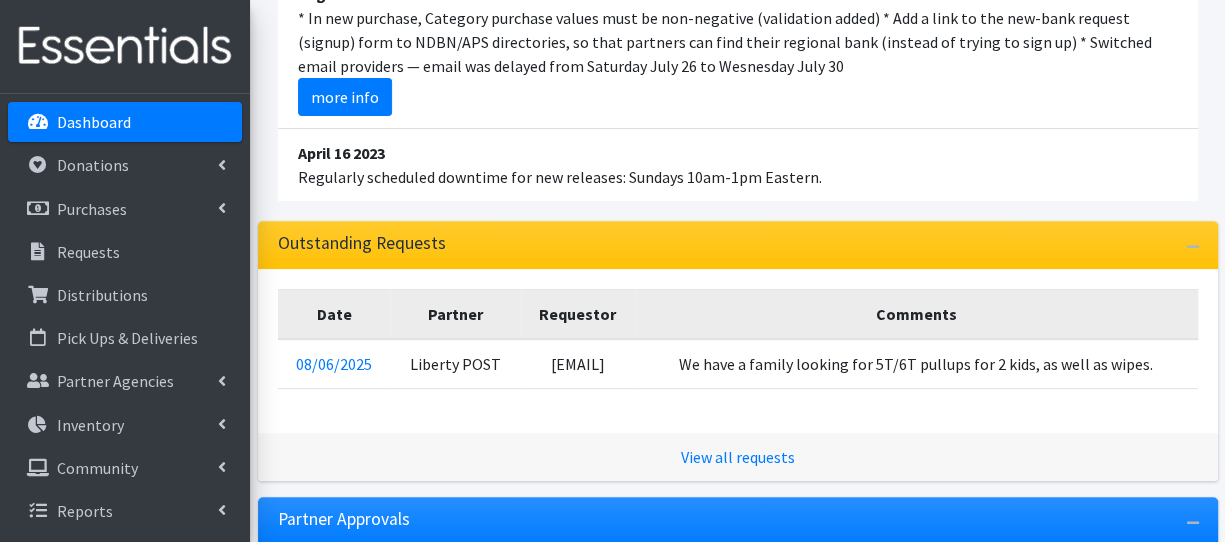 scroll, scrollTop: 280, scrollLeft: 0, axis: vertical 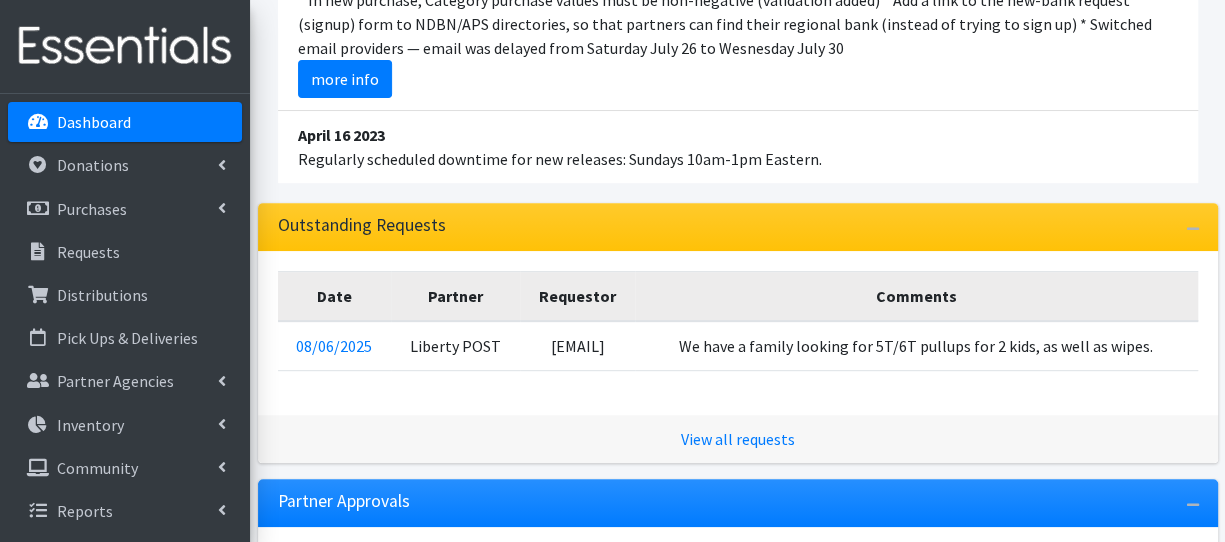 click on "Announcements
from Human Essentials
August 03
* In new purchase, Category purchase values must be non-negative (validation added)
* Add a link to the new-bank request (signup) form to NDBN/APS directories, so that partners can find their regional bank (instead of trying to sign up)
* Switched email providers — email was delayed from Saturday July 26 to Wesnesday July 30
more info
April 16 2023
Regularly scheduled downtime for new releases:  Sundays 10am-1pm Eastern.
Outstanding Requests
Date
Partner
Requestor
Comments" at bounding box center [737, 469] 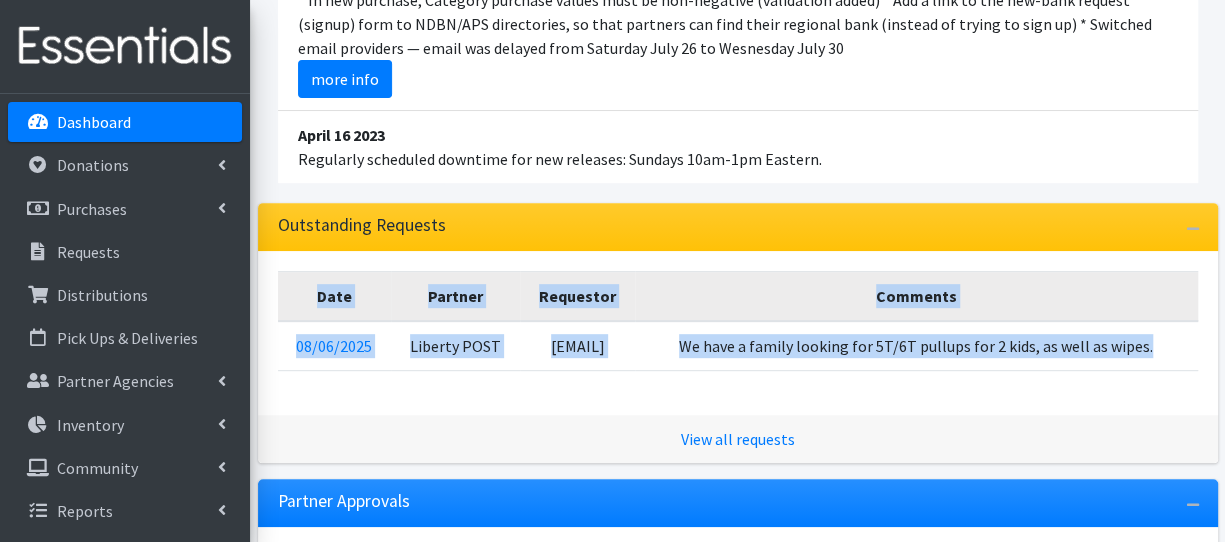 drag, startPoint x: 253, startPoint y: 430, endPoint x: 253, endPoint y: 467, distance: 37 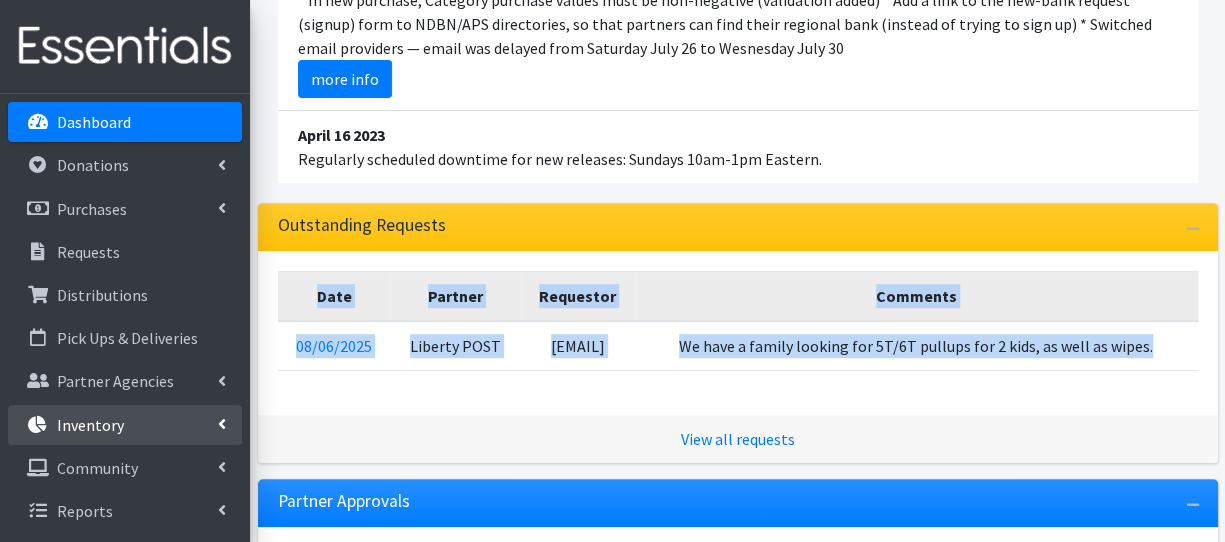 click on "Inventory" at bounding box center (125, 425) 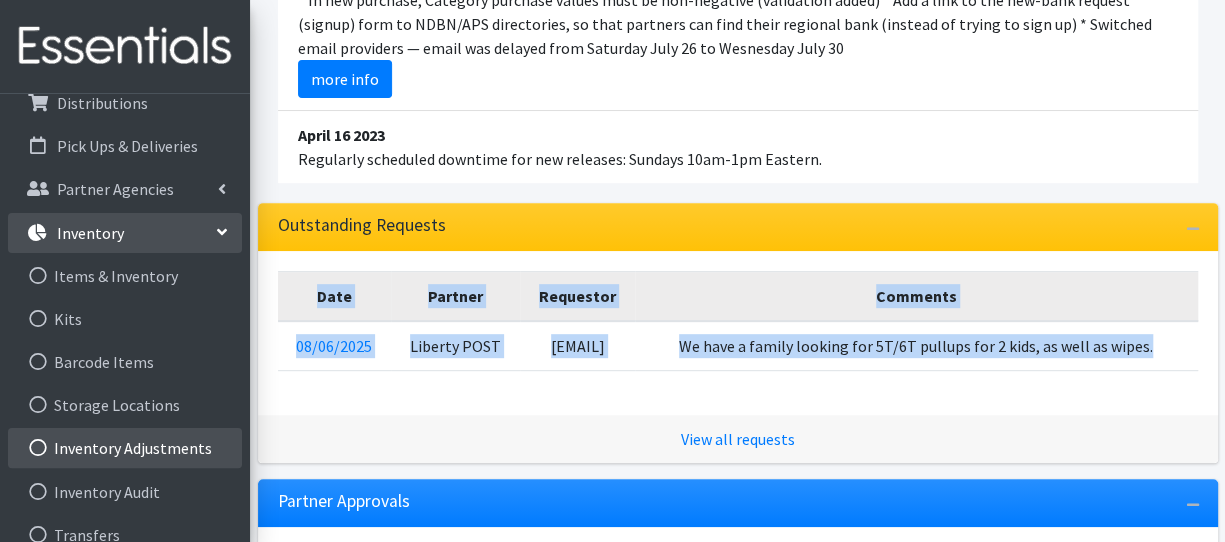 scroll, scrollTop: 189, scrollLeft: 0, axis: vertical 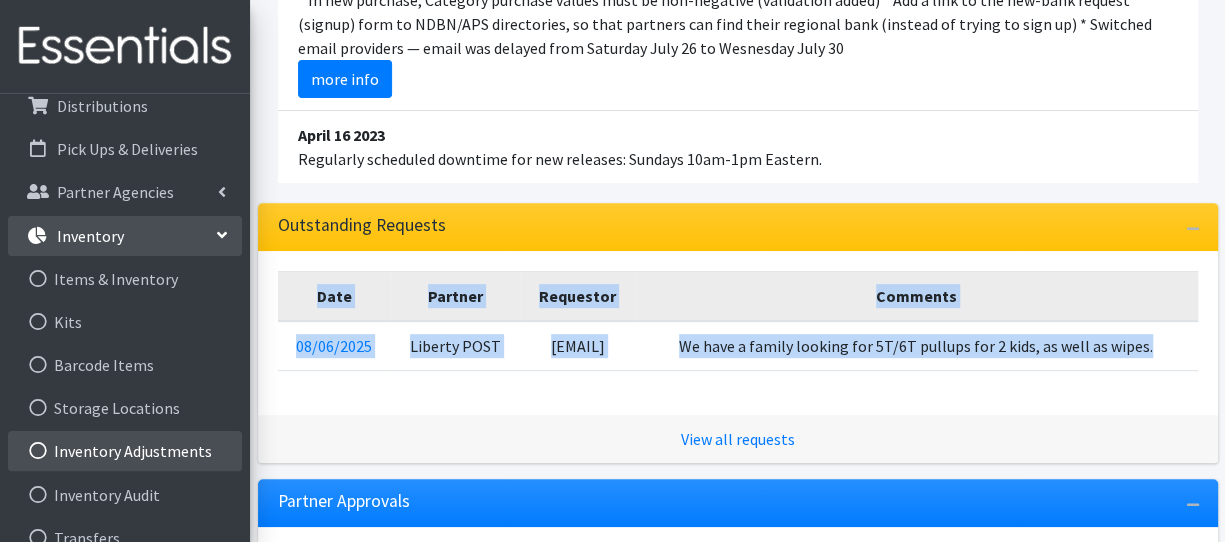 click on "Inventory Adjustments" at bounding box center (125, 451) 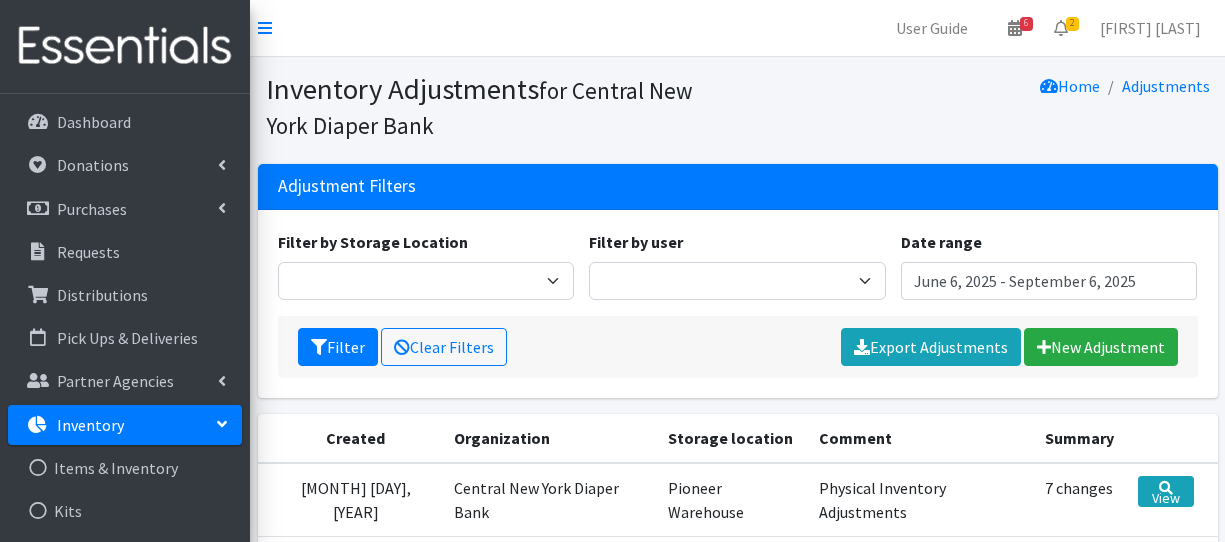 scroll, scrollTop: 0, scrollLeft: 0, axis: both 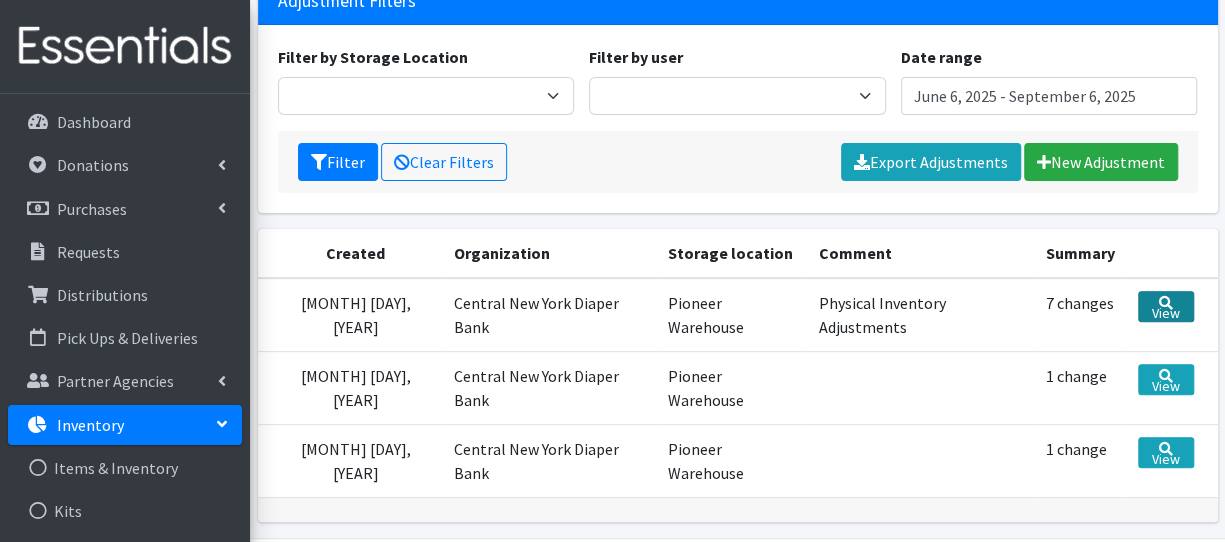 click on "View" at bounding box center [1165, 306] 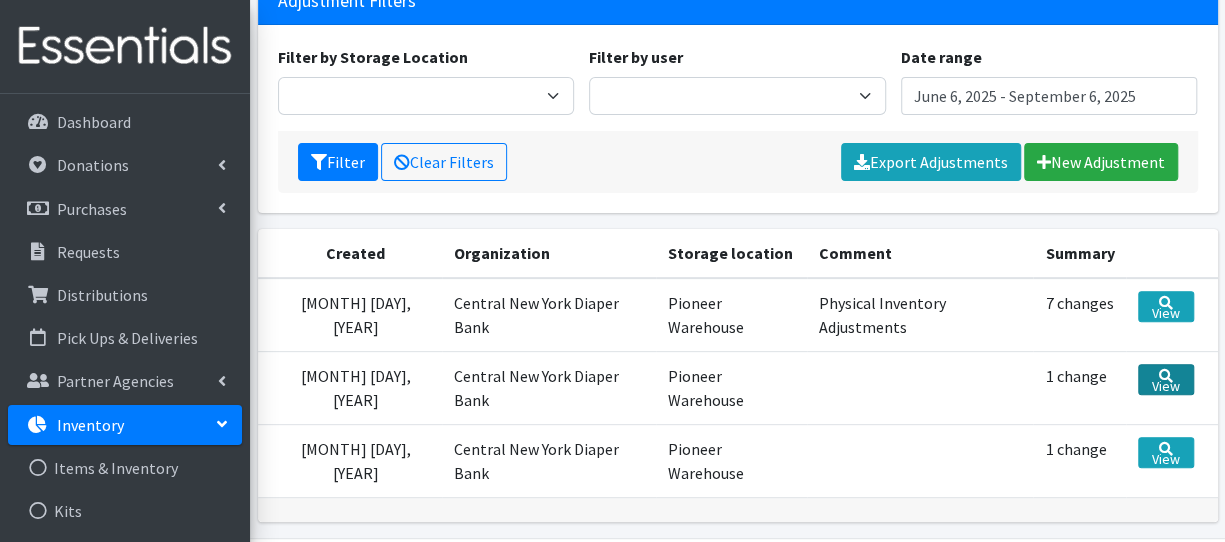 click on "View" at bounding box center [1165, 379] 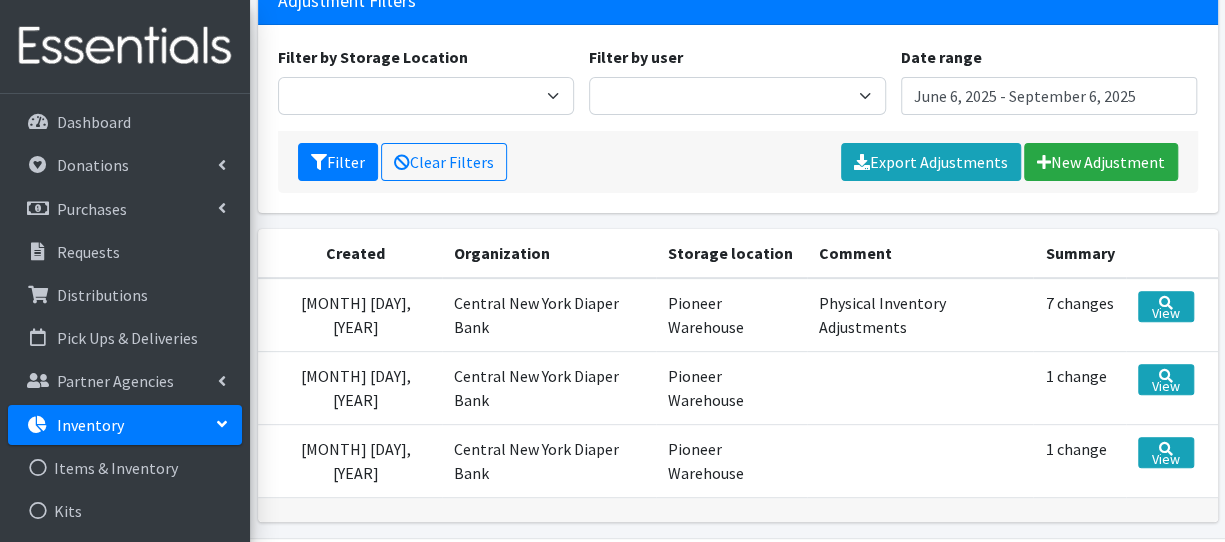 click on "1 change" at bounding box center (1079, 388) 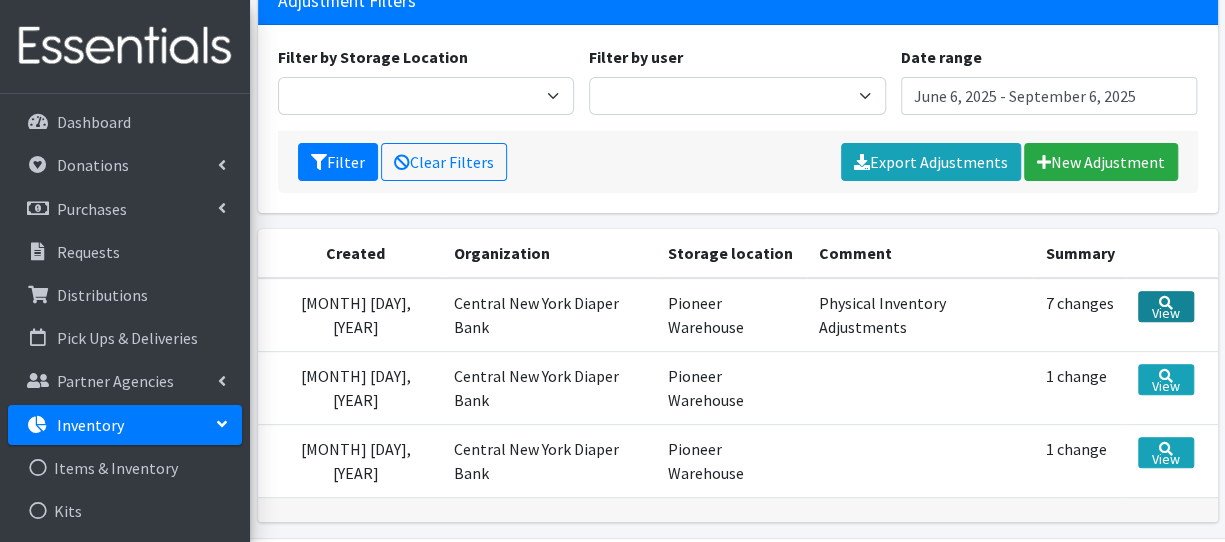 click on "View" at bounding box center [1165, 306] 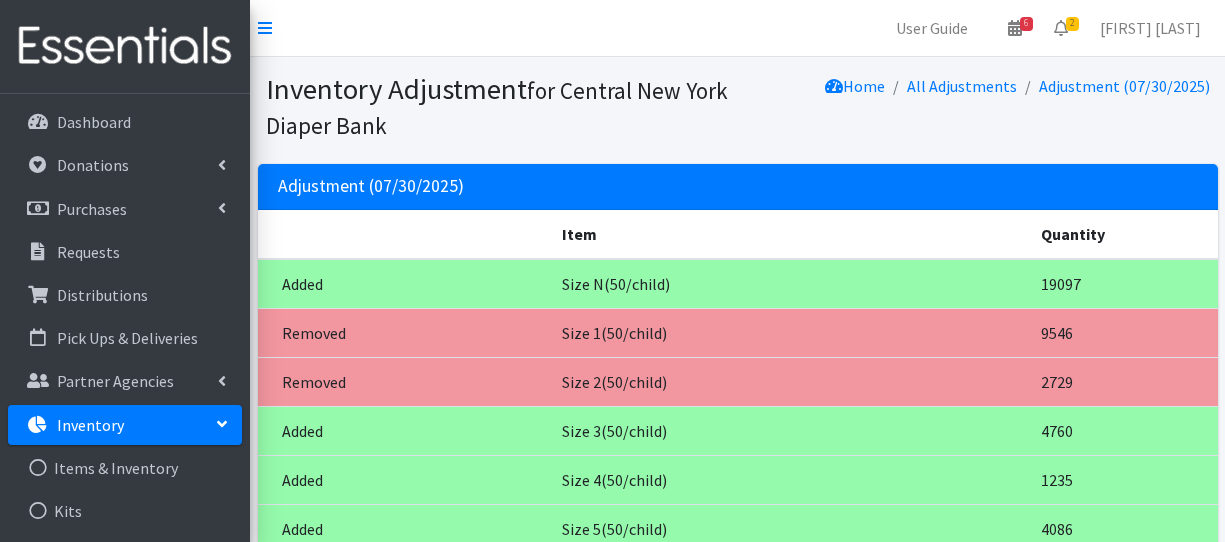 scroll, scrollTop: 0, scrollLeft: 0, axis: both 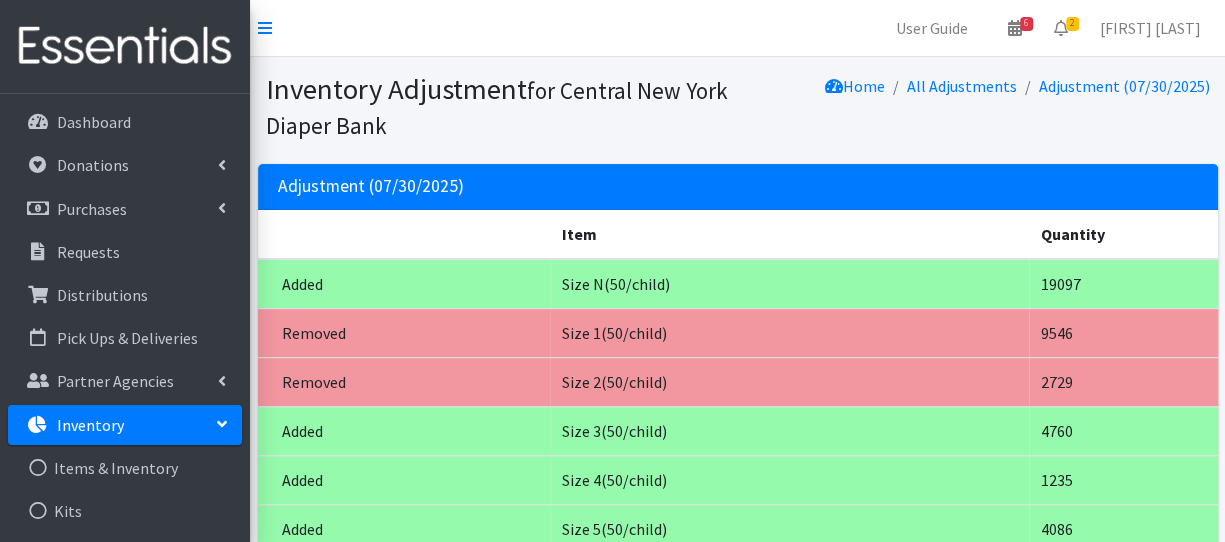 click on "Inventory" at bounding box center (125, 425) 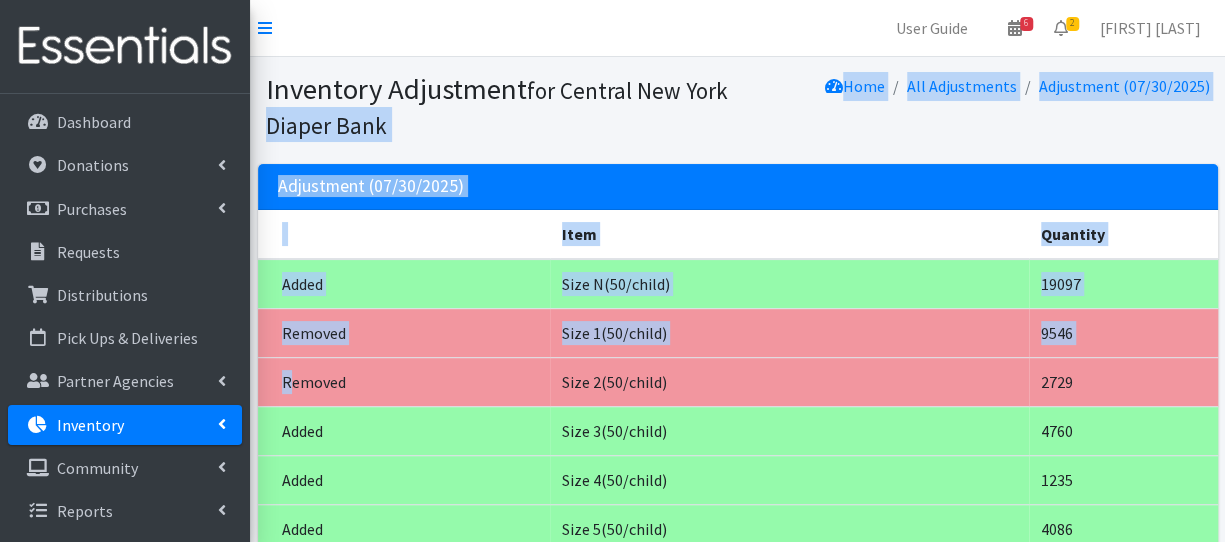 drag, startPoint x: 253, startPoint y: 133, endPoint x: 254, endPoint y: 403, distance: 270.00186 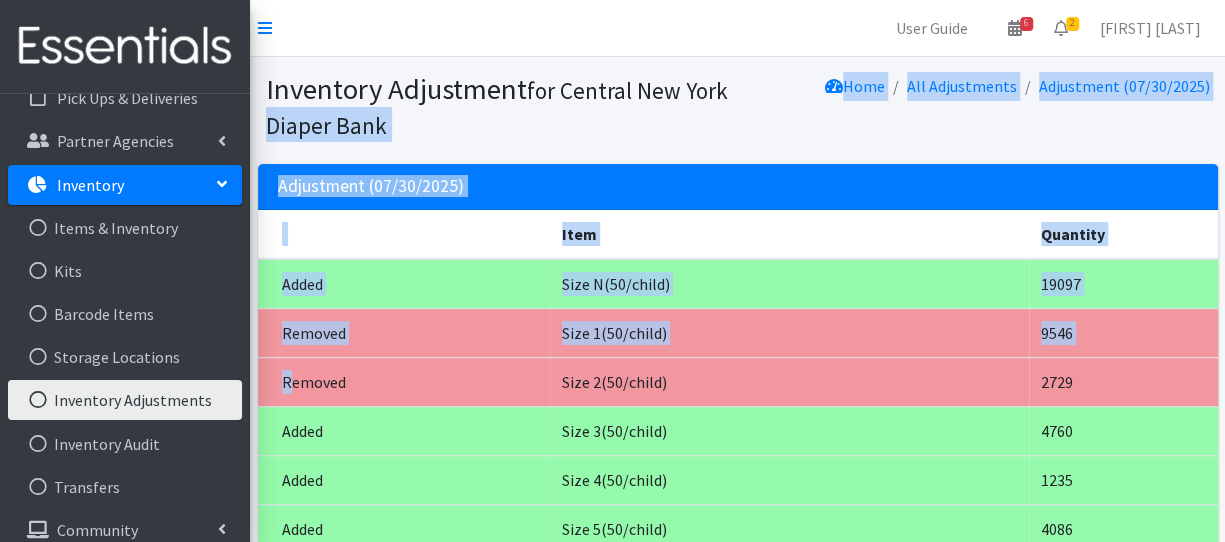 scroll, scrollTop: 280, scrollLeft: 0, axis: vertical 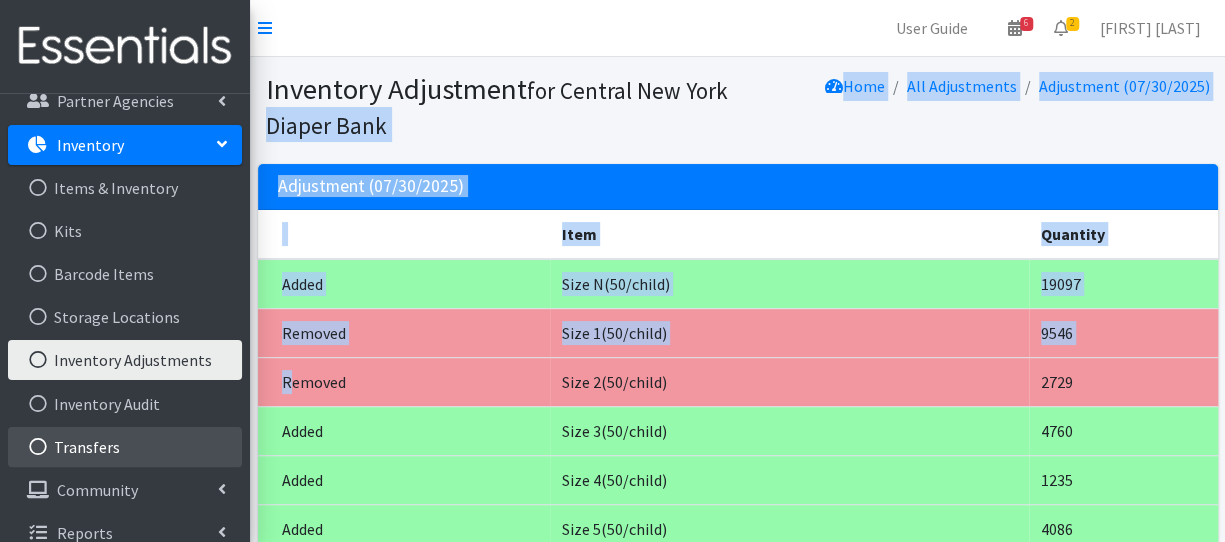 click on "Transfers" at bounding box center [125, 447] 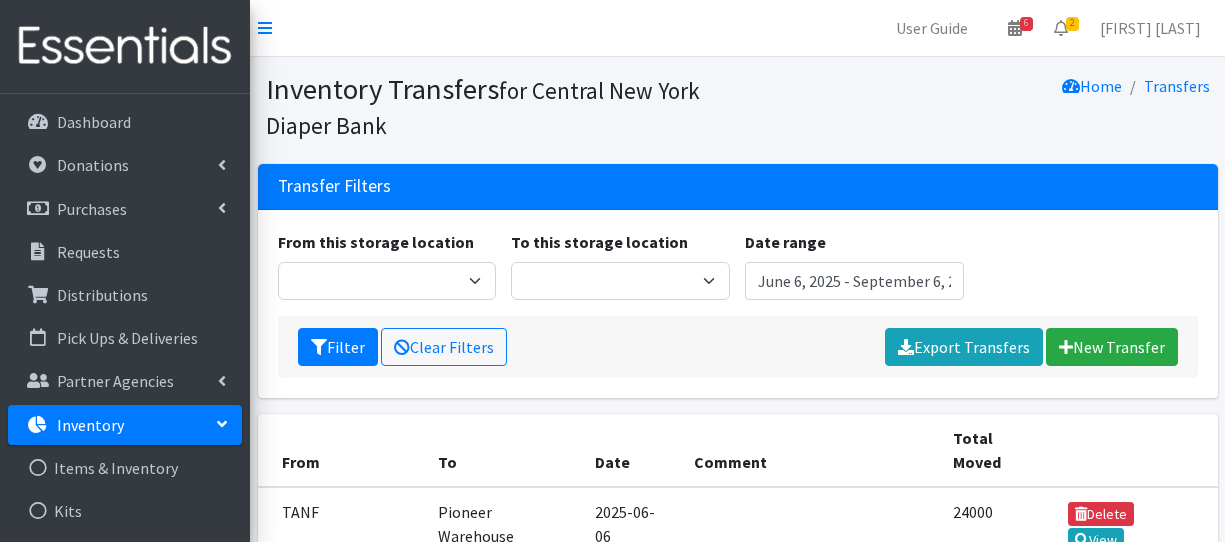 scroll, scrollTop: 0, scrollLeft: 0, axis: both 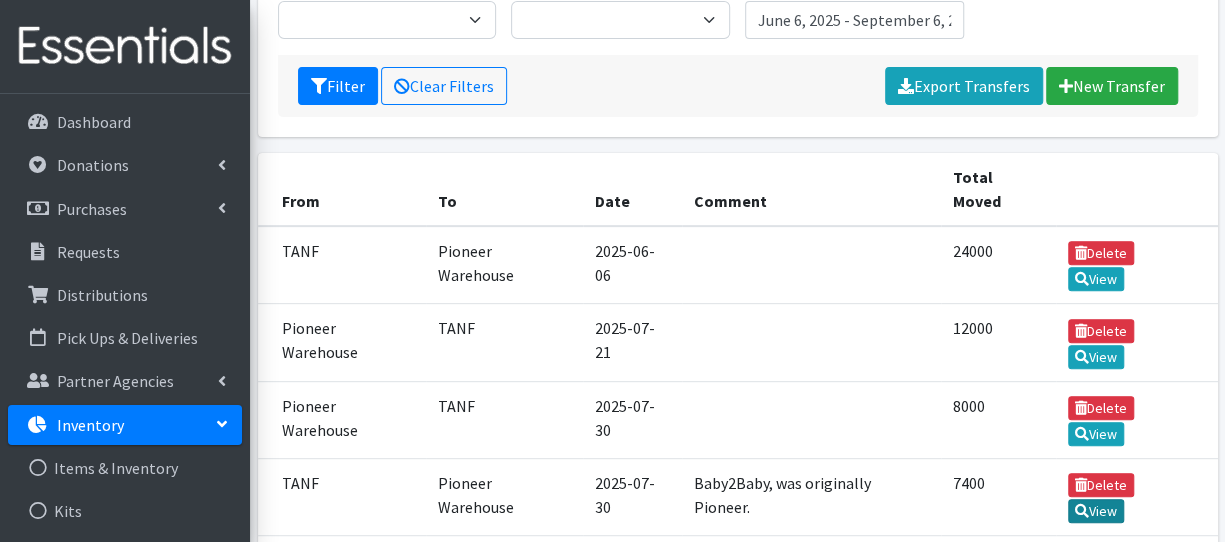 click on "View" at bounding box center [1096, 511] 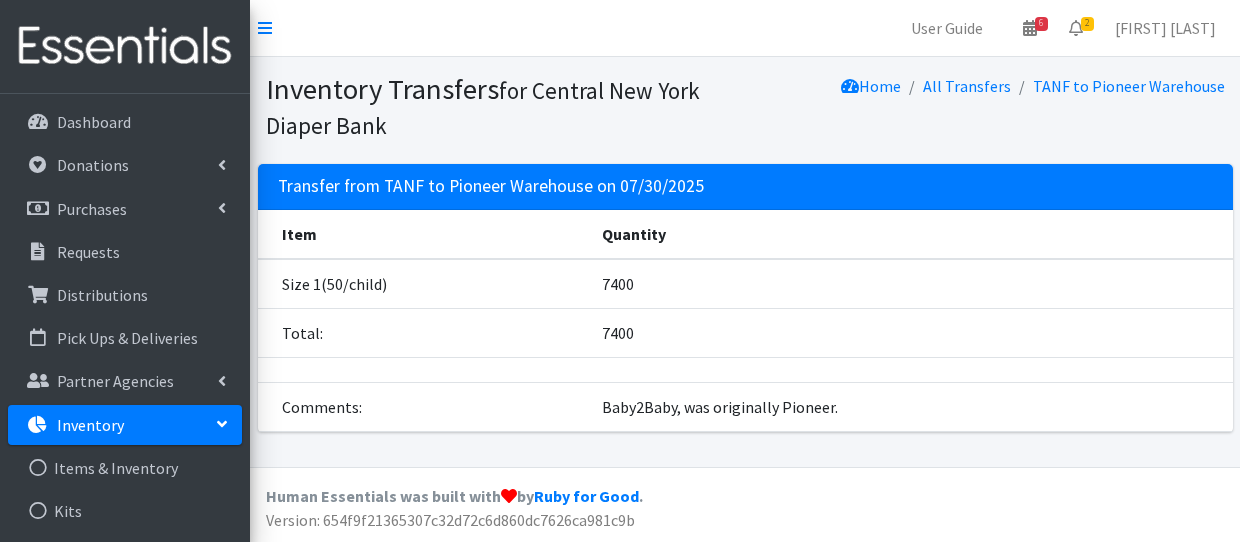 scroll, scrollTop: 0, scrollLeft: 0, axis: both 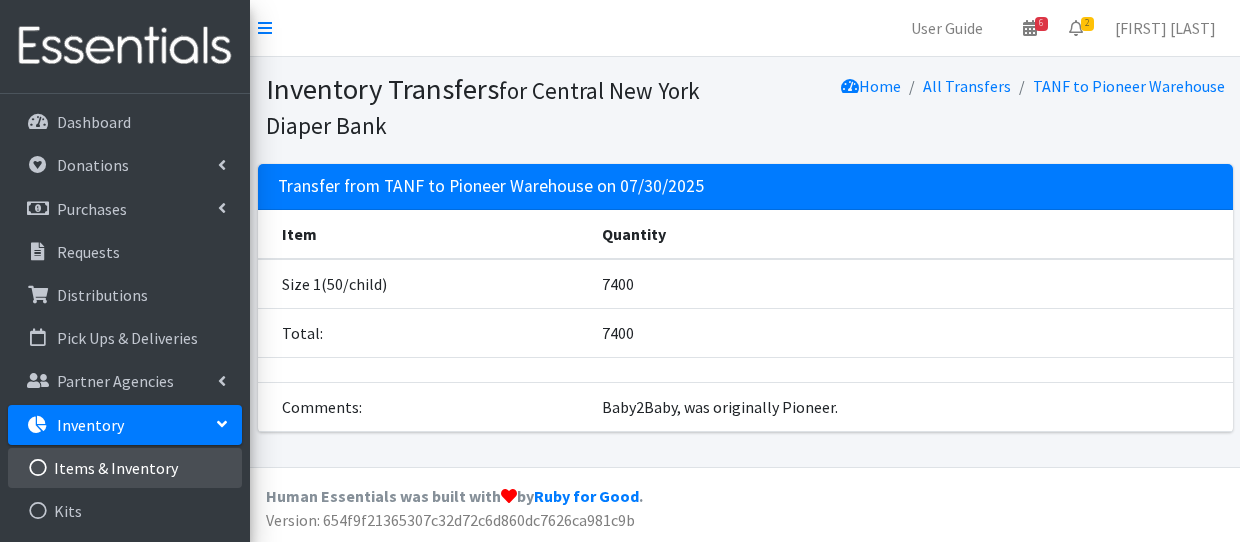 click on "Inventory
Items & Inventory
Kits
Barcode Items
Storage Locations
Inventory Adjustments
Inventory Audit
Transfers" at bounding box center (125, 578) 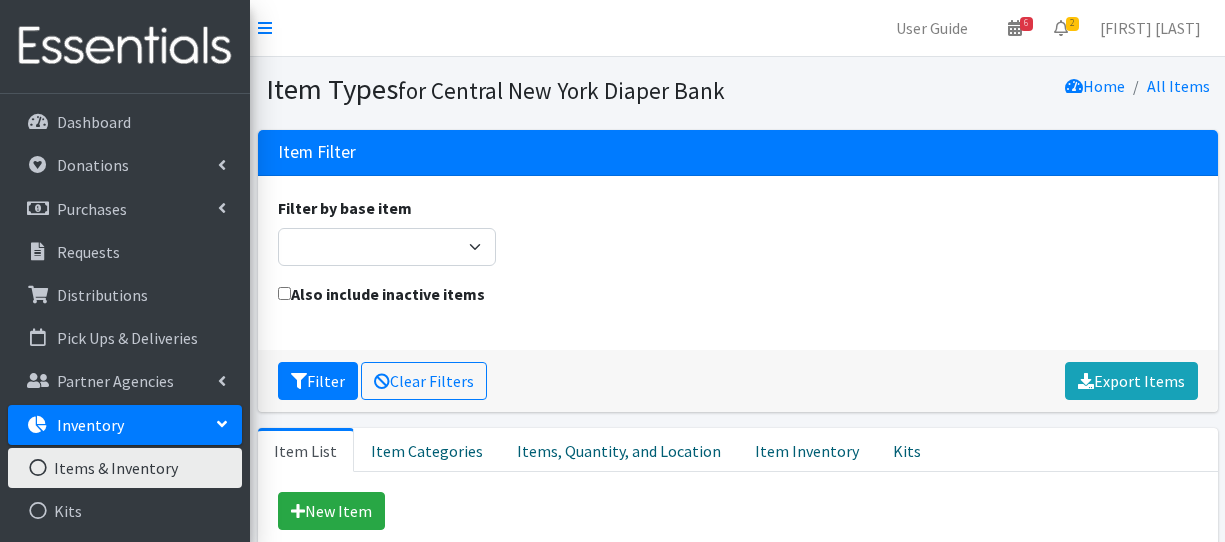 scroll, scrollTop: 0, scrollLeft: 0, axis: both 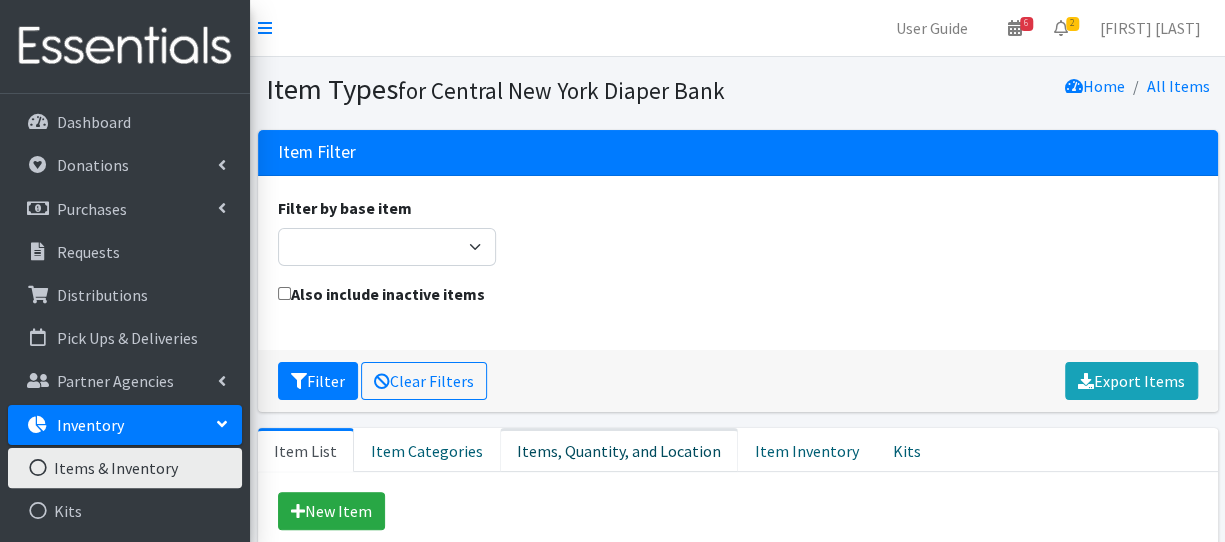 click on "Items,
Quantity, and Location" at bounding box center [619, 450] 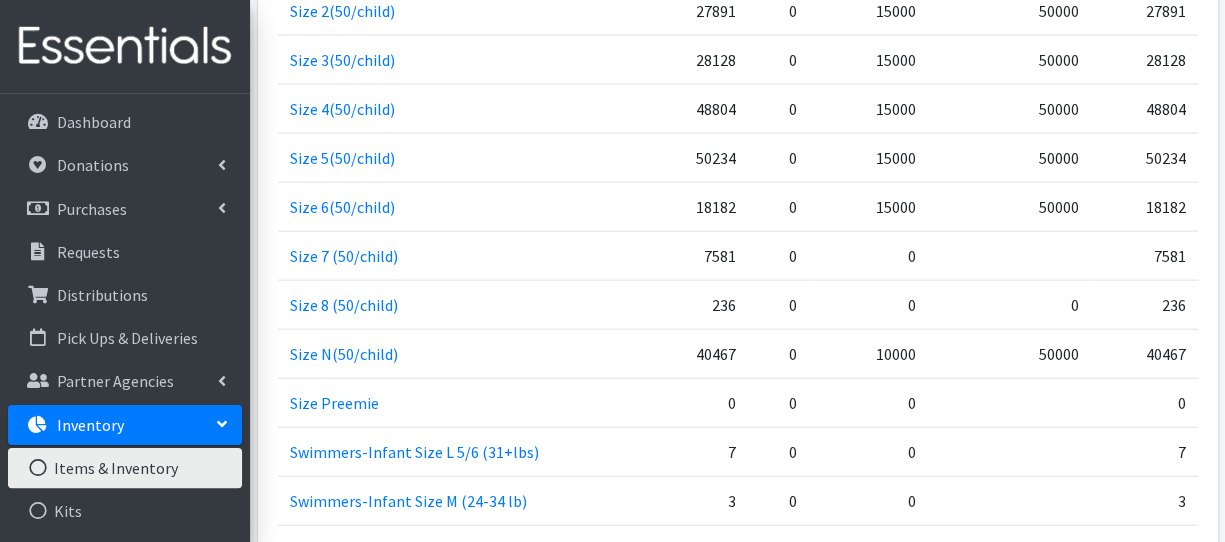 scroll, scrollTop: 2328, scrollLeft: 0, axis: vertical 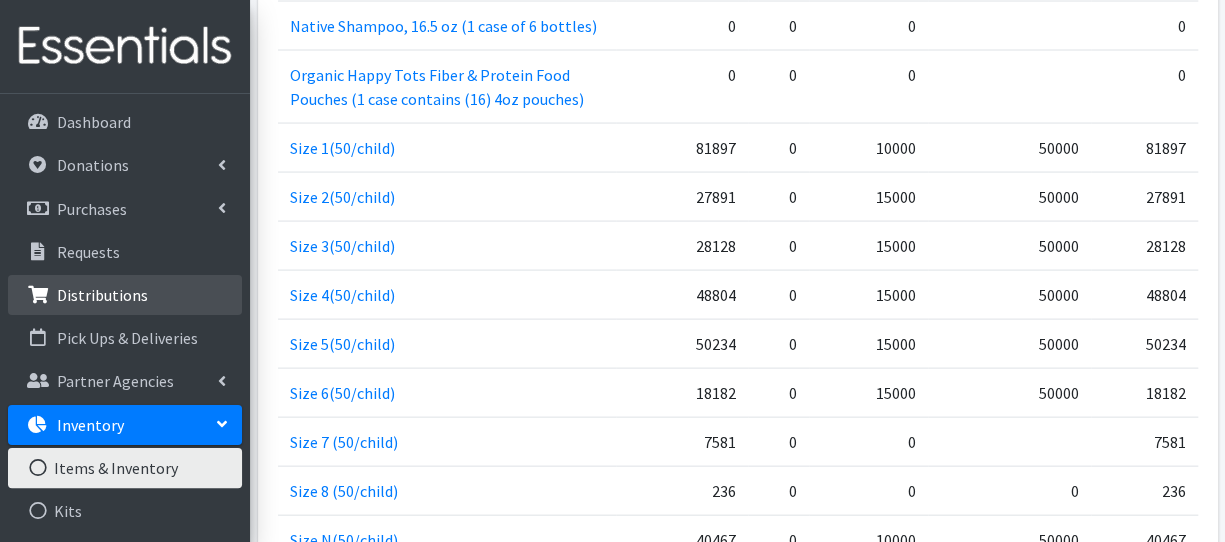 click on "Distributions" at bounding box center [125, 295] 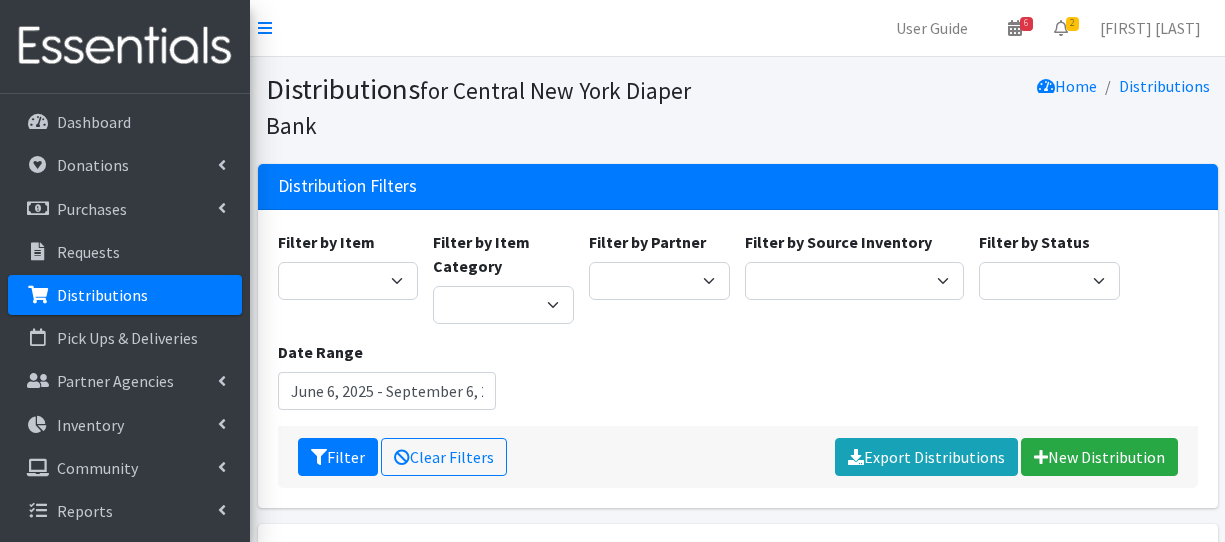 scroll, scrollTop: 0, scrollLeft: 0, axis: both 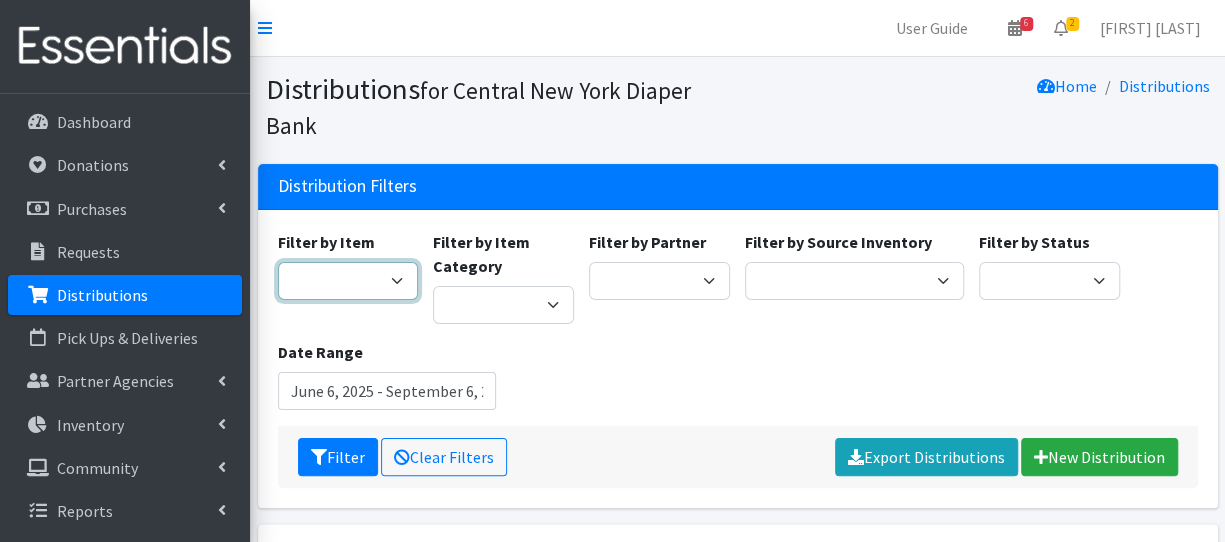 click on "2 Pack Crib Sheet for Girls
2T3T(30/child)
3T4T(30/child)
4T5T(30/child)
5T-6T (30/child)
Adult Booster Pads
Adult Diapers(L)
Adult Diapers(M)
Adult Diapers(S)
Adult Diapers(S) -Box of 80
Adult Diapers(S/M)
Adult Diapers(XL)
Adult Diapers(XXL)-Box of 48
Baby Bib
Baby Food
Baby Lotion/Shampoo/Body Wash
Baby Shampoo, 12 oz.
Baby Shampoo 32oz bottle
Baby Shark Electric Toothbrush, Battery Included, Ages 3+ (1 box of 6 toothbrushes)
Baby Wash/ Bubble Bath, 25oz.
Baby Wipes - 1 Pack of 80 wipes
Body Lotion 16oz., Paraben & Fragrance Free (1 case of 12)
CeraVe Baby Healing Ointment, 3oz.
Children's Books
Children's Coat 1 box of  (12 coats total: 4 - 2T, 4 - 3T, 3 - 4T)
Children's Coat 1 box of  (12 count: 2 of size 8, 4 of size 10/12, 4 of size 14, 2 of size 16)
Children's Coat 1 box of  (24 count: 8 of 2T, 8 of 3T, 8 of 4T)
Children's Coat 1 box of  (Includes 2 of 2T, 2 of 3T, 2 of 4T= 6 coats total per box)
Children's Coats - Girls Coats Size 4" at bounding box center (348, 281) 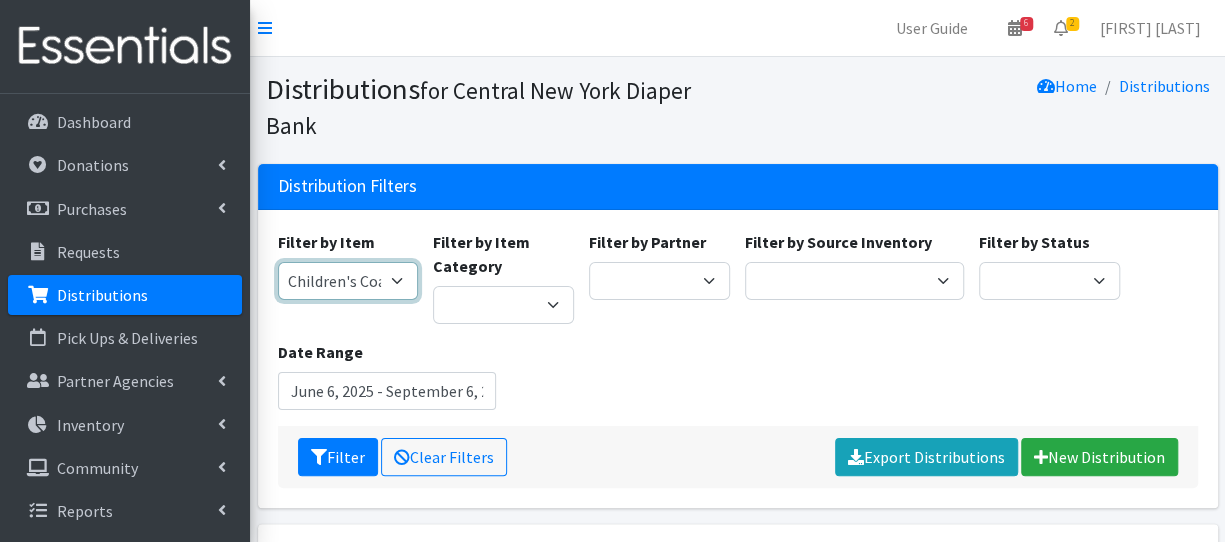 click on "2 Pack Crib Sheet for Girls
2T3T(30/child)
3T4T(30/child)
4T5T(30/child)
5T-6T (30/child)
Adult Booster Pads
Adult Diapers(L)
Adult Diapers(M)
Adult Diapers(S)
Adult Diapers(S) -Box of 80
Adult Diapers(S/M)
Adult Diapers(XL)
Adult Diapers(XXL)-Box of 48
Baby Bib
Baby Food
Baby Lotion/Shampoo/Body Wash
Baby Shampoo, 12 oz.
Baby Shampoo 32oz bottle
Baby Shark Electric Toothbrush, Battery Included, Ages 3+ (1 box of 6 toothbrushes)
Baby Wash/ Bubble Bath, 25oz.
Baby Wipes - 1 Pack of 80 wipes
Body Lotion 16oz., Paraben & Fragrance Free (1 case of 12)
CeraVe Baby Healing Ointment, 3oz.
Children's Books
Children's Coat 1 box of  (12 coats total: 4 - 2T, 4 - 3T, 3 - 4T)
Children's Coat 1 box of  (12 count: 2 of size 8, 4 of size 10/12, 4 of size 14, 2 of size 16)
Children's Coat 1 box of  (24 count: 8 of 2T, 8 of 3T, 8 of 4T)
Children's Coat 1 box of  (Includes 2 of 2T, 2 of 3T, 2 of 4T= 6 coats total per box)
Children's Coats - Girls Coats Size 4" at bounding box center (348, 281) 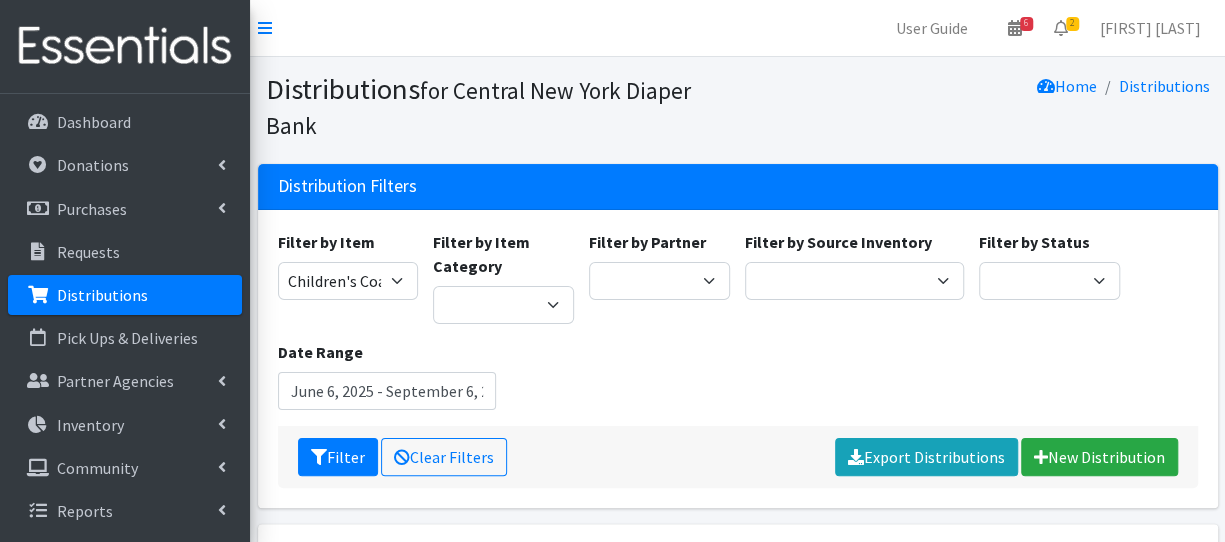 click on "Home
Distributions" at bounding box center (978, 106) 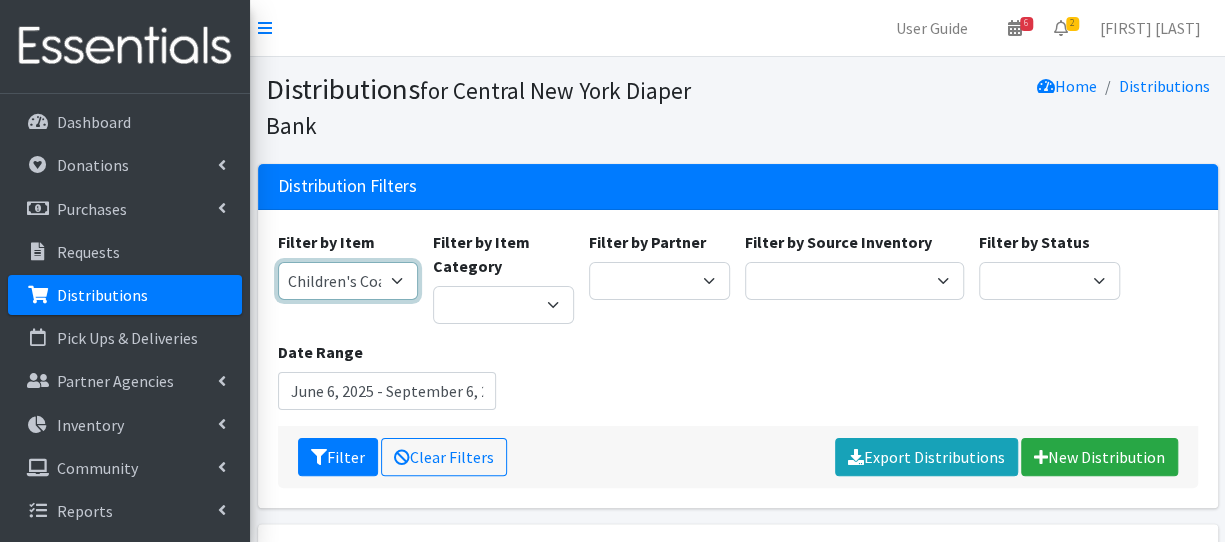 click on "2 Pack Crib Sheet for Girls
2T3T(30/child)
3T4T(30/child)
4T5T(30/child)
5T-6T (30/child)
Adult Booster Pads
Adult Diapers(L)
Adult Diapers(M)
Adult Diapers(S)
Adult Diapers(S) -Box of 80
Adult Diapers(S/M)
Adult Diapers(XL)
Adult Diapers(XXL)-Box of 48
Baby Bib
Baby Food
Baby Lotion/Shampoo/Body Wash
Baby Shampoo, 12 oz.
Baby Shampoo 32oz bottle
Baby Shark Electric Toothbrush, Battery Included, Ages 3+ (1 box of 6 toothbrushes)
Baby Wash/ Bubble Bath, 25oz.
Baby Wipes - 1 Pack of 80 wipes
Body Lotion 16oz., Paraben & Fragrance Free (1 case of 12)
CeraVe Baby Healing Ointment, 3oz.
Children's Books
Children's Coat 1 box of  (12 coats total: 4 - 2T, 4 - 3T, 3 - 4T)
Children's Coat 1 box of  (12 count: 2 of size 8, 4 of size 10/12, 4 of size 14, 2 of size 16)
Children's Coat 1 box of  (24 count: 8 of 2T, 8 of 3T, 8 of 4T)
Children's Coat 1 box of  (Includes 2 of 2T, 2 of 3T, 2 of 4T= 6 coats total per box)
Children's Coats - Girls Coats Size 4" at bounding box center (348, 281) 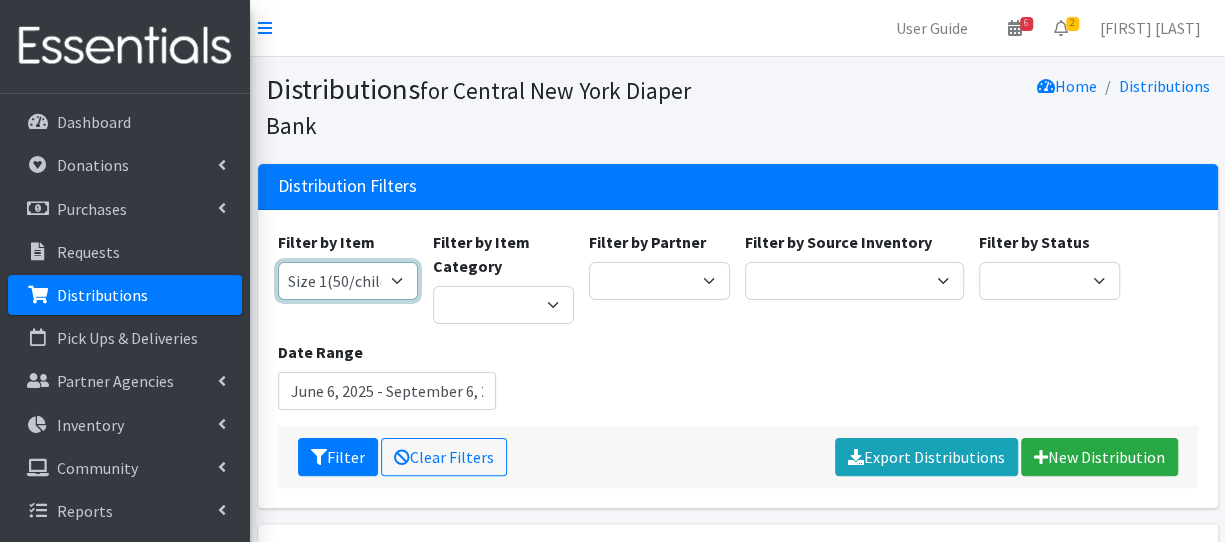 click on "2 Pack Crib Sheet for Girls
2T3T(30/child)
3T4T(30/child)
4T5T(30/child)
5T-6T (30/child)
Adult Booster Pads
Adult Diapers(L)
Adult Diapers(M)
Adult Diapers(S)
Adult Diapers(S) -Box of 80
Adult Diapers(S/M)
Adult Diapers(XL)
Adult Diapers(XXL)-Box of 48
Baby Bib
Baby Food
Baby Lotion/Shampoo/Body Wash
Baby Shampoo, 12 oz.
Baby Shampoo 32oz bottle
Baby Shark Electric Toothbrush, Battery Included, Ages 3+ (1 box of 6 toothbrushes)
Baby Wash/ Bubble Bath, 25oz.
Baby Wipes - 1 Pack of 80 wipes
Body Lotion 16oz., Paraben & Fragrance Free (1 case of 12)
CeraVe Baby Healing Ointment, 3oz.
Children's Books
Children's Coat 1 box of  (12 coats total: 4 - 2T, 4 - 3T, 3 - 4T)
Children's Coat 1 box of  (12 count: 2 of size 8, 4 of size 10/12, 4 of size 14, 2 of size 16)
Children's Coat 1 box of  (24 count: 8 of 2T, 8 of 3T, 8 of 4T)
Children's Coat 1 box of  (Includes 2 of 2T, 2 of 3T, 2 of 4T= 6 coats total per box)
Children's Coats - Girls Coats Size 4" at bounding box center [348, 281] 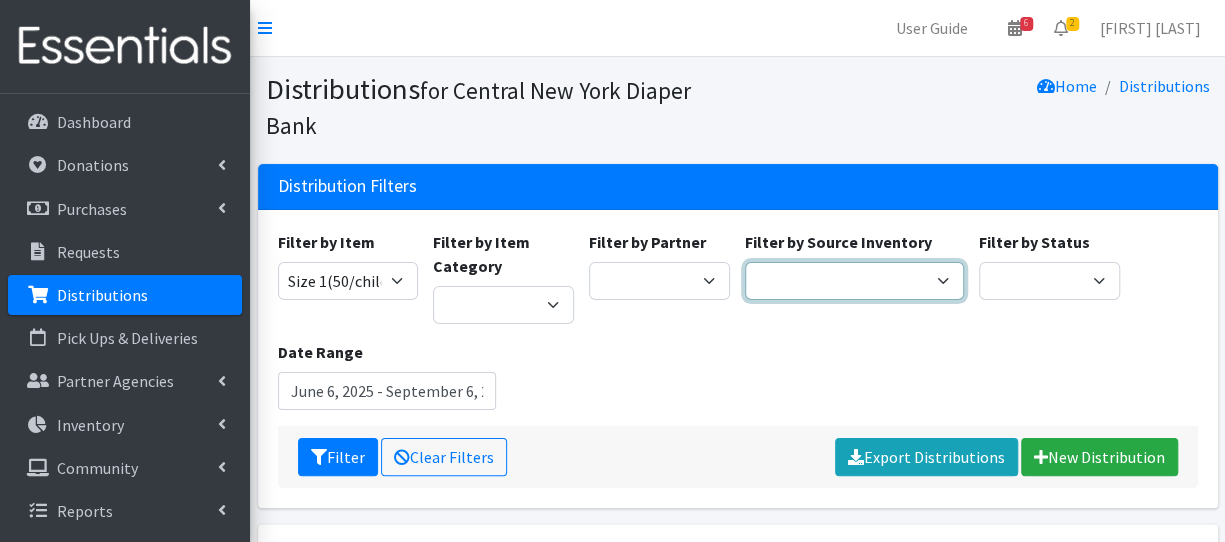 click on "Pioneer Warehouse
TANF" at bounding box center (854, 281) 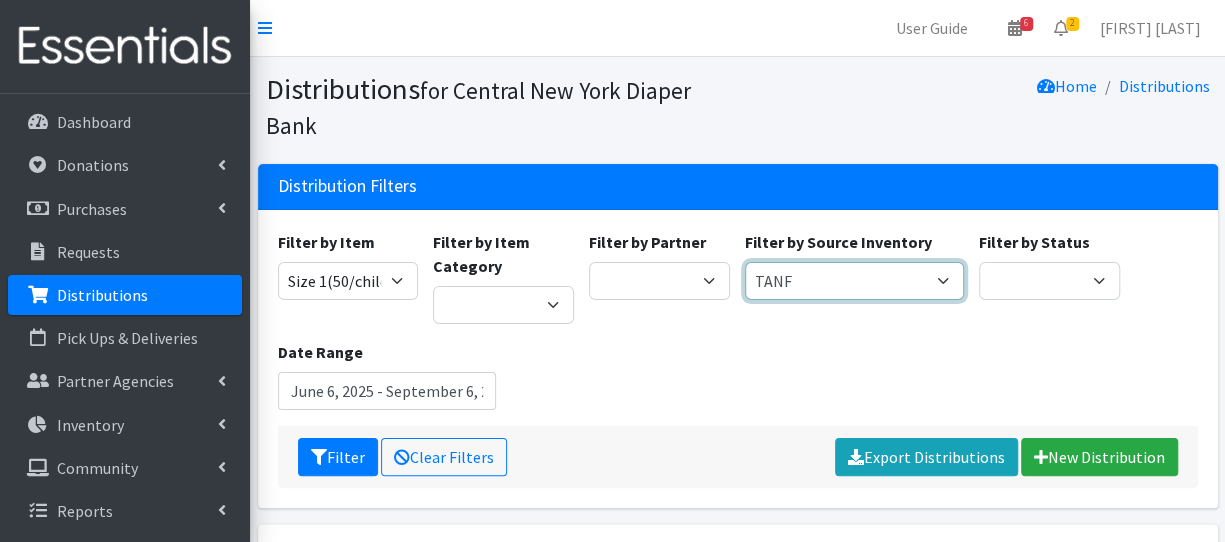click on "Pioneer Warehouse
TANF" at bounding box center (854, 281) 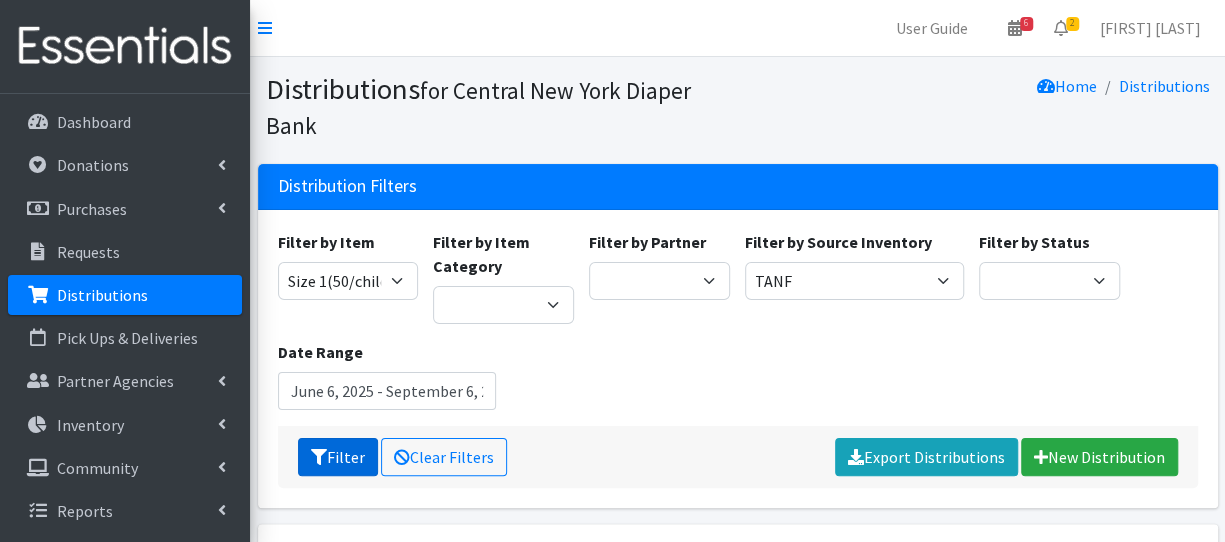 click at bounding box center (319, 457) 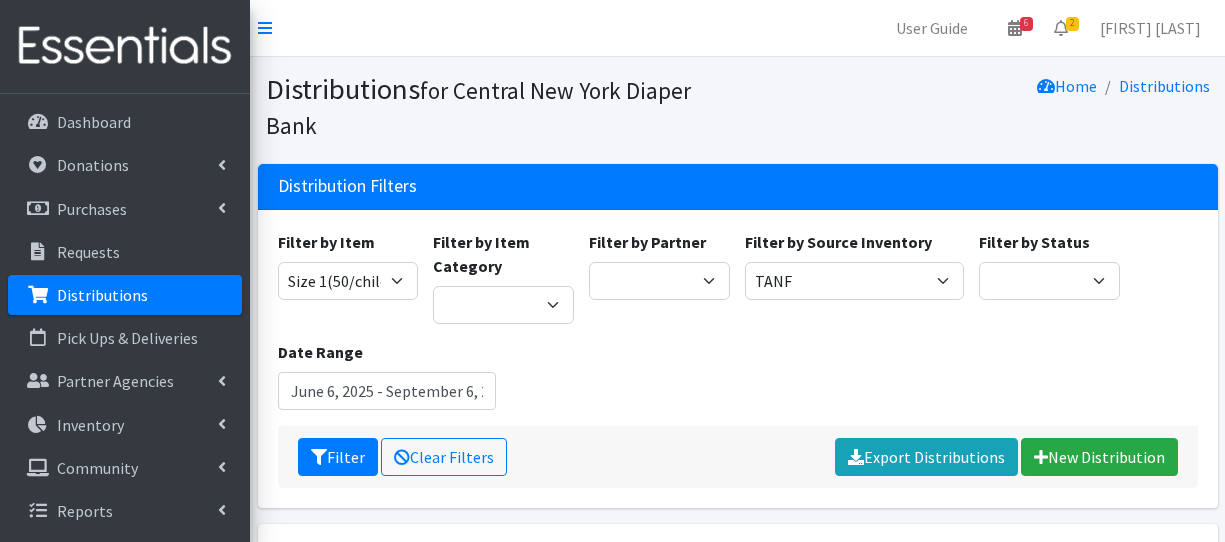 scroll, scrollTop: 0, scrollLeft: 0, axis: both 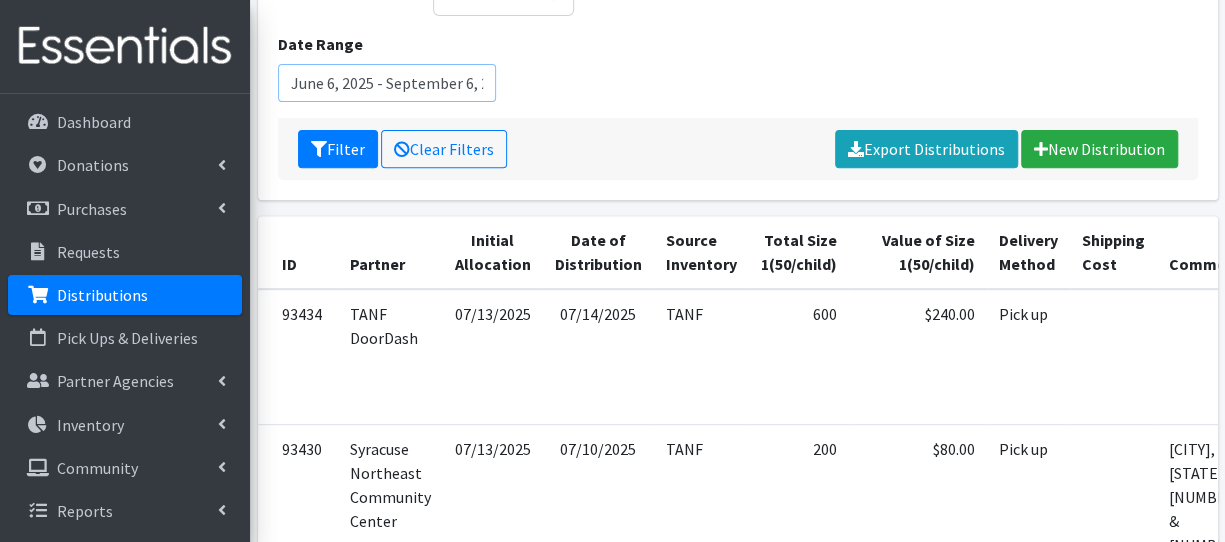 click on "June 6, 2025 - September 6, 2025" at bounding box center [387, 83] 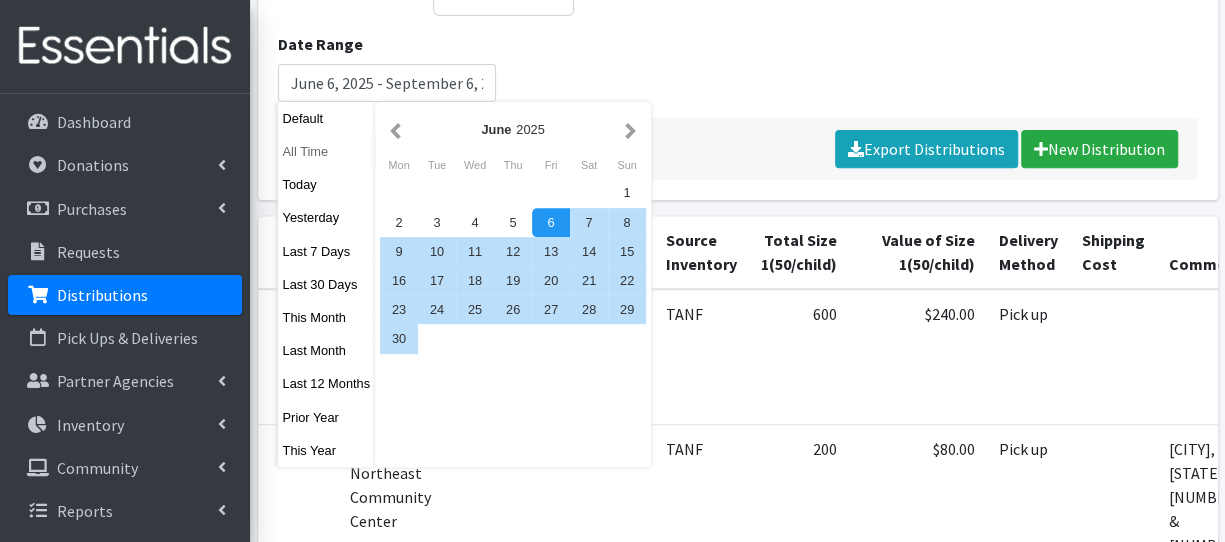 click on "All Time" at bounding box center [327, 151] 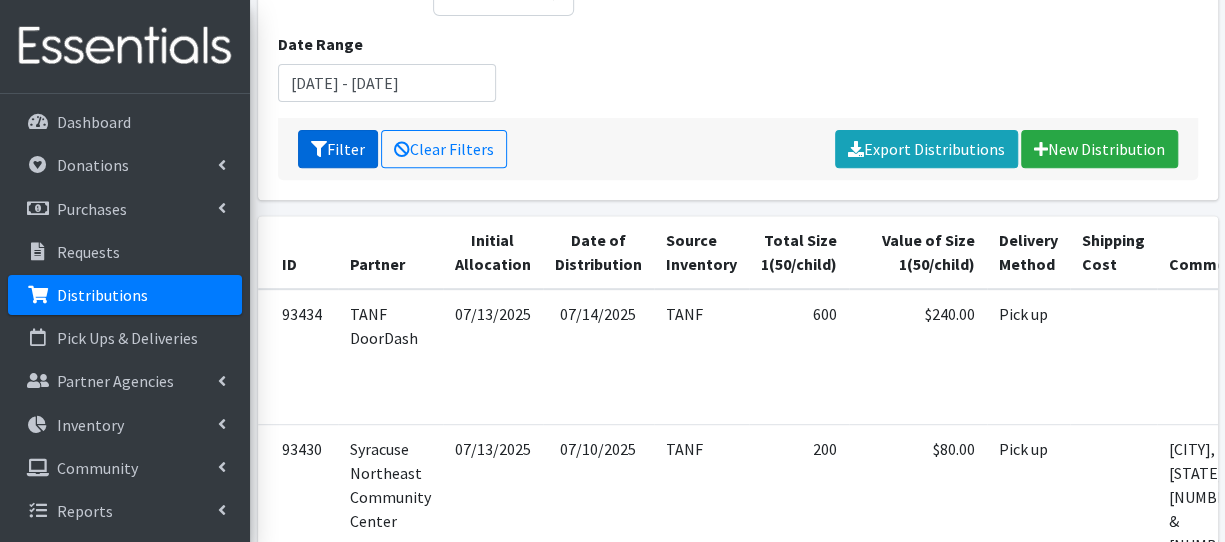 click on "Filter" at bounding box center (338, 149) 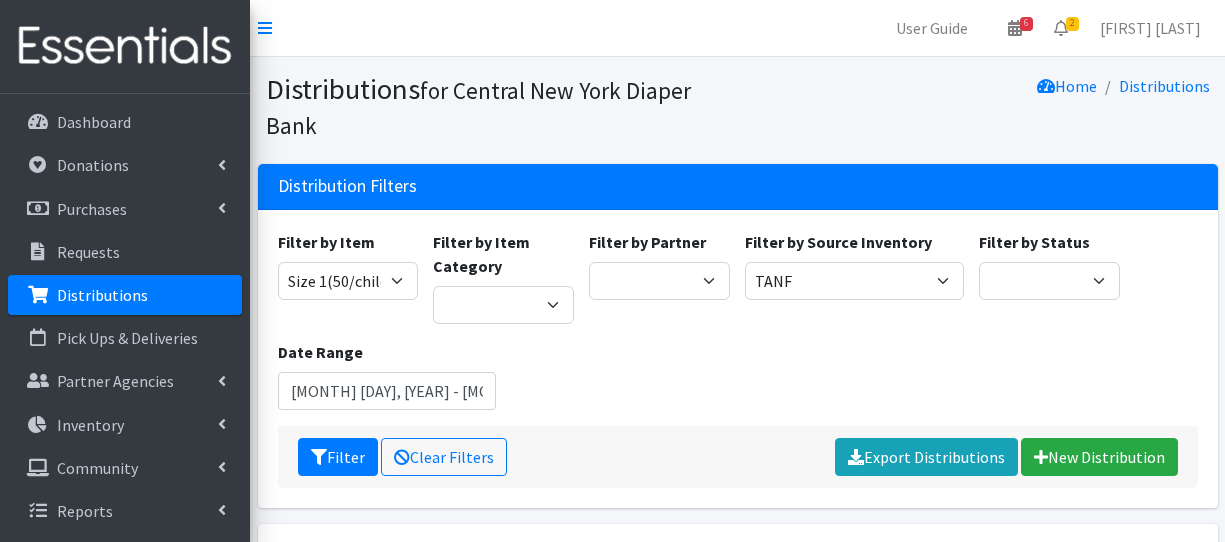 scroll, scrollTop: 0, scrollLeft: 0, axis: both 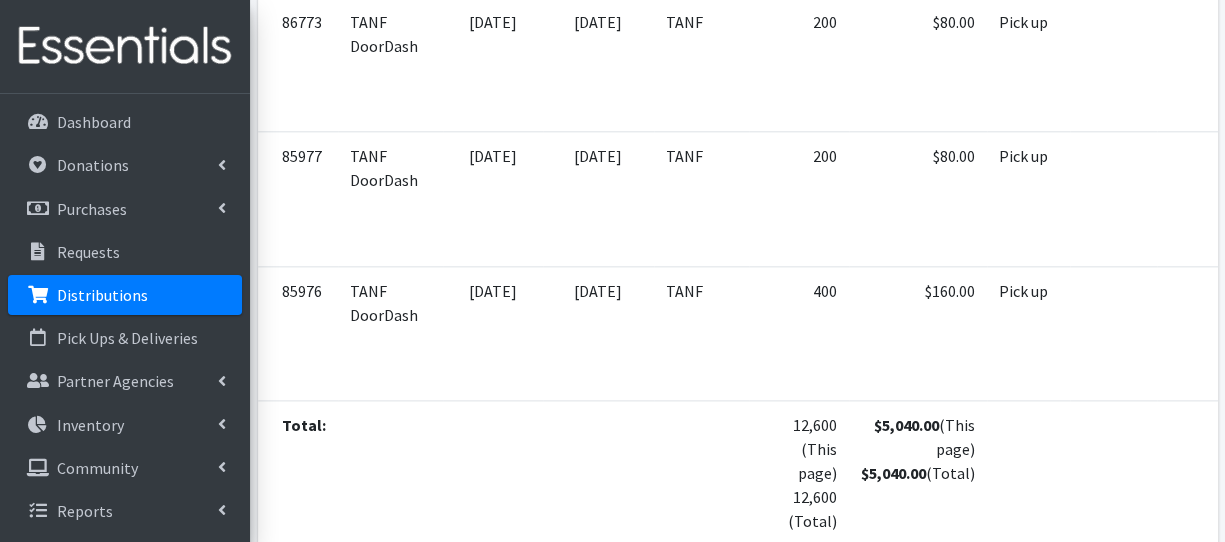 click on "Human Essentials was built with   by  Ruby for Good .
Version: 654f9f21365307c32d72c6d860dc7626ca981c9b" at bounding box center [737, 623] 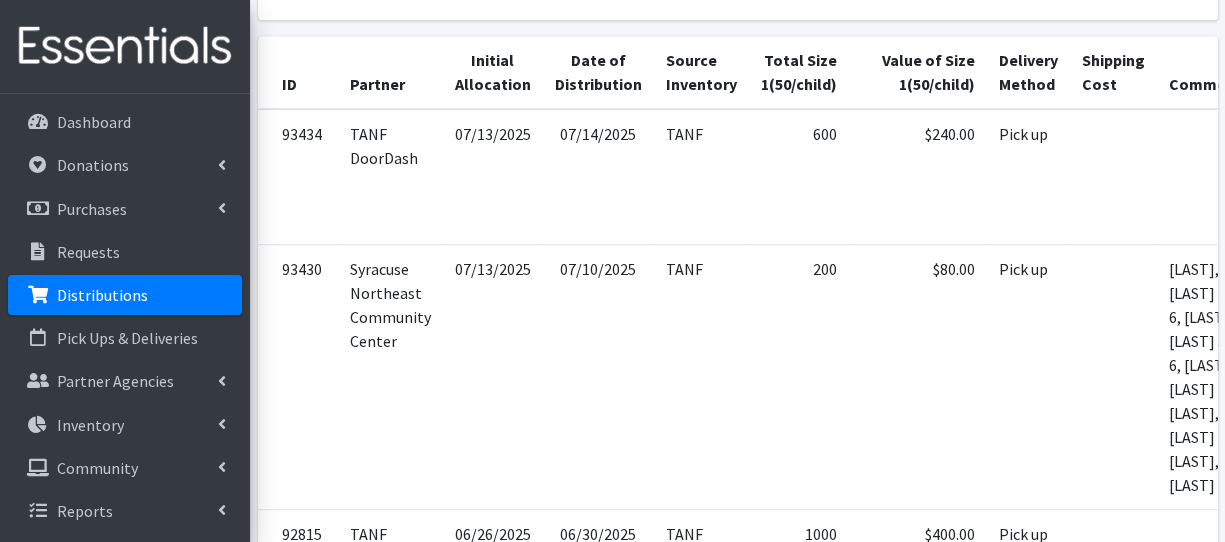 scroll, scrollTop: 440, scrollLeft: 0, axis: vertical 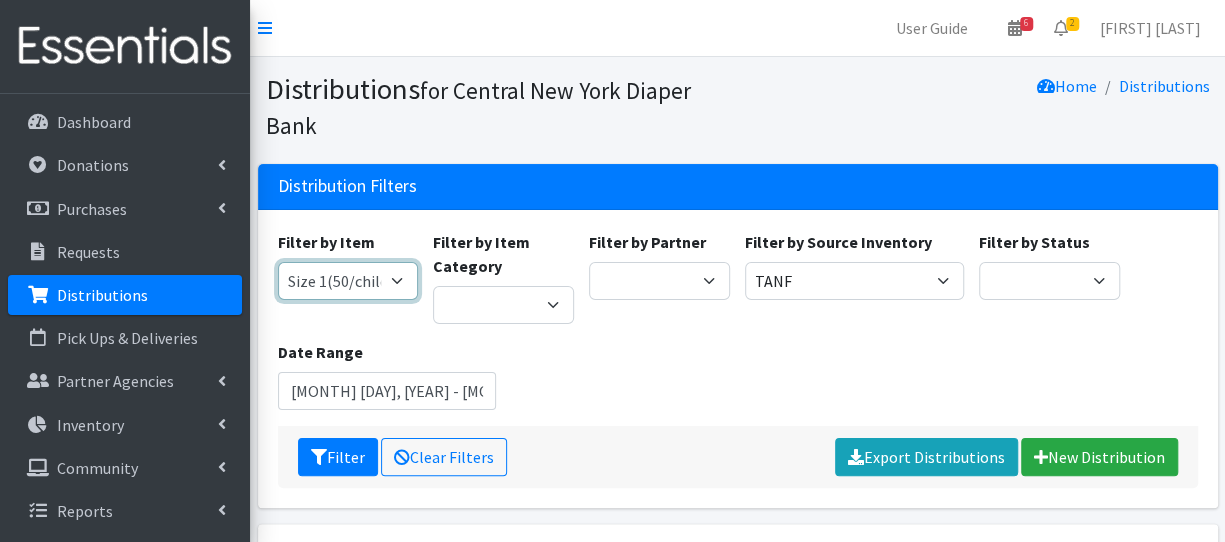 click on "2 Pack Crib Sheet for Girls
2T3T(30/child)
3T4T(30/child)
4T5T(30/child)
5T-6T (30/child)
Adult Booster Pads
Adult Diapers(L)
Adult Diapers(M)
Adult Diapers(S)
Adult Diapers(S) -Box of 80
Adult Diapers(S/M)
Adult Diapers(XL)
Adult Diapers(XXL)-Box of 48
Baby Bib
Baby Food
Baby Lotion/Shampoo/Body Wash
Baby Shampoo, 12 oz.
Baby Shampoo 32oz bottle
Baby Shark Electric Toothbrush, Battery Included, Ages 3+ (1 box of 6 toothbrushes)
Baby Wash/ Bubble Bath, 25oz.
Baby Wipes - 1 Pack of 80 wipes
Body Lotion 16oz., Paraben & Fragrance Free (1 case of 12)
CeraVe Baby Healing Ointment, 3oz.
Children's Books
Children's Coat 1 box of  (12 coats total: 4 - 2T, 4 - 3T, 3 - 4T)
Children's Coat 1 box of  (12 count: 2 of size 8, 4 of size 10/12, 4 of size 14, 2 of size 16)
Children's Coat 1 box of  (24 count: 8 of 2T, 8 of 3T, 8 of 4T)
Children's Coat 1 box of  (Includes 2 of 2T, 2 of 3T, 2 of 4T= 6 coats total per box)
Children's Coats - Girls Coats Size 4" at bounding box center [348, 281] 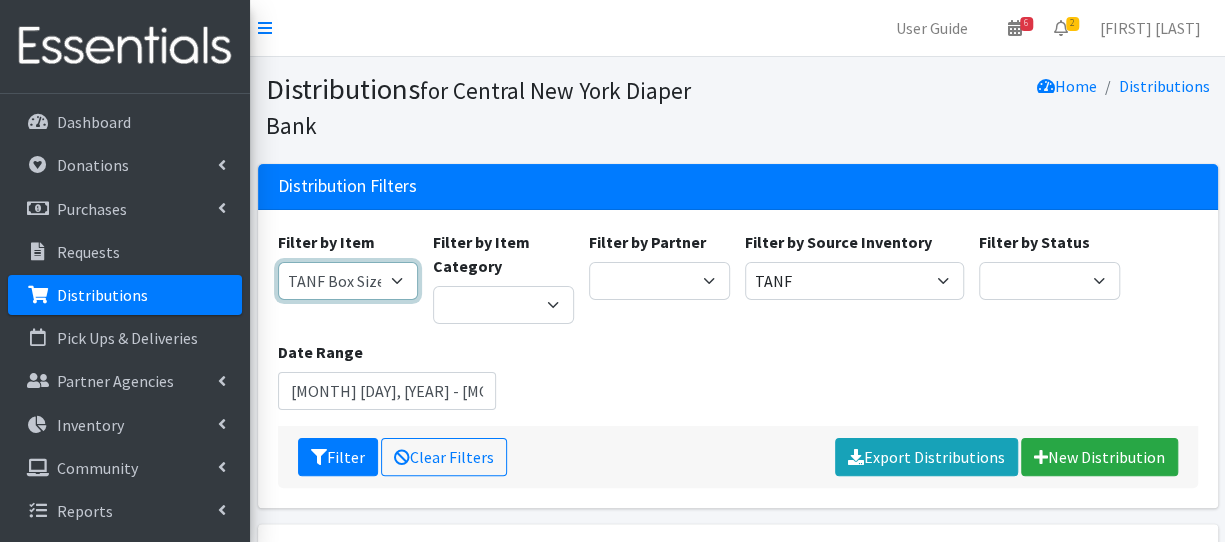 click on "2 Pack Crib Sheet for Girls
2T3T(30/child)
3T4T(30/child)
4T5T(30/child)
5T-6T (30/child)
Adult Booster Pads
Adult Diapers(L)
Adult Diapers(M)
Adult Diapers(S)
Adult Diapers(S) -Box of 80
Adult Diapers(S/M)
Adult Diapers(XL)
Adult Diapers(XXL)-Box of 48
Baby Bib
Baby Food
Baby Lotion/Shampoo/Body Wash
Baby Shampoo, 12 oz.
Baby Shampoo 32oz bottle
Baby Shark Electric Toothbrush, Battery Included, Ages 3+ (1 box of 6 toothbrushes)
Baby Wash/ Bubble Bath, 25oz.
Baby Wipes - 1 Pack of 80 wipes
Body Lotion 16oz., Paraben & Fragrance Free (1 case of 12)
CeraVe Baby Healing Ointment, 3oz.
Children's Books
Children's Coat 1 box of  (12 coats total: 4 - 2T, 4 - 3T, 3 - 4T)
Children's Coat 1 box of  (12 count: 2 of size 8, 4 of size 10/12, 4 of size 14, 2 of size 16)
Children's Coat 1 box of  (24 count: 8 of 2T, 8 of 3T, 8 of 4T)
Children's Coat 1 box of  (Includes 2 of 2T, 2 of 3T, 2 of 4T= 6 coats total per box)
Children's Coats - Girls Coats Size 4" at bounding box center [348, 281] 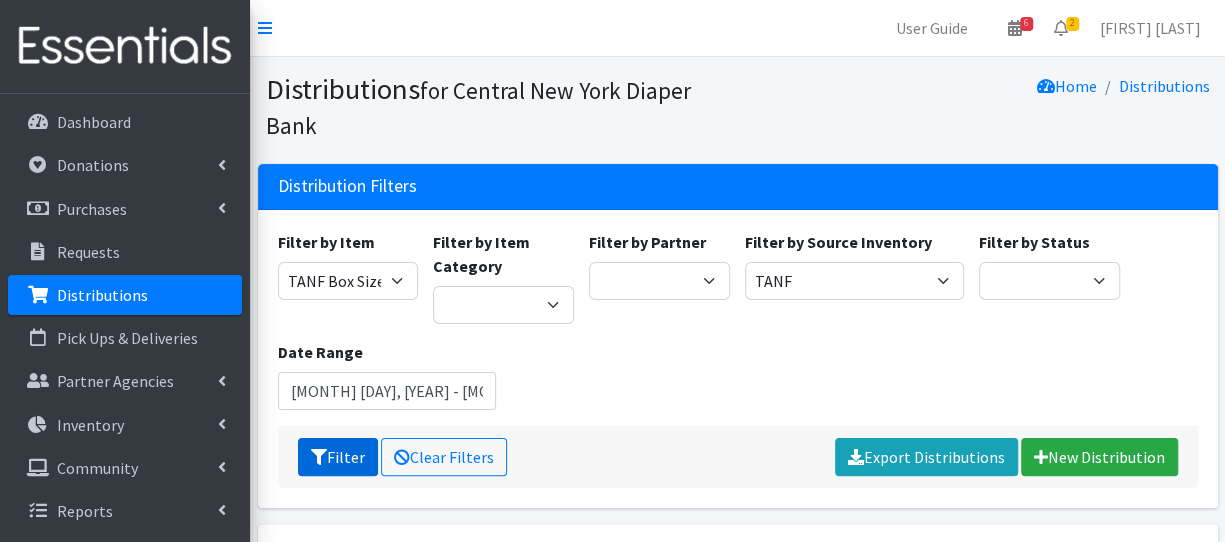 click on "Filter" at bounding box center [338, 457] 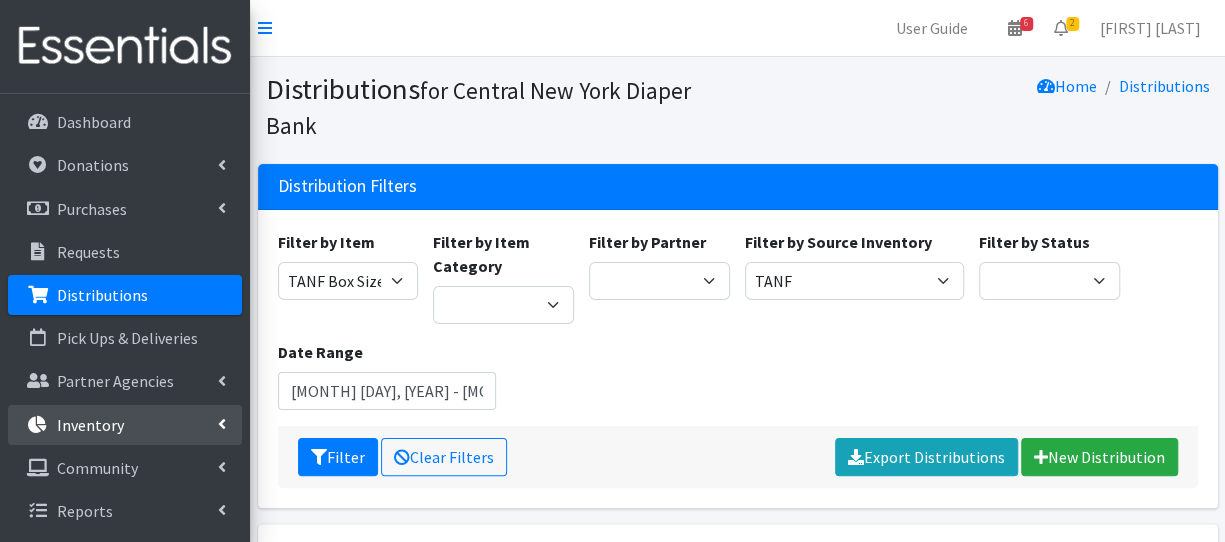 click on "Inventory" at bounding box center [90, 425] 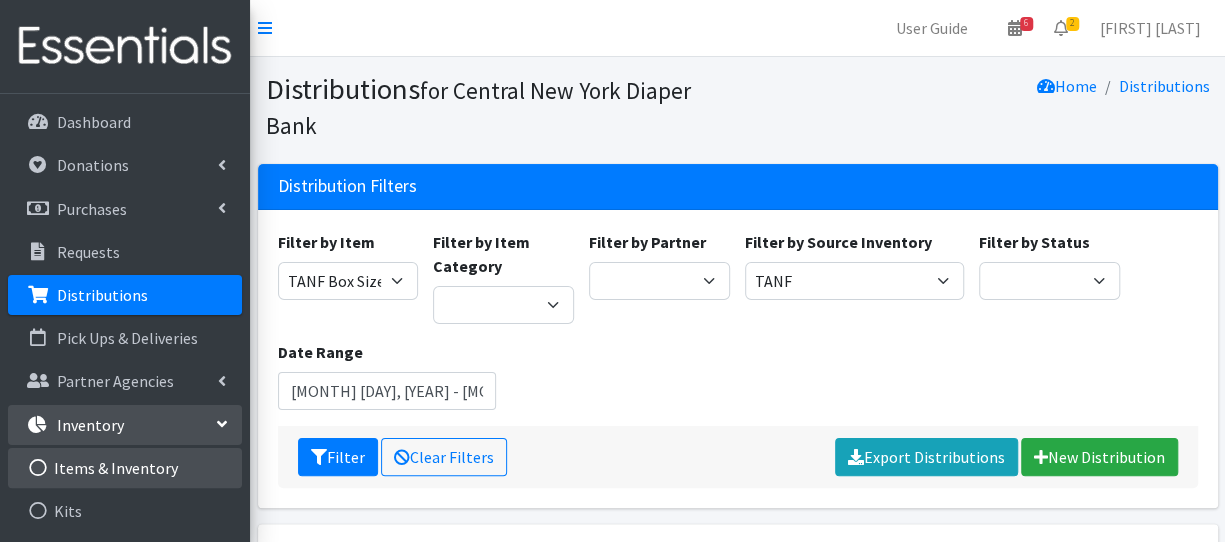 click on "Items & Inventory" at bounding box center (125, 468) 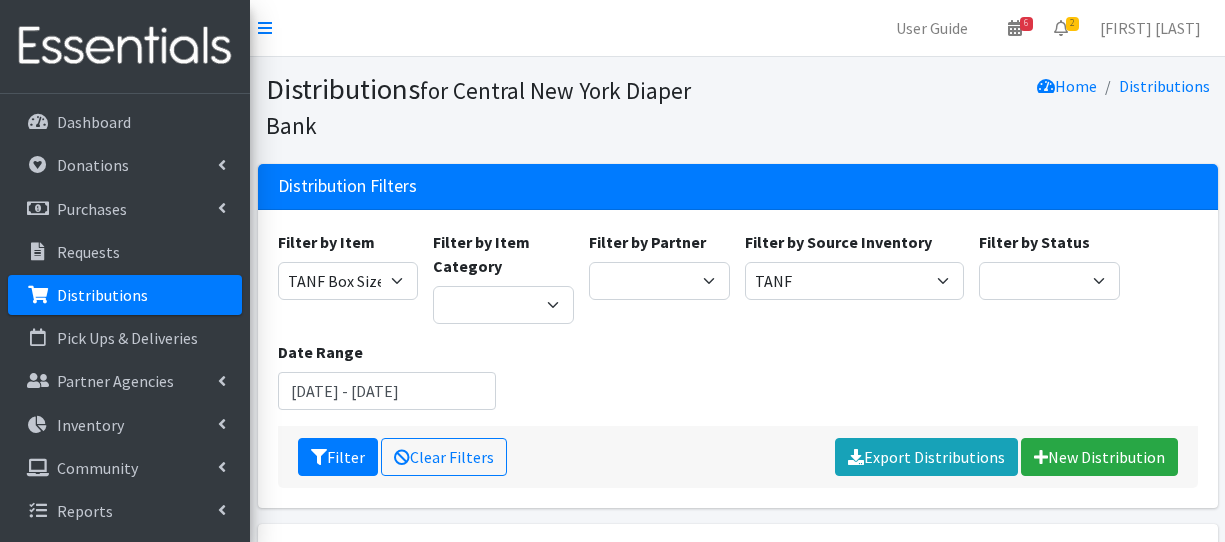 scroll, scrollTop: 0, scrollLeft: 0, axis: both 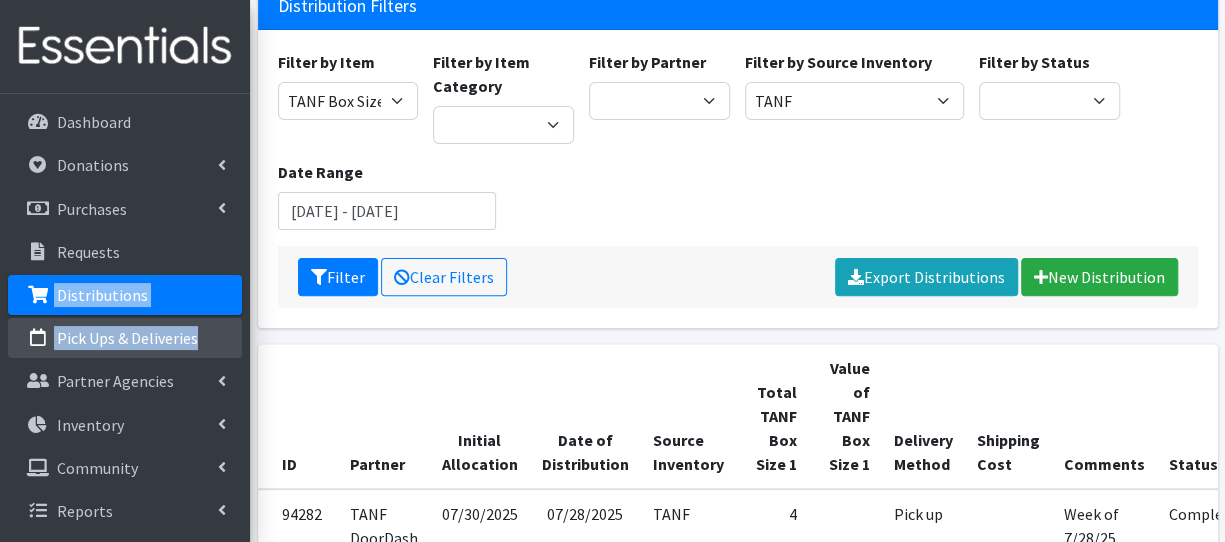 drag, startPoint x: 248, startPoint y: 245, endPoint x: 240, endPoint y: 344, distance: 99.32271 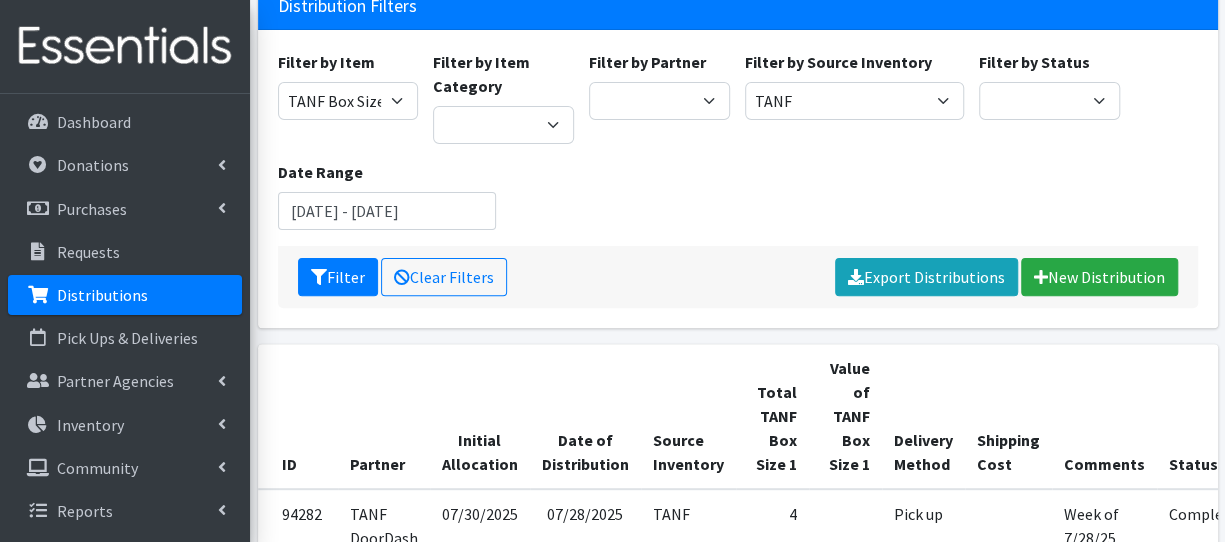 click on "ID
Partner
Initial Allocation
Date of Distribution
Source Inventory
Total TANF Box Size 1
Value of TANF Box Size 1
Delivery Method
Shipping Cost
Comments
Status
Actions
94282
TANF DoorDash
07/30/2025
07/28/2025
TANF
4
Pick up
Week of 7/28/25
Complete
View
Edit
Print
Reclaim
93826
TANF DoorDash
07/21/2025
07/21/2025
TANF
5
Pick up
Complete
View
Edit
Print
Reclaim" at bounding box center [737, 632] 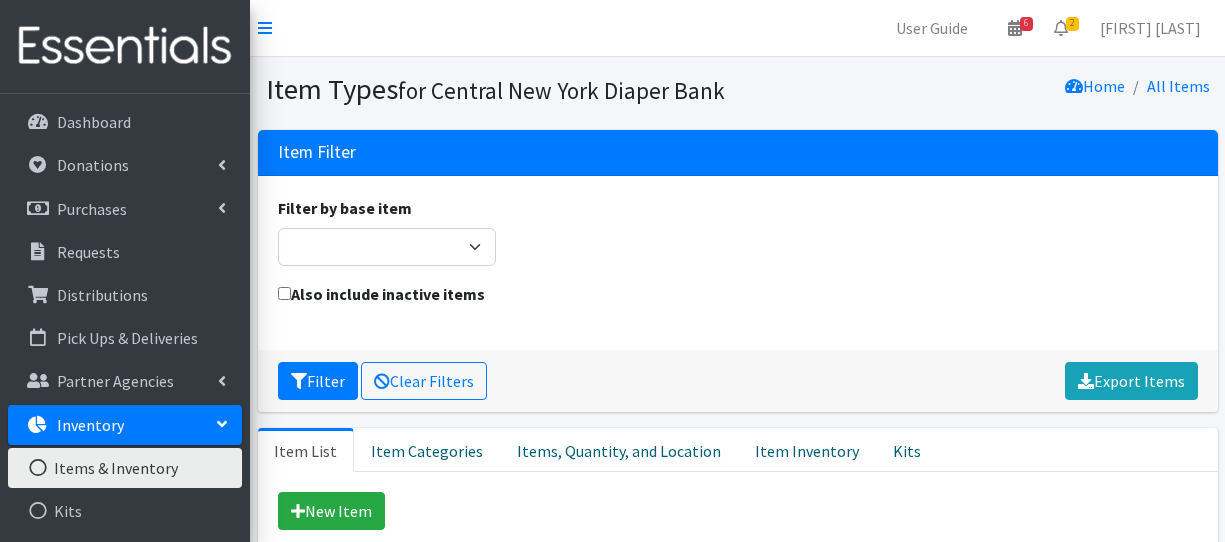 scroll, scrollTop: 0, scrollLeft: 0, axis: both 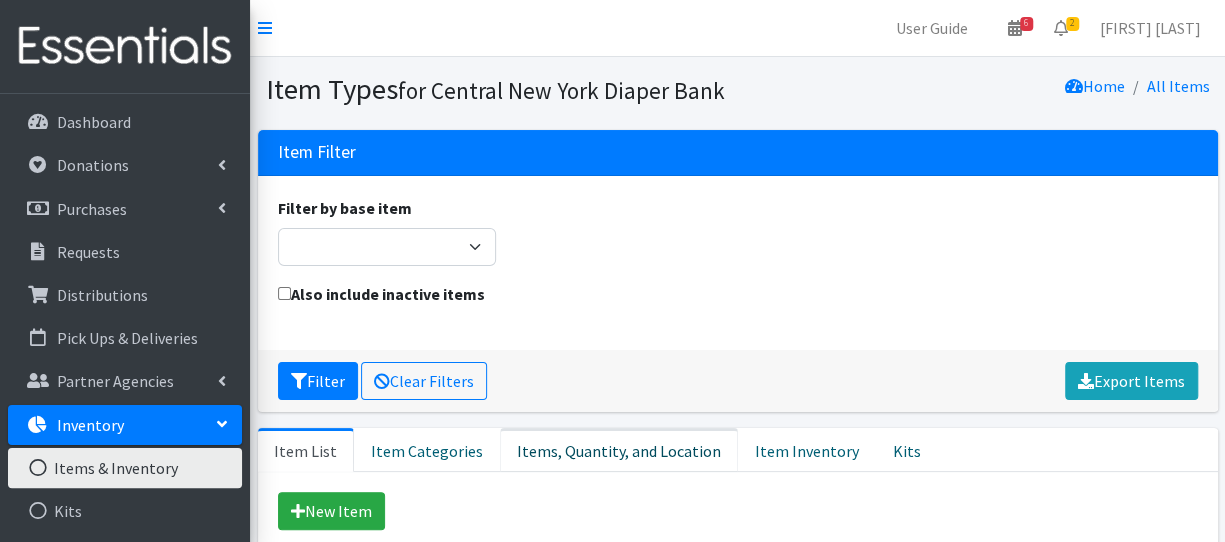 click on "Items,
Quantity, and Location" at bounding box center [619, 450] 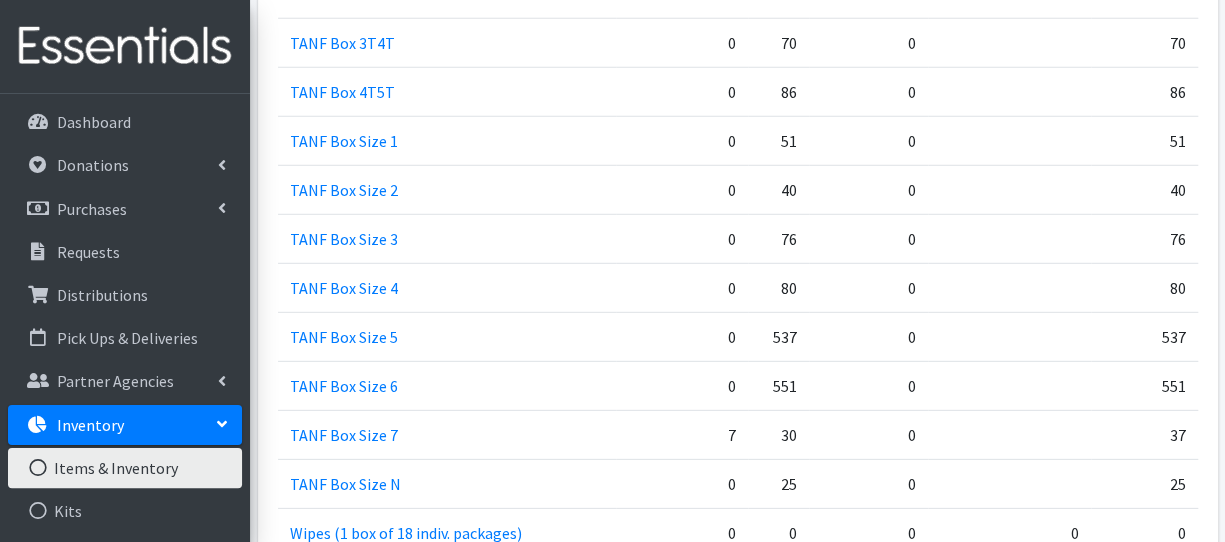 scroll, scrollTop: 2660, scrollLeft: 0, axis: vertical 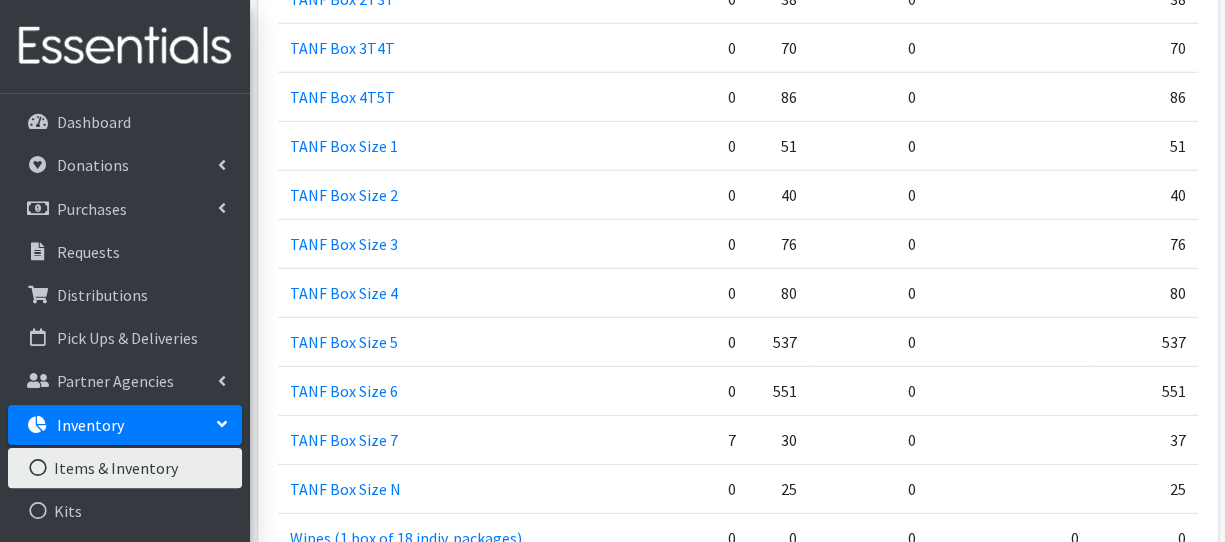 click on "0" at bounding box center (1144, 586) 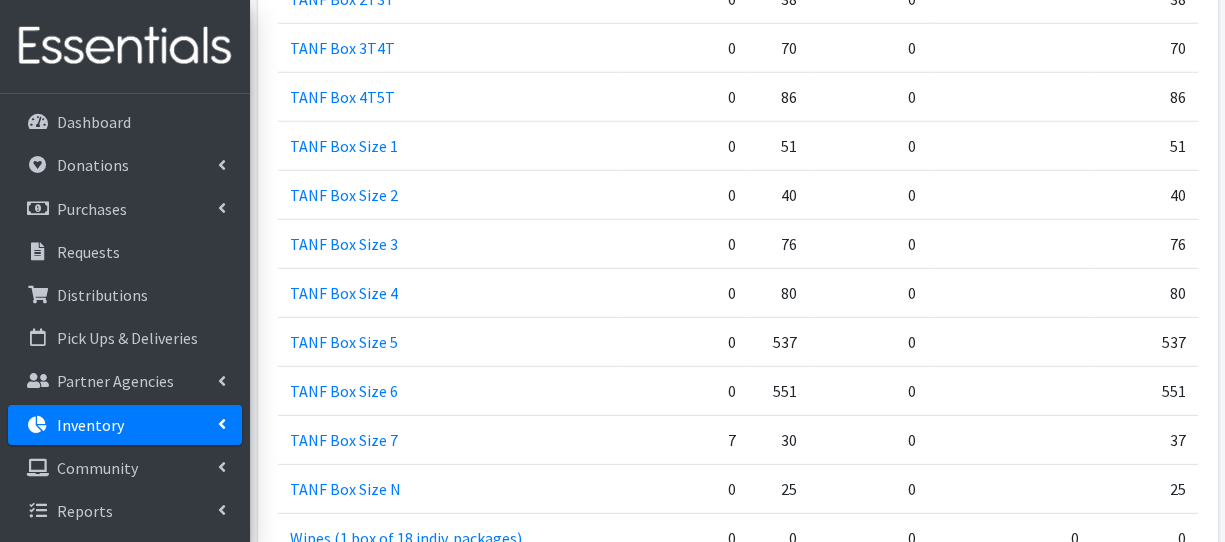 click on "Inventory" at bounding box center [125, 425] 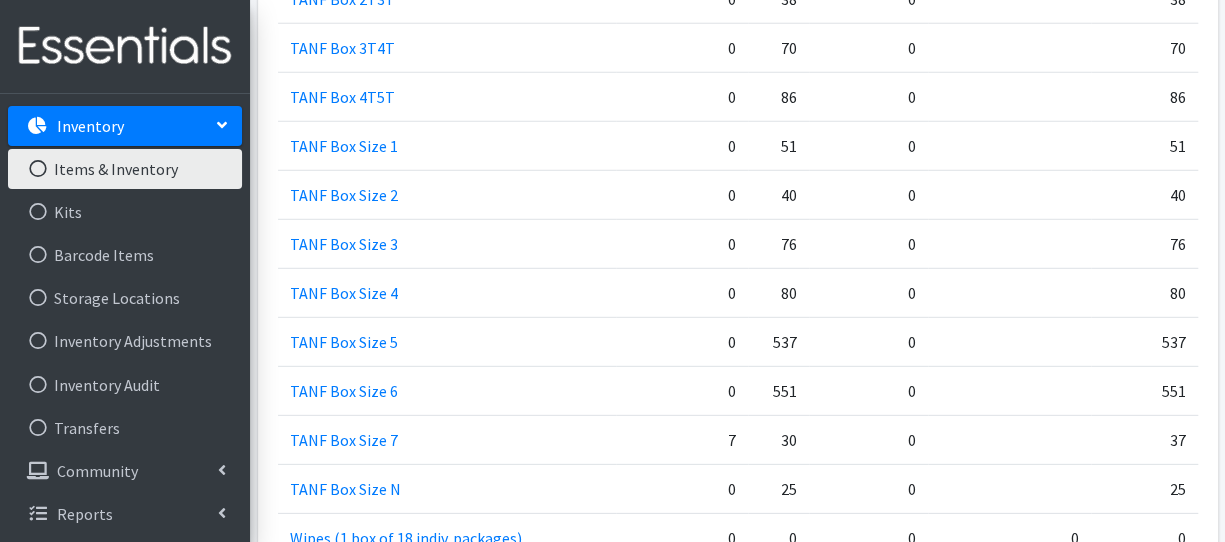 scroll, scrollTop: 300, scrollLeft: 0, axis: vertical 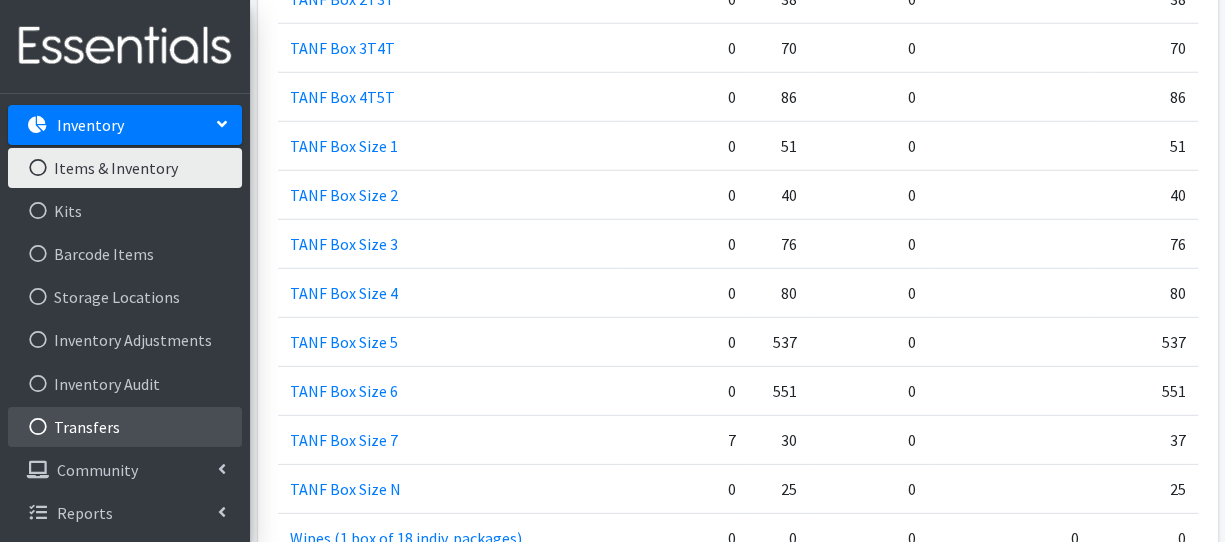 click on "Transfers" at bounding box center (125, 427) 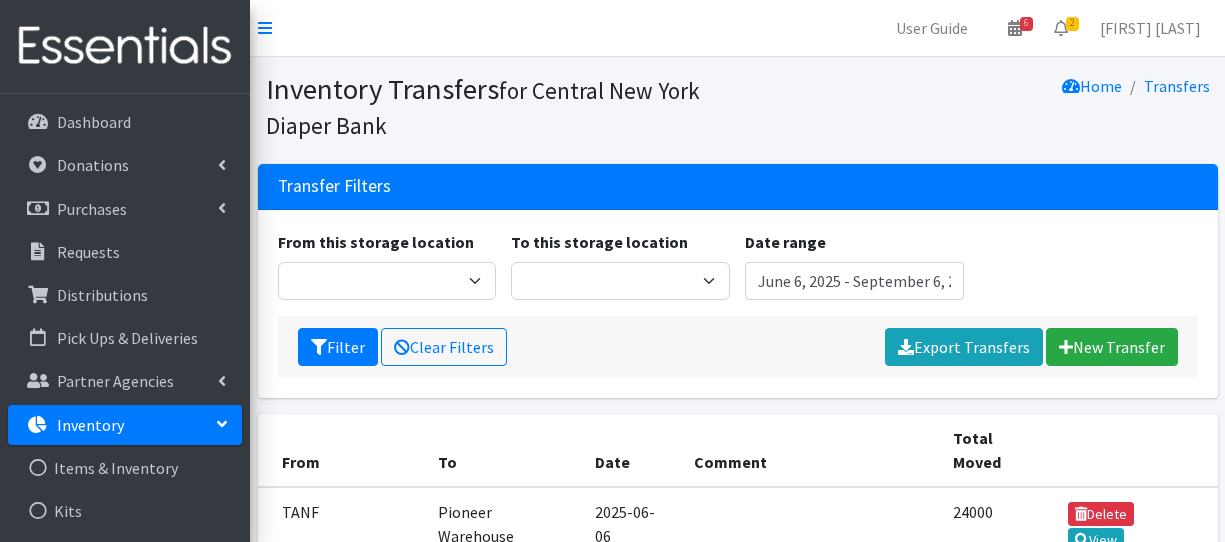 scroll, scrollTop: 0, scrollLeft: 0, axis: both 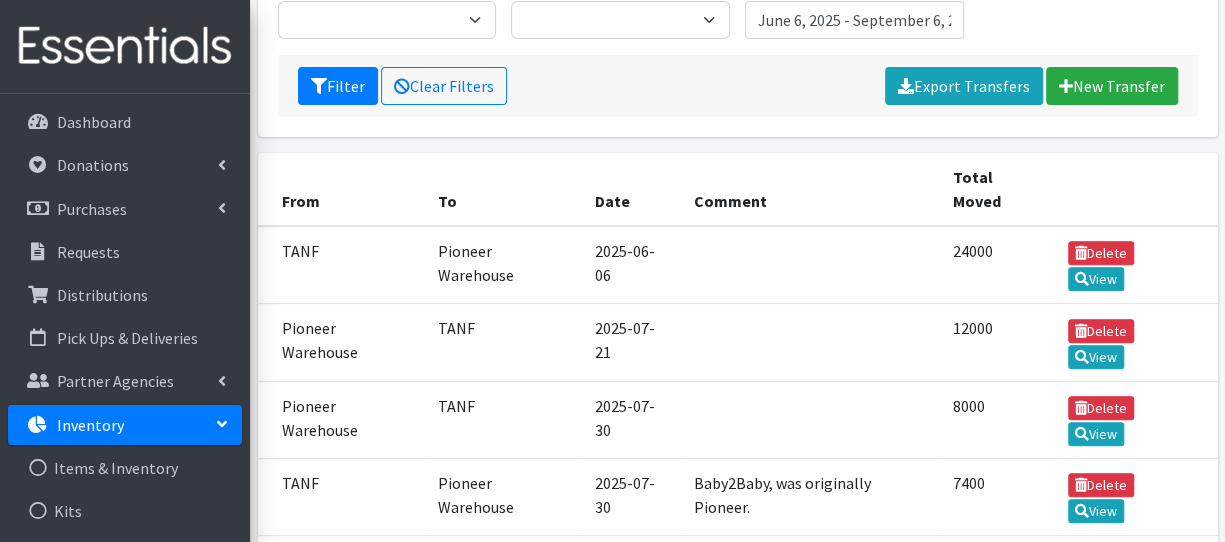 click 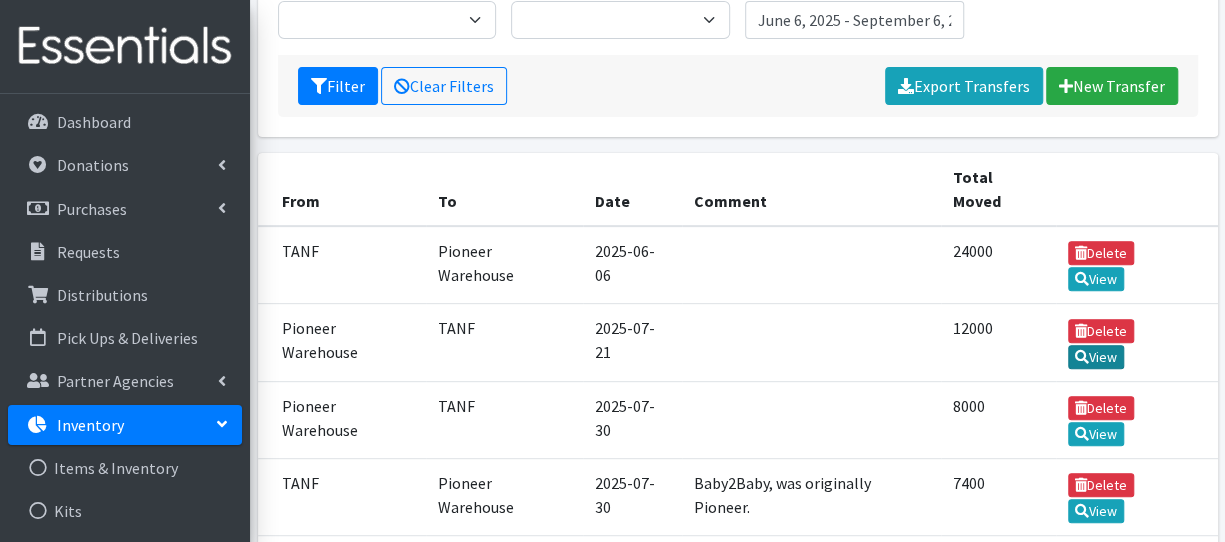 click on "View" 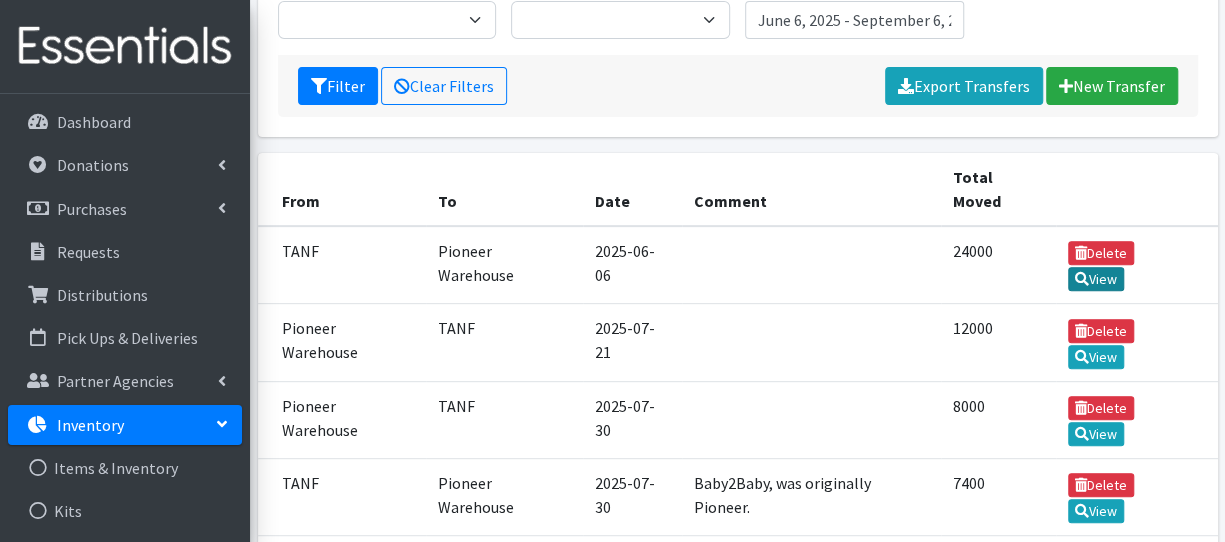 click on "View" 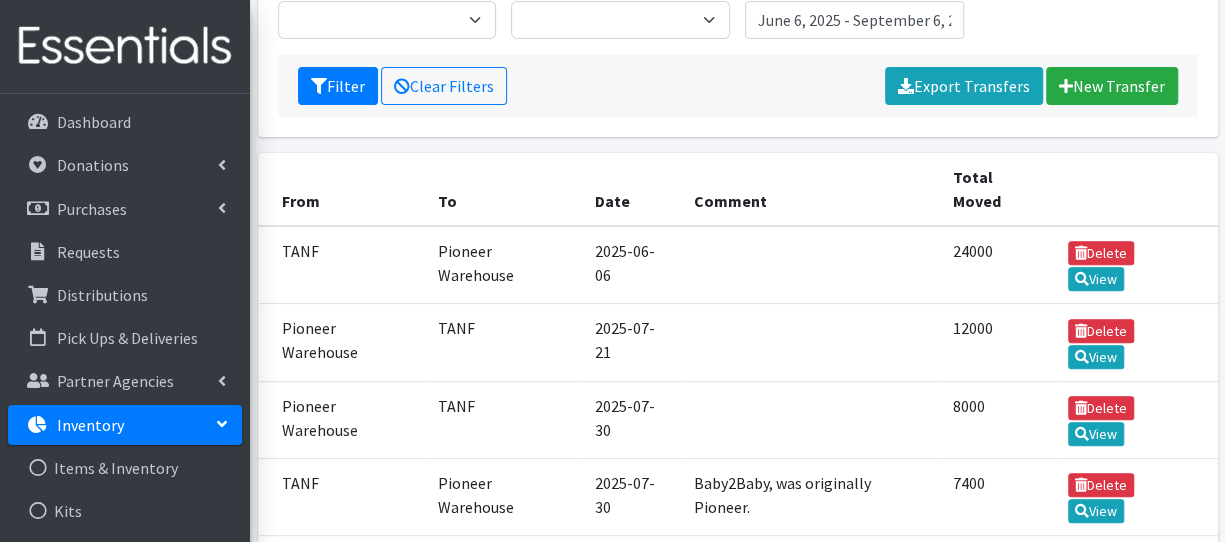 click on "View" 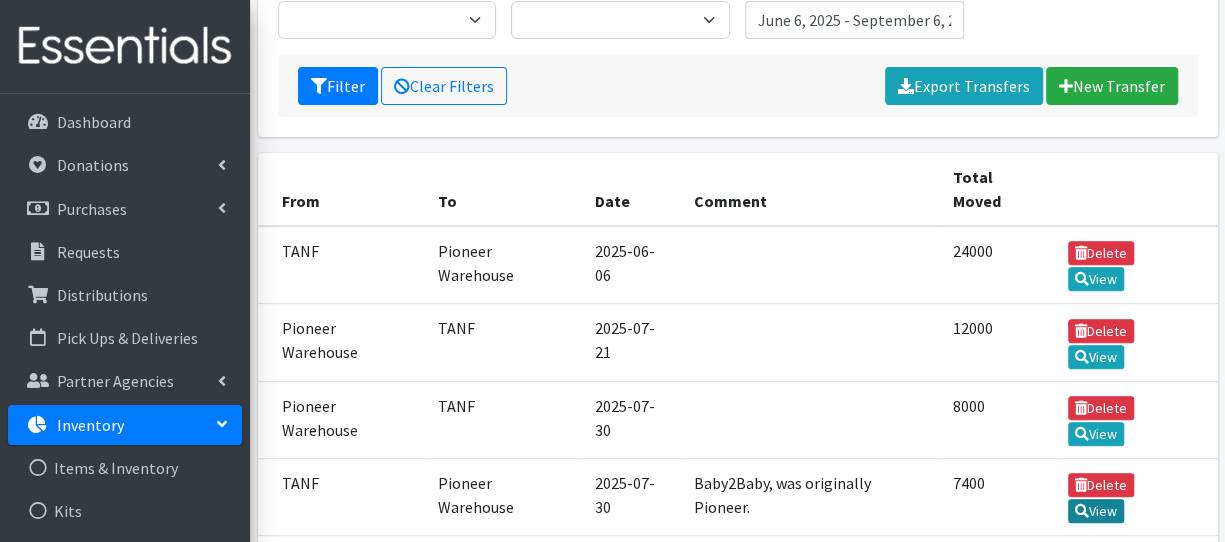 click on "View" 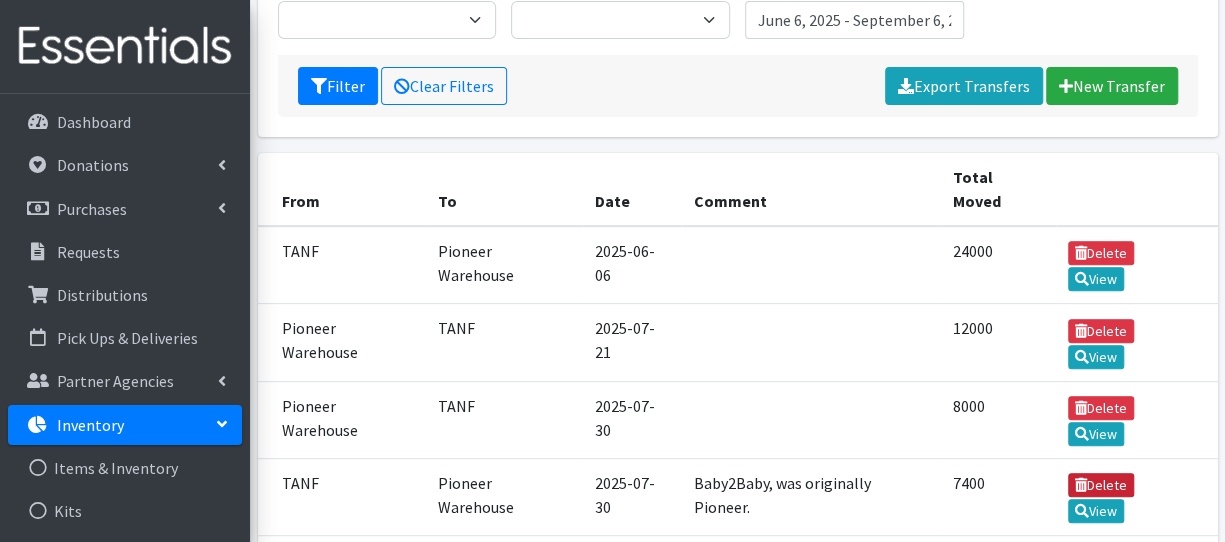 click on "Delete" 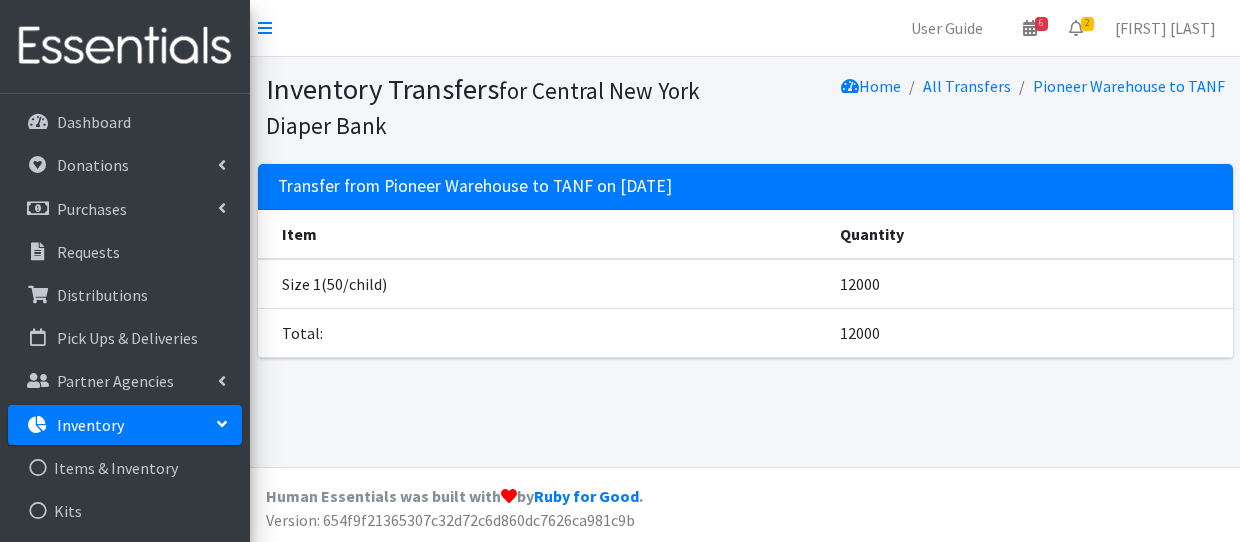 scroll, scrollTop: 0, scrollLeft: 0, axis: both 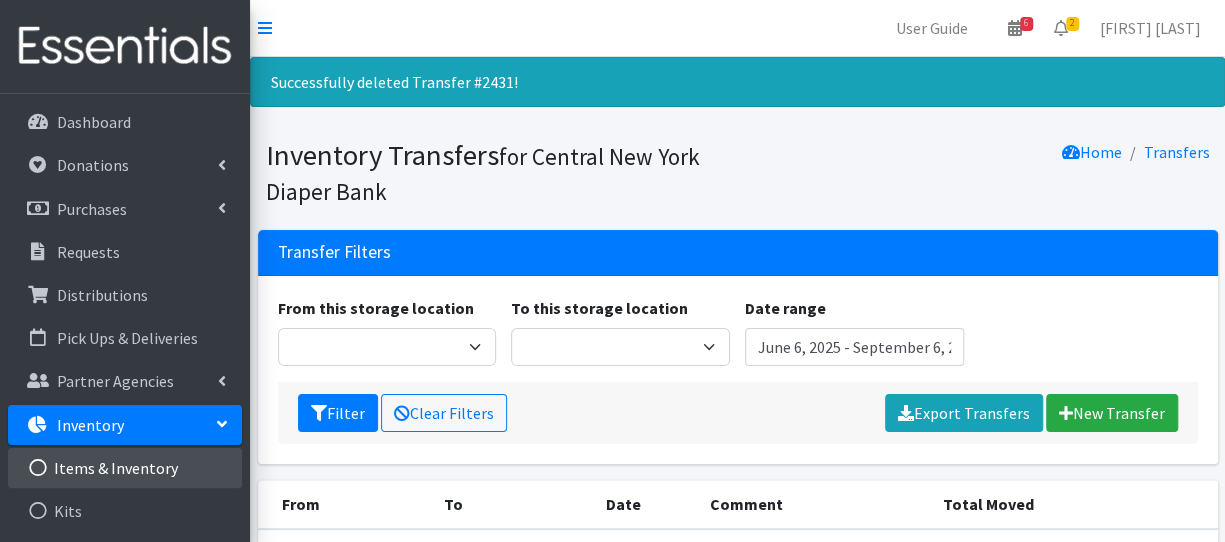 click on "Items & Inventory" at bounding box center [125, 468] 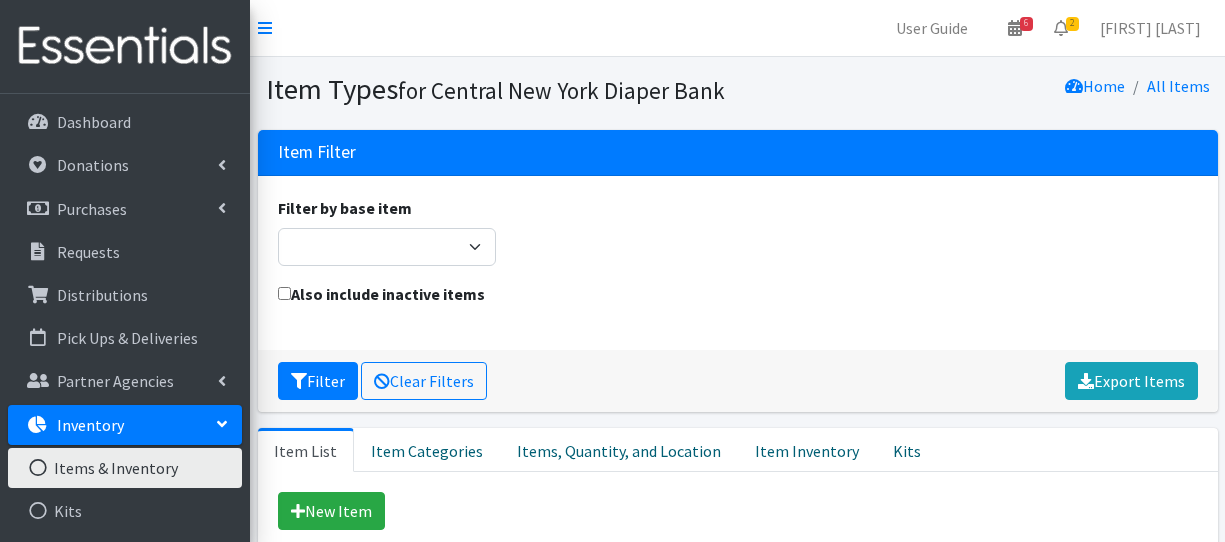 scroll, scrollTop: 0, scrollLeft: 0, axis: both 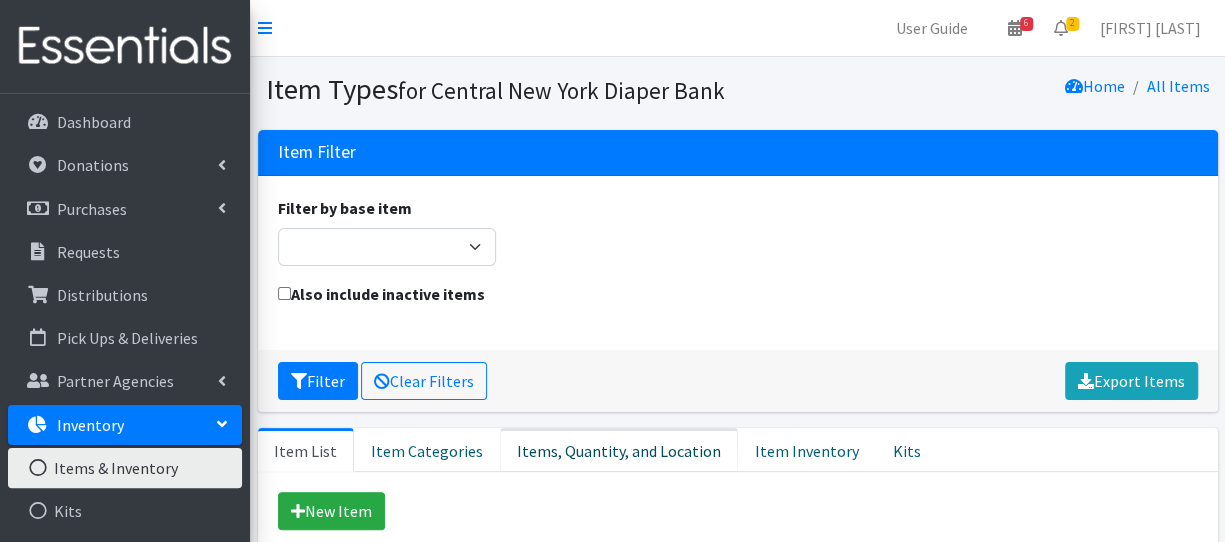 click on "Items,
Quantity, and Location" at bounding box center (619, 450) 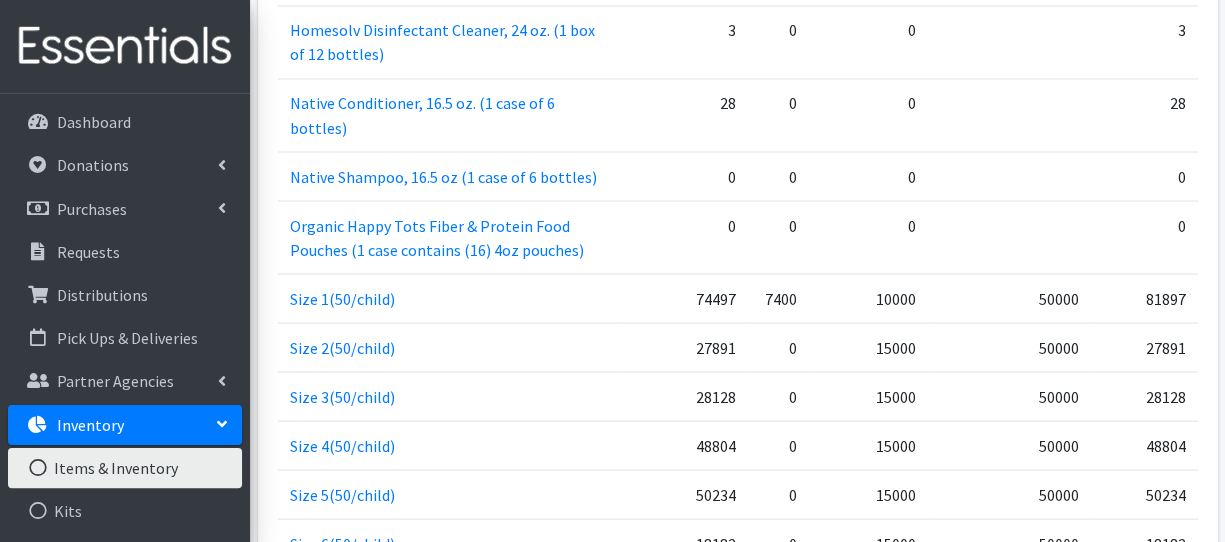 scroll, scrollTop: 1733, scrollLeft: 0, axis: vertical 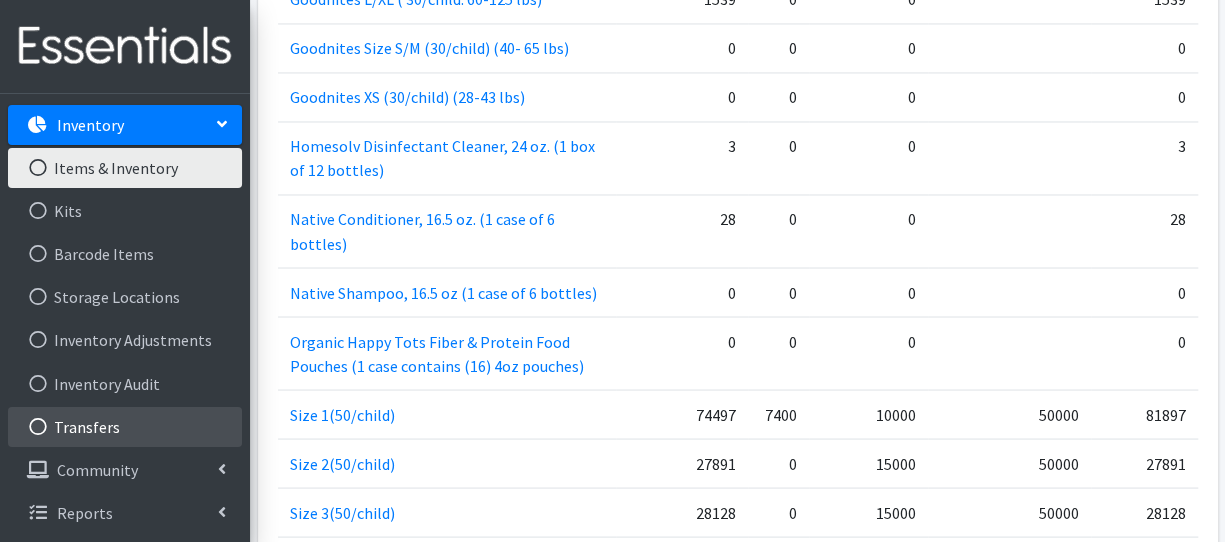 click on "Transfers" at bounding box center (125, 427) 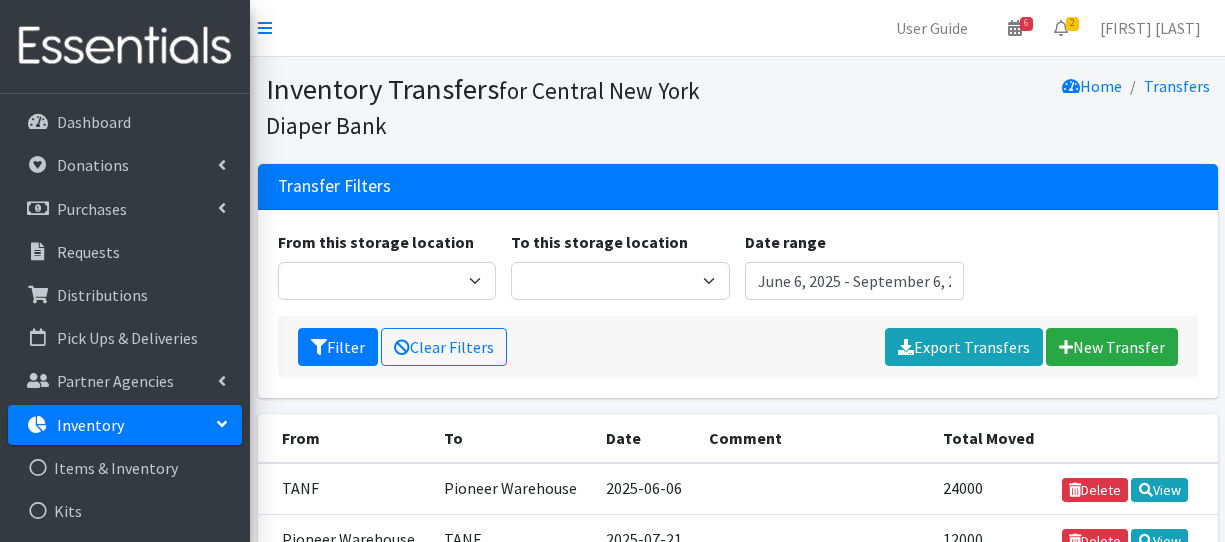 scroll, scrollTop: 0, scrollLeft: 0, axis: both 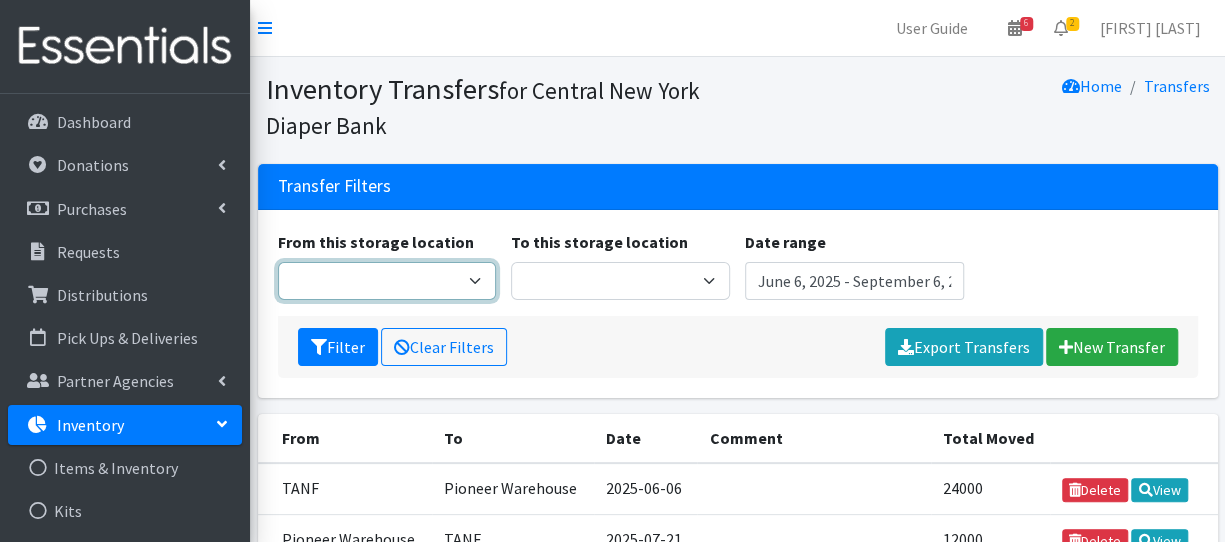 click on "Pioneer Warehouse
TANF
[STATE]" at bounding box center (387, 281) 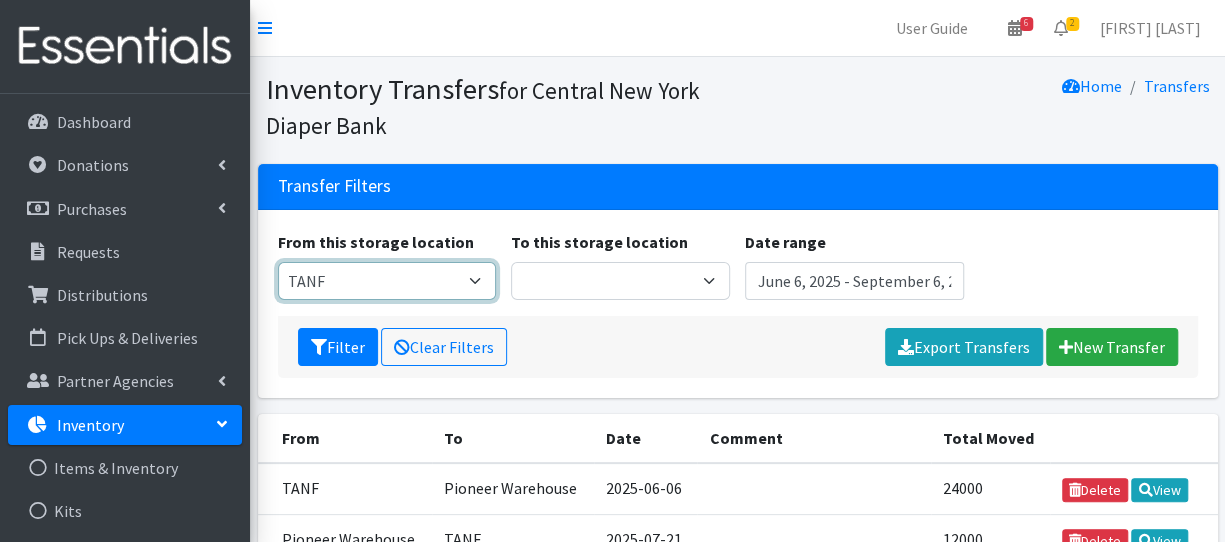 click on "Pioneer Warehouse
TANF
[STATE]" at bounding box center (387, 281) 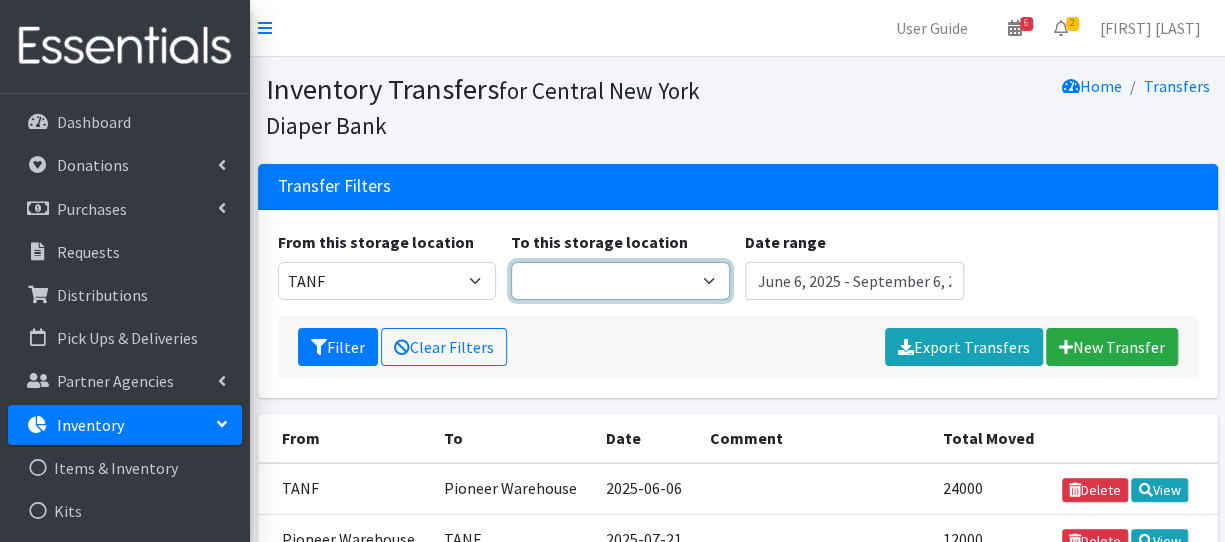 click on "Pioneer Warehouse
TANF
[STATE]" at bounding box center [620, 281] 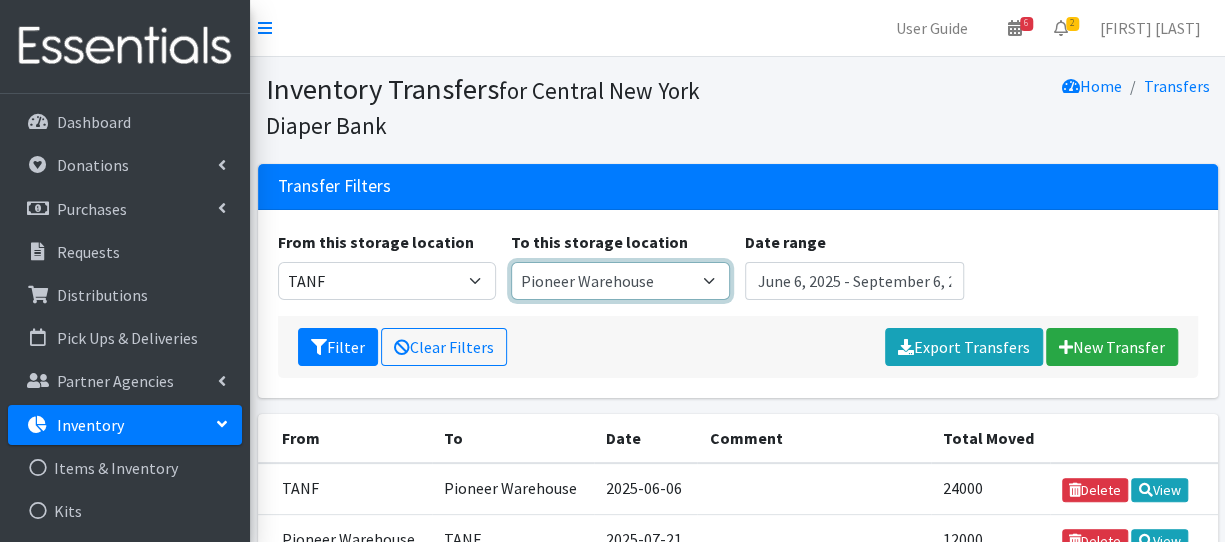 click on "Pioneer Warehouse
TANF
[STATE]" at bounding box center (620, 281) 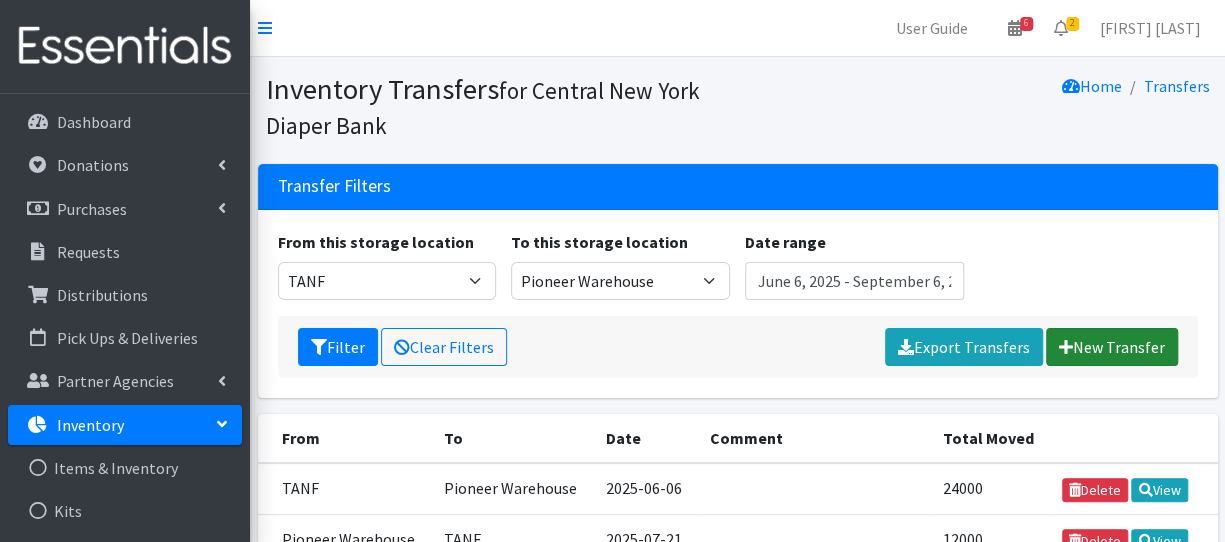 click on "New Transfer" at bounding box center [1112, 347] 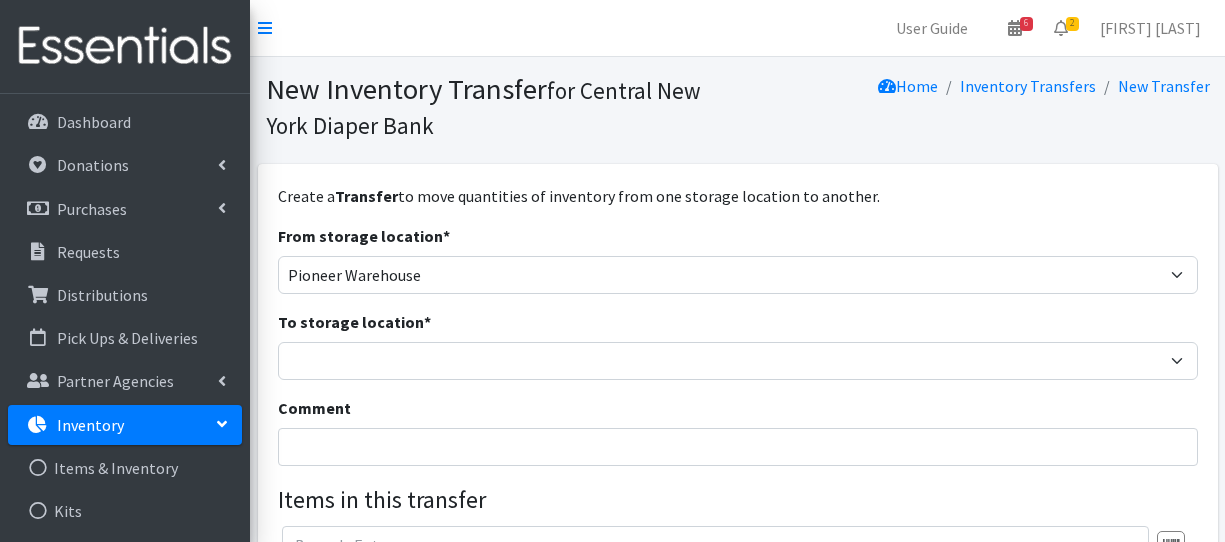 scroll, scrollTop: 0, scrollLeft: 0, axis: both 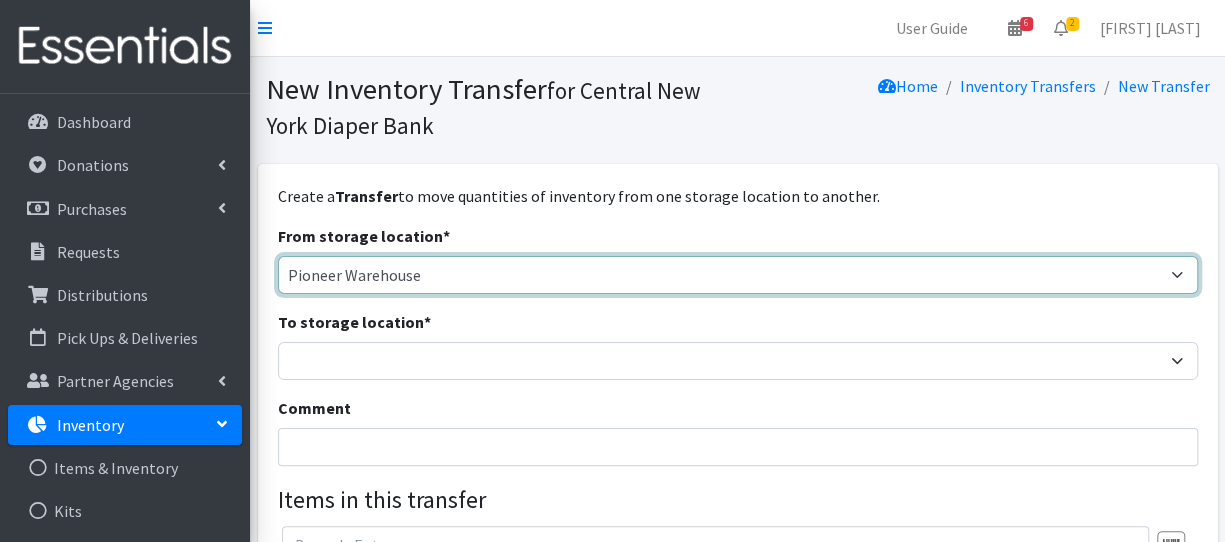 click on "Pioneer Warehouse
TANF" at bounding box center [738, 275] 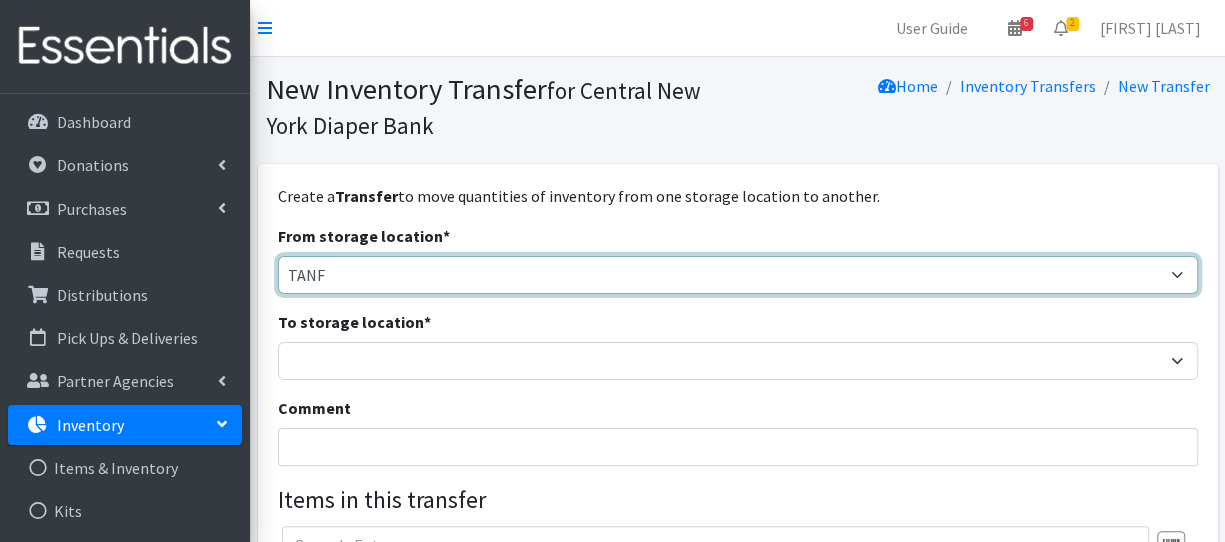 click on "Pioneer Warehouse
TANF" at bounding box center [738, 275] 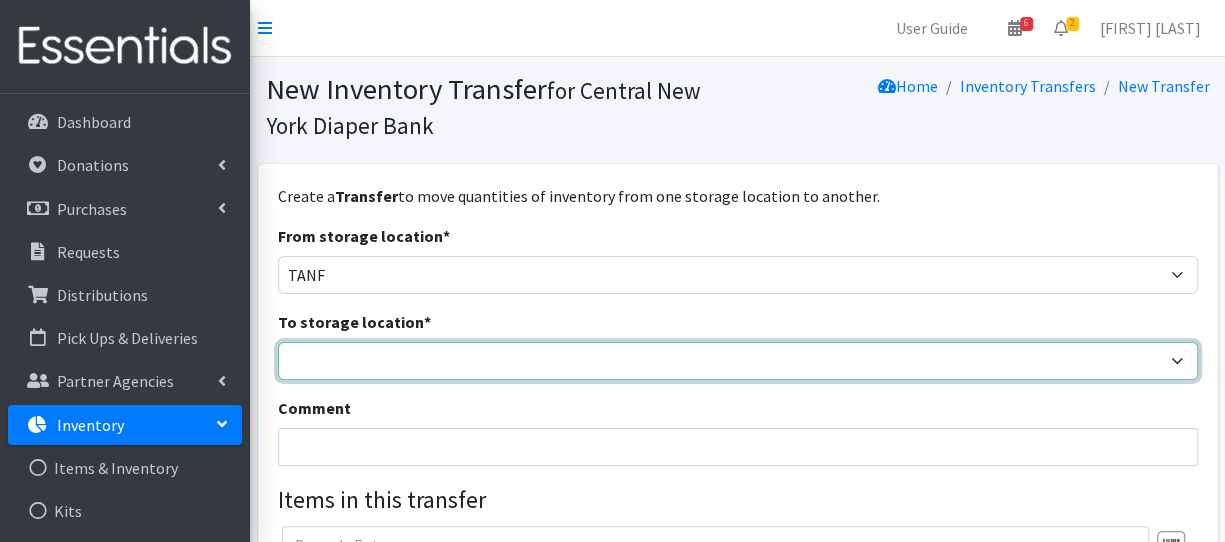 click on "Pioneer Warehouse
TANF" at bounding box center [738, 361] 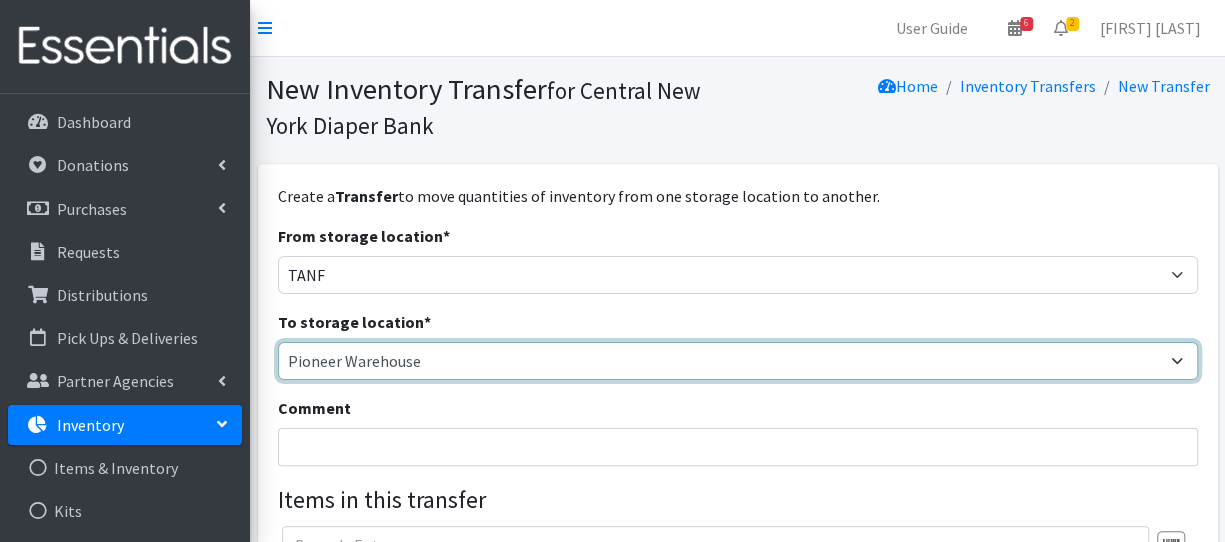 click on "Pioneer Warehouse
TANF" at bounding box center [738, 361] 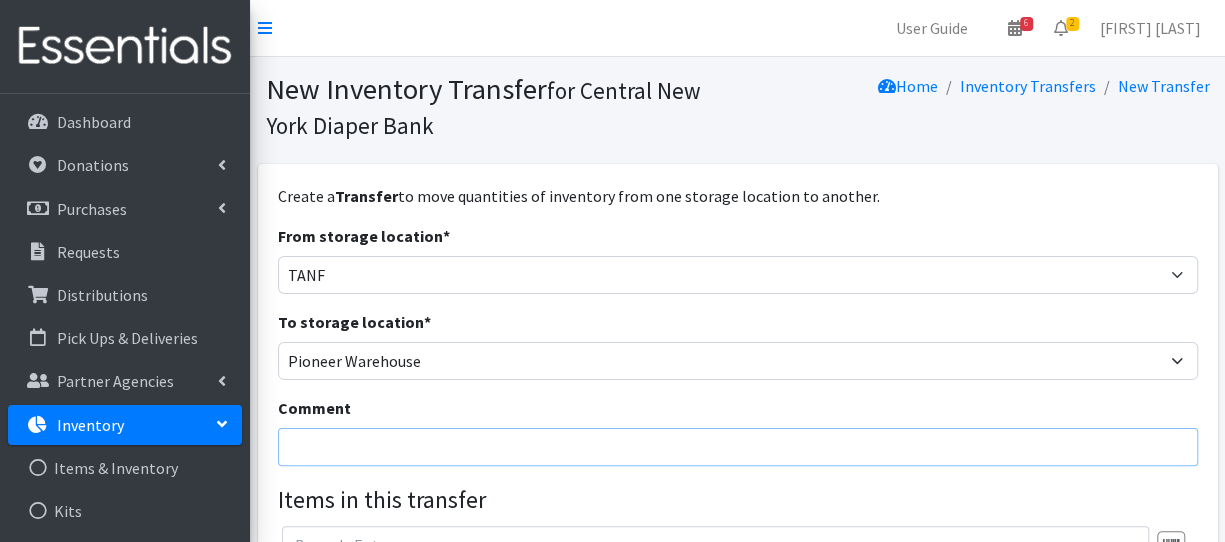 click on "Comment" at bounding box center [738, 447] 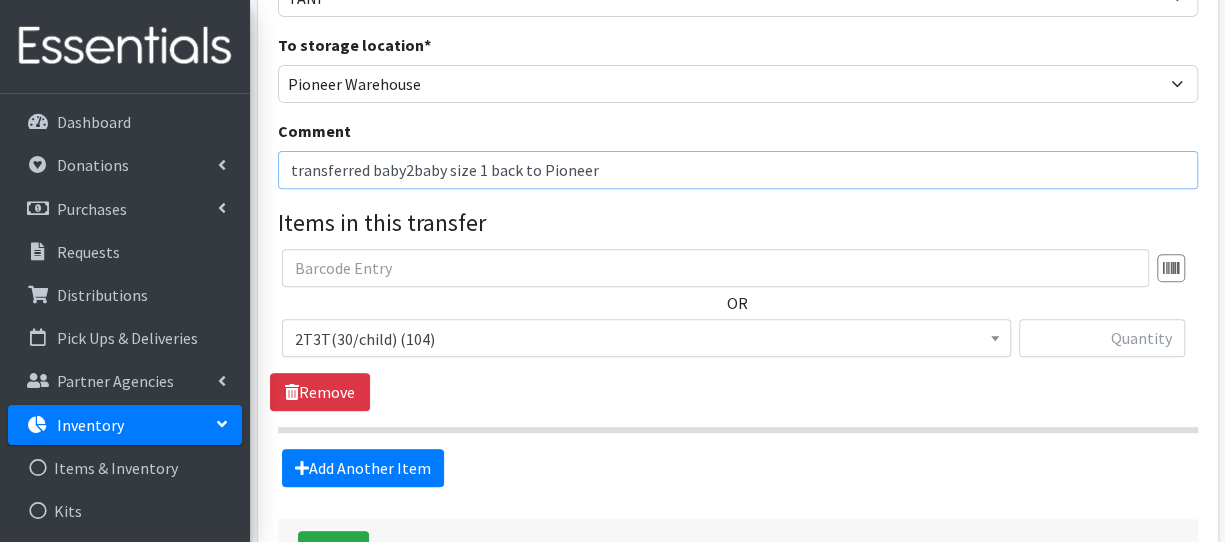 scroll, scrollTop: 278, scrollLeft: 0, axis: vertical 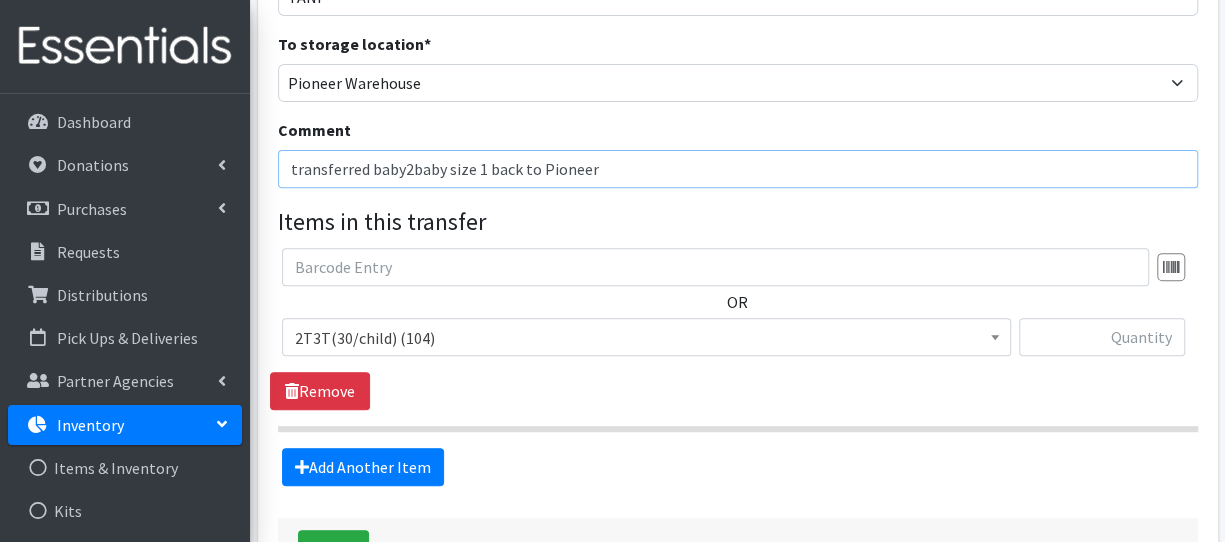 type on "transferred baby2baby size 1 back to Pioneer" 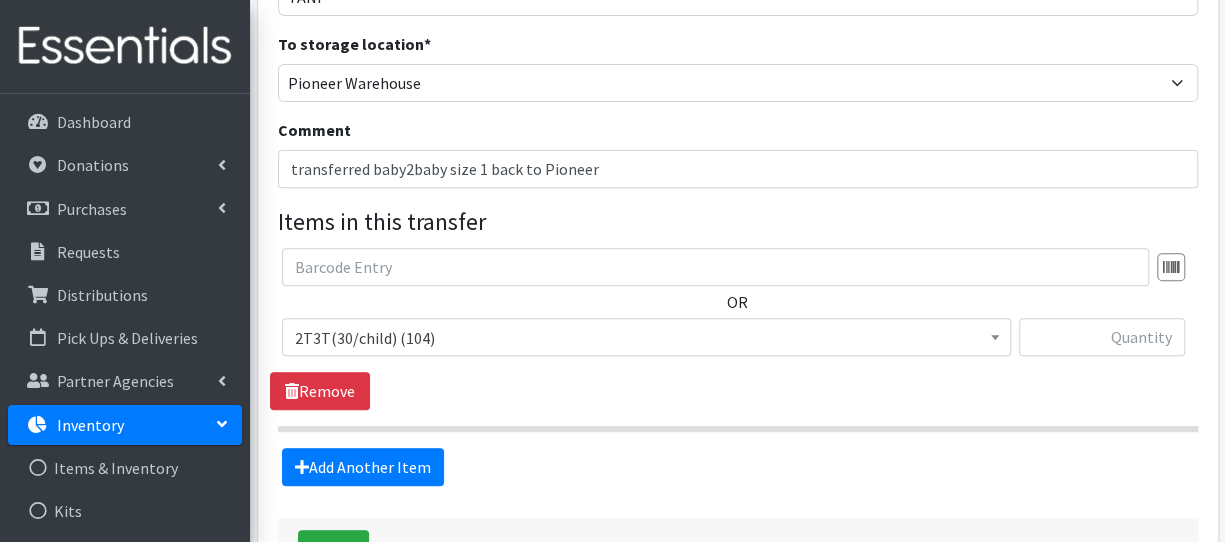 click on "2T3T(30/child) (104)" at bounding box center (646, 338) 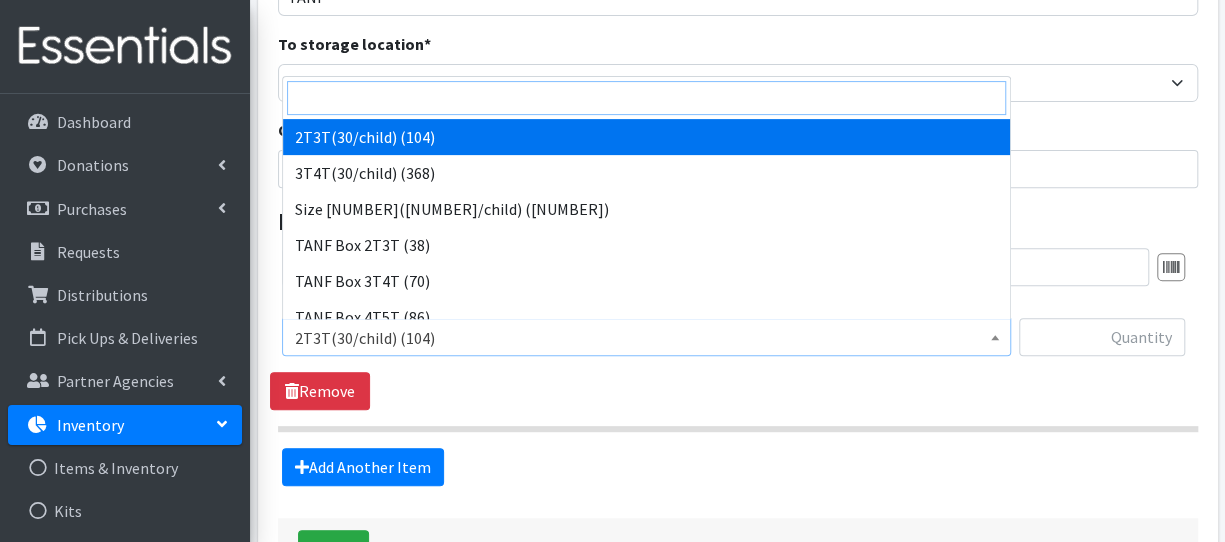click at bounding box center (646, 98) 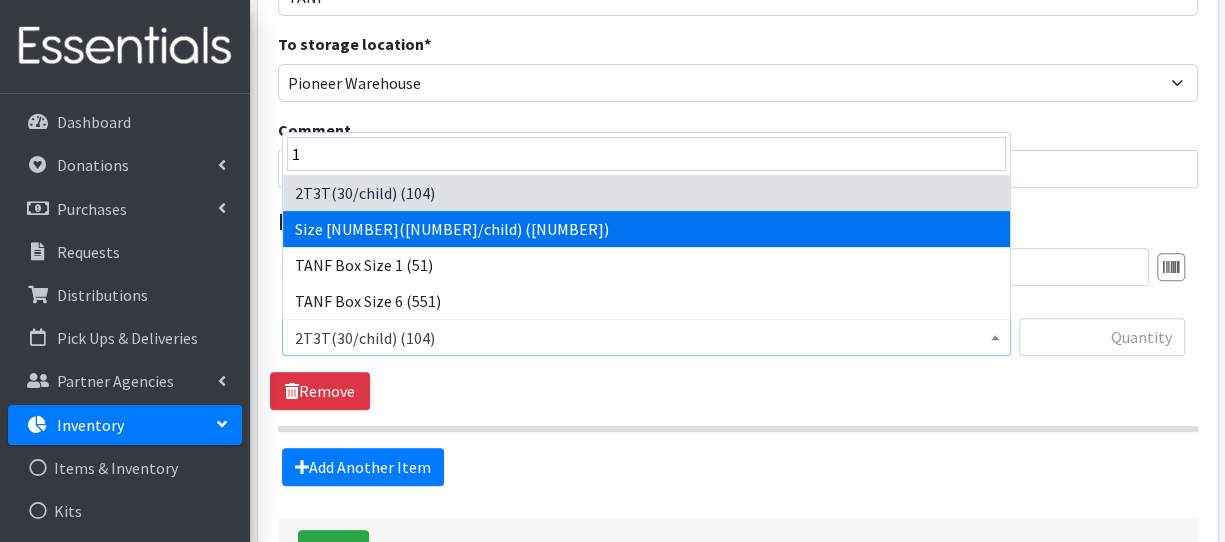select on "950" 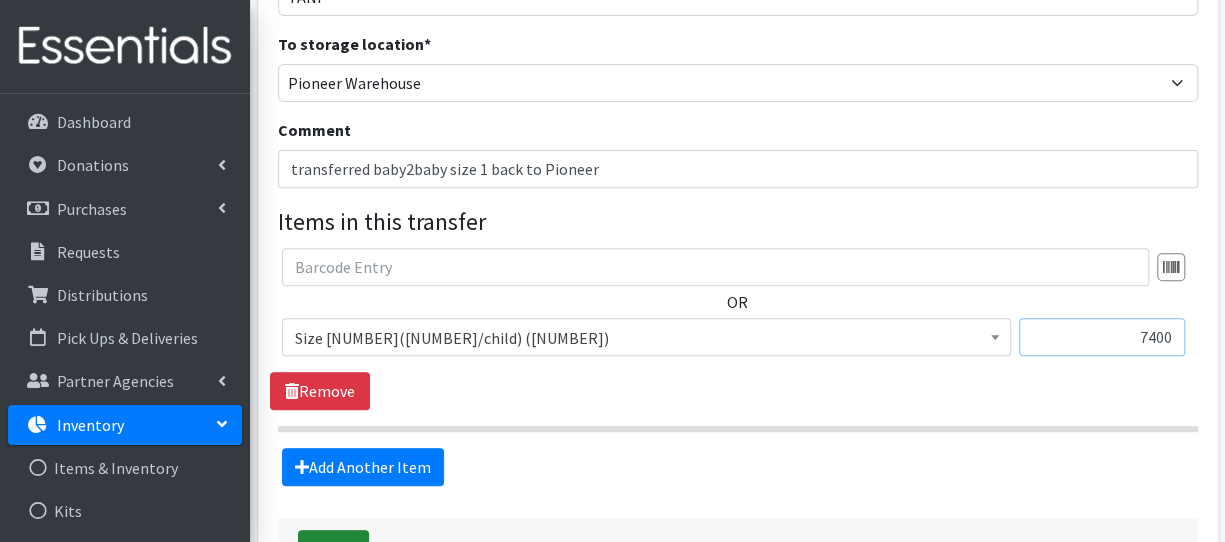 type on "7400" 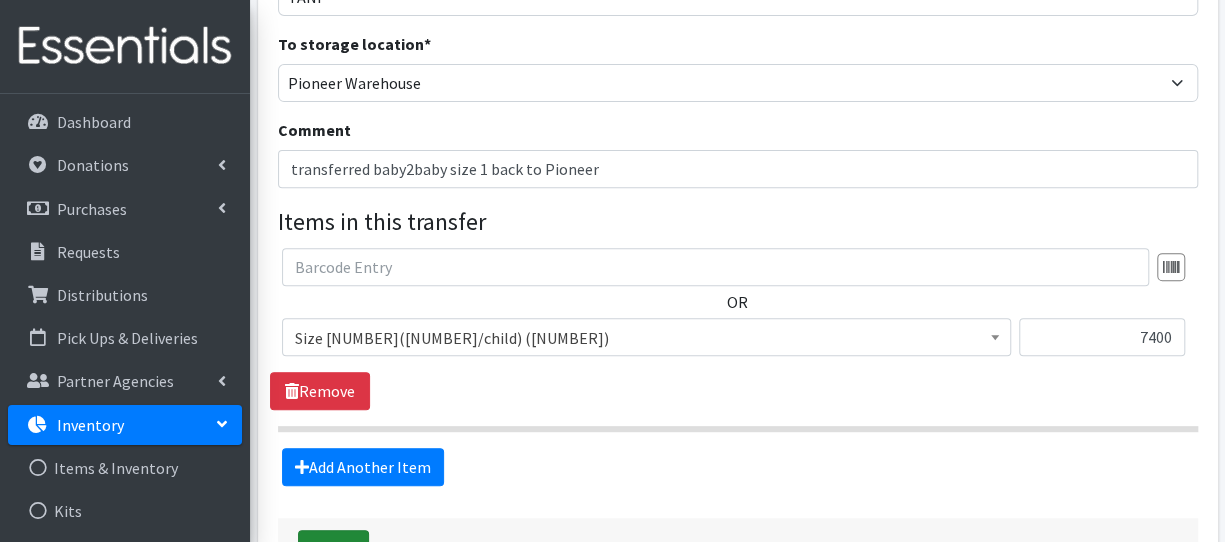 click on "Save" at bounding box center (333, 549) 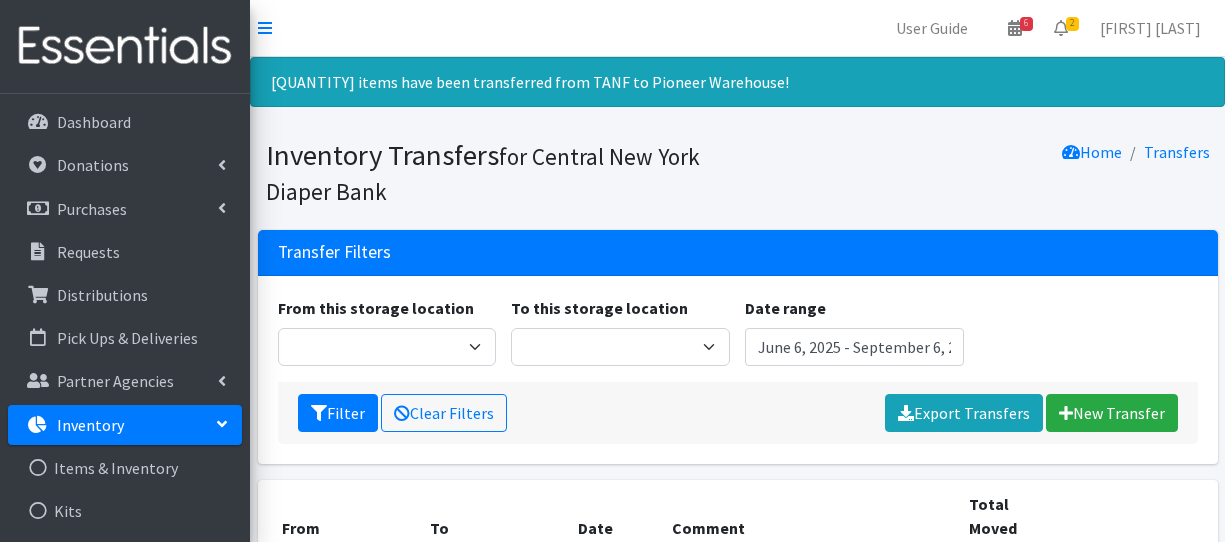 scroll, scrollTop: 0, scrollLeft: 0, axis: both 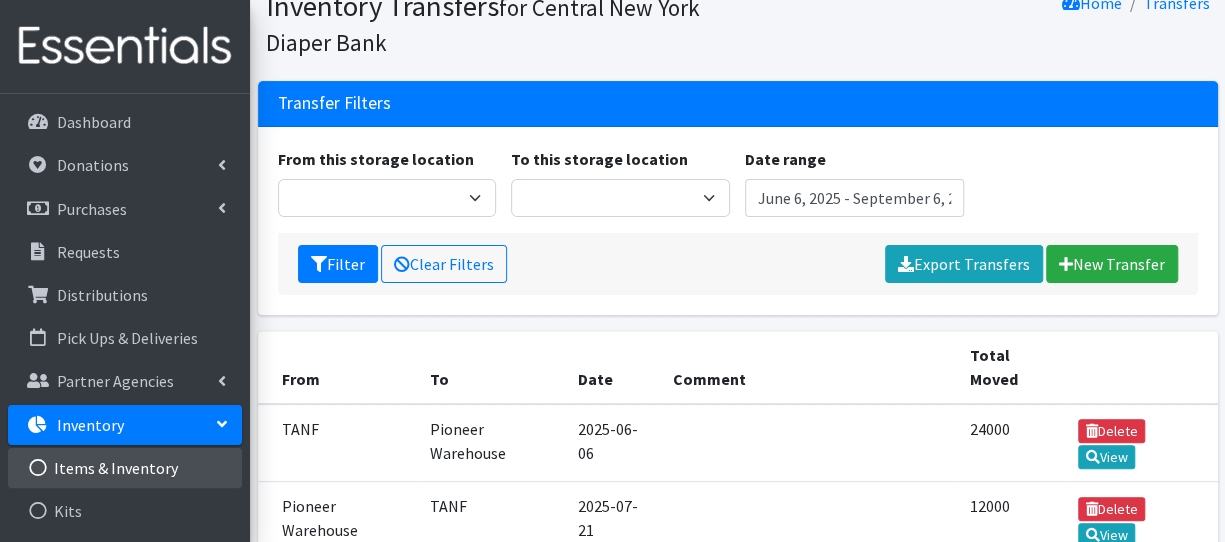 click on "Items & Inventory" at bounding box center [125, 468] 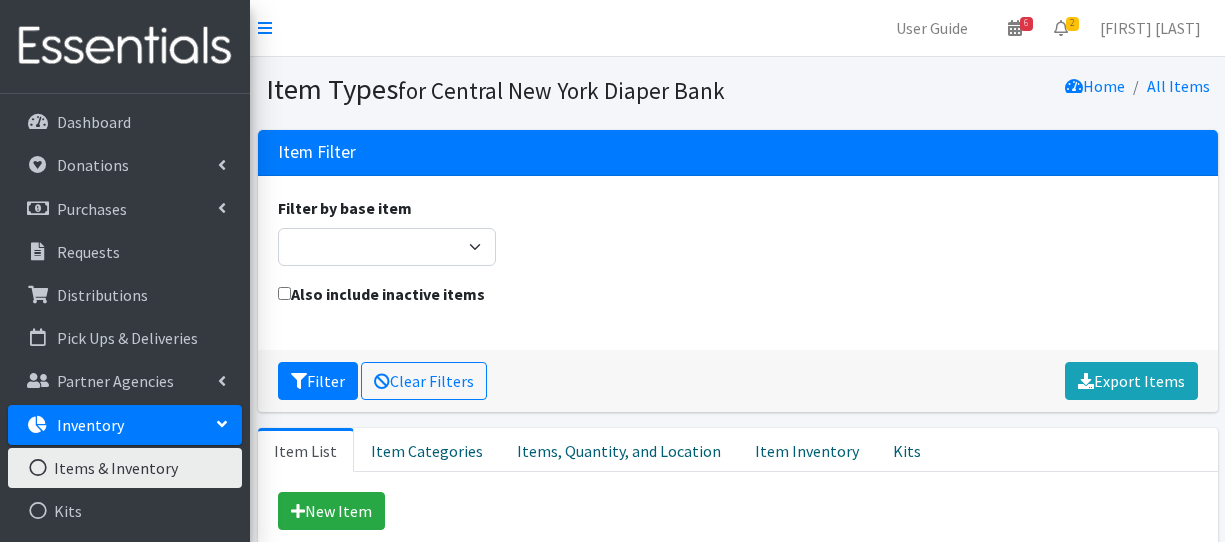 scroll, scrollTop: 0, scrollLeft: 0, axis: both 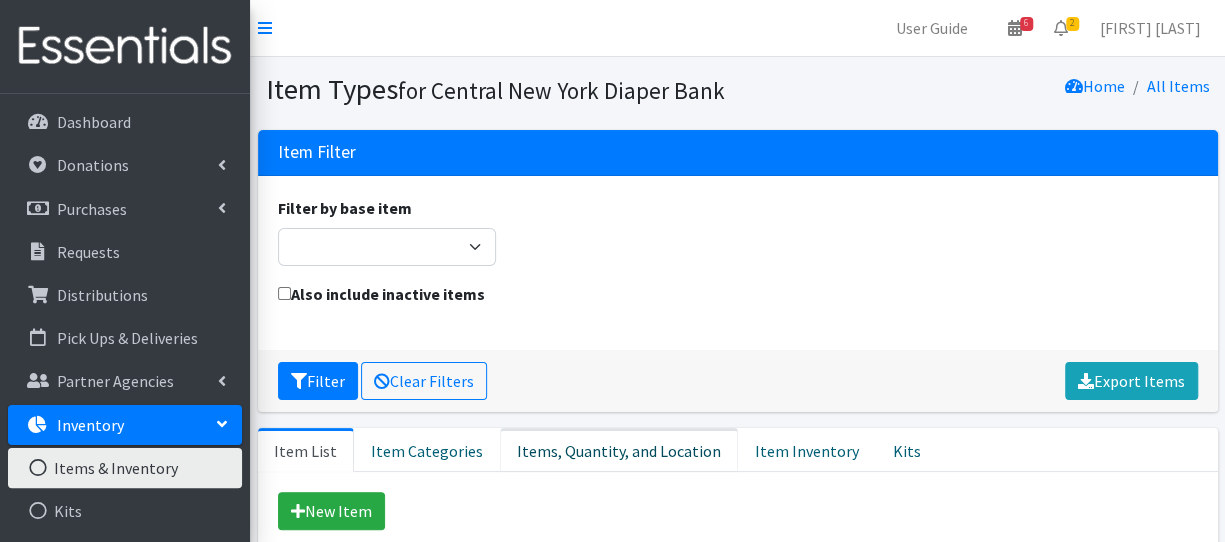 click on "Items,
Quantity, and Location" at bounding box center [619, 450] 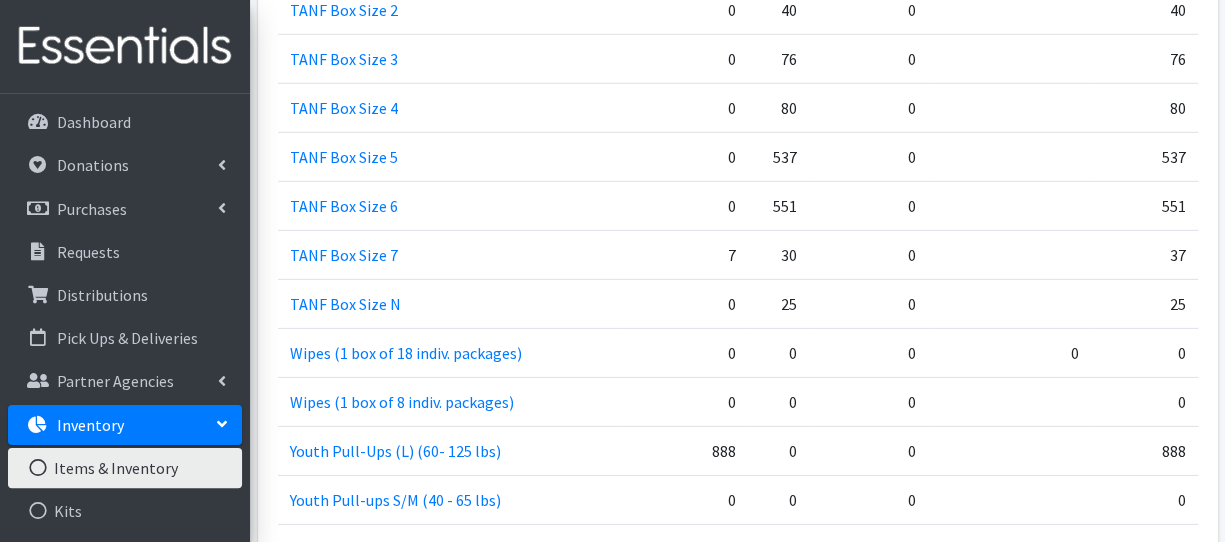 scroll, scrollTop: 2854, scrollLeft: 0, axis: vertical 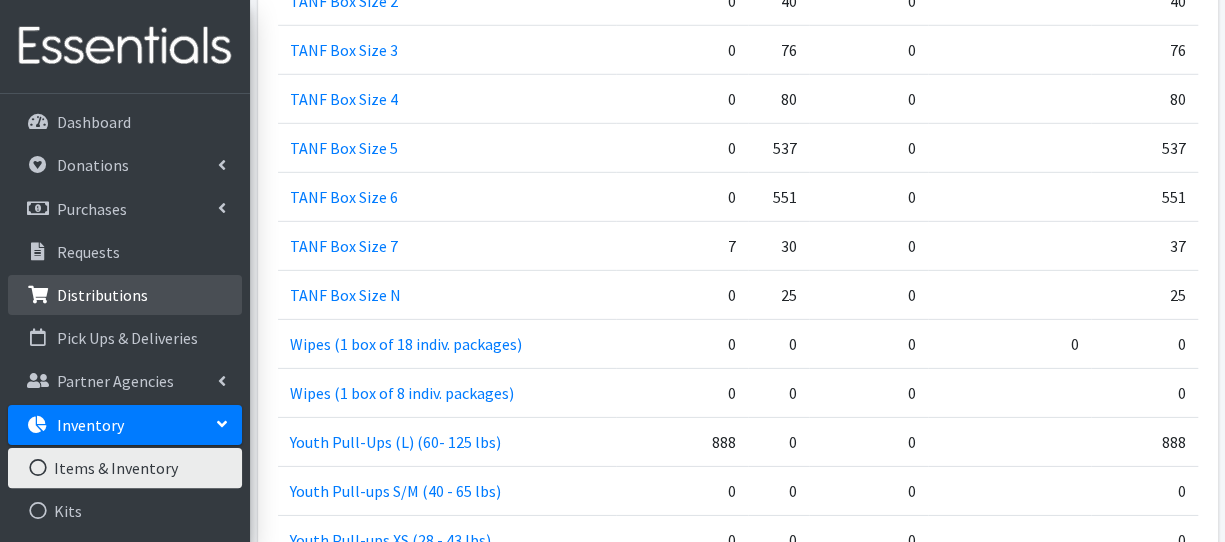 click on "Distributions" at bounding box center (125, 295) 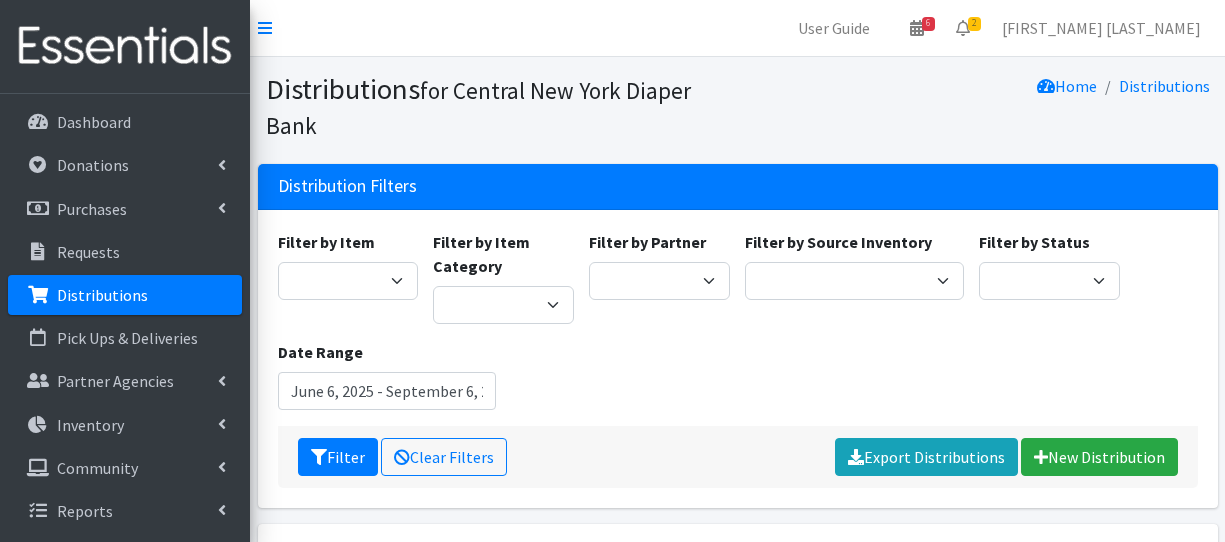 scroll, scrollTop: 0, scrollLeft: 0, axis: both 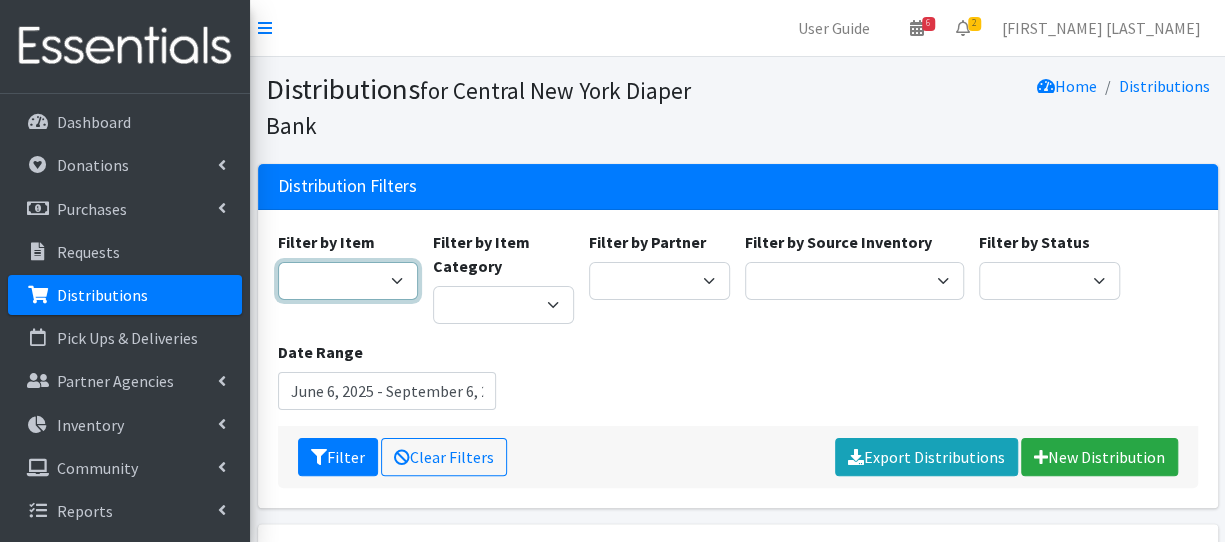 click on "2 Pack Crib Sheet for Girls
2T3T(30/child)
3T4T(30/child)
4T5T(30/child)
5T-6T (30/child)
Adult Booster Pads
Adult Diapers(L)
Adult Diapers(M)
Adult Diapers(S)
Adult Diapers(S) -Box of 80
Adult Diapers(S/M)
Adult Diapers(XL)
Adult Diapers(XXL)-Box of 48
Baby Bib
Baby Food
Baby Lotion/Shampoo/Body Wash
Baby Shampoo, 12 oz.
Baby Shampoo 32oz bottle
Baby Shark Electric Toothbrush, Battery Included, Ages 3+ (1 box of 6 toothbrushes)
Baby Wash/ Bubble Bath, 25oz.
Baby Wipes - 1 Pack of 80 wipes
Body Lotion 16oz., Paraben & Fragrance Free (1 case of 12)
CeraVe Baby Healing Ointment, 3oz.
Children's Books
Children's Coat 1 box of  (12 coats total: 4 - 2T, 4 - 3T, 3 - 4T)
Children's Coat 1 box of  (12 count: 2 of size 8, 4 of size 10/12, 4 of size 14, 2 of size 16)
Children's Coat 1 box of  (24 count: 8 of 2T, 8 of 3T, 8 of 4T)
Children's Coat 1 box of  (Includes 2 of 2T, 2 of 3T, 2 of 4T= 6 coats total per box)
Children's Coats - Girls Coats Size 4" at bounding box center (348, 281) 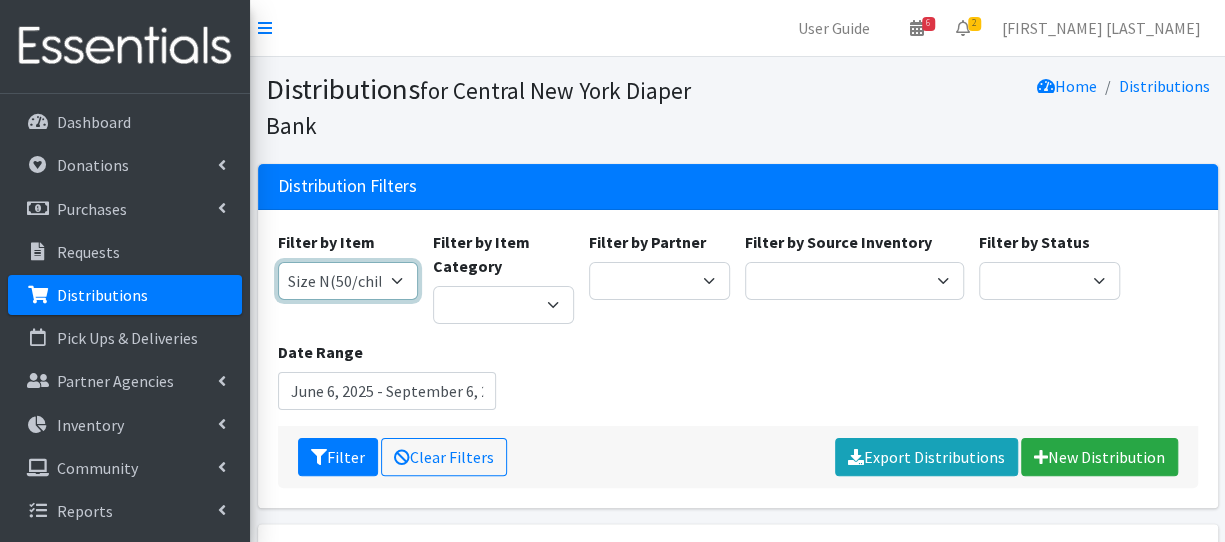 click on "2 Pack Crib Sheet for Girls
2T3T(30/child)
3T4T(30/child)
4T5T(30/child)
5T-6T (30/child)
Adult Booster Pads
Adult Diapers(L)
Adult Diapers(M)
Adult Diapers(S)
Adult Diapers(S) -Box of 80
Adult Diapers(S/M)
Adult Diapers(XL)
Adult Diapers(XXL)-Box of 48
Baby Bib
Baby Food
Baby Lotion/Shampoo/Body Wash
Baby Shampoo, 12 oz.
Baby Shampoo 32oz bottle
Baby Shark Electric Toothbrush, Battery Included, Ages 3+ (1 box of 6 toothbrushes)
Baby Wash/ Bubble Bath, 25oz.
Baby Wipes - 1 Pack of 80 wipes
Body Lotion 16oz., Paraben & Fragrance Free (1 case of 12)
CeraVe Baby Healing Ointment, 3oz.
Children's Books
Children's Coat 1 box of  (12 coats total: 4 - 2T, 4 - 3T, 3 - 4T)
Children's Coat 1 box of  (12 count: 2 of size 8, 4 of size 10/12, 4 of size 14, 2 of size 16)
Children's Coat 1 box of  (24 count: 8 of 2T, 8 of 3T, 8 of 4T)
Children's Coat 1 box of  (Includes 2 of 2T, 2 of 3T, 2 of 4T= 6 coats total per box)
Children's Coats - Girls Coats Size 4" at bounding box center [348, 281] 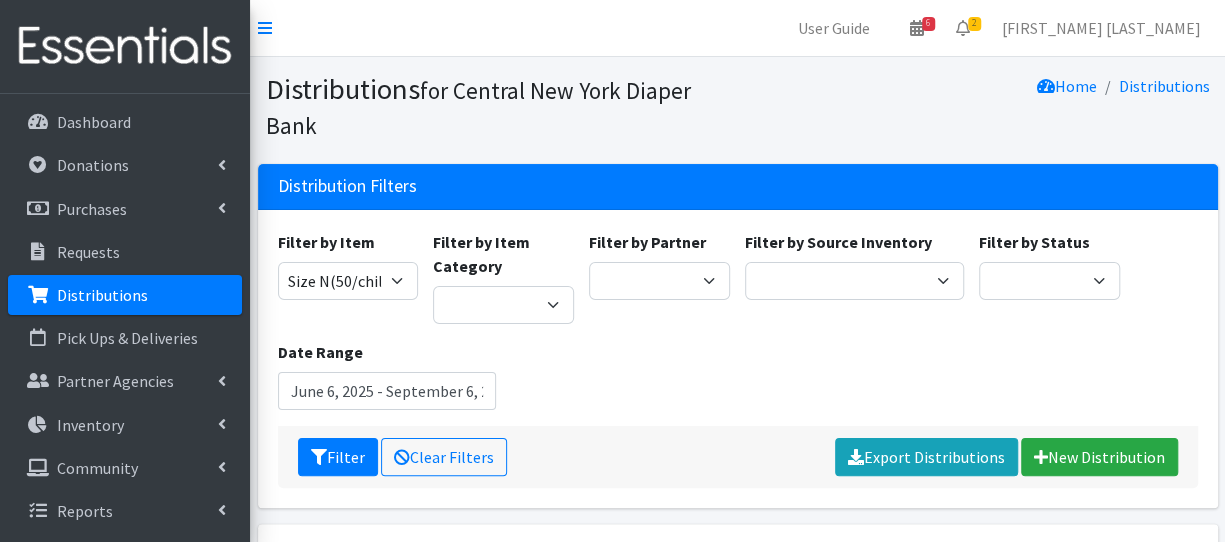 click on "Filter by Source Inventory
Pioneer Warehouse
TANF" at bounding box center (854, 277) 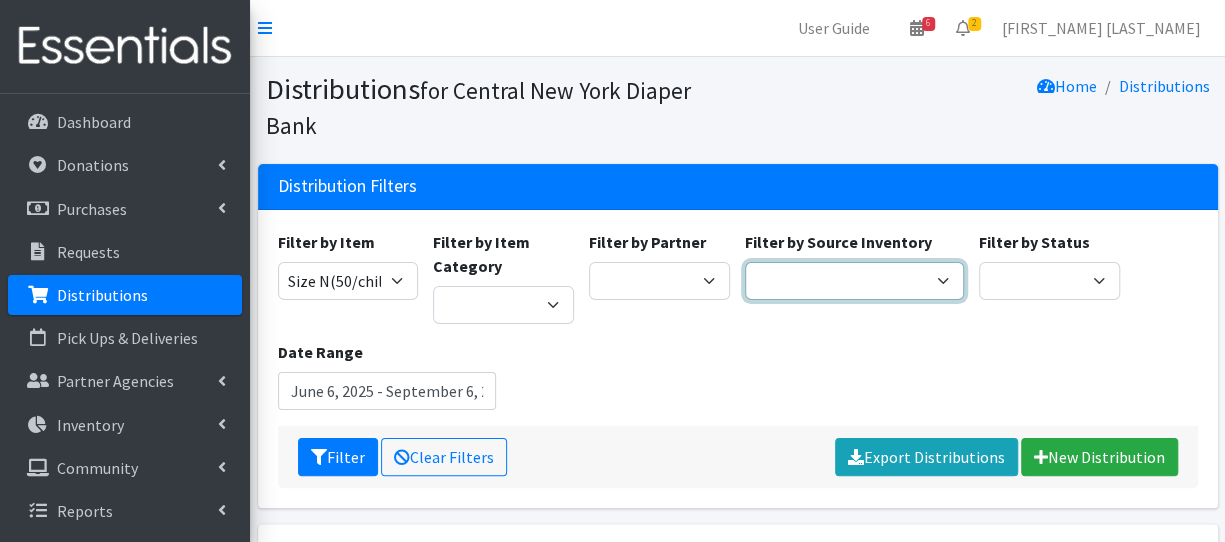 drag, startPoint x: 818, startPoint y: 291, endPoint x: 818, endPoint y: 280, distance: 11 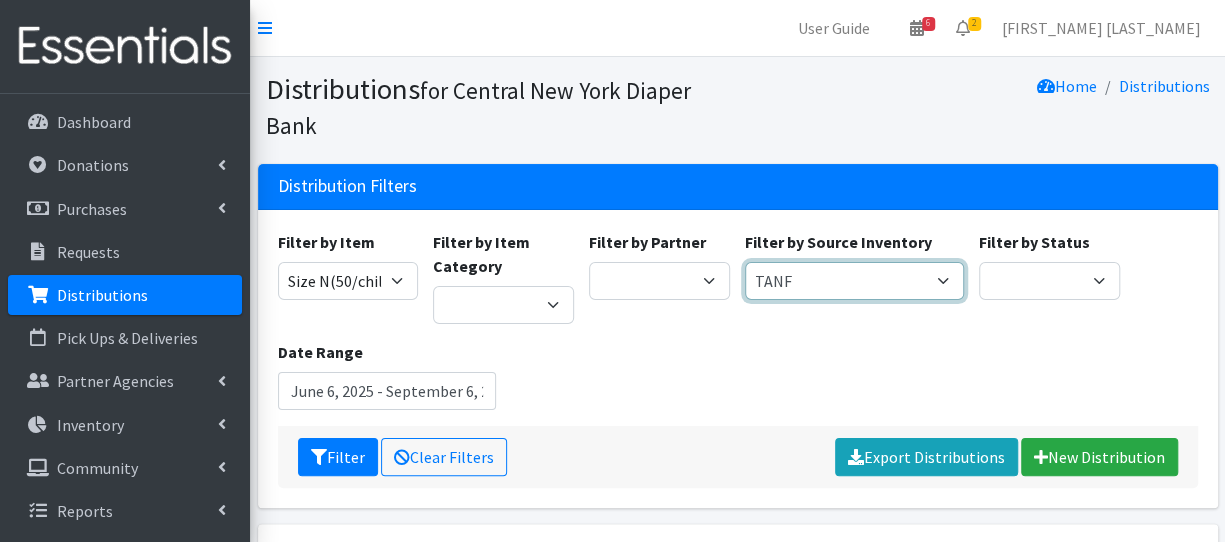 click on "Pioneer Warehouse
TANF" at bounding box center (854, 281) 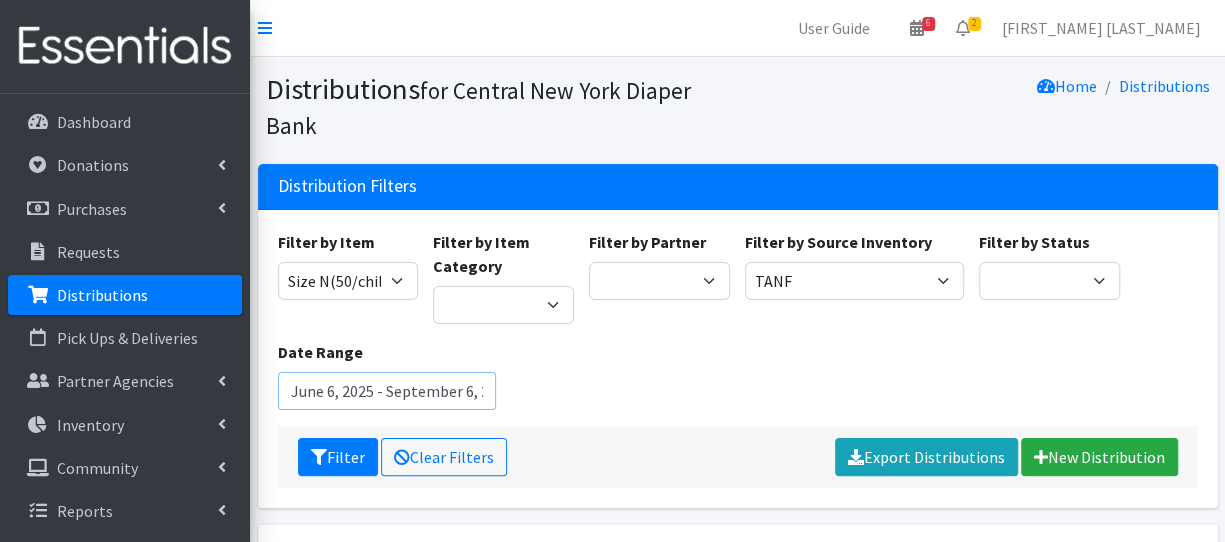 click on "June 6, 2025 - September 6, 2025" at bounding box center [387, 391] 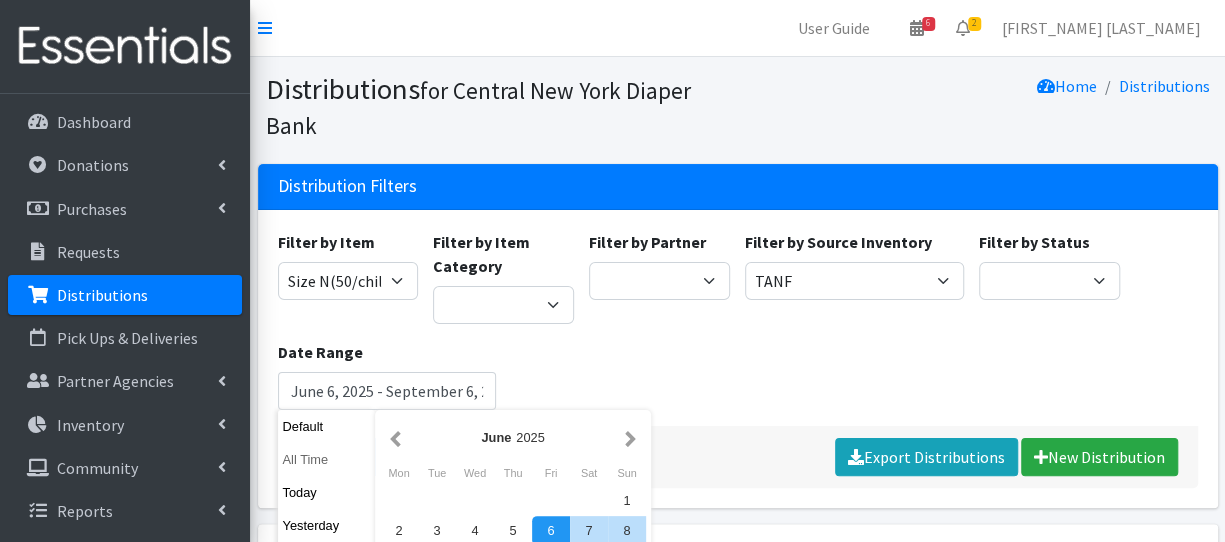 click on "All Time" at bounding box center (327, 459) 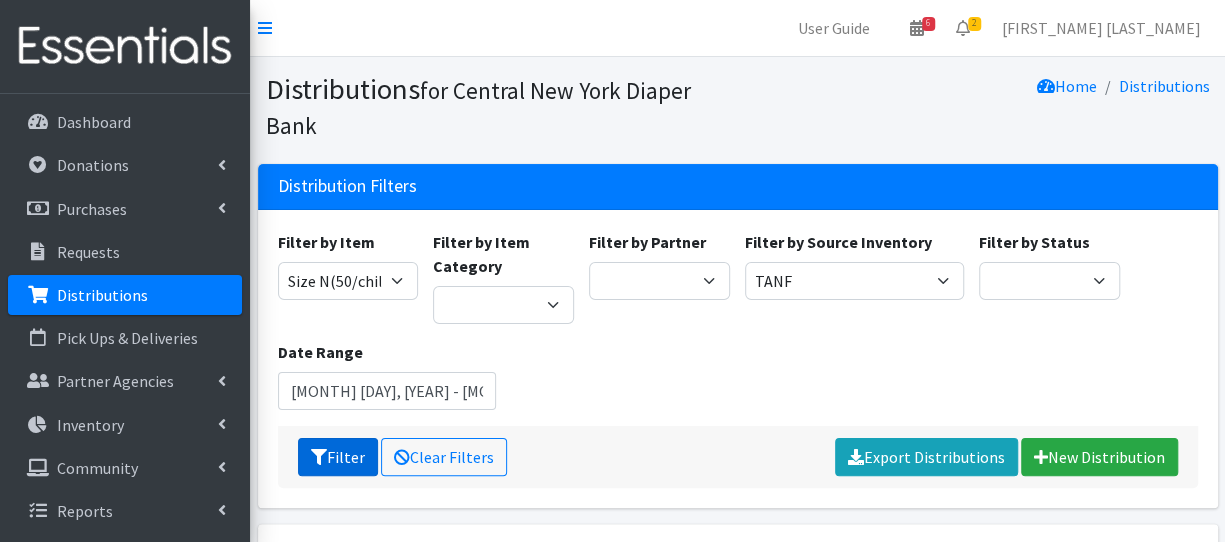 click on "Filter" at bounding box center [338, 457] 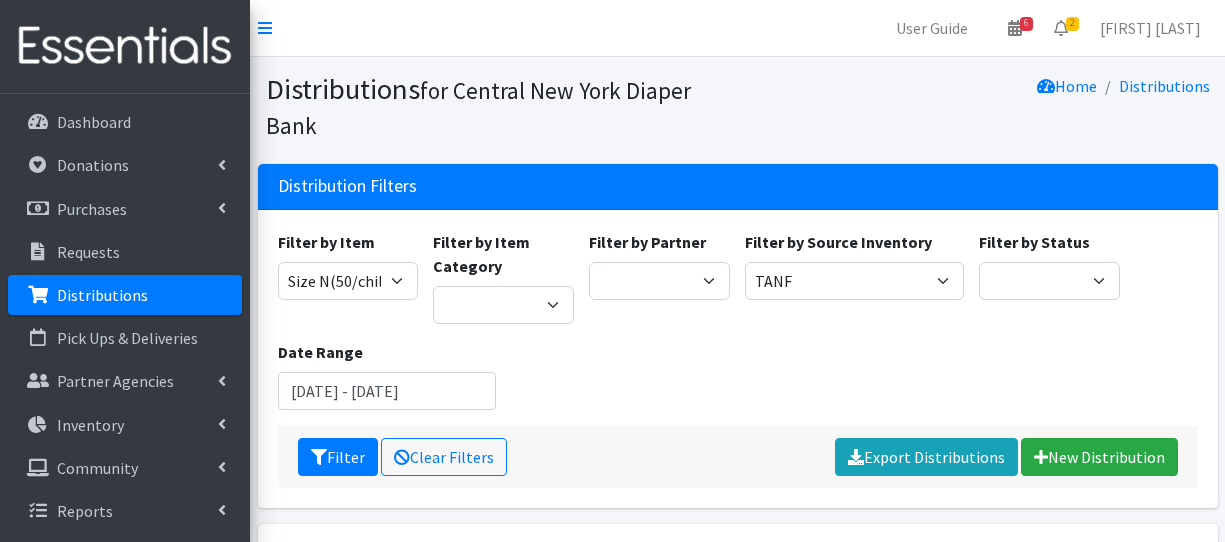 scroll, scrollTop: 0, scrollLeft: 0, axis: both 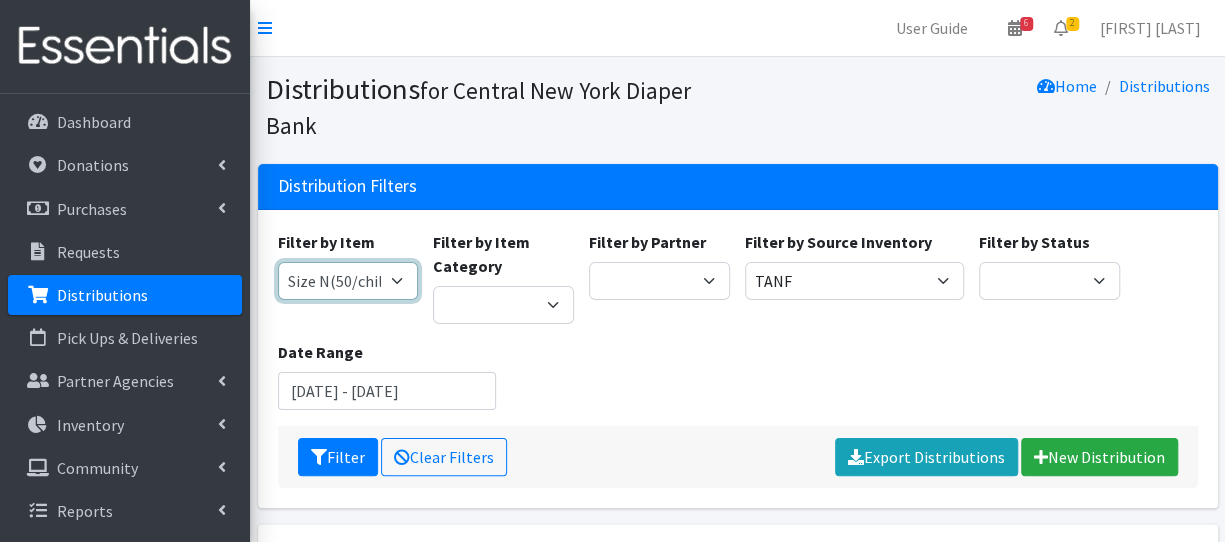 click on "2 Pack Crib Sheet for Girls
2T3T(30/child)
3T4T(30/child)
4T5T(30/child)
5T-6T (30/child)
Adult Booster Pads
Adult Diapers(L)
Adult Diapers(M)
Adult Diapers(S)
Adult Diapers(S) -Box of 80
Adult Diapers(S/M)
Adult Diapers(XL)
Adult Diapers(XXL)-Box of 48
Baby Bib
Baby Food
Baby Lotion/Shampoo/Body Wash
Baby Shampoo, 12 oz.
Baby Shampoo 32oz bottle
Baby Shark Electric Toothbrush, Battery Included, Ages 3+ (1 box of 6 toothbrushes)
Baby Wash/ Bubble Bath, 25oz.
Baby Wipes - 1 Pack of 80 wipes
Body Lotion 16oz., Paraben & Fragrance Free (1 case of 12)
CeraVe Baby Healing Ointment, 3oz.
Children's Books
Children's Coat 1 box of  (12 coats total: 4 - 2T, 4 - 3T, 3 - 4T)
Children's Coat 1 box of  (12 count: 2 of size 8, 4 of size 10/12, 4 of size 14, 2 of size 16)
Children's Coat 1 box of  (24 count: 8 of 2T, 8 of 3T, 8 of 4T)
Children's Coat 1 box of  (Includes 2 of 2T, 2 of 3T, 2 of 4T= 6 coats total per box)
Children's Coats - Girls Coats Size 4" at bounding box center [348, 281] 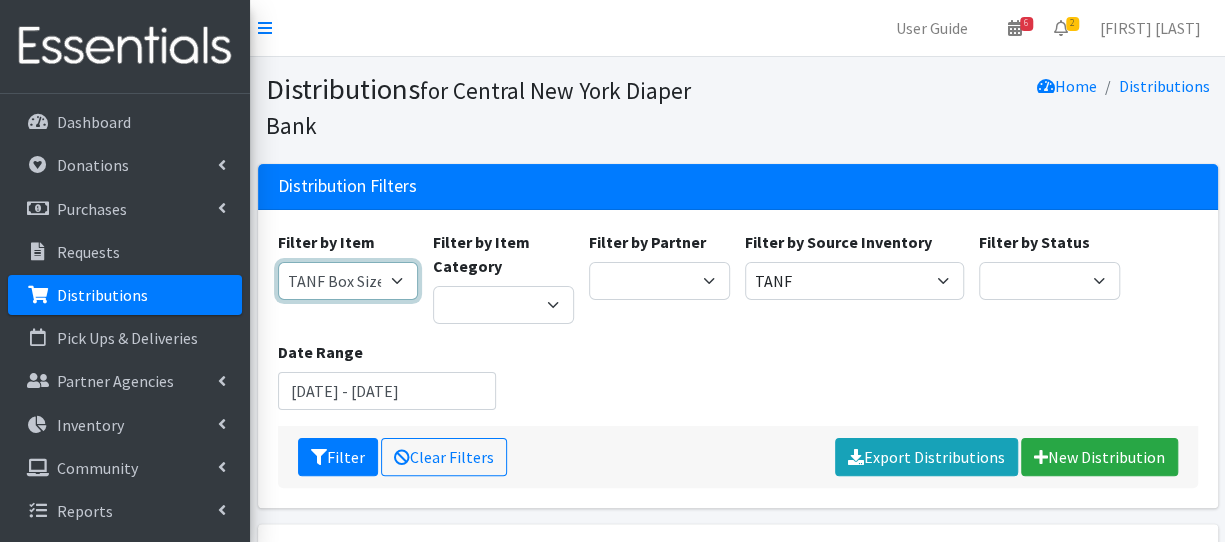 click on "2 Pack Crib Sheet for Girls
2T3T(30/child)
3T4T(30/child)
4T5T(30/child)
5T-6T (30/child)
Adult Booster Pads
Adult Diapers(L)
Adult Diapers(M)
Adult Diapers(S)
Adult Diapers(S) -Box of 80
Adult Diapers(S/M)
Adult Diapers(XL)
Adult Diapers(XXL)-Box of 48
Baby Bib
Baby Food
Baby Lotion/Shampoo/Body Wash
Baby Shampoo, 12 oz.
Baby Shampoo 32oz bottle
Baby Shark Electric Toothbrush, Battery Included, Ages 3+ (1 box of 6 toothbrushes)
Baby Wash/ Bubble Bath, 25oz.
Baby Wipes - 1 Pack of 80 wipes
Body Lotion 16oz., Paraben & Fragrance Free (1 case of 12)
CeraVe Baby Healing Ointment, 3oz.
Children's Books
Children's Coat 1 box of  (12 coats total: 4 - 2T, 4 - 3T, 3 - 4T)
Children's Coat 1 box of  (12 count: 2 of size 8, 4 of size 10/12, 4 of size 14, 2 of size 16)
Children's Coat 1 box of  (24 count: 8 of 2T, 8 of 3T, 8 of 4T)
Children's Coat 1 box of  (Includes 2 of 2T, 2 of 3T, 2 of 4T= 6 coats total per box)
Children's Coats - Girls Coats Size 4" at bounding box center (348, 281) 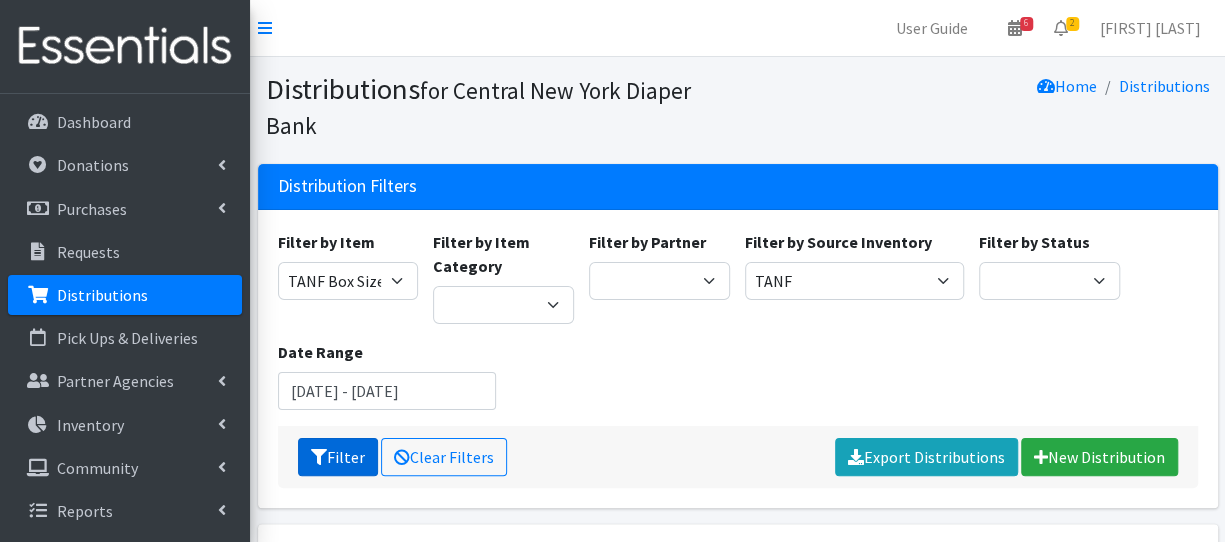 click on "Filter" at bounding box center [338, 457] 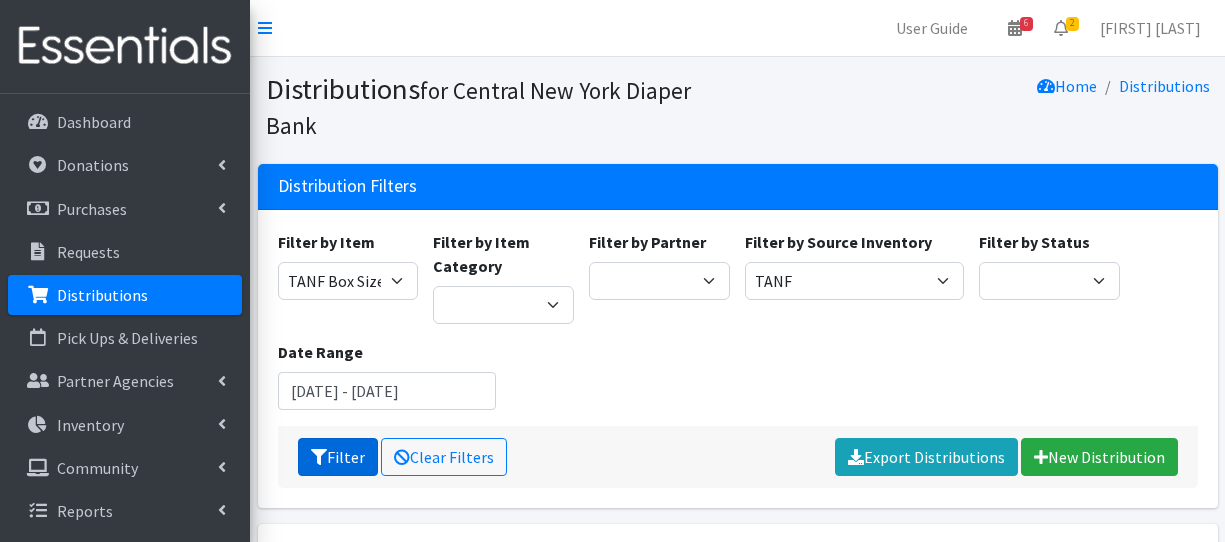 scroll, scrollTop: 0, scrollLeft: 0, axis: both 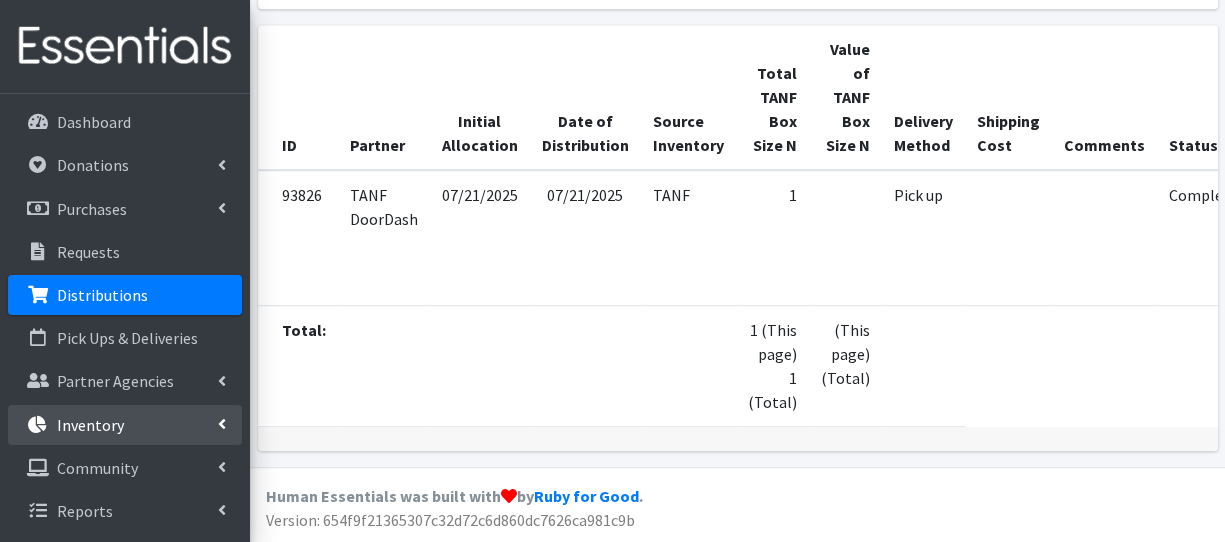 click on "Inventory" at bounding box center [125, 425] 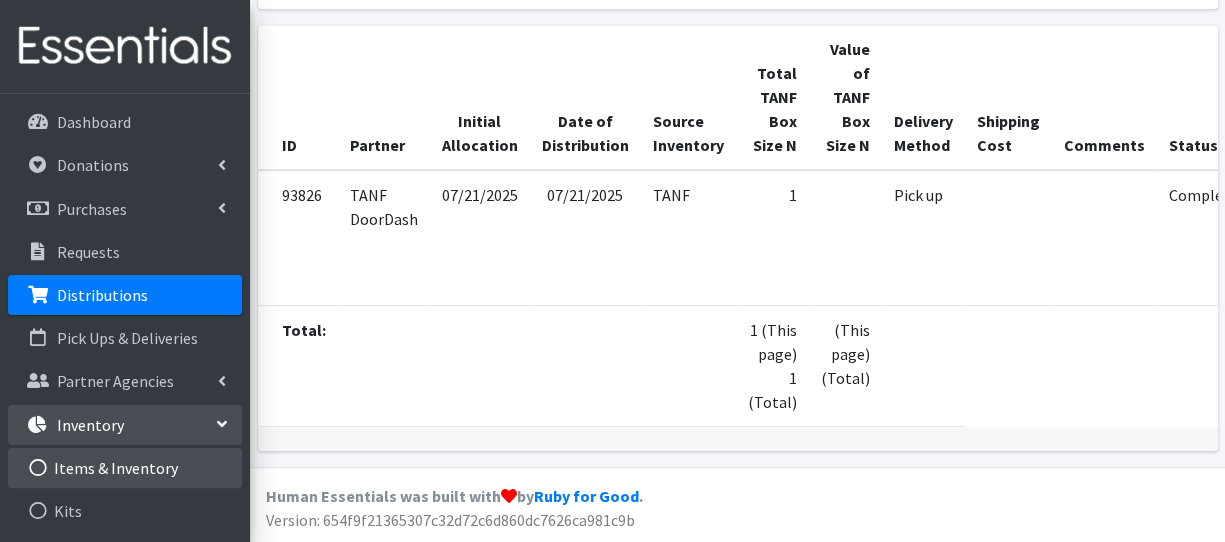 click on "Items & Inventory" at bounding box center (125, 468) 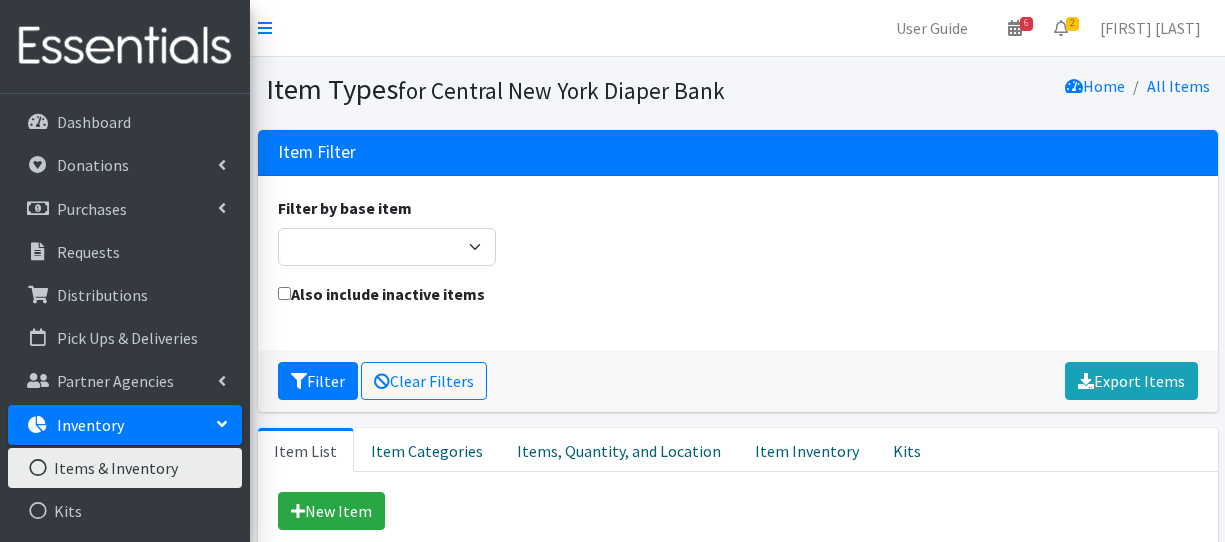scroll, scrollTop: 0, scrollLeft: 0, axis: both 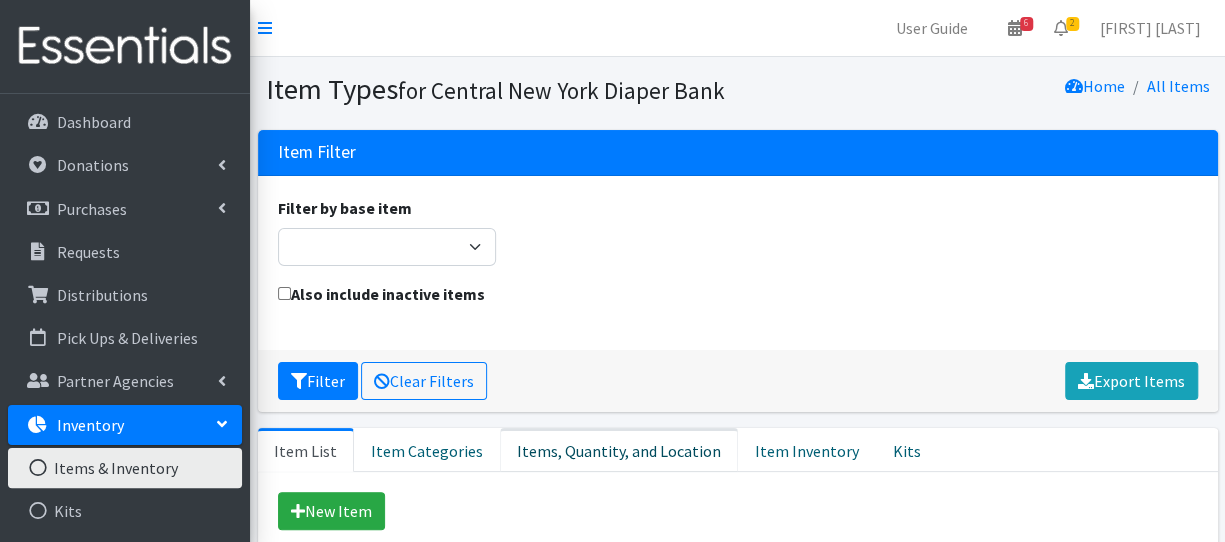 click on "Items,
Quantity, and Location" at bounding box center [619, 450] 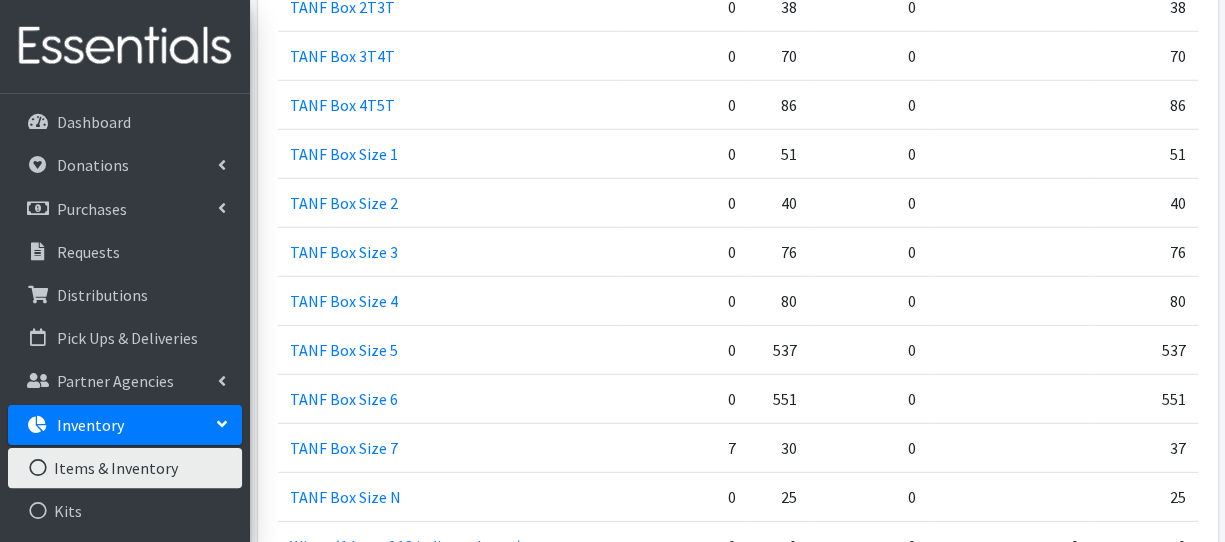 scroll, scrollTop: 2707, scrollLeft: 0, axis: vertical 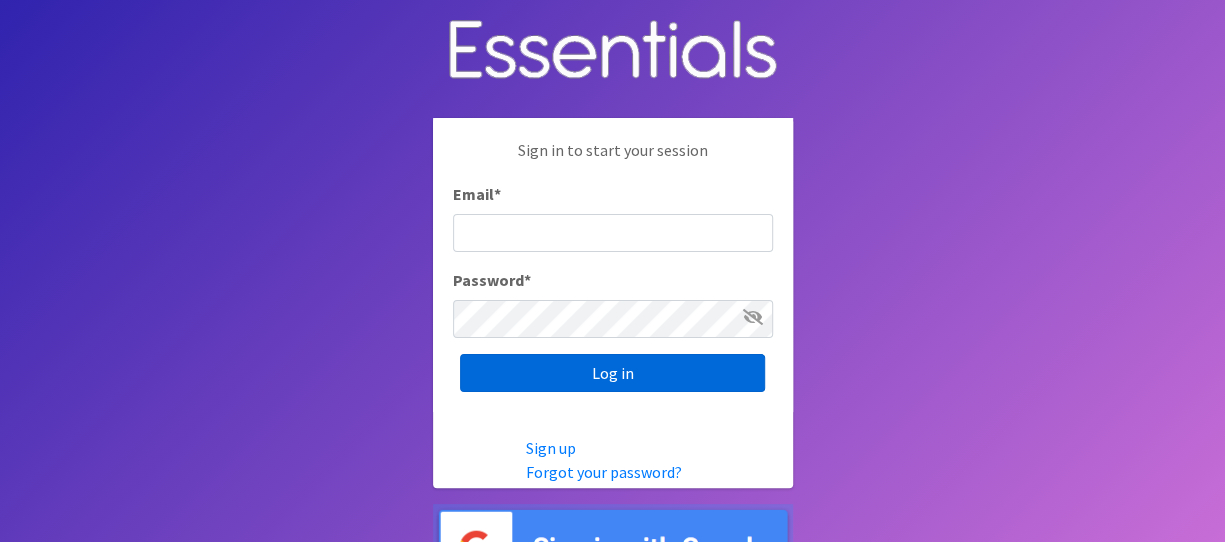 type on "melissa@cnydiaperbank.org" 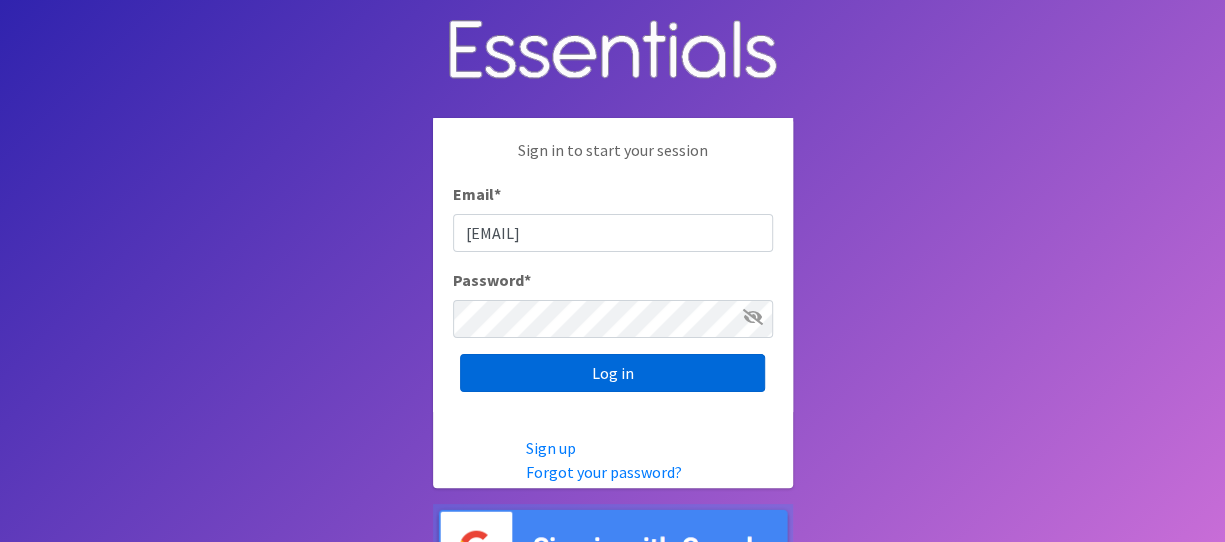 click on "Log in" at bounding box center [612, 373] 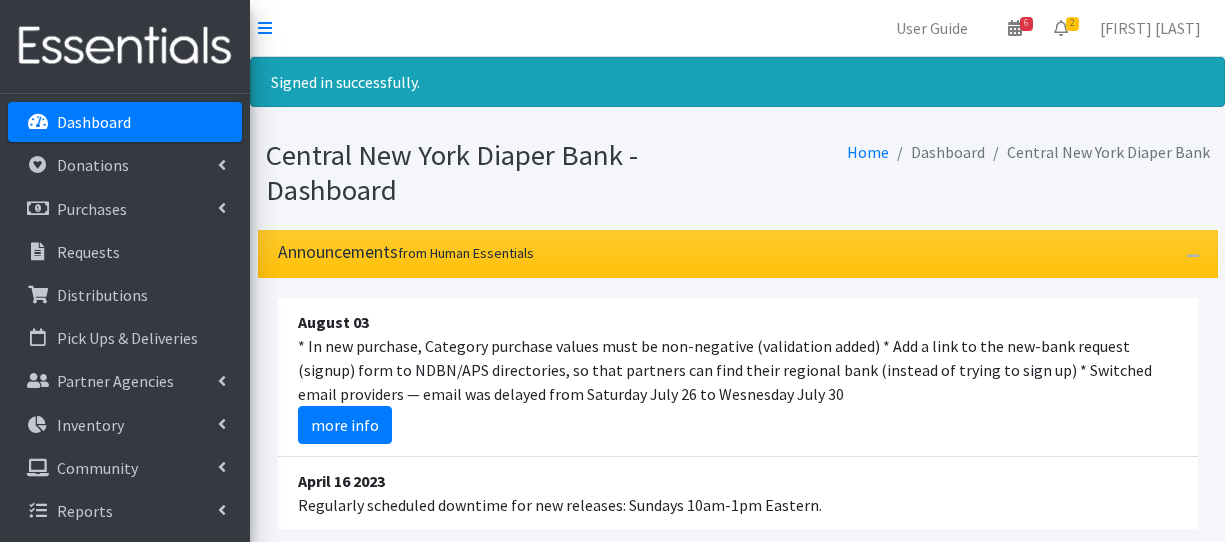 scroll, scrollTop: 0, scrollLeft: 0, axis: both 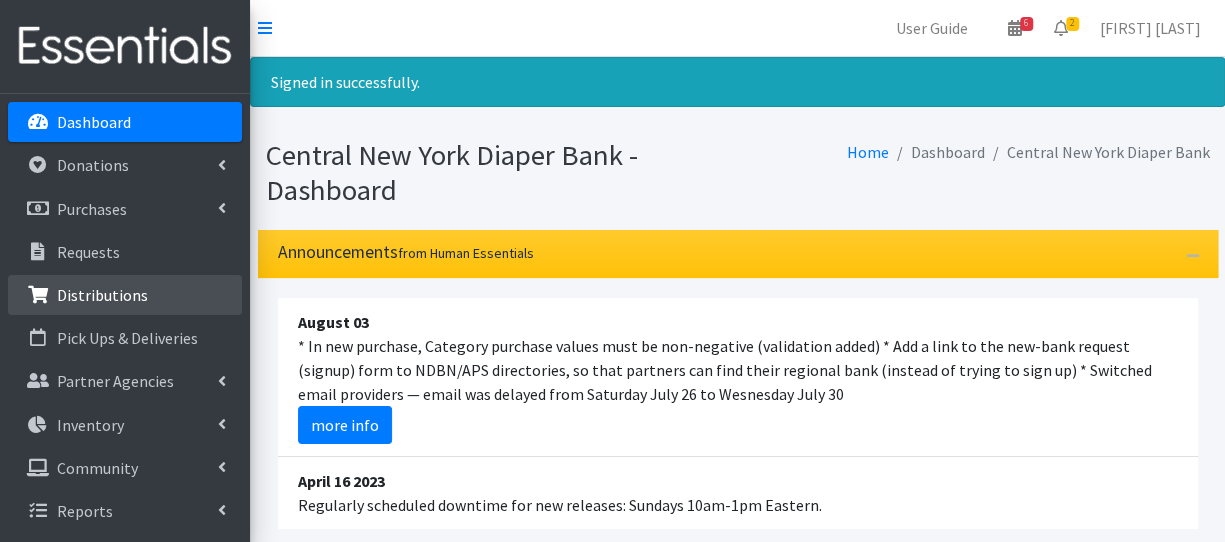 click on "Distributions" at bounding box center [102, 295] 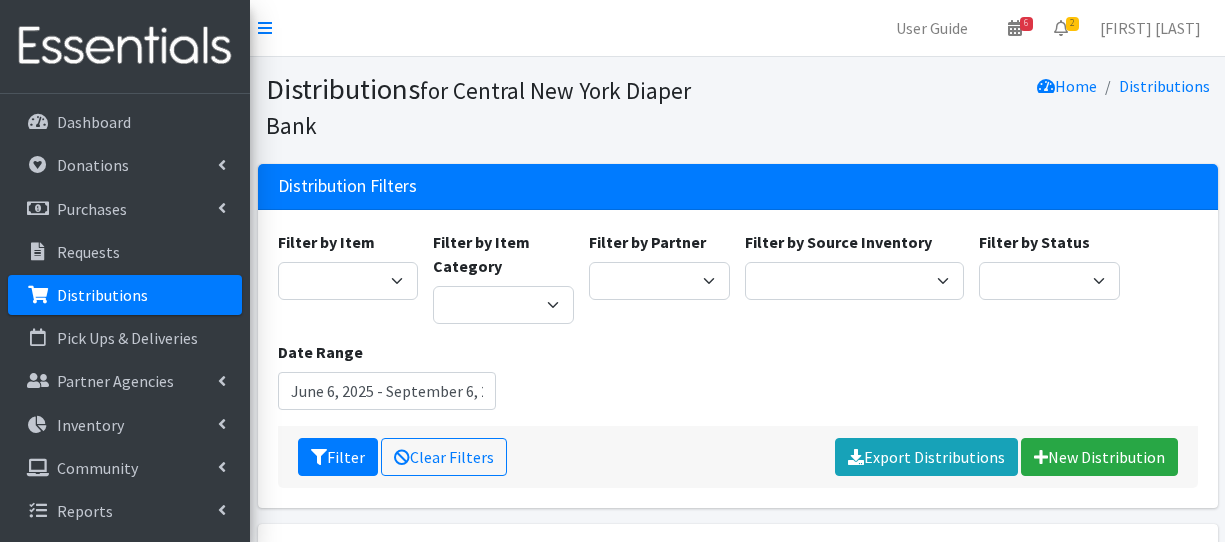 scroll, scrollTop: 0, scrollLeft: 0, axis: both 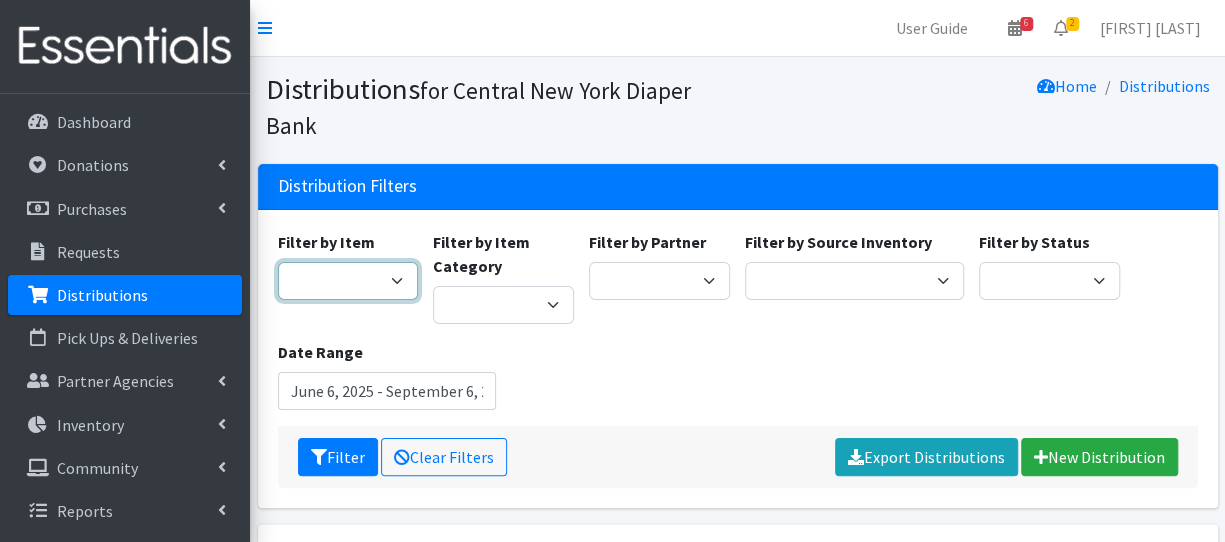 click on "2 Pack Crib Sheet for Girls
2T3T(30/child)
3T4T(30/child)
4T5T(30/child)
5T-6T (30/child)
Adult Booster Pads
Adult Diapers(L)
Adult Diapers(M)
Adult Diapers(S)
Adult Diapers(S) -Box of 80
Adult Diapers(S/M)
Adult Diapers(XL)
Adult Diapers(XXL)-Box of 48
Baby Bib
Baby Food
Baby Lotion/Shampoo/Body Wash
Baby Shampoo, 12 oz.
Baby Shampoo 32oz bottle
Baby Shark Electric Toothbrush, Battery Included, Ages 3+ (1 box of 6 toothbrushes)
Baby Wash/ Bubble Bath, 25oz.
Baby Wipes - 1 Pack of 80 wipes
Body Lotion 16oz., Paraben & Fragrance Free (1 case of 12)
CeraVe Baby Healing Ointment, 3oz.
Children's Books
Children's Coat 1 box of  (12 coats total: 4 - 2T, 4 - 3T, 3 - 4T)
Children's Coat 1 box of  (12 count: 2 of size 8, 4 of size 10/12, 4 of size 14, 2 of size 16)
Children's Coat 1 box of  (24 count: 8 of 2T, 8 of 3T, 8 of 4T)
Children's Coat 1 box of  (Includes 2 of 2T, 2 of 3T, 2 of 4T= 6 coats total per box)
Children's Coats - Girls Coats Size 4" at bounding box center (348, 281) 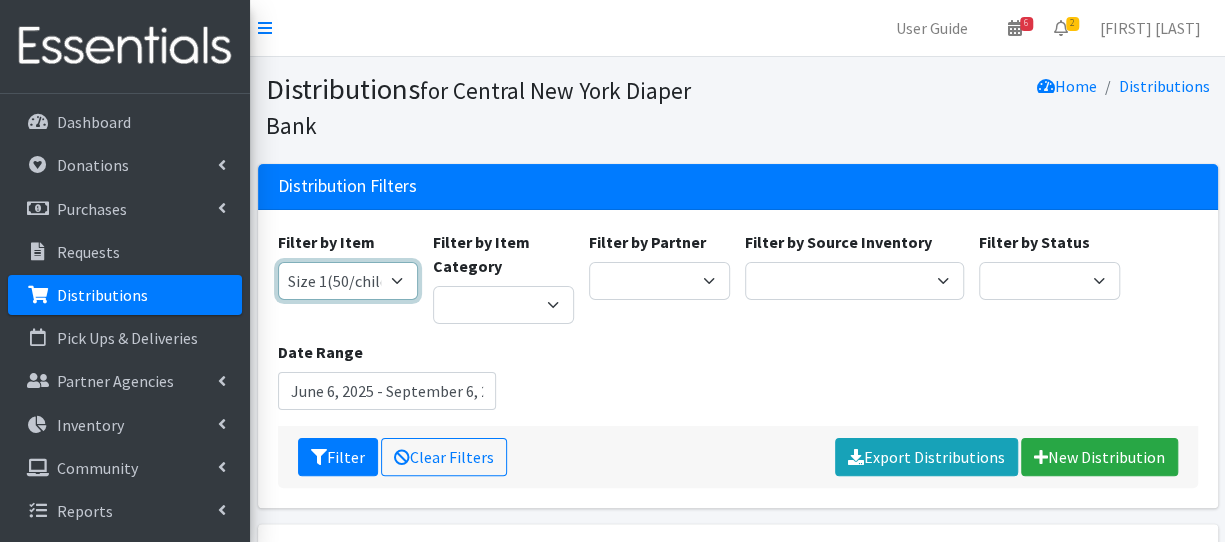 click on "2 Pack Crib Sheet for Girls
2T3T(30/child)
3T4T(30/child)
4T5T(30/child)
5T-6T (30/child)
Adult Booster Pads
Adult Diapers(L)
Adult Diapers(M)
Adult Diapers(S)
Adult Diapers(S) -Box of 80
Adult Diapers(S/M)
Adult Diapers(XL)
Adult Diapers(XXL)-Box of 48
Baby Bib
Baby Food
Baby Lotion/Shampoo/Body Wash
Baby Shampoo, 12 oz.
Baby Shampoo 32oz bottle
Baby Shark Electric Toothbrush, Battery Included, Ages 3+ (1 box of 6 toothbrushes)
Baby Wash/ Bubble Bath, 25oz.
Baby Wipes - 1 Pack of 80 wipes
Body Lotion 16oz., Paraben & Fragrance Free (1 case of 12)
CeraVe Baby Healing Ointment, 3oz.
Children's Books
Children's Coat 1 box of  (12 coats total: 4 - 2T, 4 - 3T, 3 - 4T)
Children's Coat 1 box of  (12 count: 2 of size 8, 4 of size 10/12, 4 of size 14, 2 of size 16)
Children's Coat 1 box of  (24 count: 8 of 2T, 8 of 3T, 8 of 4T)
Children's Coat 1 box of  (Includes 2 of 2T, 2 of 3T, 2 of 4T= 6 coats total per box)
Children's Coats - Girls Coats Size 4" at bounding box center [348, 281] 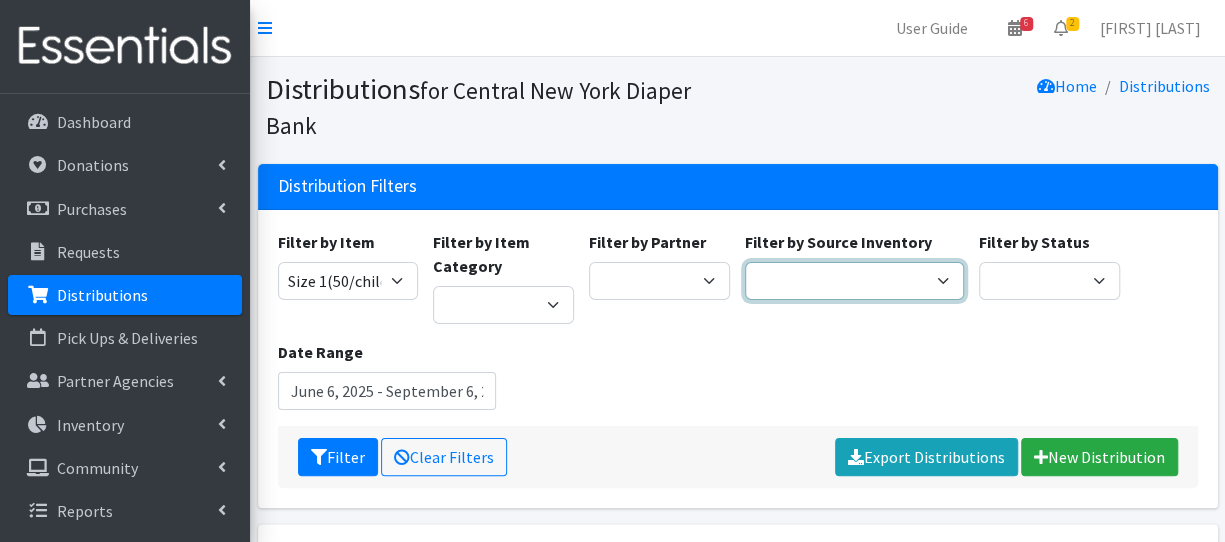 click on "Pioneer Warehouse
TANF" at bounding box center (854, 281) 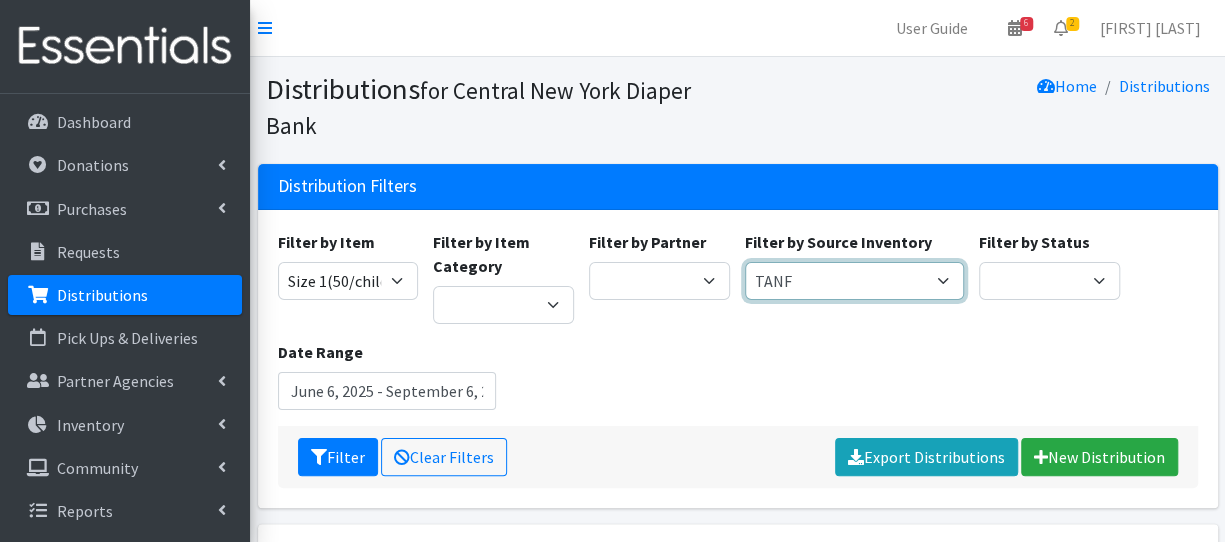click on "Pioneer Warehouse
TANF" at bounding box center [854, 281] 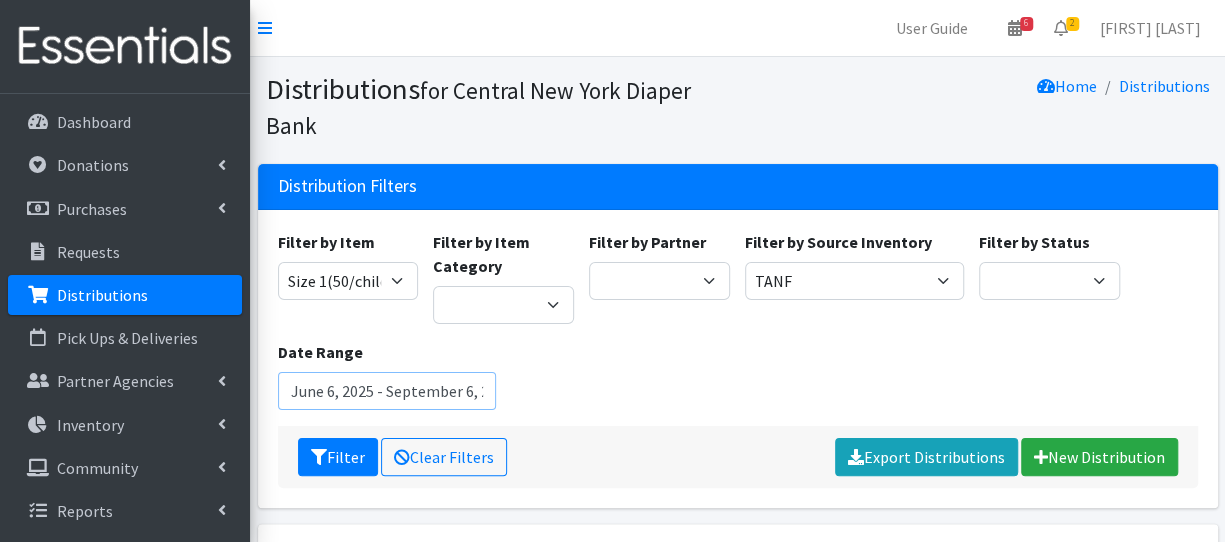 click on "June 6, 2025 - September 6, 2025" at bounding box center [387, 391] 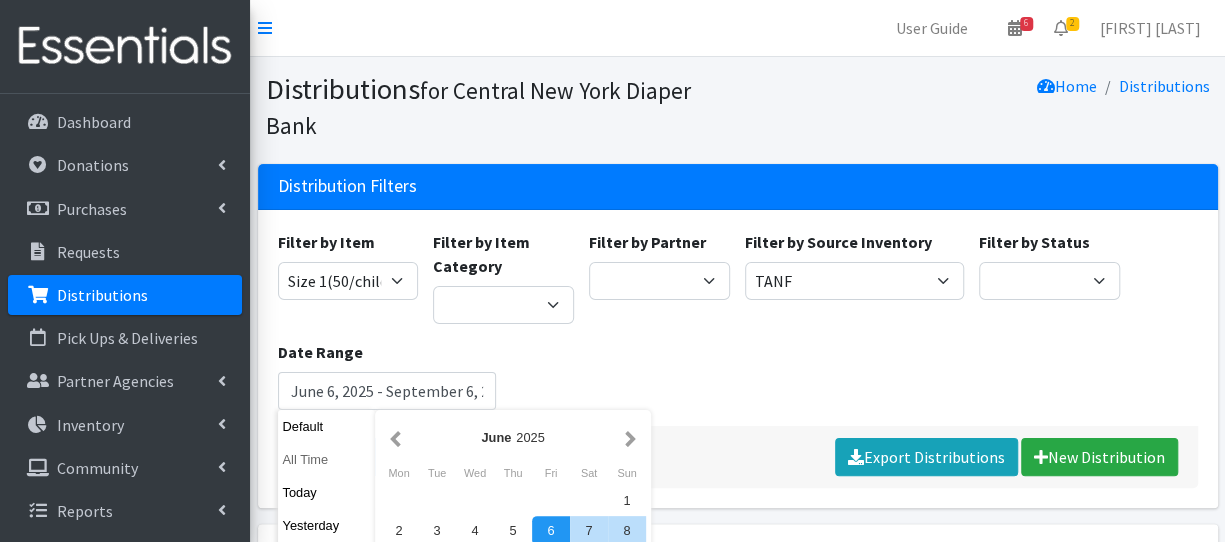 click on "All Time" at bounding box center (327, 459) 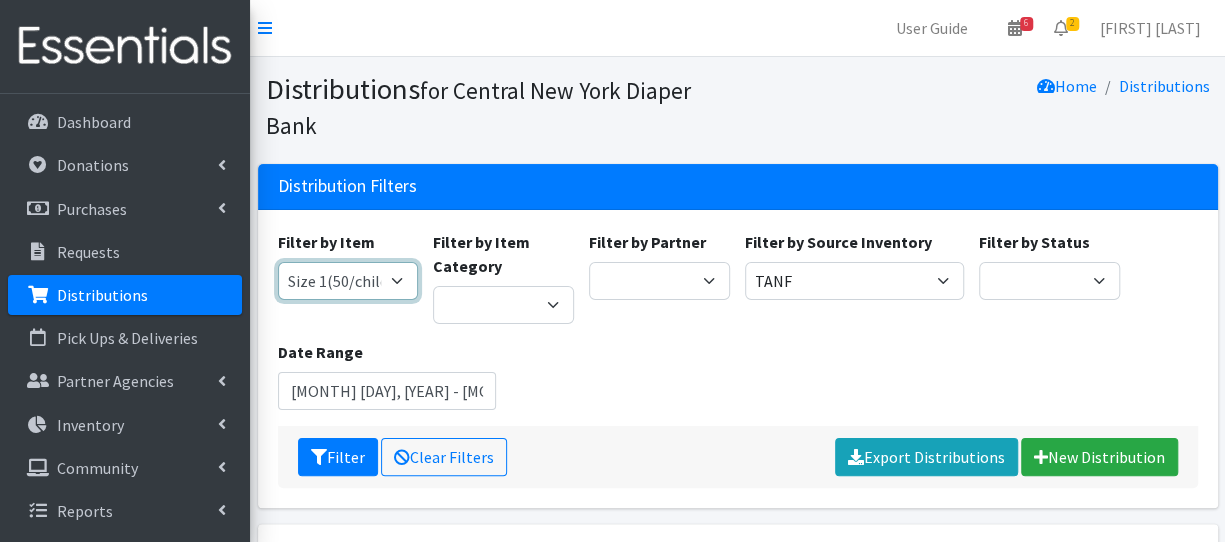 click on "2 Pack Crib Sheet for Girls
2T3T(30/child)
3T4T(30/child)
4T5T(30/child)
5T-6T (30/child)
Adult Booster Pads
Adult Diapers(L)
Adult Diapers(M)
Adult Diapers(S)
Adult Diapers(S) -Box of 80
Adult Diapers(S/M)
Adult Diapers(XL)
Adult Diapers(XXL)-Box of 48
Baby Bib
Baby Food
Baby Lotion/Shampoo/Body Wash
Baby Shampoo, 12 oz.
Baby Shampoo 32oz bottle
Baby Shark Electric Toothbrush, Battery Included, Ages 3+ (1 box of 6 toothbrushes)
Baby Wash/ Bubble Bath, 25oz.
Baby Wipes - 1 Pack of 80 wipes
Body Lotion 16oz., Paraben & Fragrance Free (1 case of 12)
CeraVe Baby Healing Ointment, 3oz.
Children's Books
Children's Coat 1 box of  (12 coats total: 4 - 2T, 4 - 3T, 3 - 4T)
Children's Coat 1 box of  (12 count: 2 of size 8, 4 of size 10/12, 4 of size 14, 2 of size 16)
Children's Coat 1 box of  (24 count: 8 of 2T, 8 of 3T, 8 of 4T)
Children's Coat 1 box of  (Includes 2 of 2T, 2 of 3T, 2 of 4T= 6 coats total per box)
Children's Coats - Girls Coats Size 4" at bounding box center [348, 281] 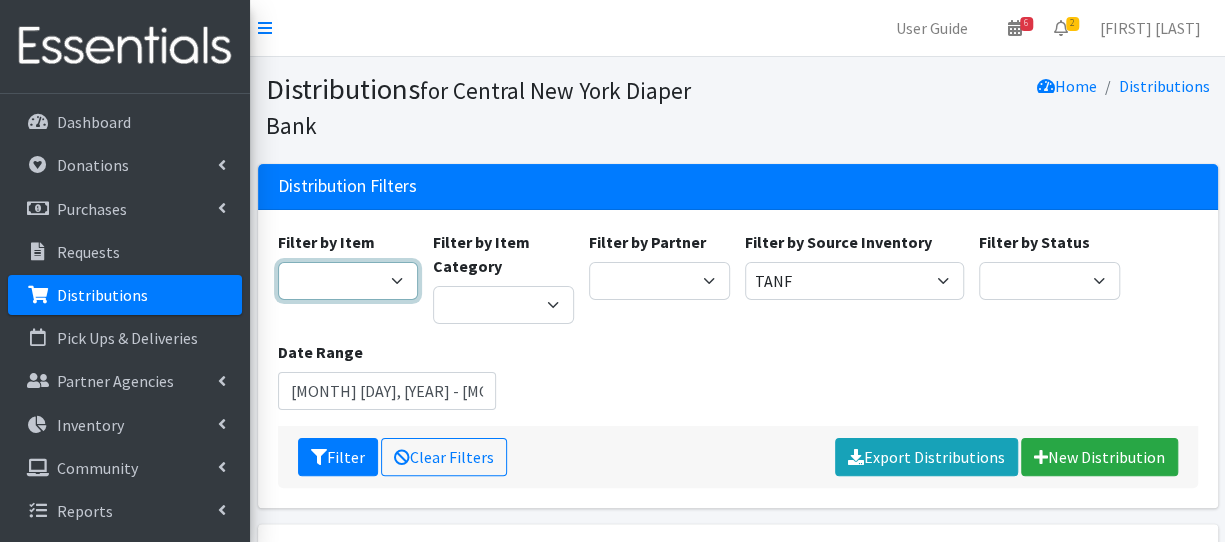 click on "2 Pack Crib Sheet for Girls
2T3T(30/child)
3T4T(30/child)
4T5T(30/child)
5T-6T (30/child)
Adult Booster Pads
Adult Diapers(L)
Adult Diapers(M)
Adult Diapers(S)
Adult Diapers(S) -Box of 80
Adult Diapers(S/M)
Adult Diapers(XL)
Adult Diapers(XXL)-Box of 48
Baby Bib
Baby Food
Baby Lotion/Shampoo/Body Wash
Baby Shampoo, 12 oz.
Baby Shampoo 32oz bottle
Baby Shark Electric Toothbrush, Battery Included, Ages 3+ (1 box of 6 toothbrushes)
Baby Wash/ Bubble Bath, 25oz.
Baby Wipes - 1 Pack of 80 wipes
Body Lotion 16oz., Paraben & Fragrance Free (1 case of 12)
CeraVe Baby Healing Ointment, 3oz.
Children's Books
Children's Coat 1 box of  (12 coats total: 4 - 2T, 4 - 3T, 3 - 4T)
Children's Coat 1 box of  (12 count: 2 of size 8, 4 of size 10/12, 4 of size 14, 2 of size 16)
Children's Coat 1 box of  (24 count: 8 of 2T, 8 of 3T, 8 of 4T)
Children's Coat 1 box of  (Includes 2 of 2T, 2 of 3T, 2 of 4T= 6 coats total per box)
Children's Coats - Girls Coats Size 4" at bounding box center [348, 281] 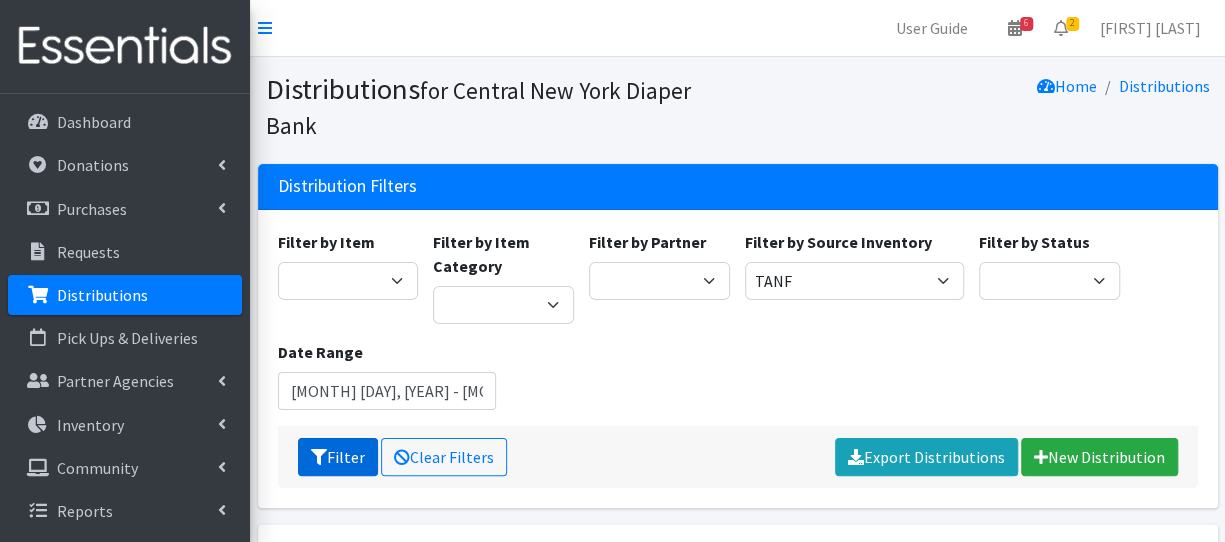 click on "Filter" at bounding box center [338, 457] 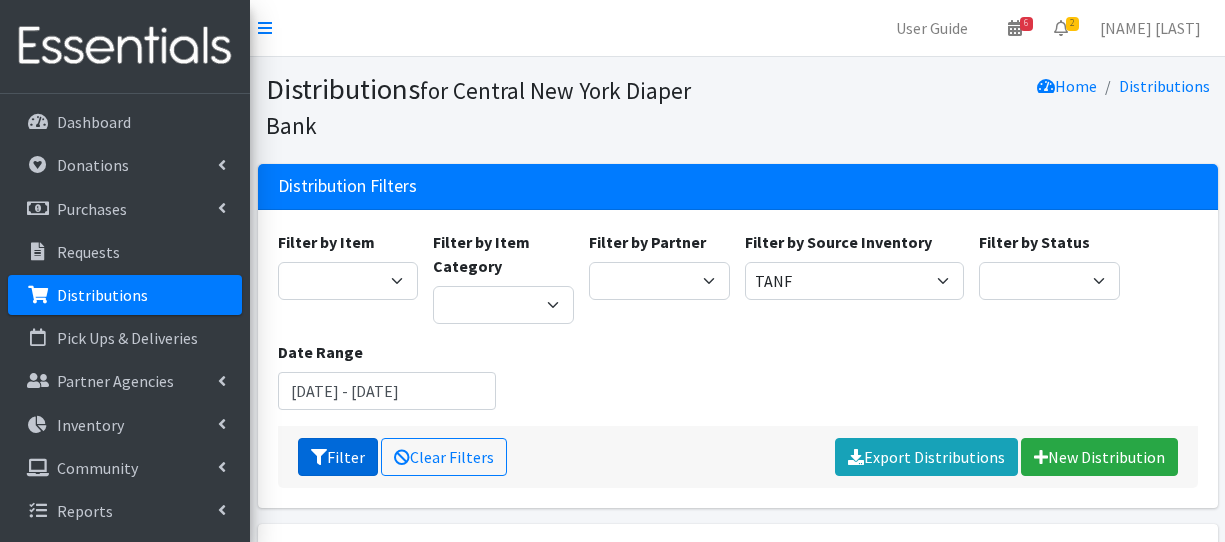 scroll, scrollTop: 0, scrollLeft: 0, axis: both 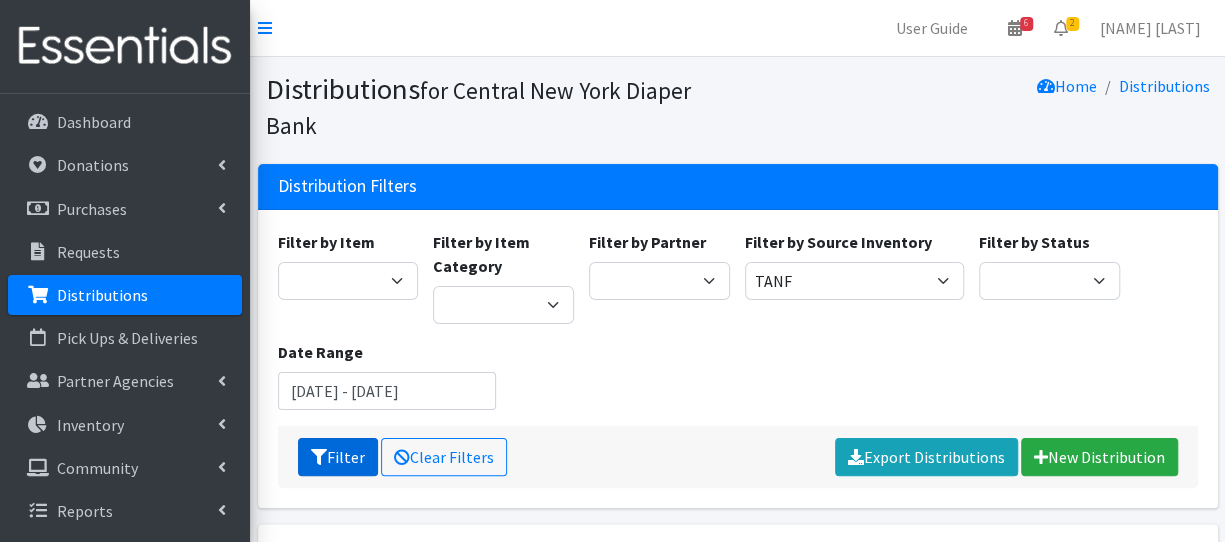 click on "Filter" at bounding box center [338, 457] 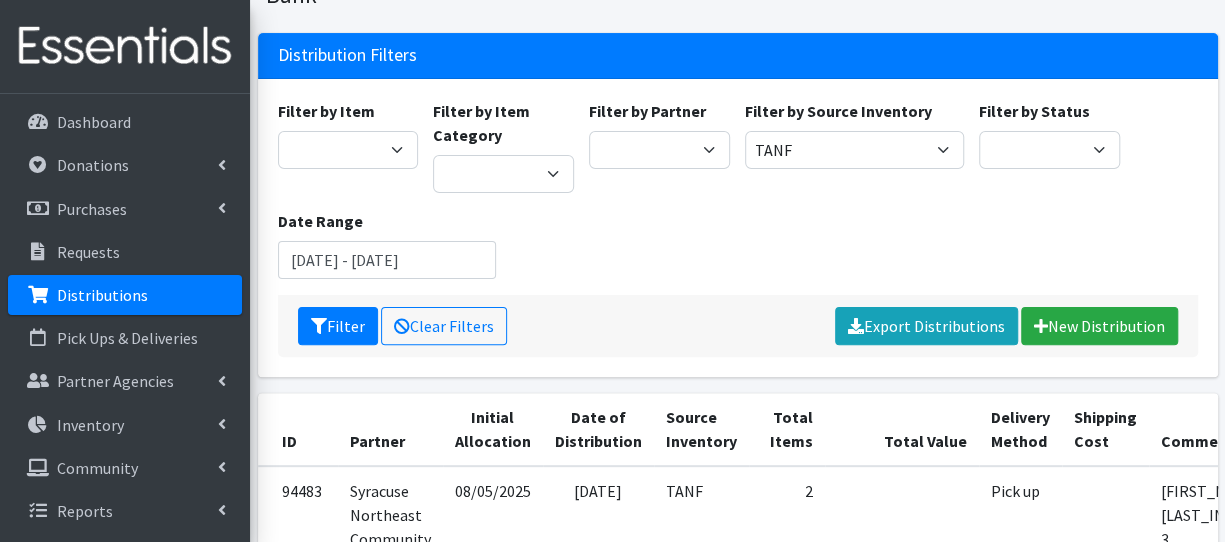 scroll, scrollTop: 0, scrollLeft: 0, axis: both 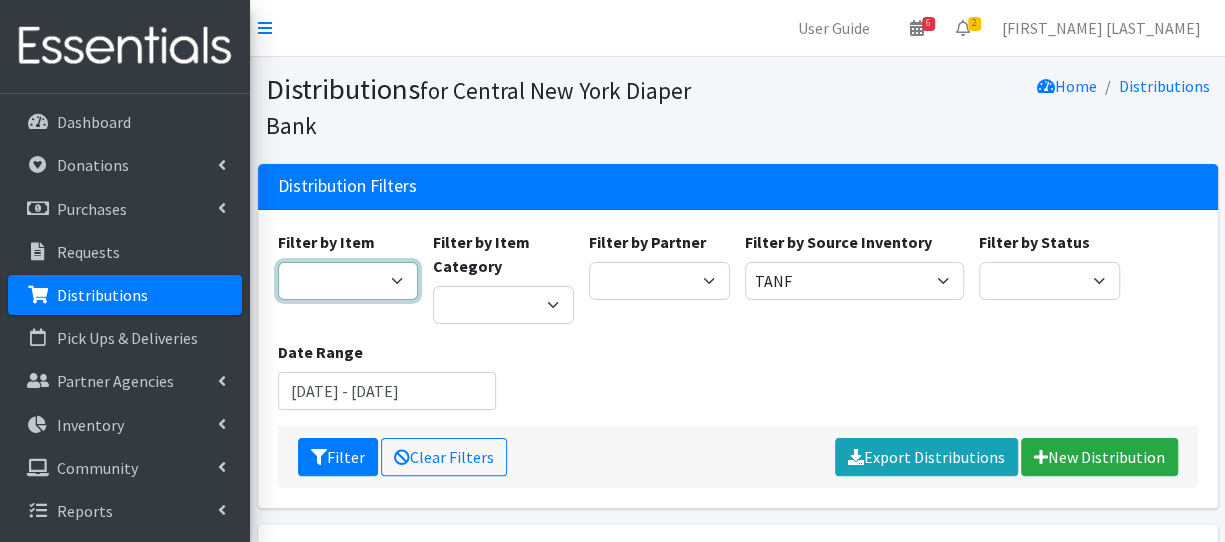 click on "2 Pack Crib Sheet for Girls
2T3T(30/child)
3T4T(30/child)
4T5T(30/child)
5T-6T (30/child)
Adult Booster Pads
Adult Diapers(L)
Adult Diapers(M)
Adult Diapers(S)
Adult Diapers(S) -Box of 80
Adult Diapers(S/M)
Adult Diapers(XL)
Adult Diapers(XXL)-Box of 48
Baby Bib
Baby Food
Baby Lotion/Shampoo/Body Wash
Baby Shampoo, 12 oz.
Baby Shampoo 32oz bottle
Baby Shark Electric Toothbrush, Battery Included, Ages 3+ (1 box of 6 toothbrushes)
Baby Wash/ Bubble Bath, 25oz.
Baby Wipes - 1 Pack of 80 wipes
Body Lotion 16oz., Paraben & Fragrance Free (1 case of 12)
CeraVe Baby Healing Ointment, 3oz.
Children's Books
Children's Coat 1 box of  (12 coats total: 4 - 2T, 4 - 3T, 3 - 4T)
Children's Coat 1 box of  (12 count: 2 of size 8, 4 of size 10/12, 4 of size 14, 2 of size 16)
Children's Coat 1 box of  (24 count: 8 of 2T, 8 of 3T, 8 of 4T)
Children's Coat 1 box of  (Includes 2 of 2T, 2 of 3T, 2 of 4T= 6 coats total per box)
Children's Coats - Girls Coats Size 4" at bounding box center [348, 281] 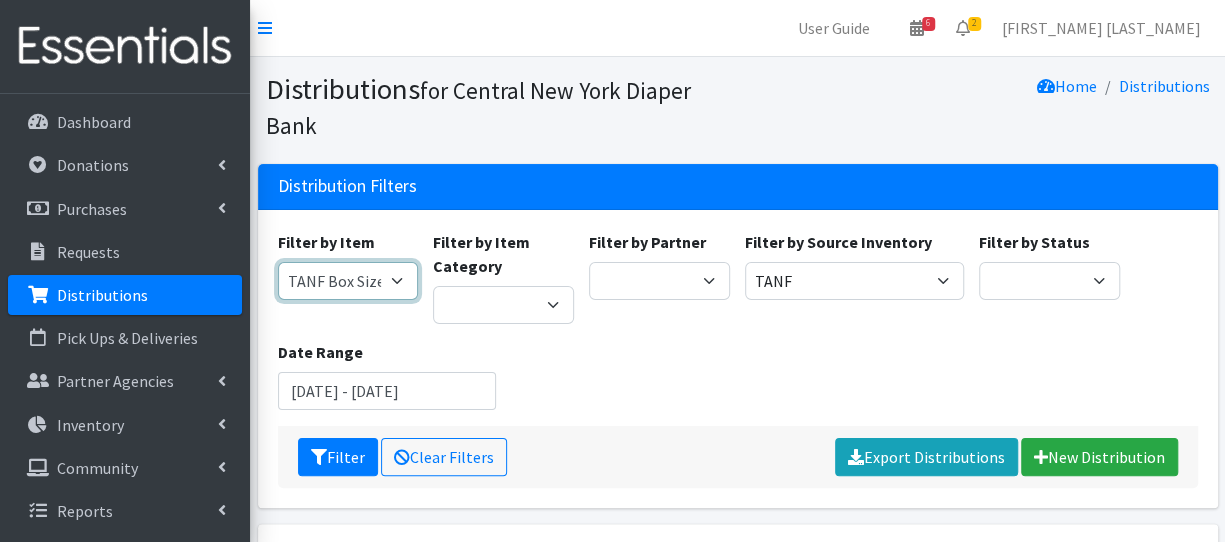 click on "2 Pack Crib Sheet for Girls
2T3T(30/child)
3T4T(30/child)
4T5T(30/child)
5T-6T (30/child)
Adult Booster Pads
Adult Diapers(L)
Adult Diapers(M)
Adult Diapers(S)
Adult Diapers(S) -Box of 80
Adult Diapers(S/M)
Adult Diapers(XL)
Adult Diapers(XXL)-Box of 48
Baby Bib
Baby Food
Baby Lotion/Shampoo/Body Wash
Baby Shampoo, 12 oz.
Baby Shampoo 32oz bottle
Baby Shark Electric Toothbrush, Battery Included, Ages 3+ (1 box of 6 toothbrushes)
Baby Wash/ Bubble Bath, 25oz.
Baby Wipes - 1 Pack of 80 wipes
Body Lotion 16oz., Paraben & Fragrance Free (1 case of 12)
CeraVe Baby Healing Ointment, 3oz.
Children's Books
Children's Coat 1 box of  (12 coats total: 4 - 2T, 4 - 3T, 3 - 4T)
Children's Coat 1 box of  (12 count: 2 of size 8, 4 of size 10/12, 4 of size 14, 2 of size 16)
Children's Coat 1 box of  (24 count: 8 of 2T, 8 of 3T, 8 of 4T)
Children's Coat 1 box of  (Includes 2 of 2T, 2 of 3T, 2 of 4T= 6 coats total per box)
Children's Coats - Girls Coats Size 4" at bounding box center [348, 281] 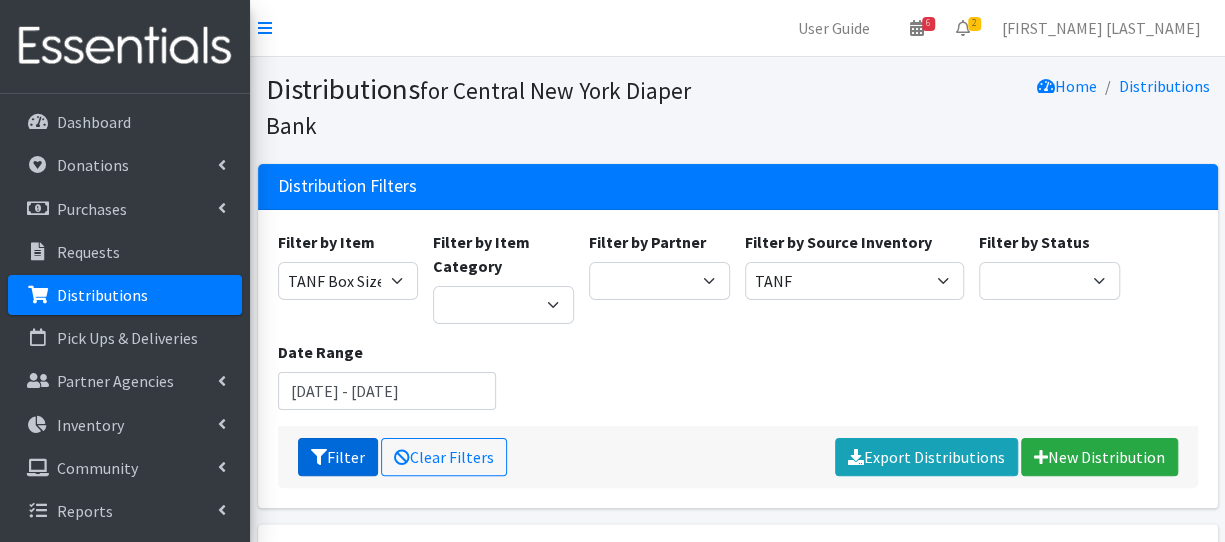 click on "Filter" at bounding box center (338, 457) 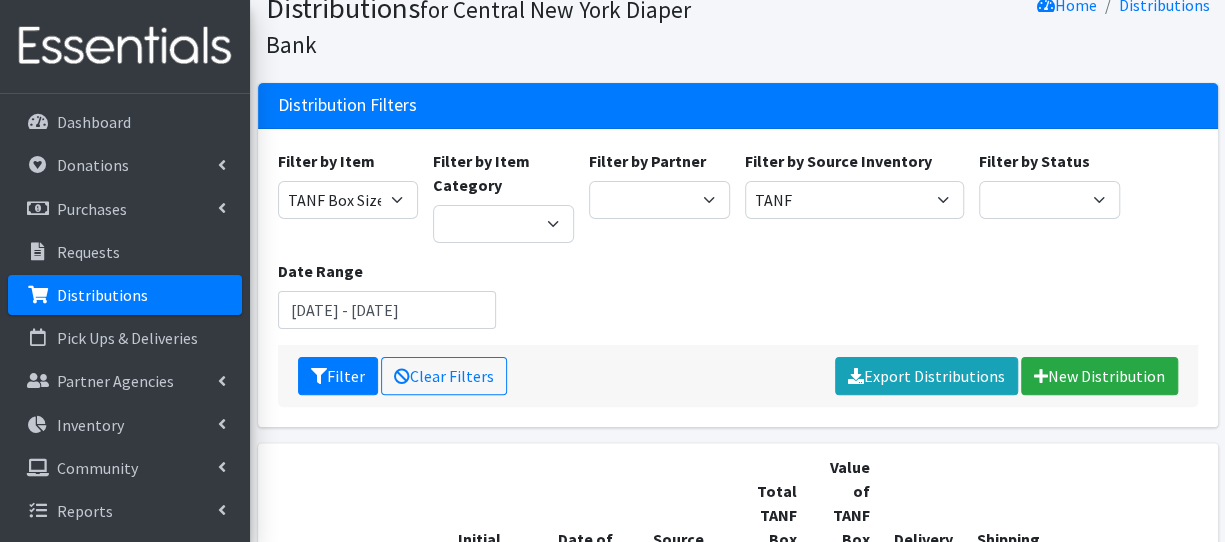 scroll, scrollTop: 0, scrollLeft: 0, axis: both 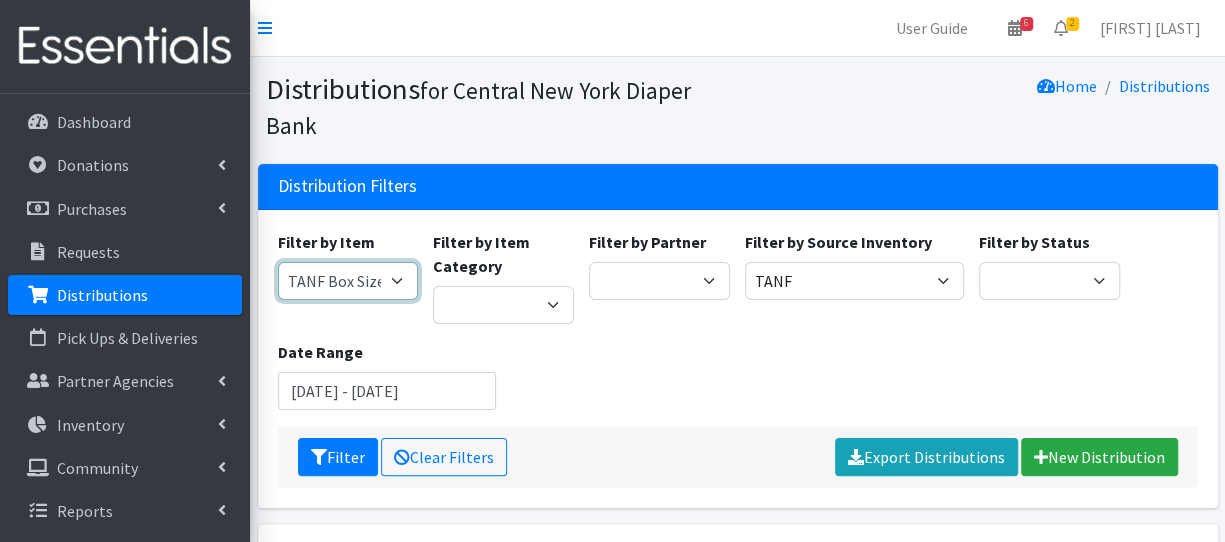 click on "2 Pack Crib Sheet for Girls
2T3T(30/child)
3T4T(30/child)
4T5T(30/child)
5T-6T (30/child)
Adult Booster Pads
Adult Diapers(L)
Adult Diapers(M)
Adult Diapers(S)
Adult Diapers(S) -Box of 80
Adult Diapers(S/M)
Adult Diapers(XL)
Adult Diapers(XXL)-Box of 48
Baby Bib
Baby Food
Baby Lotion/Shampoo/Body Wash
Baby Shampoo, 12 oz.
Baby Shampoo 32oz bottle
Baby Shark Electric Toothbrush, Battery Included, Ages 3+ (1 box of 6 toothbrushes)
Baby Wash/ Bubble Bath, 25oz.
Baby Wipes - 1 Pack of 80 wipes
Body Lotion 16oz., Paraben & Fragrance Free (1 case of 12)
CeraVe Baby Healing Ointment, 3oz.
Children's Books
Children's Coat 1 box of  (12 coats total: 4 - 2T, 4 - 3T, 3 - 4T)
Children's Coat 1 box of  (12 count: 2 of size 8, 4 of size 10/12, 4 of size 14, 2 of size 16)
Children's Coat 1 box of  (24 count: 8 of 2T, 8 of 3T, 8 of 4T)
Children's Coat 1 box of  (Includes 2 of 2T, 2 of 3T, 2 of 4T= 6 coats total per box)
Children's Coats - Girls Coats Size 4" at bounding box center [348, 281] 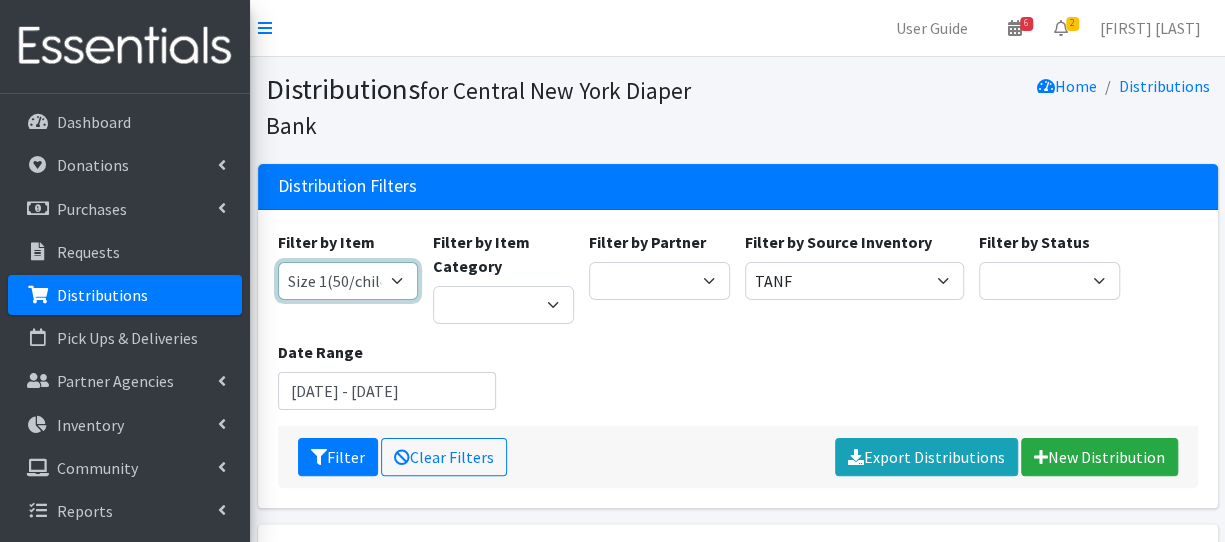 click on "2 Pack Crib Sheet for Girls
2T3T(30/child)
3T4T(30/child)
4T5T(30/child)
5T-6T (30/child)
Adult Booster Pads
Adult Diapers(L)
Adult Diapers(M)
Adult Diapers(S)
Adult Diapers(S) -Box of 80
Adult Diapers(S/M)
Adult Diapers(XL)
Adult Diapers(XXL)-Box of 48
Baby Bib
Baby Food
Baby Lotion/Shampoo/Body Wash
Baby Shampoo, 12 oz.
Baby Shampoo 32oz bottle
Baby Shark Electric Toothbrush, Battery Included, Ages 3+ (1 box of 6 toothbrushes)
Baby Wash/ Bubble Bath, 25oz.
Baby Wipes - 1 Pack of 80 wipes
Body Lotion 16oz., Paraben & Fragrance Free (1 case of 12)
CeraVe Baby Healing Ointment, 3oz.
Children's Books
Children's Coat 1 box of  (12 coats total: 4 - 2T, 4 - 3T, 3 - 4T)
Children's Coat 1 box of  (12 count: 2 of size 8, 4 of size 10/12, 4 of size 14, 2 of size 16)
Children's Coat 1 box of  (24 count: 8 of 2T, 8 of 3T, 8 of 4T)
Children's Coat 1 box of  (Includes 2 of 2T, 2 of 3T, 2 of 4T= 6 coats total per box)
Children's Coats - Girls Coats Size 4" at bounding box center (348, 281) 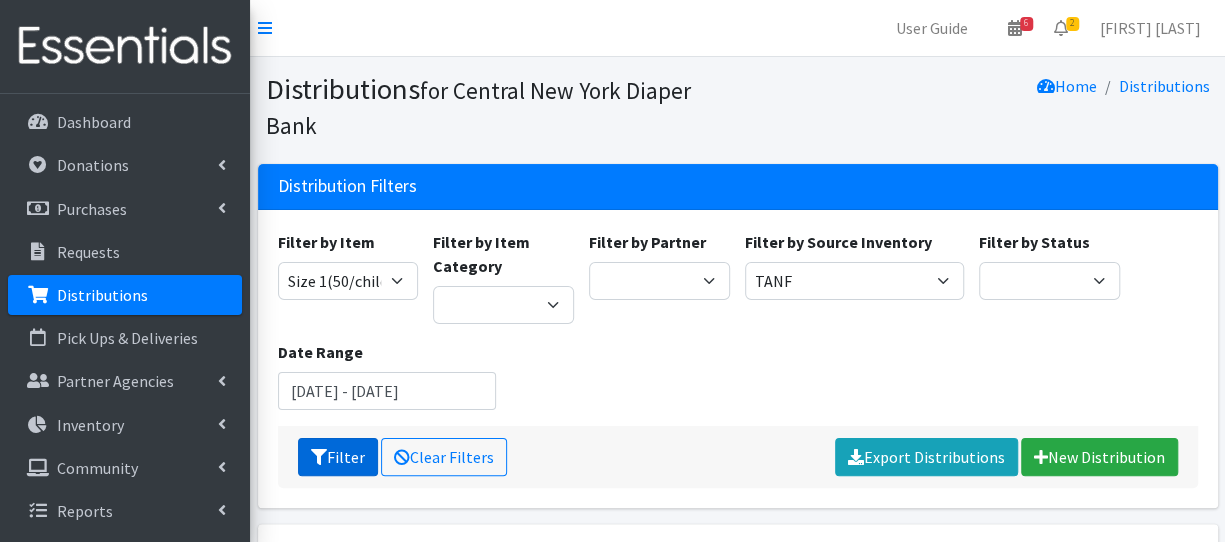 click on "Filter" at bounding box center (338, 457) 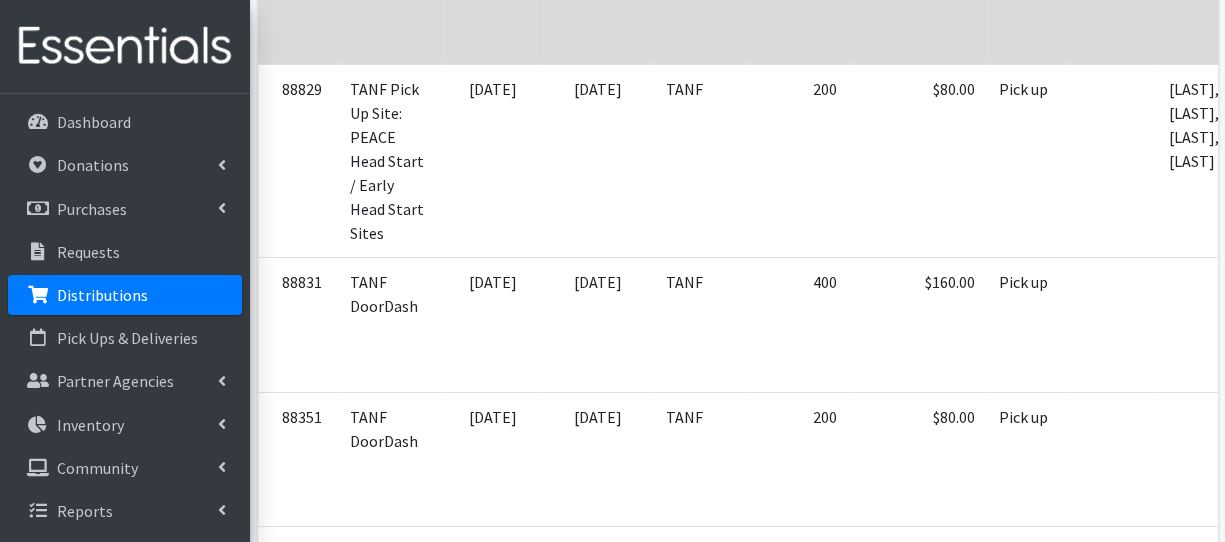 scroll, scrollTop: 3115, scrollLeft: 0, axis: vertical 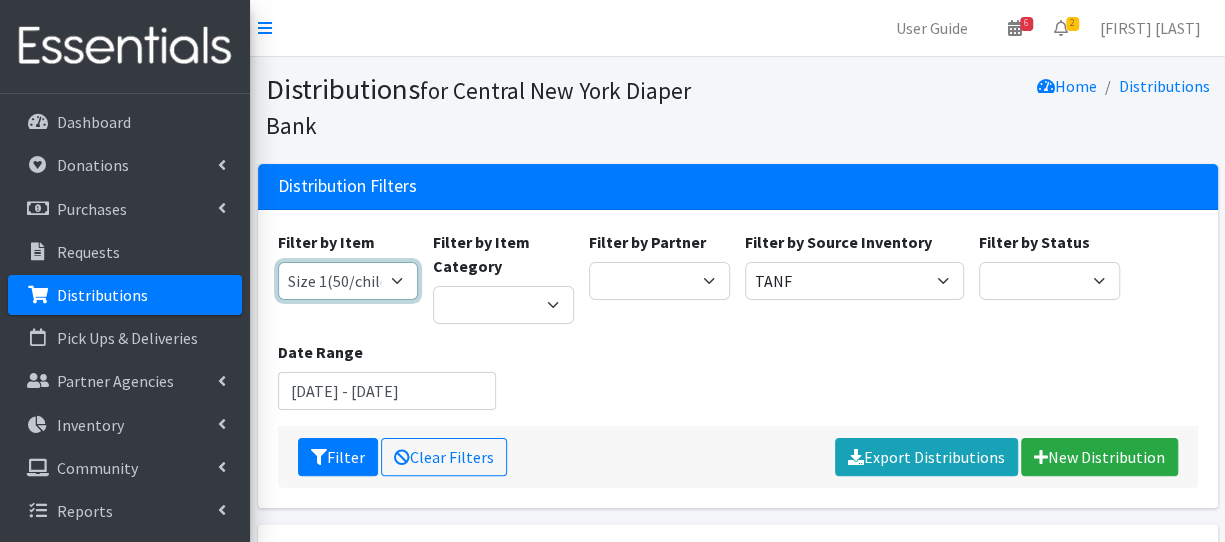 click on "2 Pack Crib Sheet for Girls
2T3T(30/child)
3T4T(30/child)
4T5T(30/child)
5T-6T (30/child)
Adult Booster Pads
Adult Diapers(L)
Adult Diapers(M)
Adult Diapers(S)
Adult Diapers(S) -Box of 80
Adult Diapers(S/M)
Adult Diapers(XL)
Adult Diapers(XXL)-Box of 48
Baby Bib
Baby Food
Baby Lotion/Shampoo/Body Wash
Baby Shampoo, 12 oz.
Baby Shampoo 32oz bottle
Baby Shark Electric Toothbrush, Battery Included, Ages 3+ (1 box of 6 toothbrushes)
Baby Wash/ Bubble Bath, 25oz.
Baby Wipes - 1 Pack of 80 wipes
Body Lotion 16oz., Paraben & Fragrance Free (1 case of 12)
CeraVe Baby Healing Ointment, 3oz.
Children's Books
Children's Coat 1 box of  (12 coats total: 4 - 2T, 4 - 3T, 3 - 4T)
Children's Coat 1 box of  (12 count: 2 of size 8, 4 of size 10/12, 4 of size 14, 2 of size 16)
Children's Coat 1 box of  (24 count: 8 of 2T, 8 of 3T, 8 of 4T)
Children's Coat 1 box of  (Includes 2 of 2T, 2 of 3T, 2 of 4T= 6 coats total per box)
Children's Coats - Girls Coats Size 4" at bounding box center (348, 281) 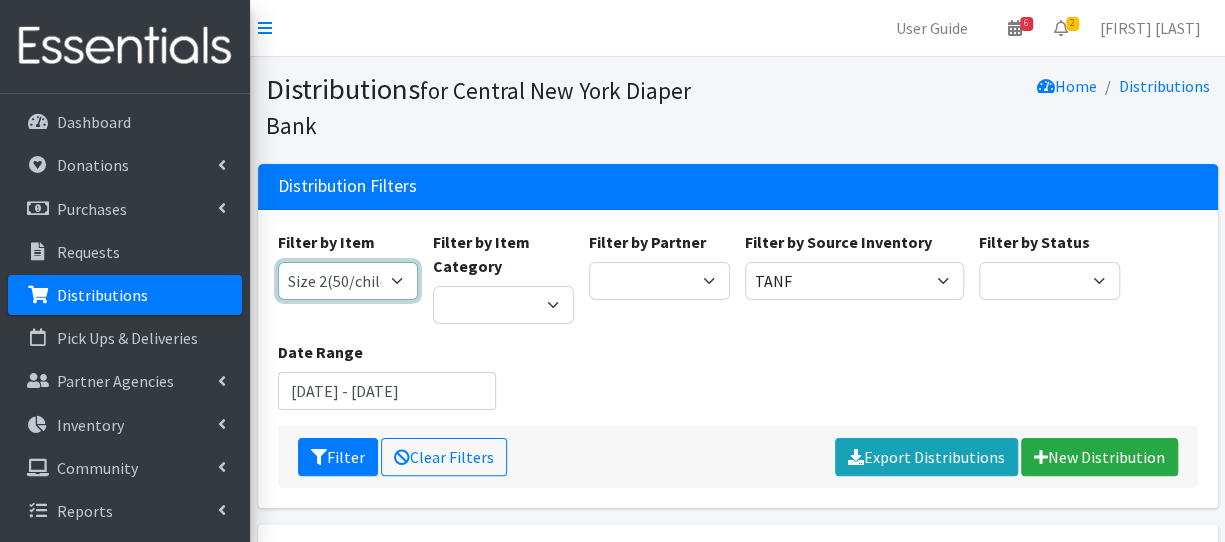 click on "2 Pack Crib Sheet for Girls
2T3T(30/child)
3T4T(30/child)
4T5T(30/child)
5T-6T (30/child)
Adult Booster Pads
Adult Diapers(L)
Adult Diapers(M)
Adult Diapers(S)
Adult Diapers(S) -Box of 80
Adult Diapers(S/M)
Adult Diapers(XL)
Adult Diapers(XXL)-Box of 48
Baby Bib
Baby Food
Baby Lotion/Shampoo/Body Wash
Baby Shampoo, 12 oz.
Baby Shampoo 32oz bottle
Baby Shark Electric Toothbrush, Battery Included, Ages 3+ (1 box of 6 toothbrushes)
Baby Wash/ Bubble Bath, 25oz.
Baby Wipes - 1 Pack of 80 wipes
Body Lotion 16oz., Paraben & Fragrance Free (1 case of 12)
CeraVe Baby Healing Ointment, 3oz.
Children's Books
Children's Coat 1 box of  (12 coats total: 4 - 2T, 4 - 3T, 3 - 4T)
Children's Coat 1 box of  (12 count: 2 of size 8, 4 of size 10/12, 4 of size 14, 2 of size 16)
Children's Coat 1 box of  (24 count: 8 of 2T, 8 of 3T, 8 of 4T)
Children's Coat 1 box of  (Includes 2 of 2T, 2 of 3T, 2 of 4T= 6 coats total per box)
Children's Coats - Girls Coats Size 4" at bounding box center (348, 281) 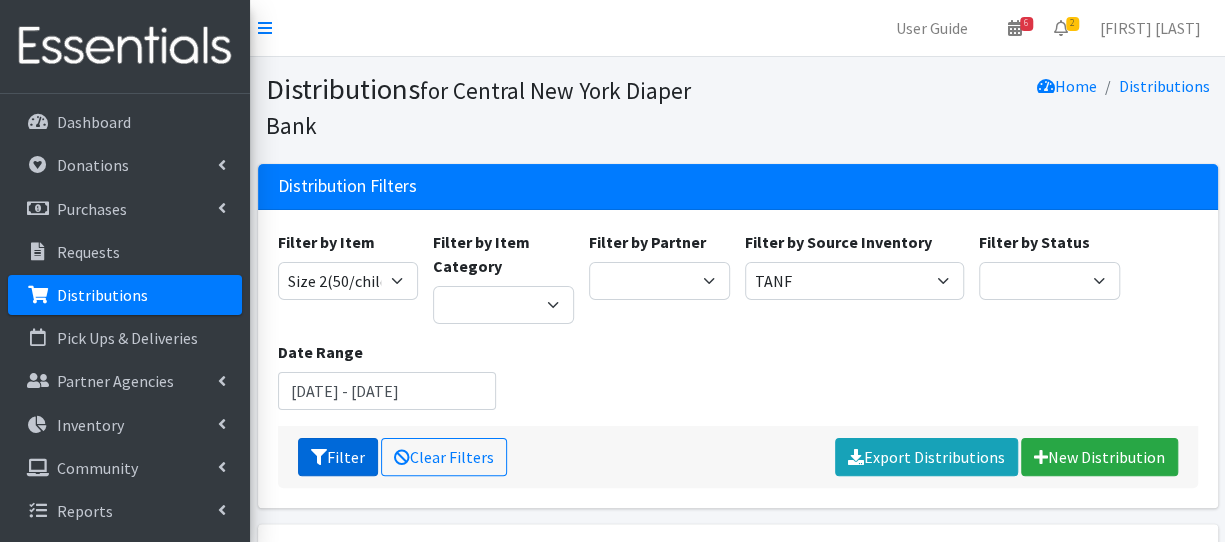 click on "Filter" at bounding box center (338, 457) 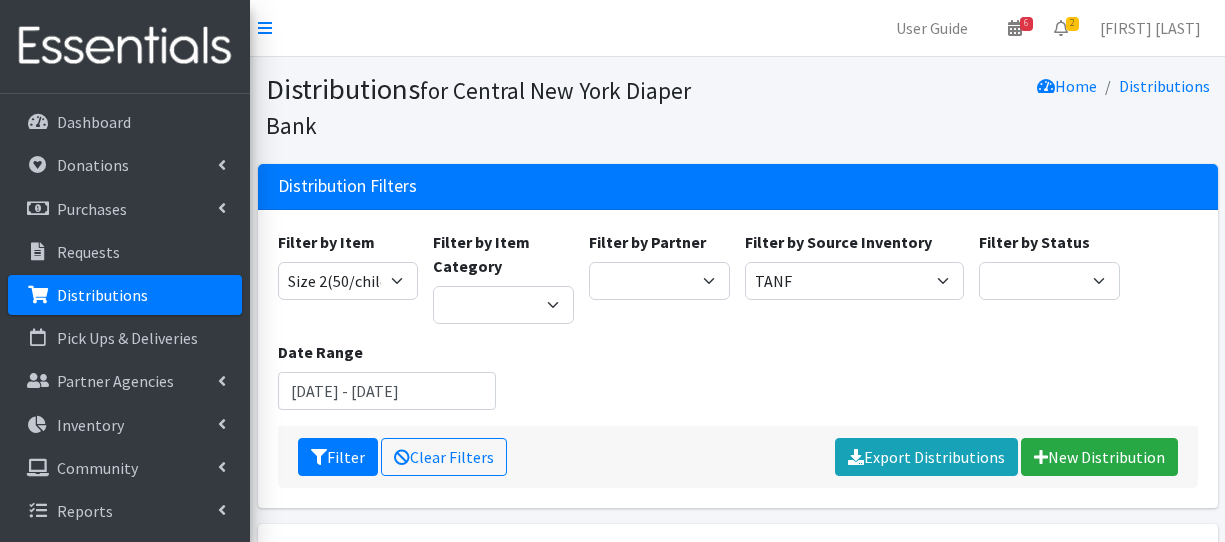 scroll, scrollTop: 0, scrollLeft: 0, axis: both 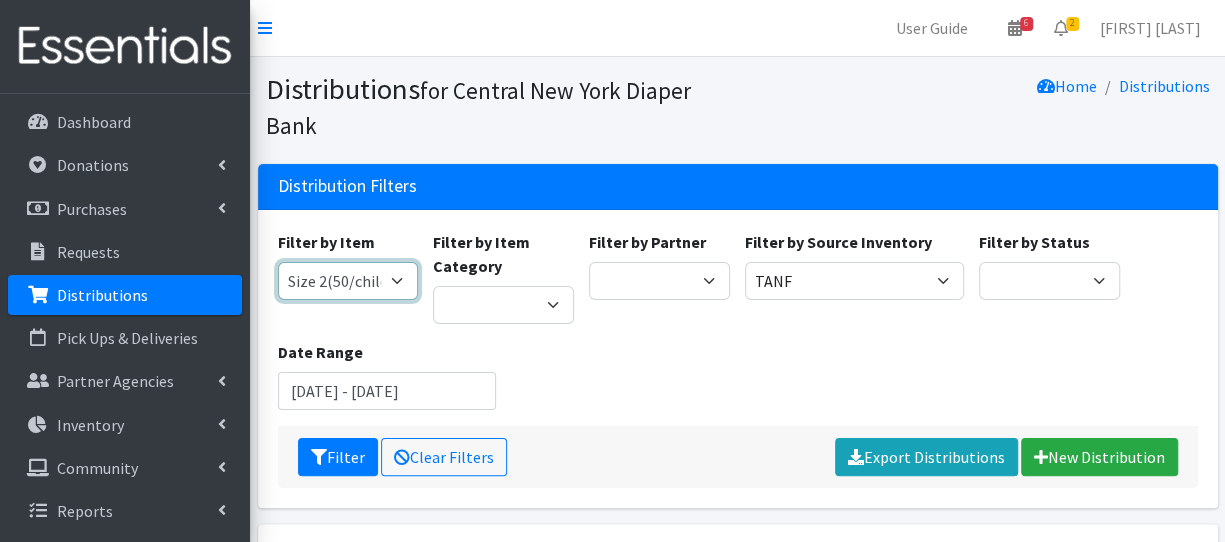 click on "2 Pack Crib Sheet for Girls
2T3T(30/child)
3T4T(30/child)
4T5T(30/child)
5T-6T (30/child)
Adult Booster Pads
Adult Diapers(L)
Adult Diapers(M)
Adult Diapers(S)
Adult Diapers(S) -Box of 80
Adult Diapers(S/M)
Adult Diapers(XL)
Adult Diapers(XXL)-Box of 48
Baby Bib
Baby Food
Baby Lotion/Shampoo/Body Wash
Baby Shampoo, 12 oz.
Baby Shampoo 32oz bottle
Baby Shark Electric Toothbrush, Battery Included, Ages 3+ (1 box of 6 toothbrushes)
Baby Wash/ Bubble Bath, 25oz.
Baby Wipes - 1 Pack of 80 wipes
Body Lotion 16oz., Paraben & Fragrance Free (1 case of 12)
CeraVe Baby Healing Ointment, 3oz.
Children's Books
Children's Coat 1 box of  (12 coats total: 4 - 2T, 4 - 3T, 3 - 4T)
Children's Coat 1 box of  (12 count: 2 of size 8, 4 of size 10/12, 4 of size 14, 2 of size 16)
Children's Coat 1 box of  (24 count: 8 of 2T, 8 of 3T, 8 of 4T)
Children's Coat 1 box of  (Includes 2 of 2T, 2 of 3T, 2 of 4T= 6 coats total per box)
Children's Coats - Girls Coats Size 4" at bounding box center (348, 281) 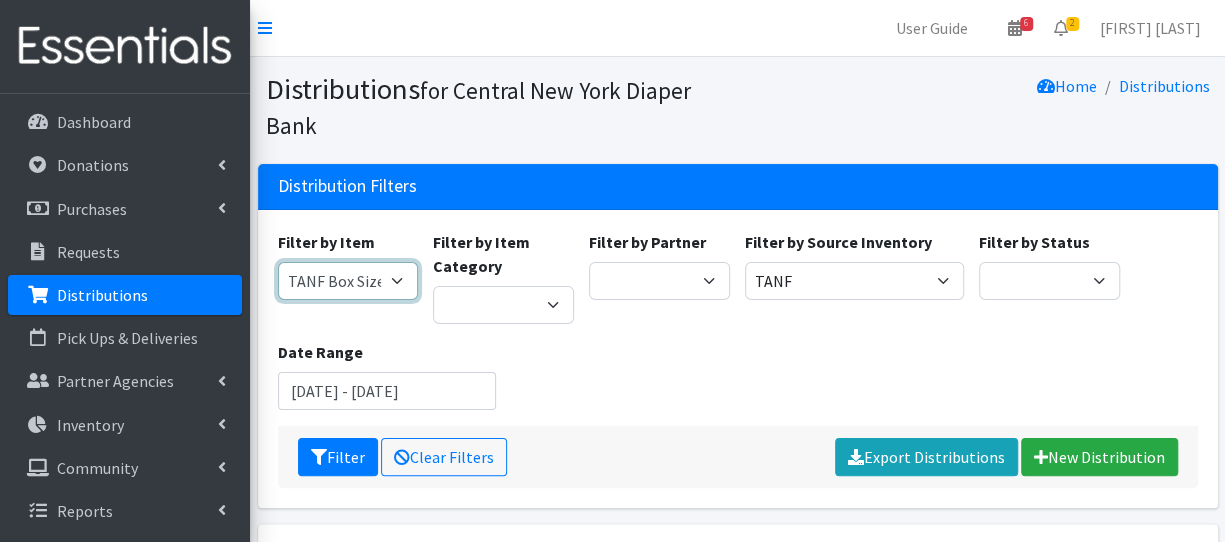 click on "2 Pack Crib Sheet for Girls
2T3T(30/child)
3T4T(30/child)
4T5T(30/child)
5T-6T (30/child)
Adult Booster Pads
Adult Diapers(L)
Adult Diapers(M)
Adult Diapers(S)
Adult Diapers(S) -Box of 80
Adult Diapers(S/M)
Adult Diapers(XL)
Adult Diapers(XXL)-Box of 48
Baby Bib
Baby Food
Baby Lotion/Shampoo/Body Wash
Baby Shampoo, 12 oz.
Baby Shampoo 32oz bottle
Baby Shark Electric Toothbrush, Battery Included, Ages 3+ (1 box of 6 toothbrushes)
Baby Wash/ Bubble Bath, 25oz.
Baby Wipes - 1 Pack of 80 wipes
Body Lotion 16oz., Paraben & Fragrance Free (1 case of 12)
CeraVe Baby Healing Ointment, 3oz.
Children's Books
Children's Coat 1 box of  (12 coats total: 4 - 2T, 4 - 3T, 3 - 4T)
Children's Coat 1 box of  (12 count: 2 of size 8, 4 of size 10/12, 4 of size 14, 2 of size 16)
Children's Coat 1 box of  (24 count: 8 of 2T, 8 of 3T, 8 of 4T)
Children's Coat 1 box of  (Includes 2 of 2T, 2 of 3T, 2 of 4T= 6 coats total per box)
Children's Coats - Girls Coats Size 4" at bounding box center (348, 281) 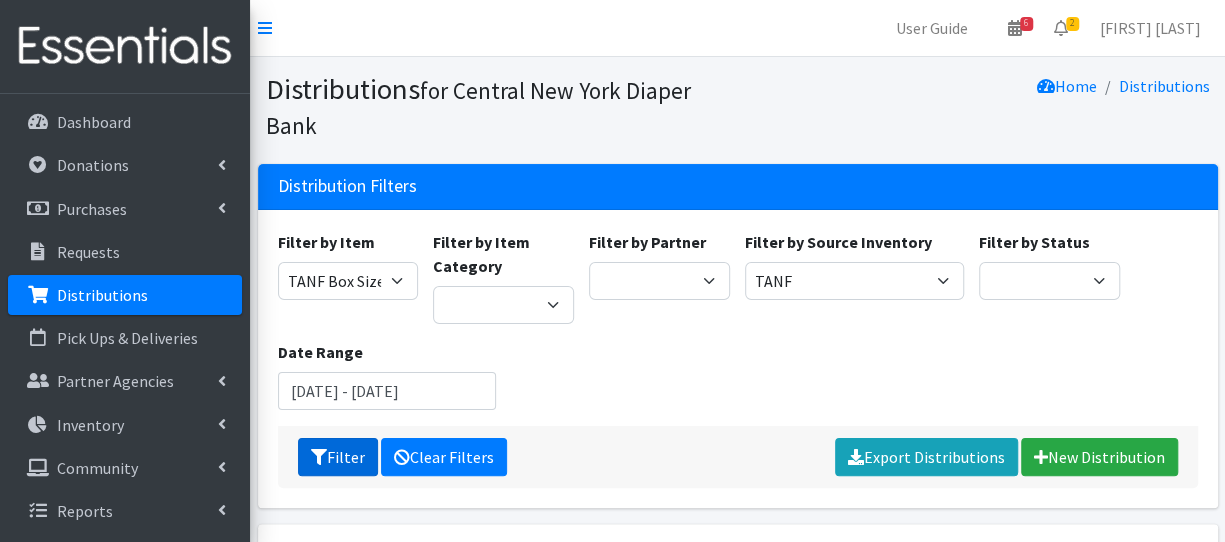 drag, startPoint x: 343, startPoint y: 449, endPoint x: 386, endPoint y: 446, distance: 43.104523 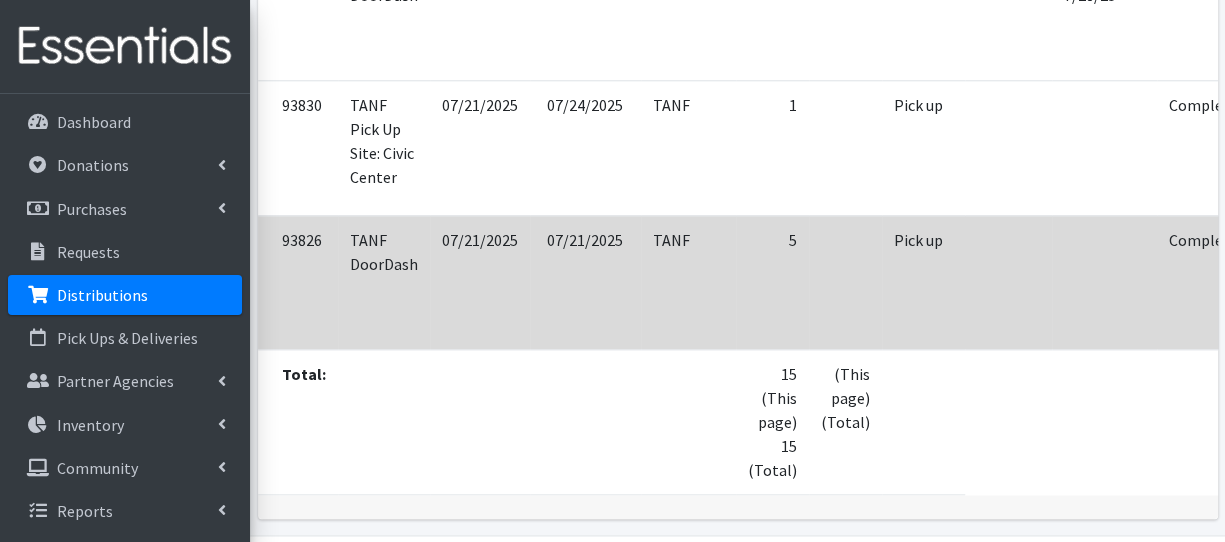 scroll, scrollTop: 1054, scrollLeft: 0, axis: vertical 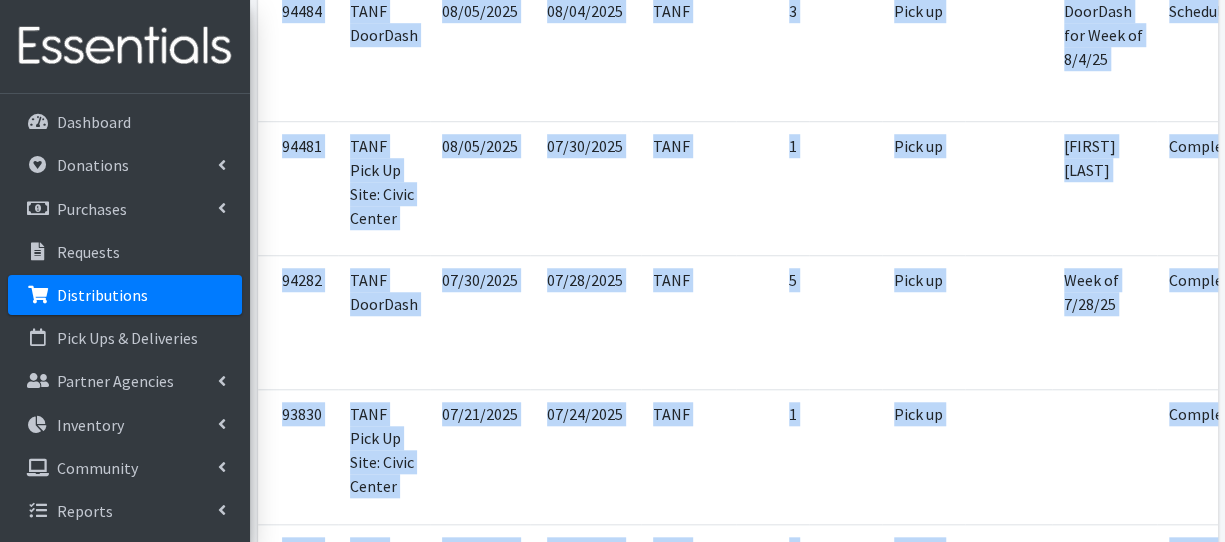 drag, startPoint x: 1223, startPoint y: 439, endPoint x: 1192, endPoint y: -22, distance: 462.04114 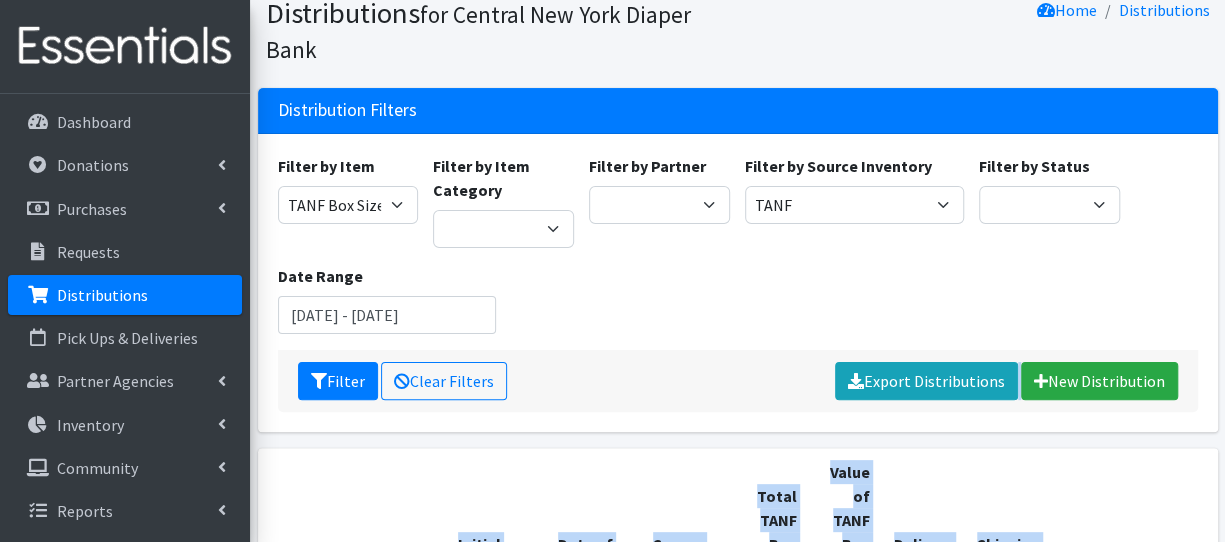 scroll, scrollTop: 0, scrollLeft: 0, axis: both 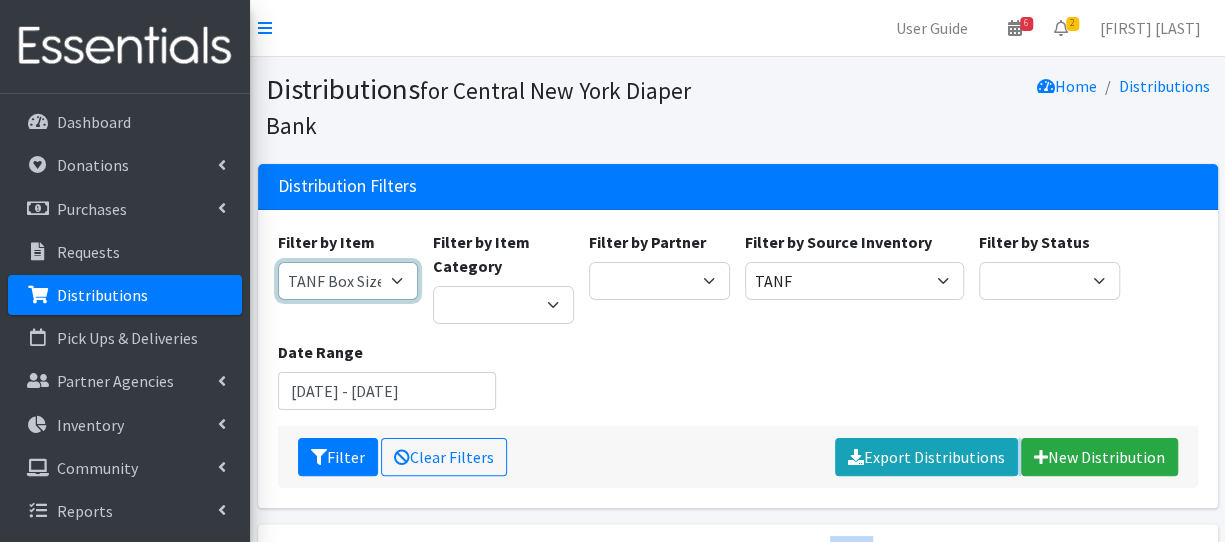 click on "2 Pack Crib Sheet for Girls
2T3T(30/child)
3T4T(30/child)
4T5T(30/child)
5T-6T (30/child)
Adult Booster Pads
Adult Diapers(L)
Adult Diapers(M)
Adult Diapers(S)
Adult Diapers(S) -Box of 80
Adult Diapers(S/M)
Adult Diapers(XL)
Adult Diapers(XXL)-Box of 48
Baby Bib
Baby Food
Baby Lotion/Shampoo/Body Wash
Baby Shampoo, 12 oz.
Baby Shampoo 32oz bottle
Baby Shark Electric Toothbrush, Battery Included, Ages 3+ (1 box of 6 toothbrushes)
Baby Wash/ Bubble Bath, 25oz.
Baby Wipes - 1 Pack of 80 wipes
Body Lotion 16oz., Paraben & Fragrance Free (1 case of 12)
CeraVe Baby Healing Ointment, 3oz.
Children's Books
Children's Coat 1 box of  (12 coats total: 4 - 2T, 4 - 3T, 3 - 4T)
Children's Coat 1 box of  (12 count: 2 of size 8, 4 of size 10/12, 4 of size 14, 2 of size 16)
Children's Coat 1 box of  (24 count: 8 of 2T, 8 of 3T, 8 of 4T)
Children's Coat 1 box of  (Includes 2 of 2T, 2 of 3T, 2 of 4T= 6 coats total per box)
Children's Coats - Girls Coats Size 4" at bounding box center (348, 281) 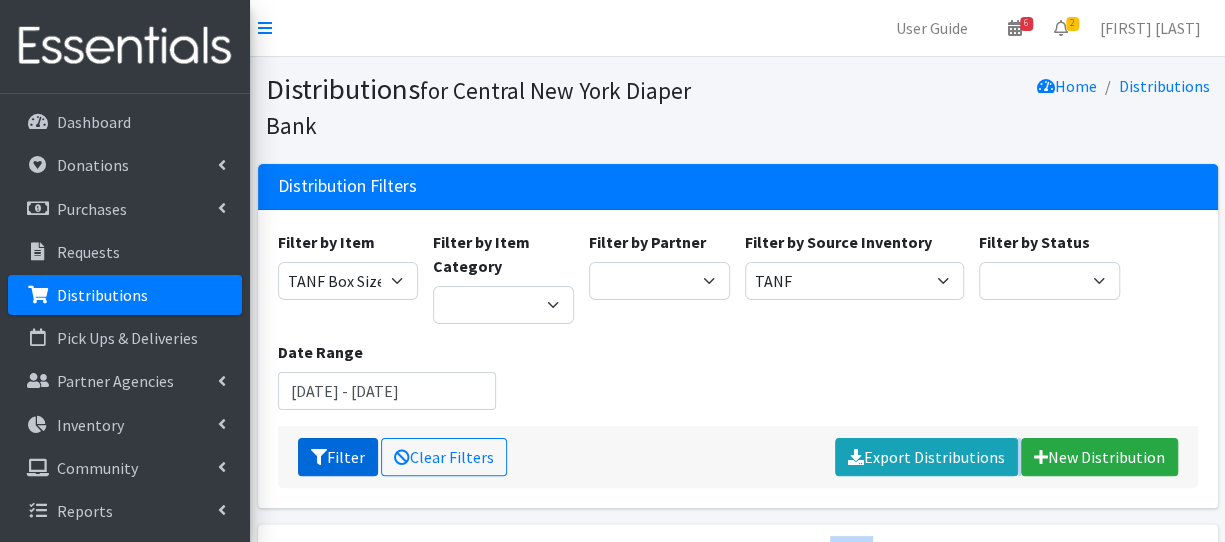 click on "Filter" at bounding box center (338, 457) 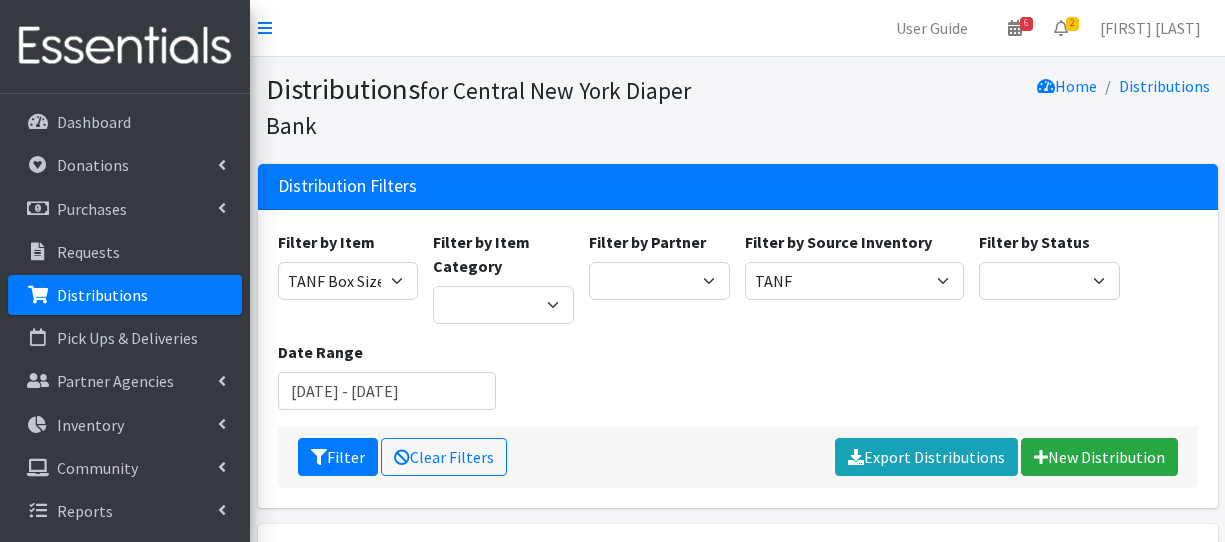scroll, scrollTop: 0, scrollLeft: 0, axis: both 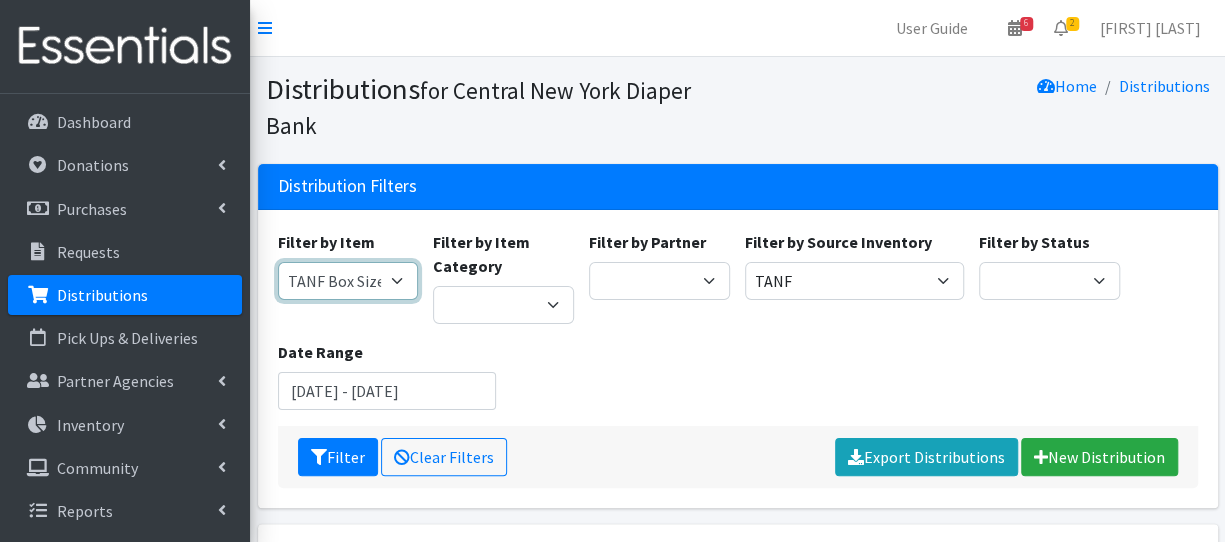 click on "2 Pack Crib Sheet for Girls
2T3T(30/child)
3T4T(30/child)
4T5T(30/child)
5T-6T (30/child)
Adult Booster Pads
Adult Diapers(L)
Adult Diapers(M)
Adult Diapers(S)
Adult Diapers(S) -Box of 80
Adult Diapers(S/M)
Adult Diapers(XL)
Adult Diapers(XXL)-Box of 48
Baby Bib
Baby Food
Baby Lotion/Shampoo/Body Wash
Baby Shampoo, 12 oz.
Baby Shampoo 32oz bottle
Baby Shark Electric Toothbrush, Battery Included, Ages 3+ (1 box of 6 toothbrushes)
Baby Wash/ Bubble Bath, 25oz.
Baby Wipes - 1 Pack of 80 wipes
Body Lotion 16oz., Paraben & Fragrance Free (1 case of 12)
CeraVe Baby Healing Ointment, 3oz.
Children's Books
Children's Coat 1 box of  (12 coats total: 4 - 2T, 4 - 3T, 3 - 4T)
Children's Coat 1 box of  (12 count: 2 of size 8, 4 of size 10/12, 4 of size 14, 2 of size 16)
Children's Coat 1 box of  (24 count: 8 of 2T, 8 of 3T, 8 of 4T)
Children's Coat 1 box of  (Includes 2 of 2T, 2 of 3T, 2 of 4T= 6 coats total per box)
Children's Coats - Girls Coats Size 4" at bounding box center [348, 281] 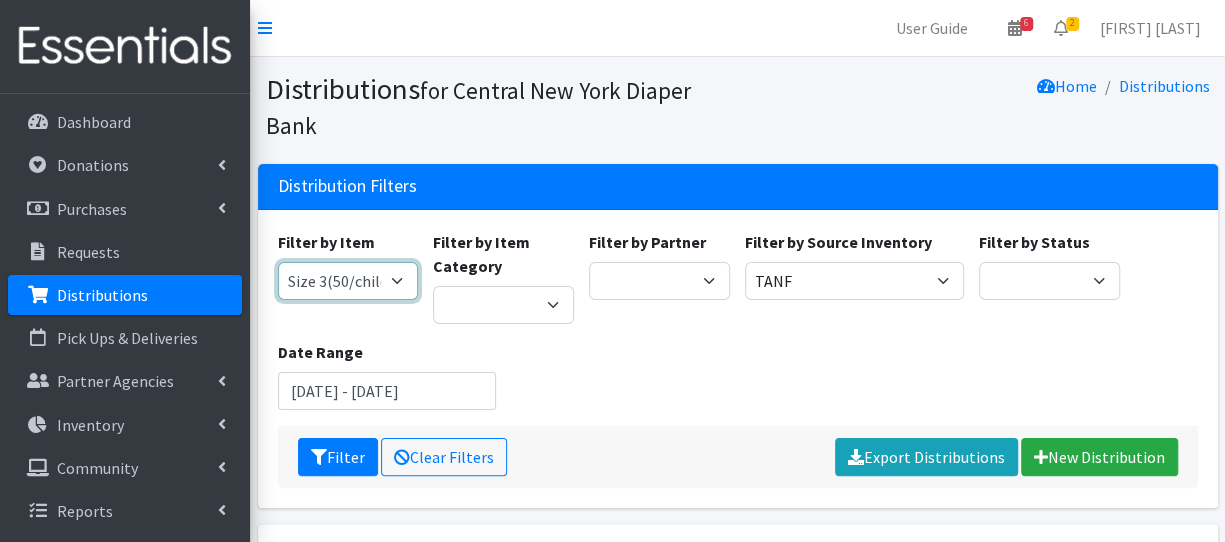 click on "2 Pack Crib Sheet for Girls
2T3T(30/child)
3T4T(30/child)
4T5T(30/child)
5T-6T (30/child)
Adult Booster Pads
Adult Diapers(L)
Adult Diapers(M)
Adult Diapers(S)
Adult Diapers(S) -Box of 80
Adult Diapers(S/M)
Adult Diapers(XL)
Adult Diapers(XXL)-Box of 48
Baby Bib
Baby Food
Baby Lotion/Shampoo/Body Wash
Baby Shampoo, 12 oz.
Baby Shampoo 32oz bottle
Baby Shark Electric Toothbrush, Battery Included, Ages 3+ (1 box of 6 toothbrushes)
Baby Wash/ Bubble Bath, 25oz.
Baby Wipes - 1 Pack of 80 wipes
Body Lotion 16oz., Paraben & Fragrance Free (1 case of 12)
CeraVe Baby Healing Ointment, 3oz.
Children's Books
Children's Coat 1 box of  (12 coats total: 4 - 2T, 4 - 3T, 3 - 4T)
Children's Coat 1 box of  (12 count: 2 of size 8, 4 of size 10/12, 4 of size 14, 2 of size 16)
Children's Coat 1 box of  (24 count: 8 of 2T, 8 of 3T, 8 of 4T)
Children's Coat 1 box of  (Includes 2 of 2T, 2 of 3T, 2 of 4T= 6 coats total per box)
Children's Coats - Girls Coats Size 4" at bounding box center (348, 281) 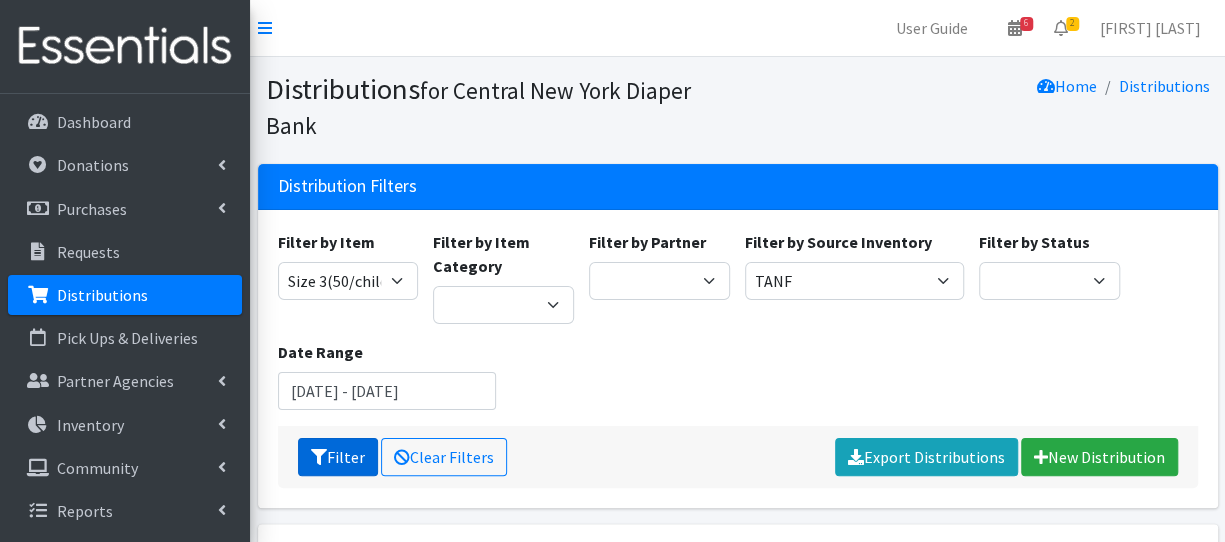 click on "Filter" at bounding box center [338, 457] 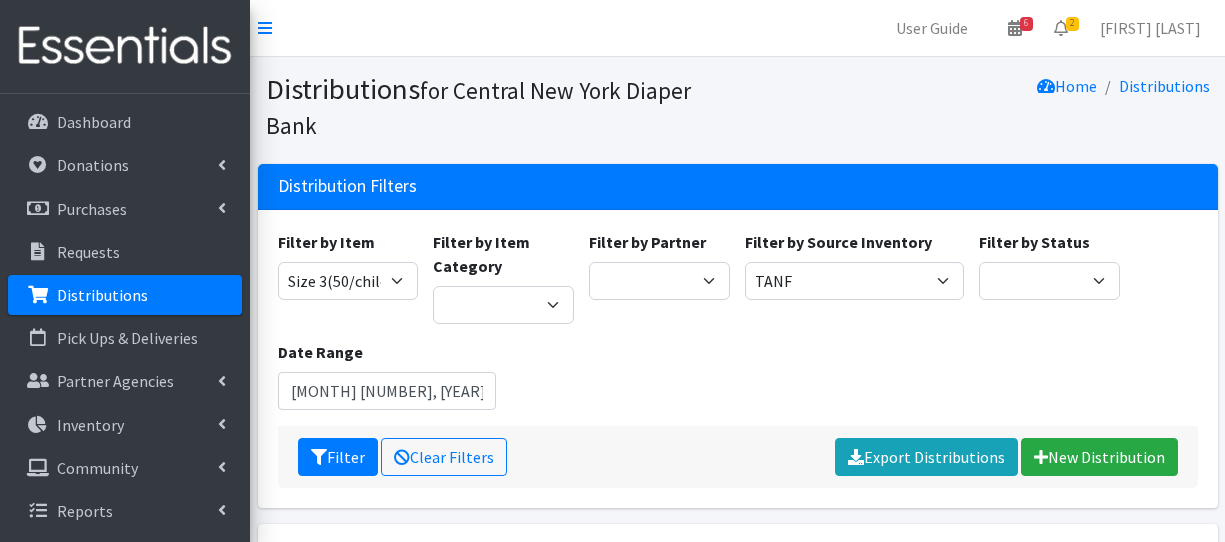 scroll, scrollTop: 0, scrollLeft: 0, axis: both 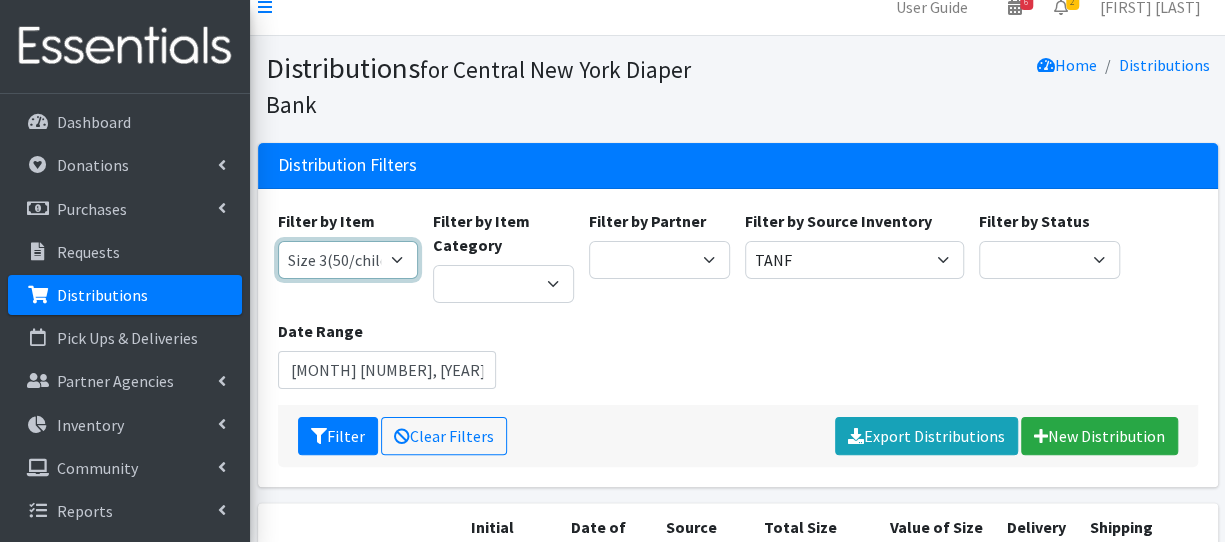 click on "2 Pack Crib Sheet for Girls
2T3T(30/child)
3T4T(30/child)
4T5T(30/child)
5T-6T (30/child)
Adult Booster Pads
Adult Diapers(L)
Adult Diapers(M)
Adult Diapers(S)
Adult Diapers(S) -Box of 80
Adult Diapers(S/M)
Adult Diapers(XL)
Adult Diapers(XXL)-Box of 48
Baby Bib
Baby Food
Baby Lotion/Shampoo/Body Wash
Baby Shampoo, 12 oz.
Baby Shampoo 32oz bottle
Baby Shark Electric Toothbrush, Battery Included, Ages 3+ (1 box of 6 toothbrushes)
Baby Wash/ Bubble Bath, 25oz.
Baby Wipes - 1 Pack of 80 wipes
Body Lotion 16oz., Paraben & Fragrance Free (1 case of 12)
CeraVe Baby Healing Ointment, 3oz.
Children's Books
Children's Coat 1 box of  (12 coats total: 4 - 2T, 4 - 3T, 3 - 4T)
Children's Coat 1 box of  (12 count: 2 of size 8, 4 of size 10/12, 4 of size 14, 2 of size 16)
Children's Coat 1 box of  (24 count: 8 of 2T, 8 of 3T, 8 of 4T)
Children's Coat 1 box of  (Includes 2 of 2T, 2 of 3T, 2 of 4T= 6 coats total per box)
Children's Coats - Girls Coats Size 4" at bounding box center (348, 260) 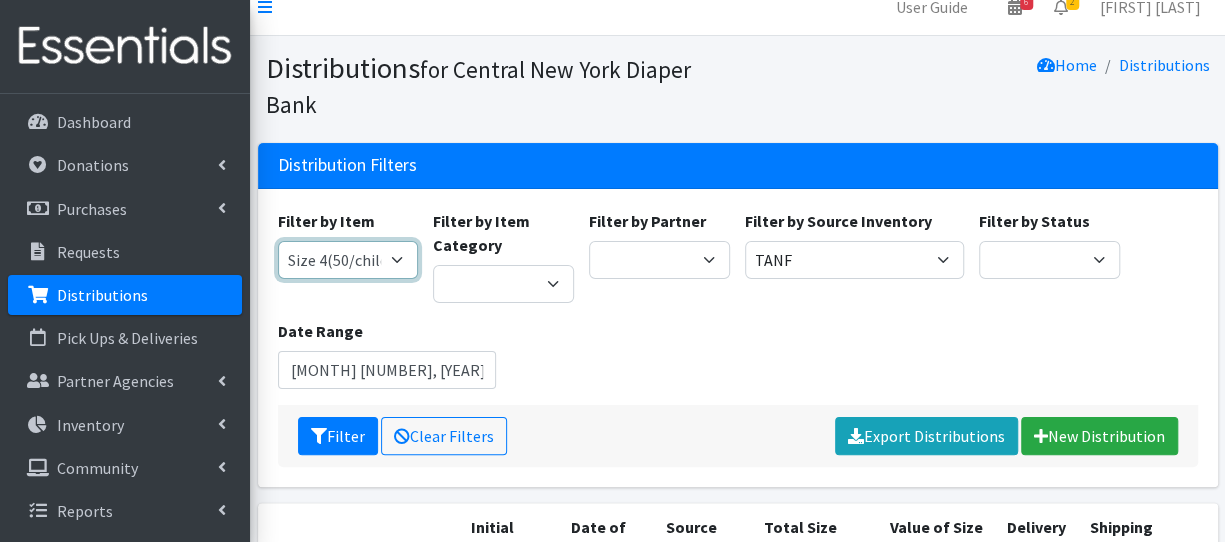 click on "2 Pack Crib Sheet for Girls
2T3T(30/child)
3T4T(30/child)
4T5T(30/child)
5T-6T (30/child)
Adult Booster Pads
Adult Diapers(L)
Adult Diapers(M)
Adult Diapers(S)
Adult Diapers(S) -Box of 80
Adult Diapers(S/M)
Adult Diapers(XL)
Adult Diapers(XXL)-Box of 48
Baby Bib
Baby Food
Baby Lotion/Shampoo/Body Wash
Baby Shampoo, 12 oz.
Baby Shampoo 32oz bottle
Baby Shark Electric Toothbrush, Battery Included, Ages 3+ (1 box of 6 toothbrushes)
Baby Wash/ Bubble Bath, 25oz.
Baby Wipes - 1 Pack of 80 wipes
Body Lotion 16oz., Paraben & Fragrance Free (1 case of 12)
CeraVe Baby Healing Ointment, 3oz.
Children's Books
Children's Coat 1 box of  (12 coats total: 4 - 2T, 4 - 3T, 3 - 4T)
Children's Coat 1 box of  (12 count: 2 of size 8, 4 of size 10/12, 4 of size 14, 2 of size 16)
Children's Coat 1 box of  (24 count: 8 of 2T, 8 of 3T, 8 of 4T)
Children's Coat 1 box of  (Includes 2 of 2T, 2 of 3T, 2 of 4T= 6 coats total per box)
Children's Coats - Girls Coats Size 4" at bounding box center (348, 260) 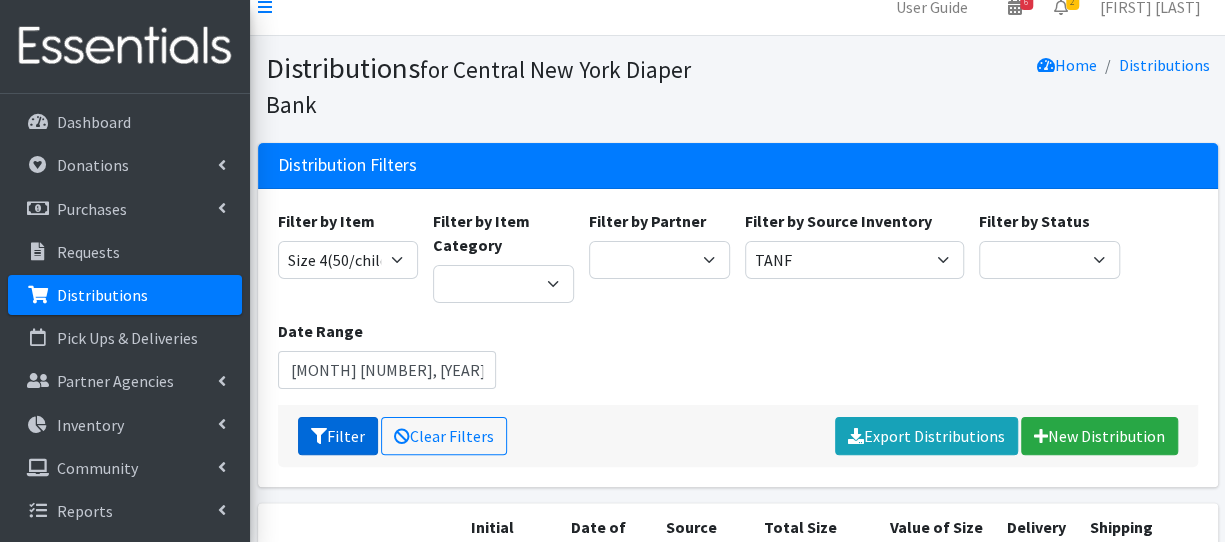 click on "Filter" at bounding box center (338, 436) 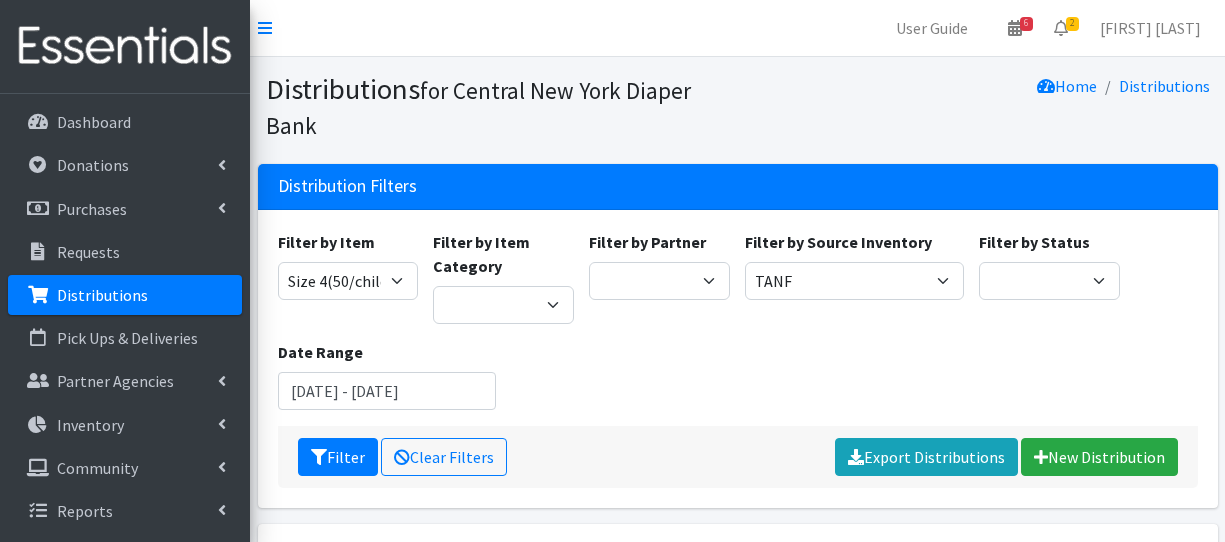 scroll, scrollTop: 0, scrollLeft: 0, axis: both 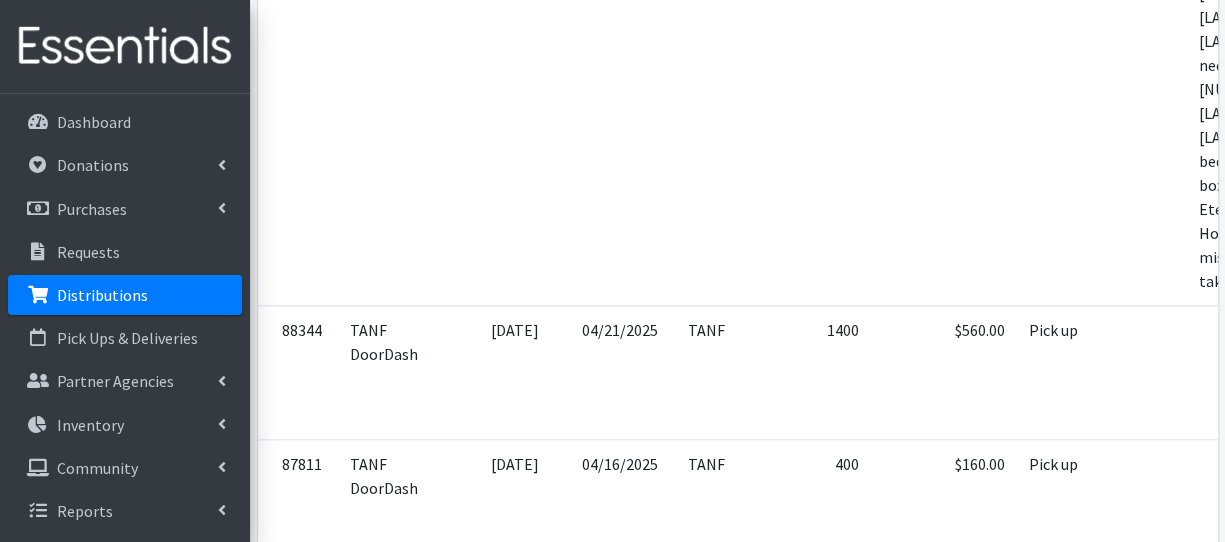 click on "Last »" at bounding box center (442, 3150) 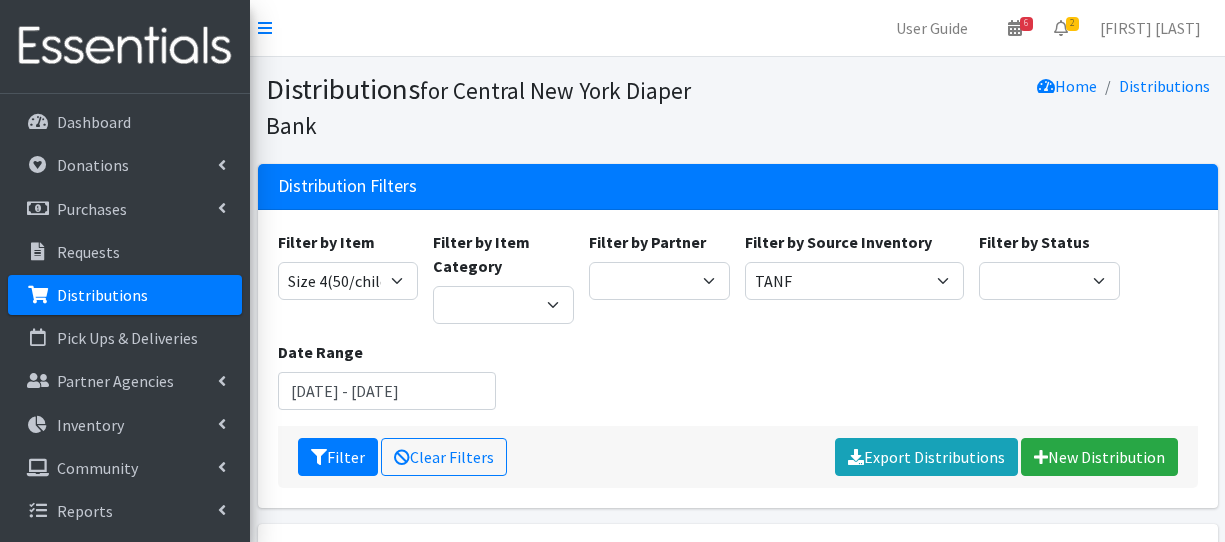scroll, scrollTop: 0, scrollLeft: 0, axis: both 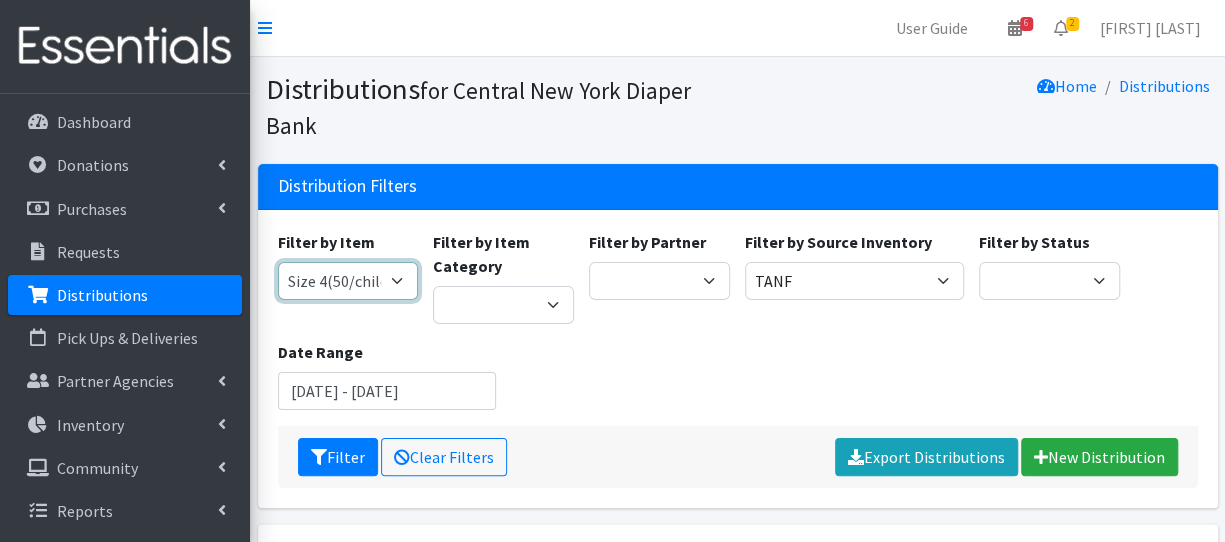 click on "2 Pack Crib Sheet for Girls
2T3T(30/child)
3T4T(30/child)
4T5T(30/child)
5T-6T (30/child)
Adult Booster Pads
Adult Diapers(L)
Adult Diapers(M)
Adult Diapers(S)
Adult Diapers(S) -Box of 80
Adult Diapers(S/M)
Adult Diapers(XL)
Adult Diapers(XXL)-Box of 48
Baby Bib
Baby Food
Baby Lotion/Shampoo/Body Wash
Baby Shampoo, 12 oz.
Baby Shampoo 32oz bottle
Baby Shark Electric Toothbrush, Battery Included, Ages 3+ (1 box of 6 toothbrushes)
Baby Wash/ Bubble Bath, 25oz.
Baby Wipes - 1 Pack of 80 wipes
Body Lotion 16oz., Paraben & Fragrance Free (1 case of 12)
CeraVe Baby Healing Ointment, 3oz.
Children's Books
Children's Coat 1 box of  (12 coats total: 4 - 2T, 4 - 3T, 3 - 4T)
Children's Coat 1 box of  (12 count: 2 of size 8, 4 of size 10/12, 4 of size 14, 2 of size 16)
Children's Coat 1 box of  (24 count: 8 of 2T, 8 of 3T, 8 of 4T)
Children's Coat 1 box of  (Includes 2 of 2T, 2 of 3T, 2 of 4T= 6 coats total per box)
Children's Coats - Girls Coats Size 4" at bounding box center [348, 281] 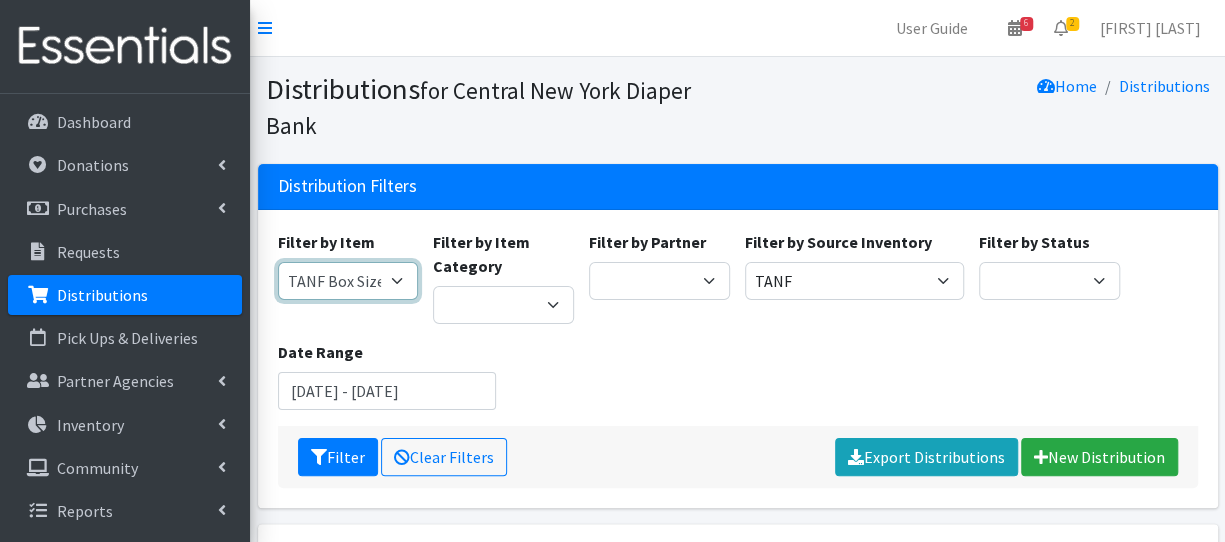 click on "2 Pack Crib Sheet for Girls
2T3T(30/child)
3T4T(30/child)
4T5T(30/child)
5T-6T (30/child)
Adult Booster Pads
Adult Diapers(L)
Adult Diapers(M)
Adult Diapers(S)
Adult Diapers(S) -Box of 80
Adult Diapers(S/M)
Adult Diapers(XL)
Adult Diapers(XXL)-Box of 48
Baby Bib
Baby Food
Baby Lotion/Shampoo/Body Wash
Baby Shampoo, 12 oz.
Baby Shampoo 32oz bottle
Baby Shark Electric Toothbrush, Battery Included, Ages 3+ (1 box of 6 toothbrushes)
Baby Wash/ Bubble Bath, 25oz.
Baby Wipes - 1 Pack of 80 wipes
Body Lotion 16oz., Paraben & Fragrance Free (1 case of 12)
CeraVe Baby Healing Ointment, 3oz.
Children's Books
Children's Coat 1 box of  (12 coats total: 4 - 2T, 4 - 3T, 3 - 4T)
Children's Coat 1 box of  (12 count: 2 of size 8, 4 of size 10/12, 4 of size 14, 2 of size 16)
Children's Coat 1 box of  (24 count: 8 of 2T, 8 of 3T, 8 of 4T)
Children's Coat 1 box of  (Includes 2 of 2T, 2 of 3T, 2 of 4T= 6 coats total per box)
Children's Coats - Girls Coats Size 4" at bounding box center (348, 281) 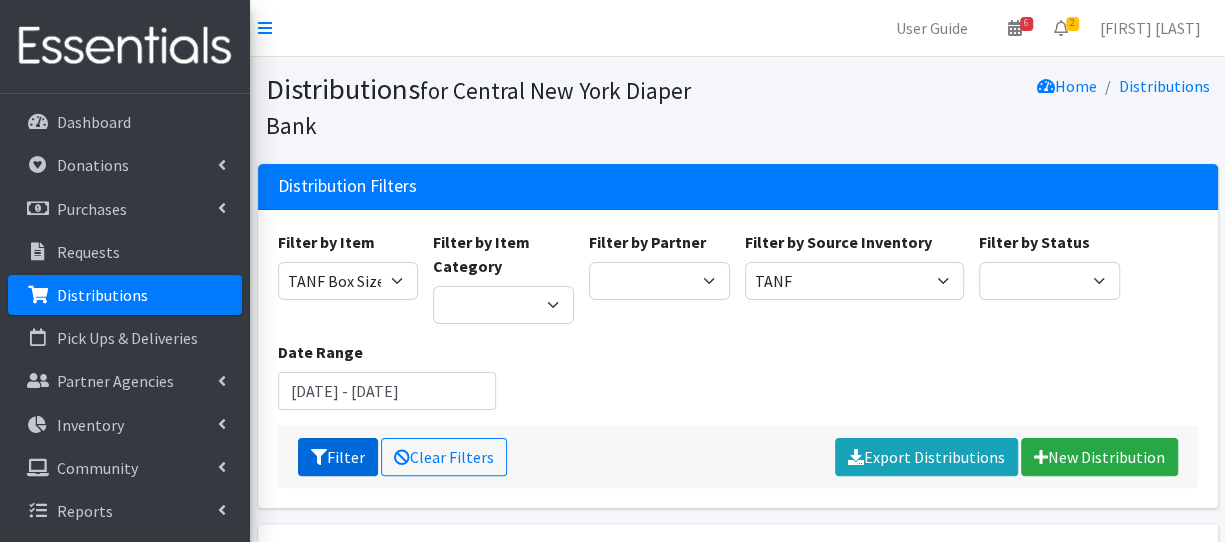click on "Filter" at bounding box center [338, 457] 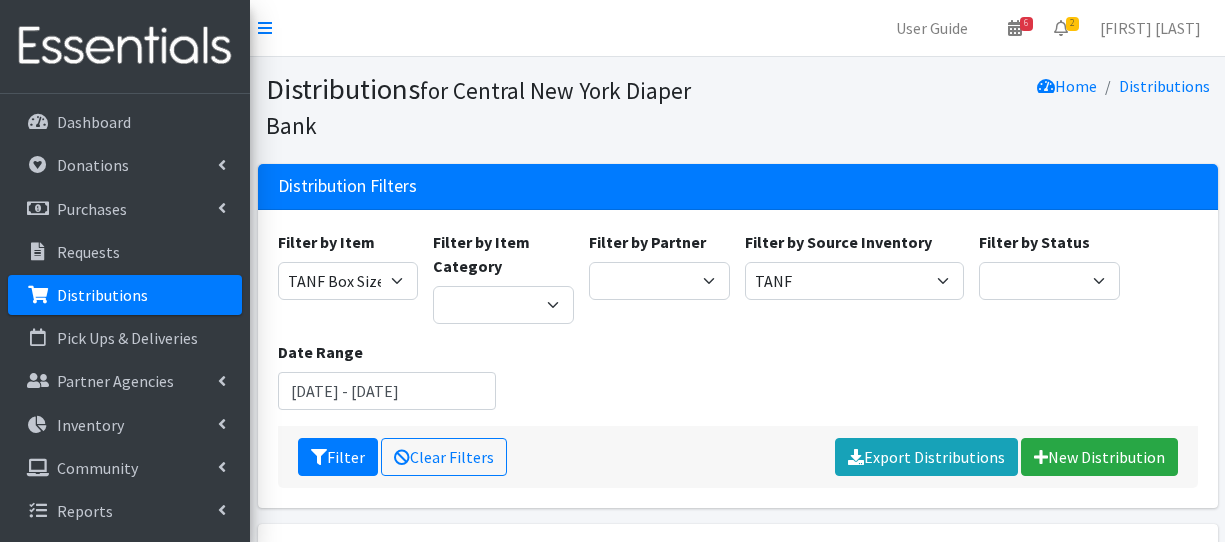 scroll, scrollTop: 0, scrollLeft: 0, axis: both 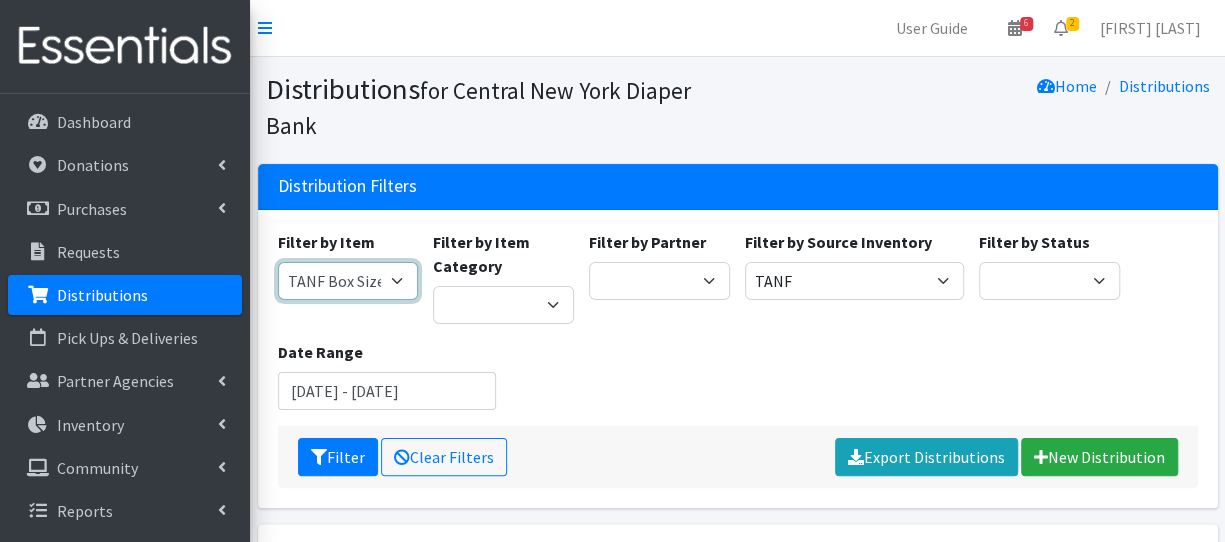 click on "2 Pack Crib Sheet for Girls
2T3T(30/child)
3T4T(30/child)
4T5T(30/child)
5T-6T (30/child)
Adult Booster Pads
Adult Diapers(L)
Adult Diapers(M)
Adult Diapers(S)
Adult Diapers(S) -Box of 80
Adult Diapers(S/M)
Adult Diapers(XL)
Adult Diapers(XXL)-Box of 48
Baby Bib
Baby Food
Baby Lotion/Shampoo/Body Wash
Baby Shampoo, 12 oz.
Baby Shampoo 32oz bottle
Baby Shark Electric Toothbrush, Battery Included, Ages 3+ (1 box of 6 toothbrushes)
Baby Wash/ Bubble Bath, 25oz.
Baby Wipes - 1 Pack of 80 wipes
Body Lotion 16oz., Paraben & Fragrance Free (1 case of 12)
CeraVe Baby Healing Ointment, 3oz.
Children's Books
Children's Coat 1 box of  (12 coats total: 4 - 2T, 4 - 3T, 3 - 4T)
Children's Coat 1 box of  (12 count: 2 of size 8, 4 of size 10/12, 4 of size 14, 2 of size 16)
Children's Coat 1 box of  (24 count: 8 of 2T, 8 of 3T, 8 of 4T)
Children's Coat 1 box of  (Includes 2 of 2T, 2 of 3T, 2 of 4T= 6 coats total per box)
Children's Coats - Girls Coats Size 4" at bounding box center [348, 281] 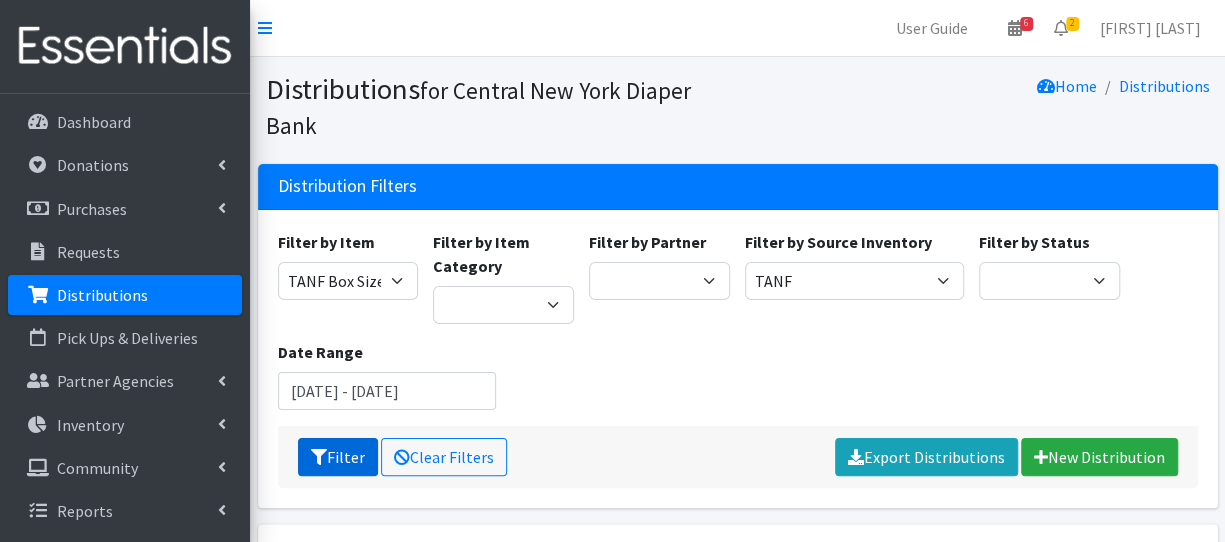 click on "Filter" at bounding box center [338, 457] 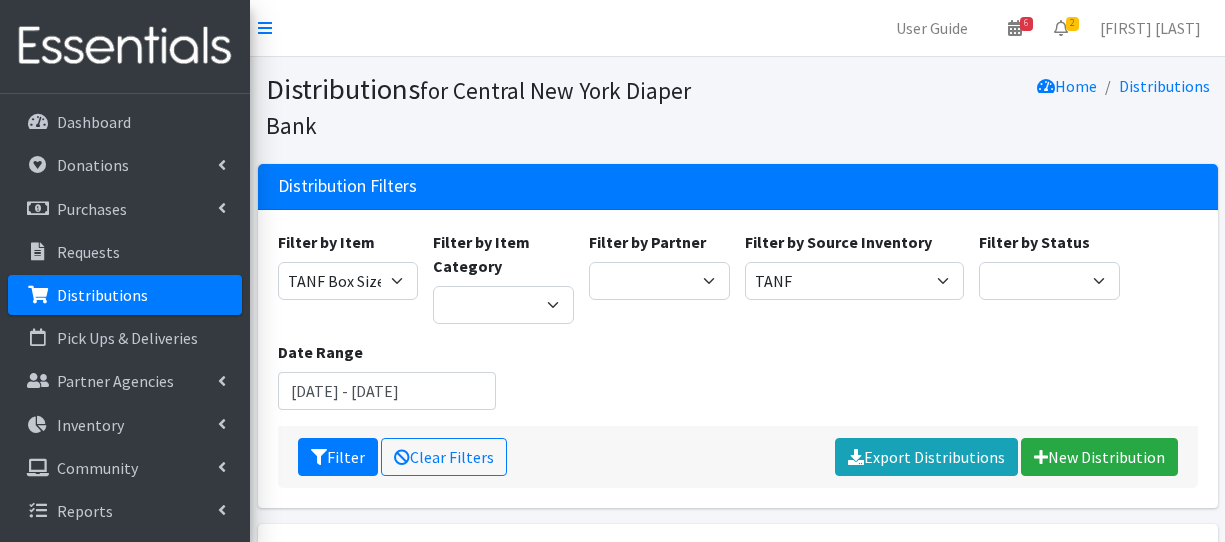 scroll, scrollTop: 0, scrollLeft: 0, axis: both 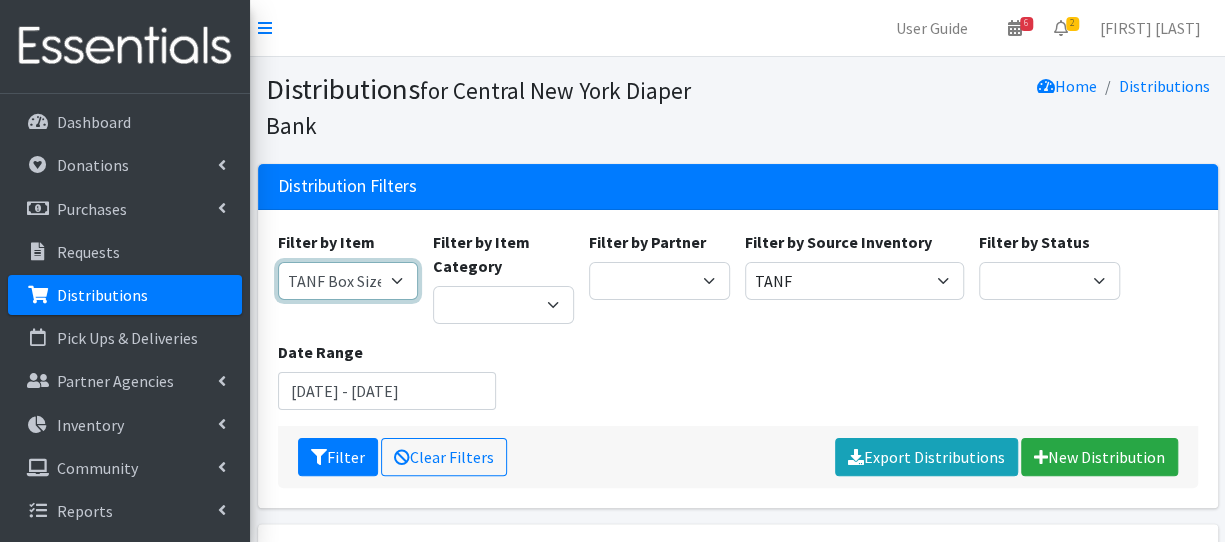 click on "2 Pack Crib Sheet for Girls
2T3T(30/child)
3T4T(30/child)
4T5T(30/child)
5T-6T (30/child)
Adult Booster Pads
Adult Diapers(L)
Adult Diapers(M)
Adult Diapers(S)
Adult Diapers(S) -Box of 80
Adult Diapers(S/M)
Adult Diapers(XL)
Adult Diapers(XXL)-Box of 48
Baby Bib
Baby Food
Baby Lotion/Shampoo/Body Wash
Baby Shampoo, 12 oz.
Baby Shampoo 32oz bottle
Baby Shark Electric Toothbrush, Battery Included, Ages 3+ (1 box of 6 toothbrushes)
Baby Wash/ Bubble Bath, 25oz.
Baby Wipes - 1 Pack of 80 wipes
Body Lotion 16oz., Paraben & Fragrance Free (1 case of 12)
CeraVe Baby Healing Ointment, 3oz.
Children's Books
Children's Coat 1 box of  (12 coats total: 4 - 2T, 4 - 3T, 3 - 4T)
Children's Coat 1 box of  (12 count: 2 of size 8, 4 of size 10/12, 4 of size 14, 2 of size 16)
Children's Coat 1 box of  (24 count: 8 of 2T, 8 of 3T, 8 of 4T)
Children's Coat 1 box of  (Includes 2 of 2T, 2 of 3T, 2 of 4T= 6 coats total per box)
Children's Coats - Girls Coats Size 4" at bounding box center (348, 281) 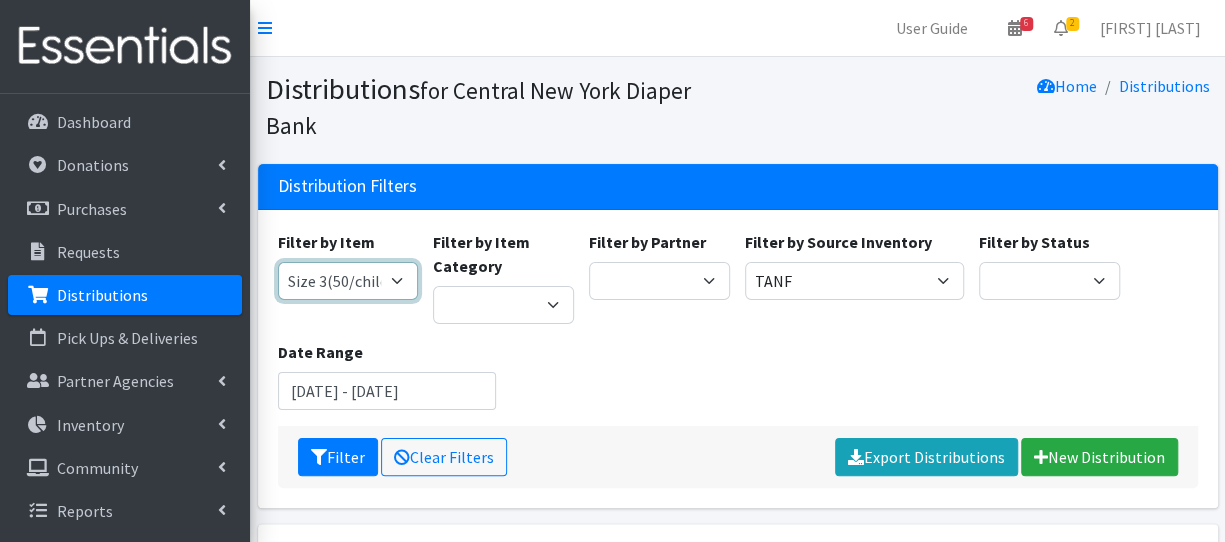 click on "2 Pack Crib Sheet for Girls
2T3T(30/child)
3T4T(30/child)
4T5T(30/child)
5T-6T (30/child)
Adult Booster Pads
Adult Diapers(L)
Adult Diapers(M)
Adult Diapers(S)
Adult Diapers(S) -Box of 80
Adult Diapers(S/M)
Adult Diapers(XL)
Adult Diapers(XXL)-Box of 48
Baby Bib
Baby Food
Baby Lotion/Shampoo/Body Wash
Baby Shampoo, 12 oz.
Baby Shampoo 32oz bottle
Baby Shark Electric Toothbrush, Battery Included, Ages 3+ (1 box of 6 toothbrushes)
Baby Wash/ Bubble Bath, 25oz.
Baby Wipes - 1 Pack of 80 wipes
Body Lotion 16oz., Paraben & Fragrance Free (1 case of 12)
CeraVe Baby Healing Ointment, 3oz.
Children's Books
Children's Coat 1 box of  (12 coats total: 4 - 2T, 4 - 3T, 3 - 4T)
Children's Coat 1 box of  (12 count: 2 of size 8, 4 of size 10/12, 4 of size 14, 2 of size 16)
Children's Coat 1 box of  (24 count: 8 of 2T, 8 of 3T, 8 of 4T)
Children's Coat 1 box of  (Includes 2 of 2T, 2 of 3T, 2 of 4T= 6 coats total per box)
Children's Coats - Girls Coats Size 4" at bounding box center [348, 281] 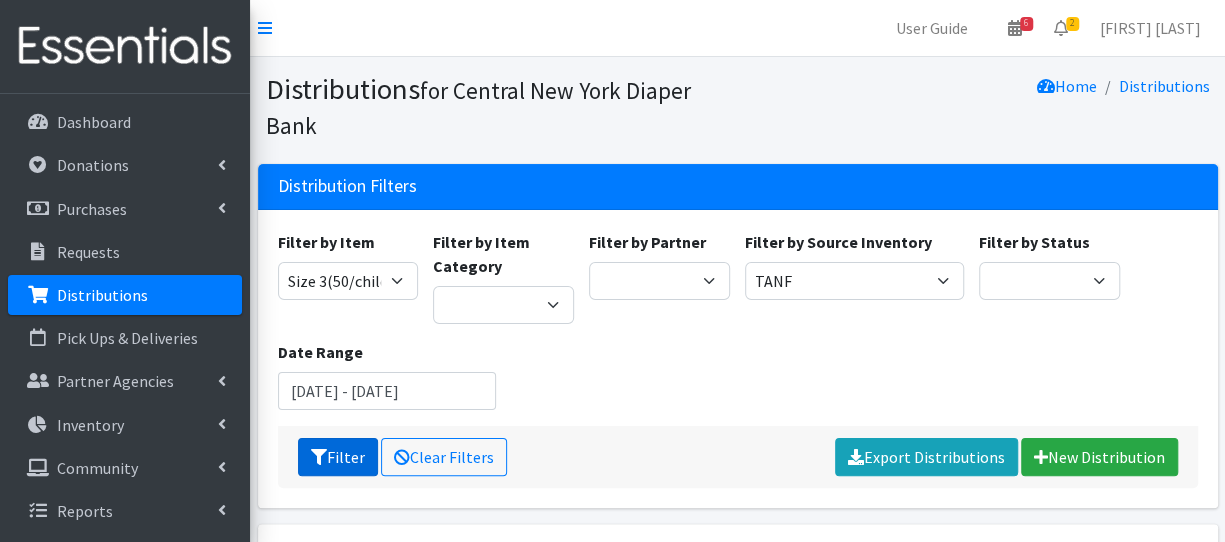 click at bounding box center (319, 457) 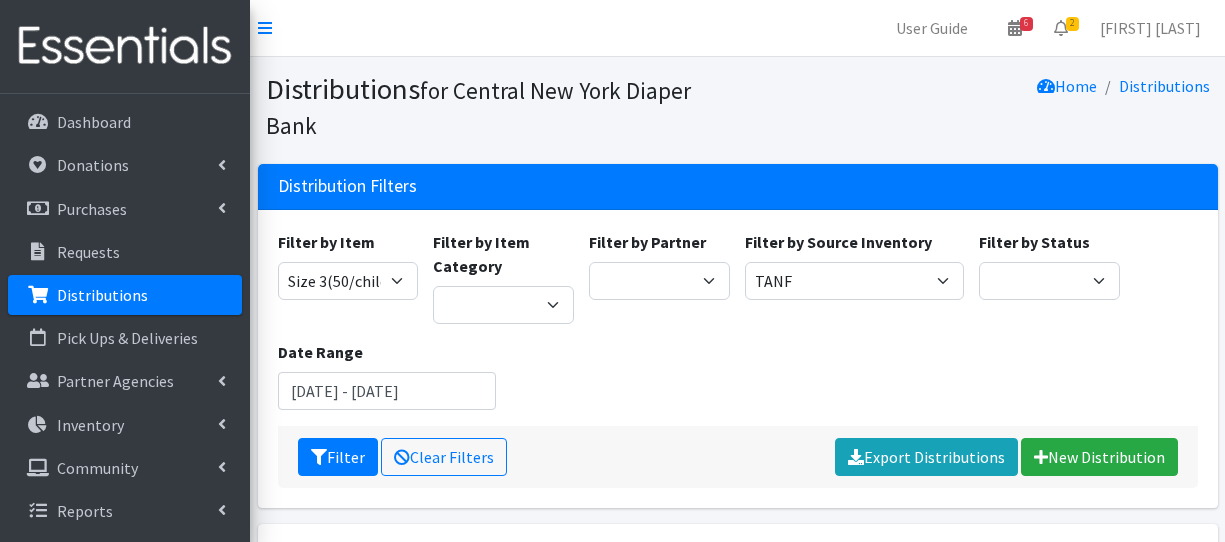 scroll, scrollTop: 0, scrollLeft: 0, axis: both 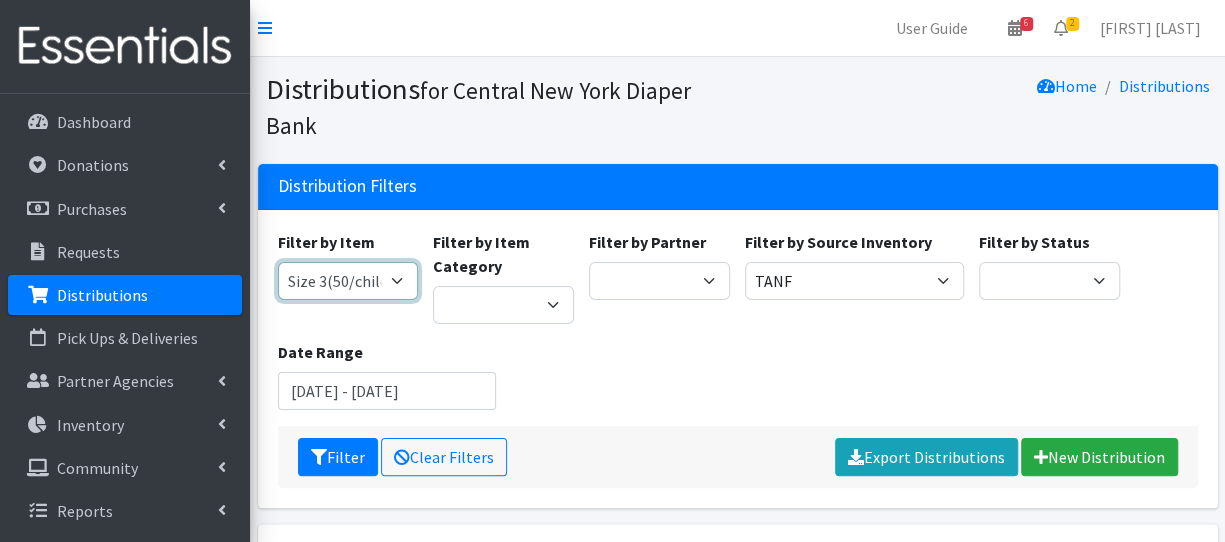 click on "2 Pack Crib Sheet for Girls
2T3T(30/child)
3T4T(30/child)
4T5T(30/child)
5T-6T (30/child)
Adult Booster Pads
Adult Diapers(L)
Adult Diapers(M)
Adult Diapers(S)
Adult Diapers(S) -Box of 80
Adult Diapers(S/M)
Adult Diapers(XL)
Adult Diapers(XXL)-Box of 48
Baby Bib
Baby Food
Baby Lotion/Shampoo/Body Wash
Baby Shampoo, 12 oz.
Baby Shampoo 32oz bottle
Baby Shark Electric Toothbrush, Battery Included, Ages 3+ (1 box of 6 toothbrushes)
Baby Wash/ Bubble Bath, 25oz.
Baby Wipes - 1 Pack of 80 wipes
Body Lotion 16oz., Paraben & Fragrance Free (1 case of 12)
CeraVe Baby Healing Ointment, 3oz.
Children's Books
Children's Coat 1 box of  (12 coats total: 4 - 2T, 4 - 3T, 3 - 4T)
Children's Coat 1 box of  (12 count: 2 of size 8, 4 of size 10/12, 4 of size 14, 2 of size 16)
Children's Coat 1 box of  (24 count: 8 of 2T, 8 of 3T, 8 of 4T)
Children's Coat 1 box of  (Includes 2 of 2T, 2 of 3T, 2 of 4T= 6 coats total per box)
Children's Coats - Girls Coats Size 4" at bounding box center (348, 281) 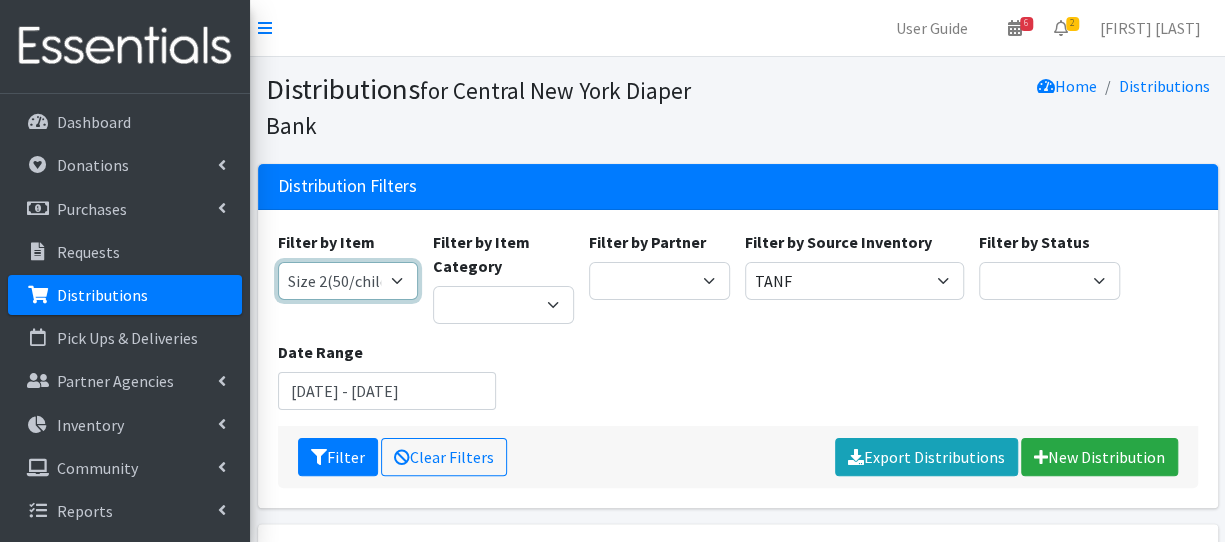 click on "2 Pack Crib Sheet for Girls
2T3T(30/child)
3T4T(30/child)
4T5T(30/child)
5T-6T (30/child)
Adult Booster Pads
Adult Diapers(L)
Adult Diapers(M)
Adult Diapers(S)
Adult Diapers(S) -Box of 80
Adult Diapers(S/M)
Adult Diapers(XL)
Adult Diapers(XXL)-Box of 48
Baby Bib
Baby Food
Baby Lotion/Shampoo/Body Wash
Baby Shampoo, 12 oz.
Baby Shampoo 32oz bottle
Baby Shark Electric Toothbrush, Battery Included, Ages 3+ (1 box of 6 toothbrushes)
Baby Wash/ Bubble Bath, 25oz.
Baby Wipes - 1 Pack of 80 wipes
Body Lotion 16oz., Paraben & Fragrance Free (1 case of 12)
CeraVe Baby Healing Ointment, 3oz.
Children's Books
Children's Coat 1 box of  (12 coats total: 4 - 2T, 4 - 3T, 3 - 4T)
Children's Coat 1 box of  (12 count: 2 of size 8, 4 of size 10/12, 4 of size 14, 2 of size 16)
Children's Coat 1 box of  (24 count: 8 of 2T, 8 of 3T, 8 of 4T)
Children's Coat 1 box of  (Includes 2 of 2T, 2 of 3T, 2 of 4T= 6 coats total per box)
Children's Coats - Girls Coats Size 4" at bounding box center (348, 281) 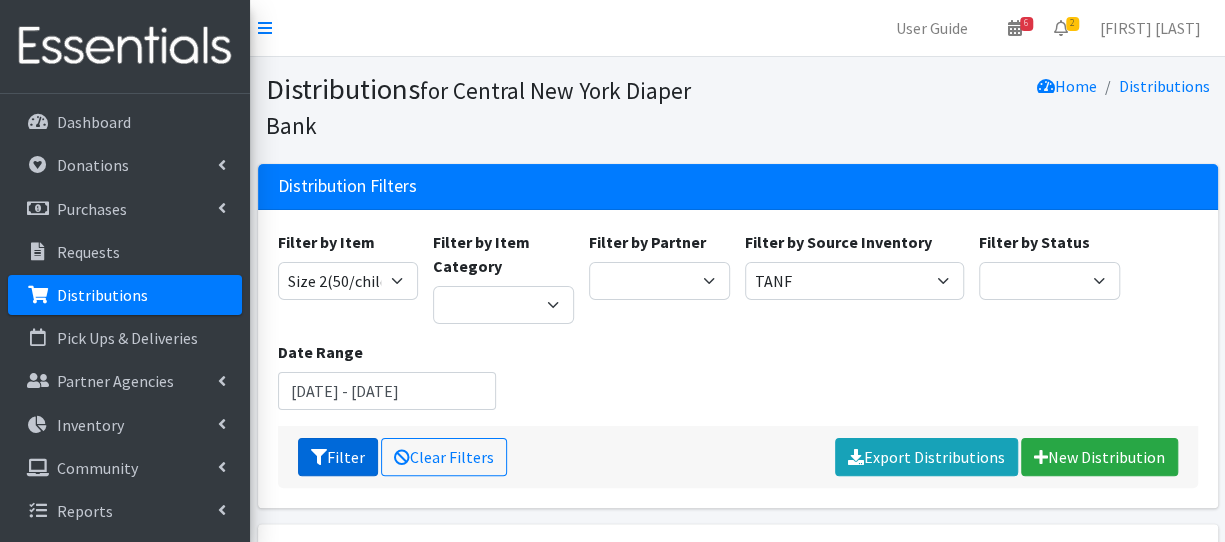 click on "Filter" at bounding box center (338, 457) 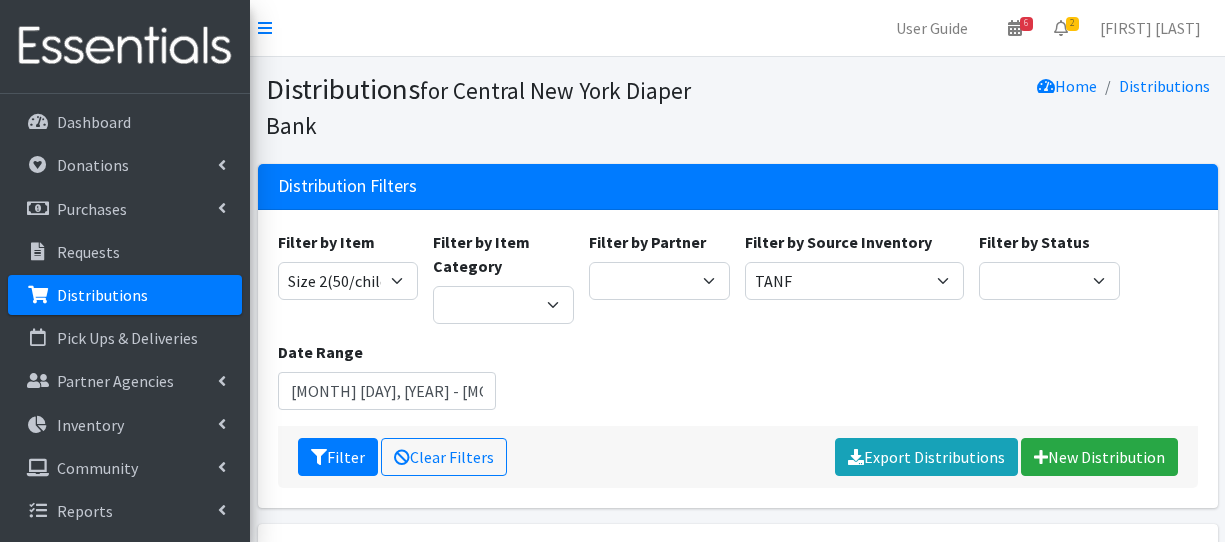 scroll, scrollTop: 0, scrollLeft: 0, axis: both 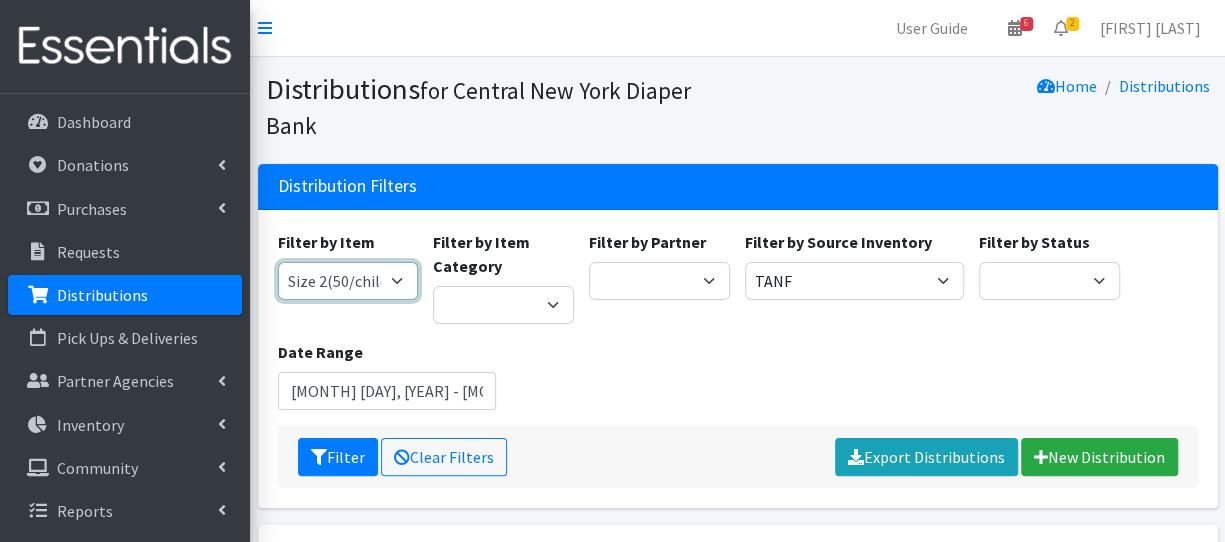 click on "2 Pack Crib Sheet for Girls
2T3T(30/child)
3T4T(30/child)
4T5T(30/child)
5T-6T (30/child)
Adult Booster Pads
Adult Diapers(L)
Adult Diapers(M)
Adult Diapers(S)
Adult Diapers(S) -Box of 80
Adult Diapers(S/M)
Adult Diapers(XL)
Adult Diapers(XXL)-Box of 48
Baby Bib
Baby Food
Baby Lotion/Shampoo/Body Wash
Baby Shampoo, 12 oz.
Baby Shampoo 32oz bottle
Baby Shark Electric Toothbrush, Battery Included, Ages 3+ (1 box of 6 toothbrushes)
Baby Wash/ Bubble Bath, 25oz.
Baby Wipes - 1 Pack of 80 wipes
Body Lotion 16oz., Paraben & Fragrance Free (1 case of 12)
CeraVe Baby Healing Ointment, 3oz.
Children's Books
Children's Coat 1 box of  (12 coats total: 4 - 2T, 4 - 3T, 3 - 4T)
Children's Coat 1 box of  (12 count: 2 of size 8, 4 of size 10/12, 4 of size 14, 2 of size 16)
Children's Coat 1 box of  (24 count: 8 of 2T, 8 of 3T, 8 of 4T)
Children's Coat 1 box of  (Includes 2 of 2T, 2 of 3T, 2 of 4T= 6 coats total per box)
Children's Coats - Girls Coats Size 4" at bounding box center (348, 281) 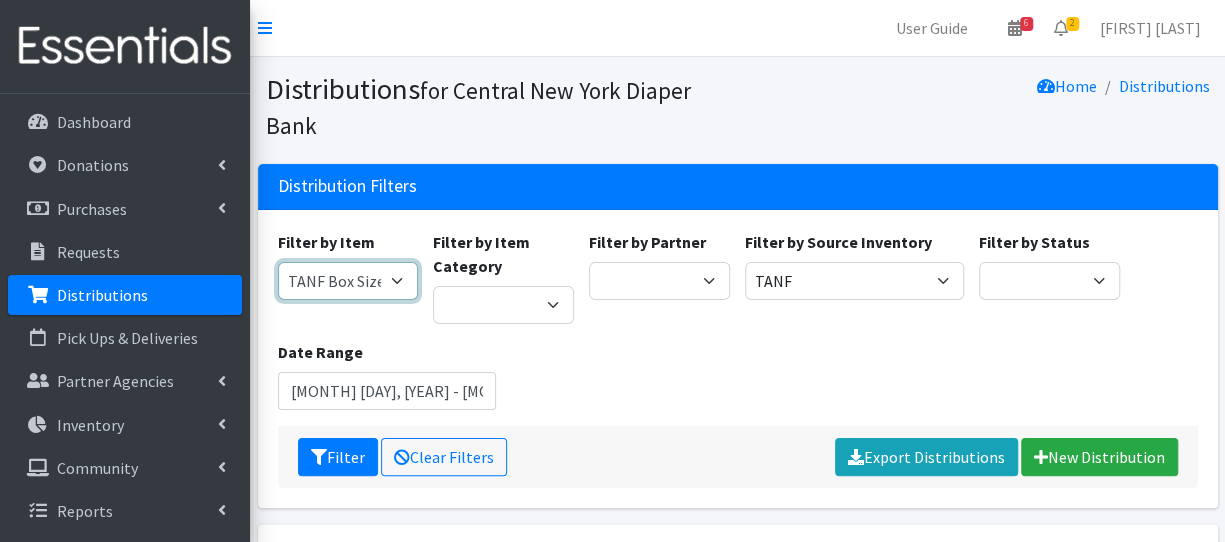 click on "2 Pack Crib Sheet for Girls
2T3T(30/child)
3T4T(30/child)
4T5T(30/child)
5T-6T (30/child)
Adult Booster Pads
Adult Diapers(L)
Adult Diapers(M)
Adult Diapers(S)
Adult Diapers(S) -Box of 80
Adult Diapers(S/M)
Adult Diapers(XL)
Adult Diapers(XXL)-Box of 48
Baby Bib
Baby Food
Baby Lotion/Shampoo/Body Wash
Baby Shampoo, 12 oz.
Baby Shampoo 32oz bottle
Baby Shark Electric Toothbrush, Battery Included, Ages 3+ (1 box of 6 toothbrushes)
Baby Wash/ Bubble Bath, 25oz.
Baby Wipes - 1 Pack of 80 wipes
Body Lotion 16oz., Paraben & Fragrance Free (1 case of 12)
CeraVe Baby Healing Ointment, 3oz.
Children's Books
Children's Coat 1 box of  (12 coats total: 4 - 2T, 4 - 3T, 3 - 4T)
Children's Coat 1 box of  (12 count: 2 of size 8, 4 of size 10/12, 4 of size 14, 2 of size 16)
Children's Coat 1 box of  (24 count: 8 of 2T, 8 of 3T, 8 of 4T)
Children's Coat 1 box of  (Includes 2 of 2T, 2 of 3T, 2 of 4T= 6 coats total per box)
Children's Coats - Girls Coats Size 4" at bounding box center [348, 281] 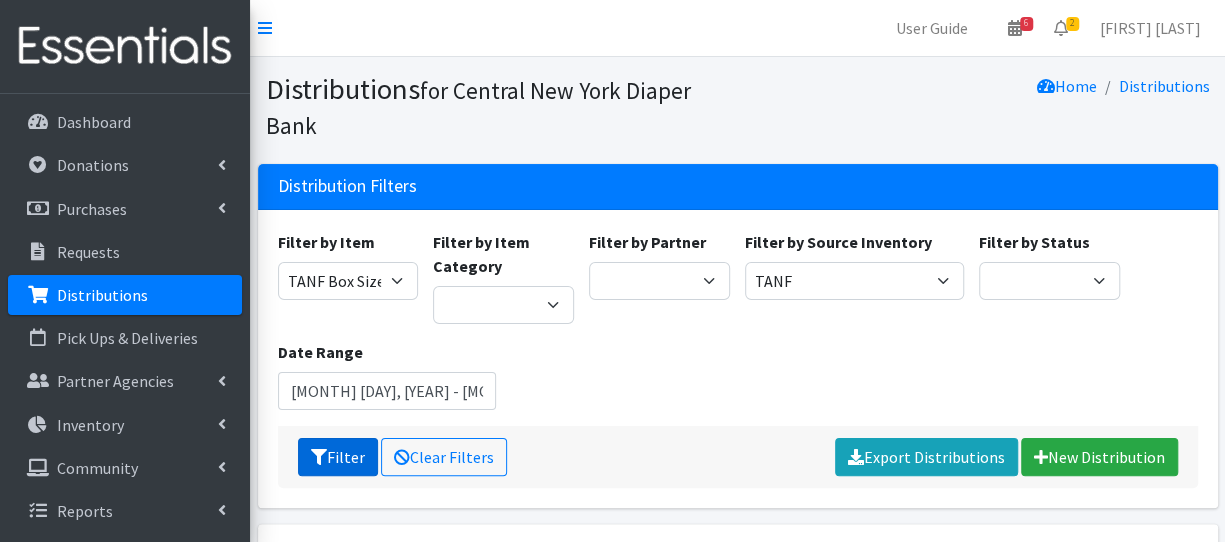 click on "Filter" at bounding box center [338, 457] 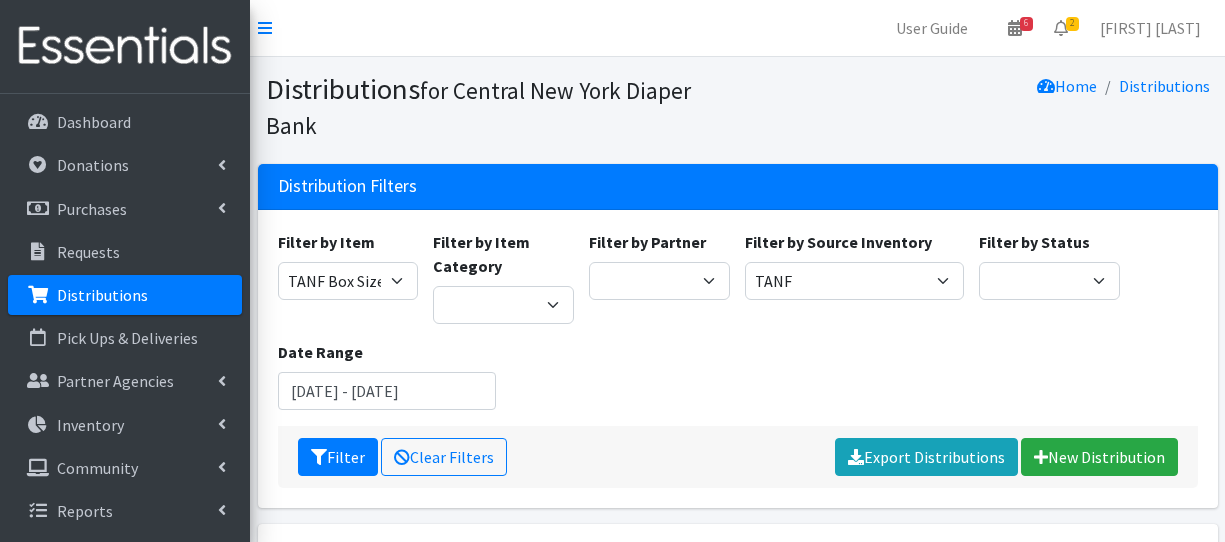 scroll, scrollTop: 0, scrollLeft: 0, axis: both 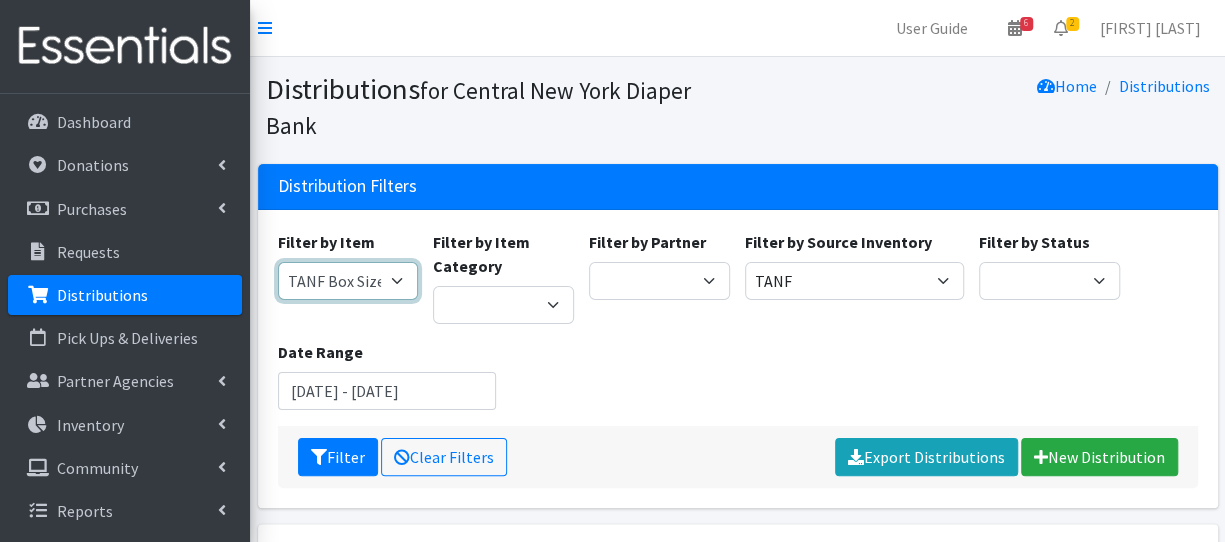 click on "2 Pack Crib Sheet for Girls
2T3T(30/child)
3T4T(30/child)
4T5T(30/child)
5T-6T (30/child)
Adult Booster Pads
Adult Diapers(L)
Adult Diapers(M)
Adult Diapers(S)
Adult Diapers(S) -Box of 80
Adult Diapers(S/M)
Adult Diapers(XL)
Adult Diapers(XXL)-Box of 48
Baby Bib
Baby Food
Baby Lotion/Shampoo/Body Wash
Baby Shampoo, 12 oz.
Baby Shampoo 32oz bottle
Baby Shark Electric Toothbrush, Battery Included, Ages 3+ (1 box of 6 toothbrushes)
Baby Wash/ Bubble Bath, 25oz.
Baby Wipes - 1 Pack of 80 wipes
Body Lotion 16oz., Paraben & Fragrance Free (1 case of 12)
CeraVe Baby Healing Ointment, 3oz.
Children's Books
Children's Coat 1 box of  (12 coats total: 4 - 2T, 4 - 3T, 3 - 4T)
Children's Coat 1 box of  (12 count: 2 of size 8, 4 of size 10/12, 4 of size 14, 2 of size 16)
Children's Coat 1 box of  (24 count: 8 of 2T, 8 of 3T, 8 of 4T)
Children's Coat 1 box of  (Includes 2 of 2T, 2 of 3T, 2 of 4T= 6 coats total per box)
Children's Coats - Girls Coats Size 4" at bounding box center [348, 281] 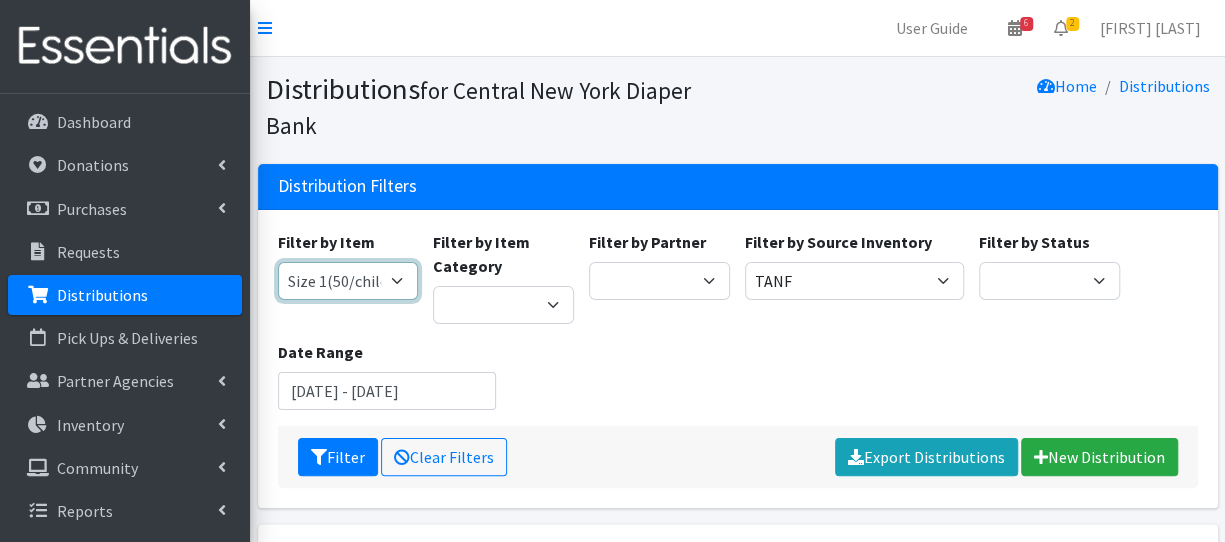 click on "2 Pack Crib Sheet for Girls
2T3T(30/child)
3T4T(30/child)
4T5T(30/child)
5T-6T (30/child)
Adult Booster Pads
Adult Diapers(L)
Adult Diapers(M)
Adult Diapers(S)
Adult Diapers(S) -Box of 80
Adult Diapers(S/M)
Adult Diapers(XL)
Adult Diapers(XXL)-Box of 48
Baby Bib
Baby Food
Baby Lotion/Shampoo/Body Wash
Baby Shampoo, 12 oz.
Baby Shampoo 32oz bottle
Baby Shark Electric Toothbrush, Battery Included, Ages 3+ (1 box of 6 toothbrushes)
Baby Wash/ Bubble Bath, 25oz.
Baby Wipes - 1 Pack of 80 wipes
Body Lotion 16oz., Paraben & Fragrance Free (1 case of 12)
CeraVe Baby Healing Ointment, 3oz.
Children's Books
Children's Coat 1 box of  (12 coats total: 4 - 2T, 4 - 3T, 3 - 4T)
Children's Coat 1 box of  (12 count: 2 of size 8, 4 of size 10/12, 4 of size 14, 2 of size 16)
Children's Coat 1 box of  (24 count: 8 of 2T, 8 of 3T, 8 of 4T)
Children's Coat 1 box of  (Includes 2 of 2T, 2 of 3T, 2 of 4T= 6 coats total per box)
Children's Coats - Girls Coats Size 4" at bounding box center [348, 281] 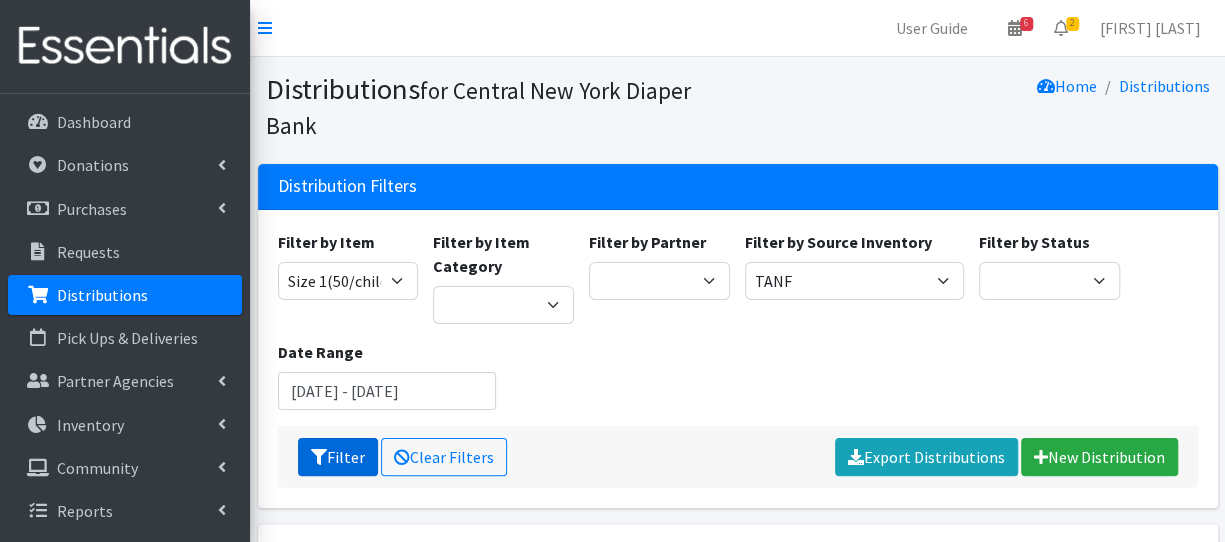 click on "Filter" at bounding box center (338, 457) 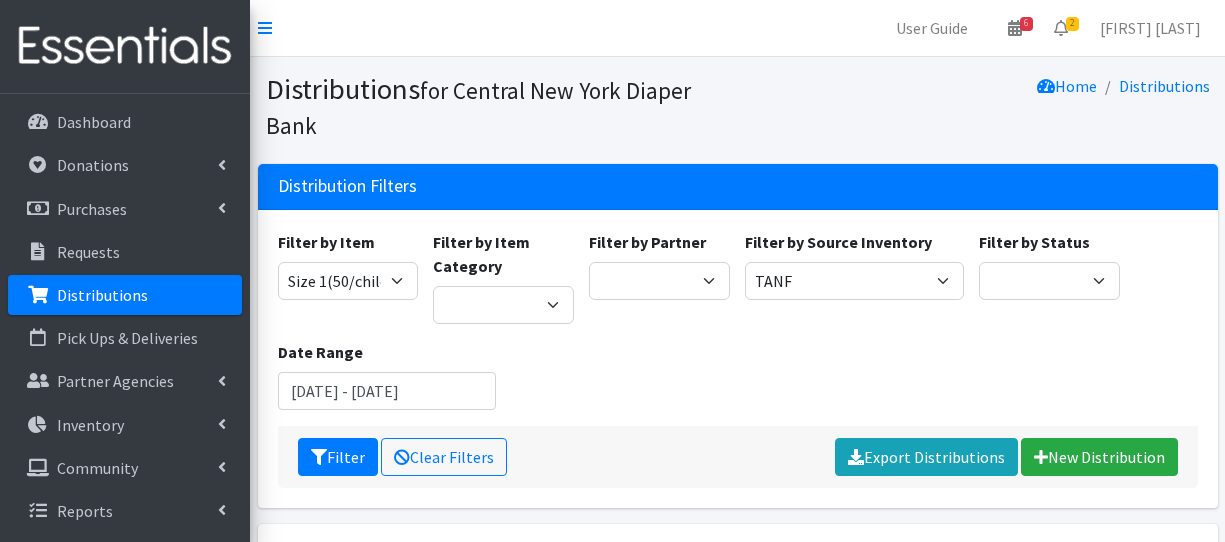 scroll, scrollTop: 0, scrollLeft: 0, axis: both 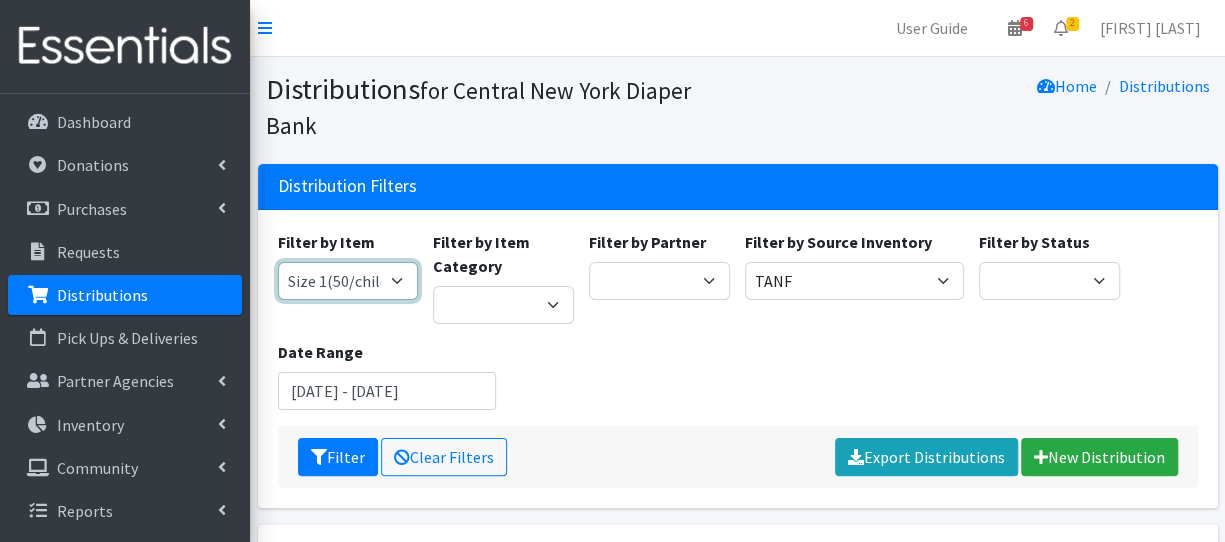 click on "2 Pack Crib Sheet for Girls
2T3T(30/child)
3T4T(30/child)
4T5T(30/child)
5T-6T (30/child)
Adult Booster Pads
Adult Diapers(L)
Adult Diapers(M)
Adult Diapers(S)
Adult Diapers(S) -Box of 80
Adult Diapers(S/M)
Adult Diapers(XL)
Adult Diapers(XXL)-Box of 48
Baby Bib
Baby Food
Baby Lotion/Shampoo/Body Wash
Baby Shampoo, 12 oz.
Baby Shampoo 32oz bottle
Baby Shark Electric Toothbrush, Battery Included, Ages 3+ (1 box of 6 toothbrushes)
Baby Wash/ Bubble Bath, 25oz.
Baby Wipes - 1 Pack of 80 wipes
Body Lotion 16oz., Paraben & Fragrance Free (1 case of 12)
CeraVe Baby Healing Ointment, 3oz.
Children's Books
Children's Coat 1 box of  (12 coats total: 4 - 2T, 4 - 3T, 3 - 4T)
Children's Coat 1 box of  (12 count: 2 of size 8, 4 of size 10/12, 4 of size 14, 2 of size 16)
Children's Coat 1 box of  (24 count: 8 of 2T, 8 of 3T, 8 of 4T)
Children's Coat 1 box of  (Includes 2 of 2T, 2 of 3T, 2 of 4T= 6 coats total per box)
Children's Coats - Girls Coats Size 4" at bounding box center (348, 281) 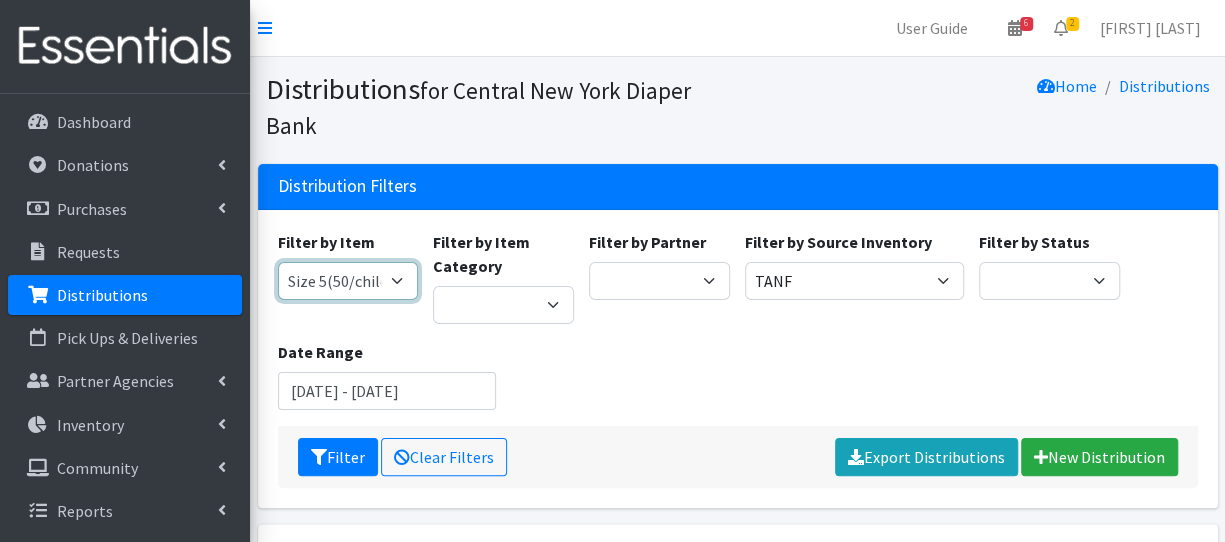 click on "2 Pack Crib Sheet for Girls
2T3T(30/child)
3T4T(30/child)
4T5T(30/child)
5T-6T (30/child)
Adult Booster Pads
Adult Diapers(L)
Adult Diapers(M)
Adult Diapers(S)
Adult Diapers(S) -Box of 80
Adult Diapers(S/M)
Adult Diapers(XL)
Adult Diapers(XXL)-Box of 48
Baby Bib
Baby Food
Baby Lotion/Shampoo/Body Wash
Baby Shampoo, 12 oz.
Baby Shampoo 32oz bottle
Baby Shark Electric Toothbrush, Battery Included, Ages 3+ (1 box of 6 toothbrushes)
Baby Wash/ Bubble Bath, 25oz.
Baby Wipes - 1 Pack of 80 wipes
Body Lotion 16oz., Paraben & Fragrance Free (1 case of 12)
CeraVe Baby Healing Ointment, 3oz.
Children's Books
Children's Coat 1 box of  (12 coats total: 4 - 2T, 4 - 3T, 3 - 4T)
Children's Coat 1 box of  (12 count: 2 of size 8, 4 of size 10/12, 4 of size 14, 2 of size 16)
Children's Coat 1 box of  (24 count: 8 of 2T, 8 of 3T, 8 of 4T)
Children's Coat 1 box of  (Includes 2 of 2T, 2 of 3T, 2 of 4T= 6 coats total per box)
Children's Coats - Girls Coats Size 4" at bounding box center [348, 281] 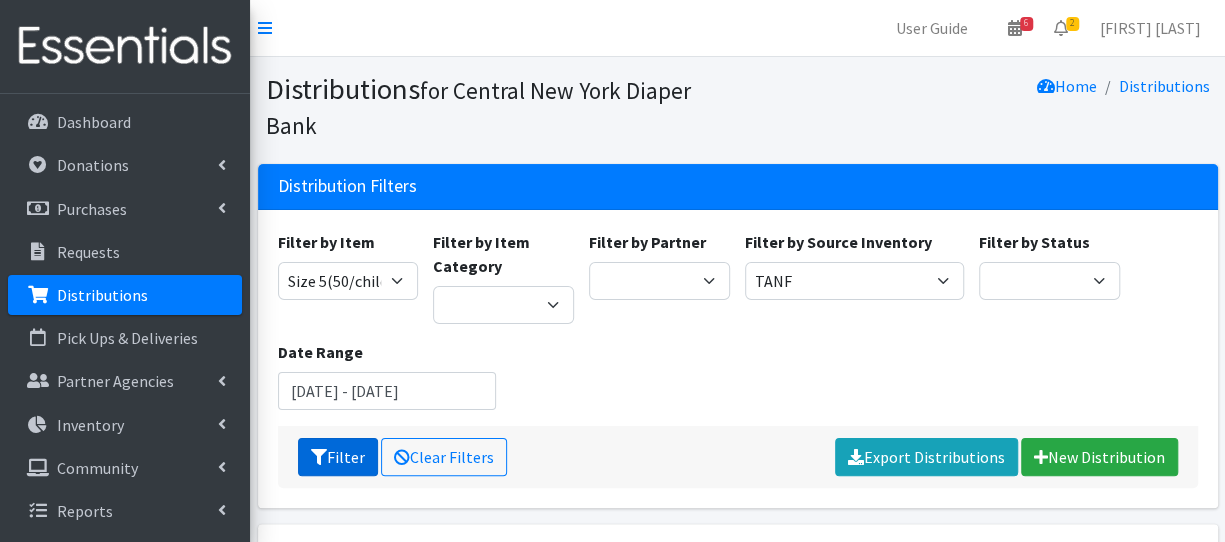 click at bounding box center [319, 457] 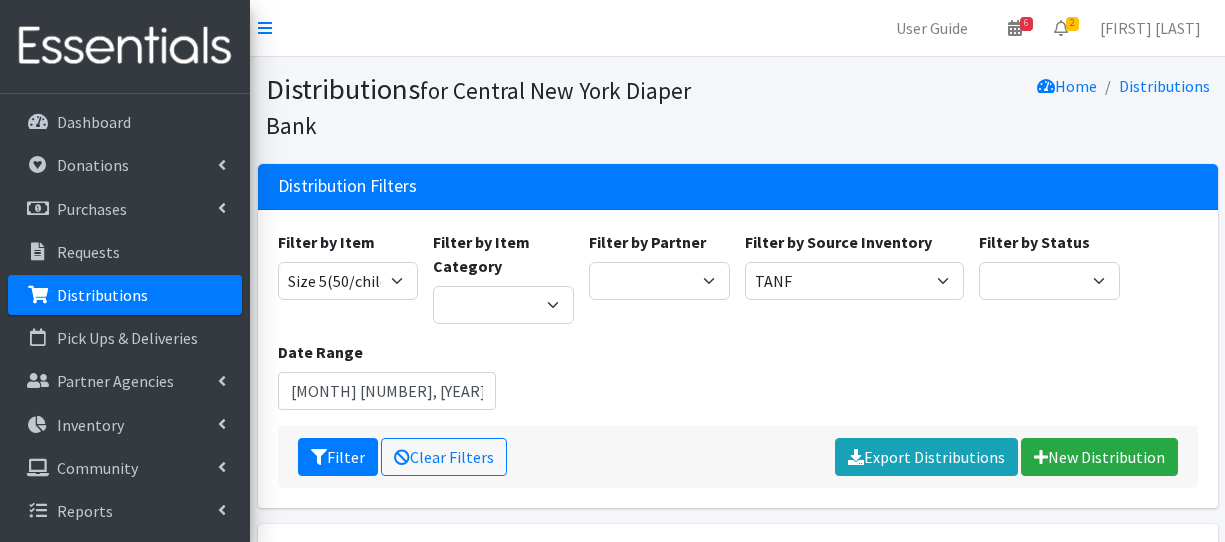 scroll, scrollTop: 0, scrollLeft: 0, axis: both 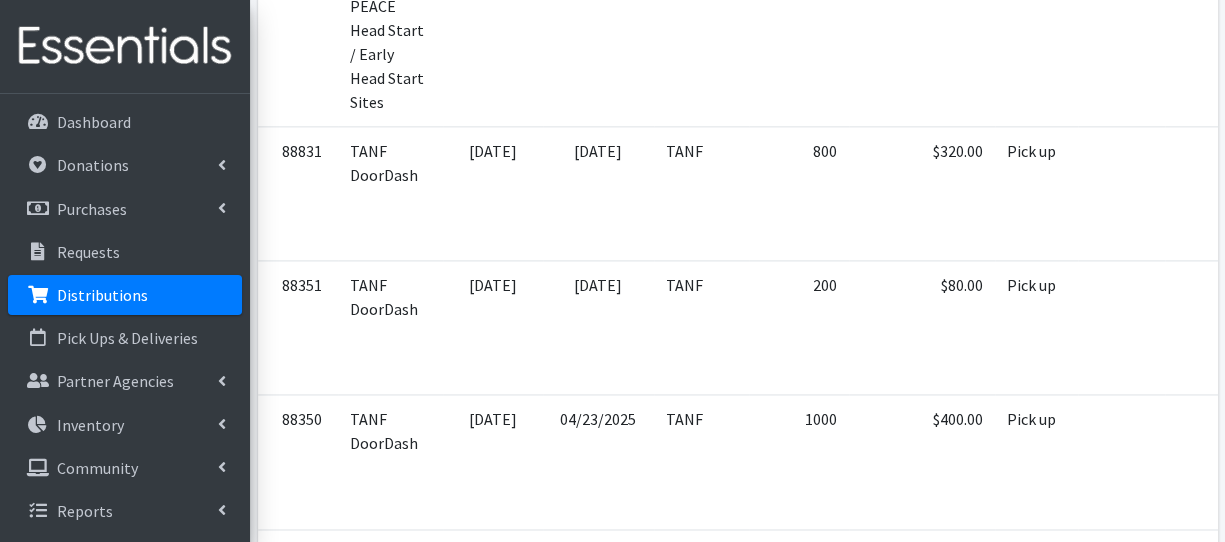 click on "Last »" at bounding box center (442, 2638) 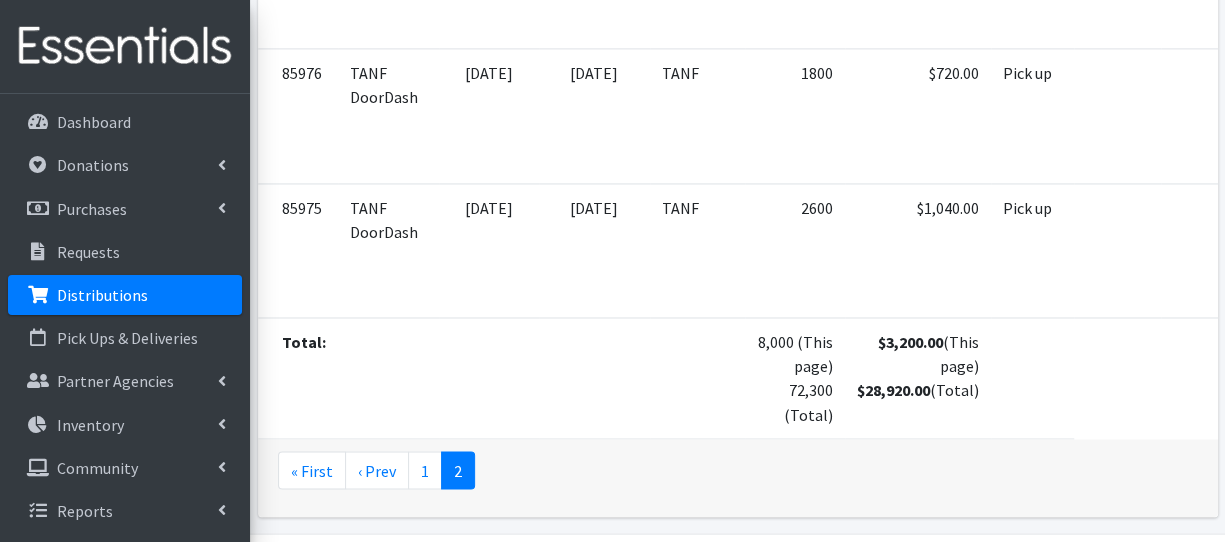 scroll, scrollTop: 1516, scrollLeft: 0, axis: vertical 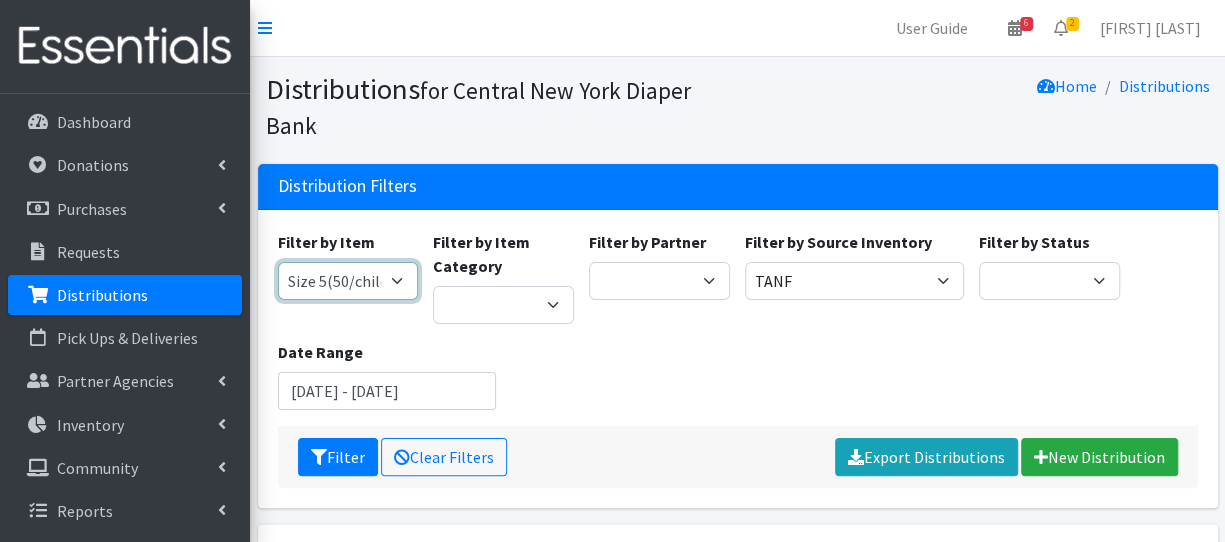 click on "2 Pack Crib Sheet for Girls
2T3T(30/child)
3T4T(30/child)
4T5T(30/child)
5T-6T (30/child)
Adult Booster Pads
Adult Diapers(L)
Adult Diapers(M)
Adult Diapers(S)
Adult Diapers(S) -Box of 80
Adult Diapers(S/M)
Adult Diapers(XL)
Adult Diapers(XXL)-Box of 48
Baby Bib
Baby Food
Baby Lotion/Shampoo/Body Wash
Baby Shampoo, 12 oz.
Baby Shampoo 32oz bottle
Baby Shark Electric Toothbrush, Battery Included, Ages 3+ (1 box of 6 toothbrushes)
Baby Wash/ Bubble Bath, 25oz.
Baby Wipes - 1 Pack of 80 wipes
Body Lotion 16oz., Paraben & Fragrance Free (1 case of 12)
CeraVe Baby Healing Ointment, 3oz.
Children's Books
Children's Coat 1 box of  (12 coats total: 4 - 2T, 4 - 3T, 3 - 4T)
Children's Coat 1 box of  (12 count: 2 of size 8, 4 of size 10/12, 4 of size 14, 2 of size 16)
Children's Coat 1 box of  (24 count: 8 of 2T, 8 of 3T, 8 of 4T)
Children's Coat 1 box of  (Includes 2 of 2T, 2 of 3T, 2 of 4T= 6 coats total per box)
Children's Coats - Girls Coats Size 4" at bounding box center [348, 281] 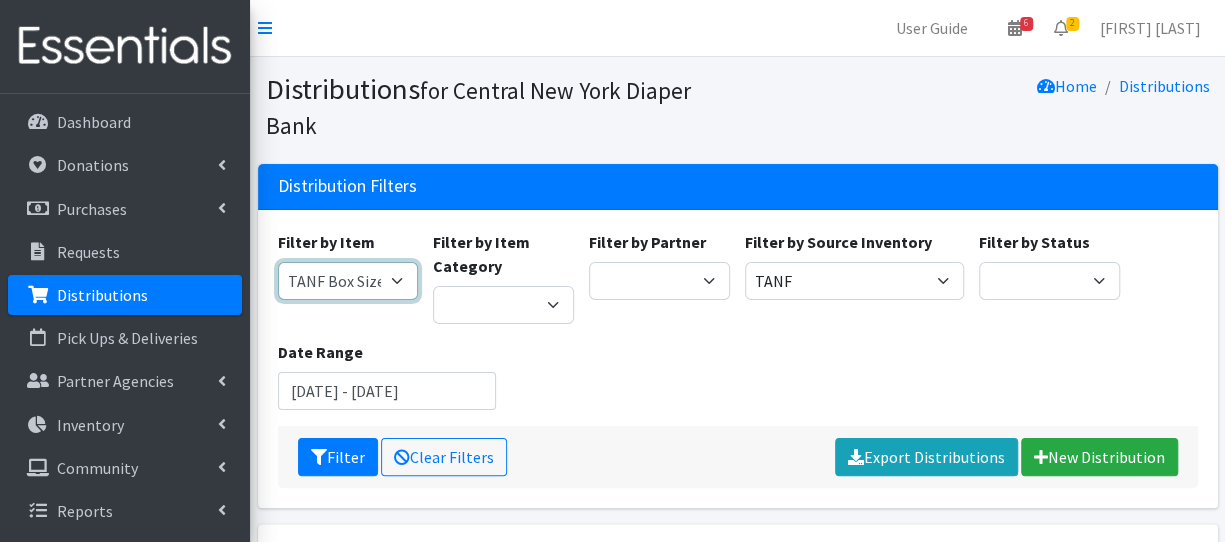 click on "2 Pack Crib Sheet for Girls
2T3T(30/child)
3T4T(30/child)
4T5T(30/child)
5T-6T (30/child)
Adult Booster Pads
Adult Diapers(L)
Adult Diapers(M)
Adult Diapers(S)
Adult Diapers(S) -Box of 80
Adult Diapers(S/M)
Adult Diapers(XL)
Adult Diapers(XXL)-Box of 48
Baby Bib
Baby Food
Baby Lotion/Shampoo/Body Wash
Baby Shampoo, 12 oz.
Baby Shampoo 32oz bottle
Baby Shark Electric Toothbrush, Battery Included, Ages 3+ (1 box of 6 toothbrushes)
Baby Wash/ Bubble Bath, 25oz.
Baby Wipes - 1 Pack of 80 wipes
Body Lotion 16oz., Paraben & Fragrance Free (1 case of 12)
CeraVe Baby Healing Ointment, 3oz.
Children's Books
Children's Coat 1 box of  (12 coats total: 4 - 2T, 4 - 3T, 3 - 4T)
Children's Coat 1 box of  (12 count: 2 of size 8, 4 of size 10/12, 4 of size 14, 2 of size 16)
Children's Coat 1 box of  (24 count: 8 of 2T, 8 of 3T, 8 of 4T)
Children's Coat 1 box of  (Includes 2 of 2T, 2 of 3T, 2 of 4T= 6 coats total per box)
Children's Coats - Girls Coats Size 4" at bounding box center [348, 281] 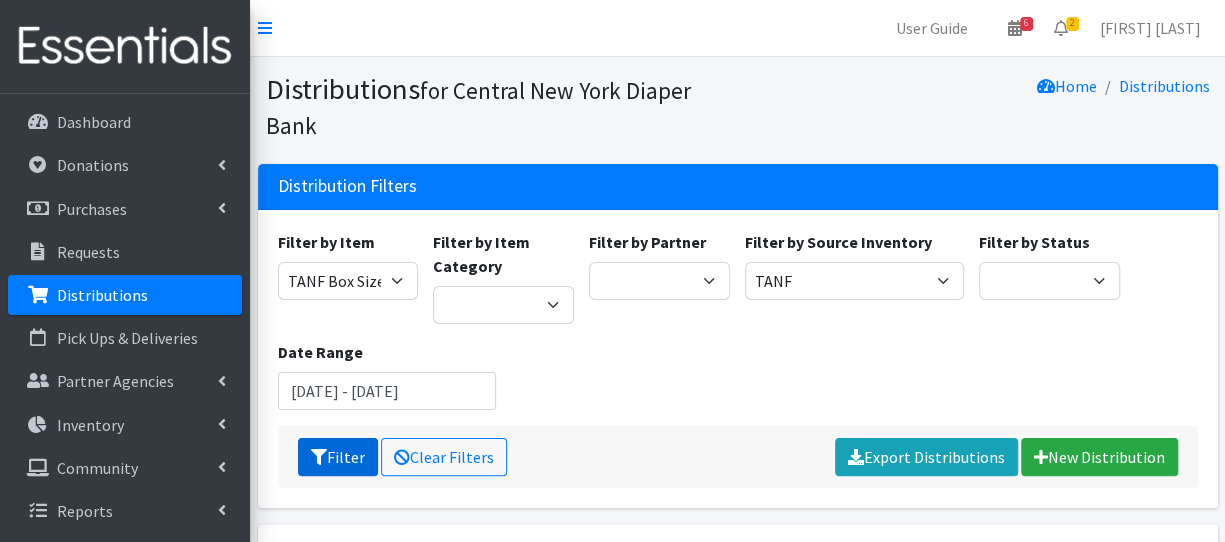 click on "Filter" at bounding box center (338, 457) 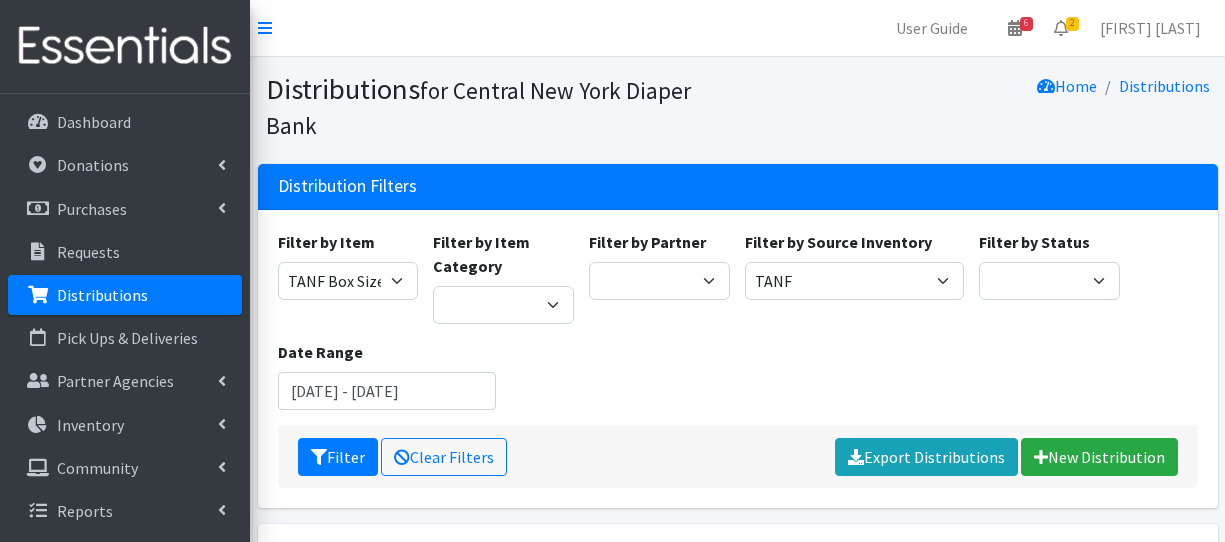 scroll, scrollTop: 0, scrollLeft: 0, axis: both 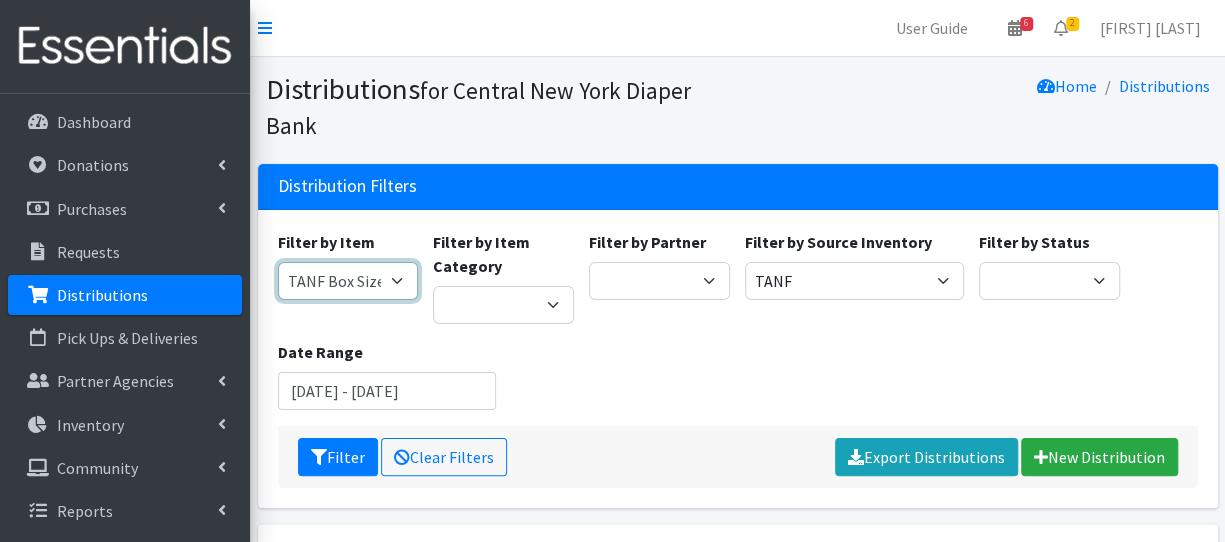 click on "2 Pack Crib Sheet for Girls
2T3T(30/child)
3T4T(30/child)
4T5T(30/child)
5T-6T (30/child)
Adult Booster Pads
Adult Diapers(L)
Adult Diapers(M)
Adult Diapers(S)
Adult Diapers(S) -Box of 80
Adult Diapers(S/M)
Adult Diapers(XL)
Adult Diapers(XXL)-Box of 48
Baby Bib
Baby Food
Baby Lotion/Shampoo/Body Wash
Baby Shampoo, 12 oz.
Baby Shampoo 32oz bottle
Baby Shark Electric Toothbrush, Battery Included, Ages 3+ (1 box of 6 toothbrushes)
Baby Wash/ Bubble Bath, 25oz.
Baby Wipes - 1 Pack of 80 wipes
Body Lotion 16oz., Paraben & Fragrance Free (1 case of 12)
CeraVe Baby Healing Ointment, 3oz.
Children's Books
Children's Coat 1 box of  (12 coats total: 4 - 2T, 4 - 3T, 3 - 4T)
Children's Coat 1 box of  (12 count: 2 of size 8, 4 of size 10/12, 4 of size 14, 2 of size 16)
Children's Coat 1 box of  (24 count: 8 of 2T, 8 of 3T, 8 of 4T)
Children's Coat 1 box of  (Includes 2 of 2T, 2 of 3T, 2 of 4T= 6 coats total per box)
Children's Coats - Girls Coats Size 4" at bounding box center (348, 281) 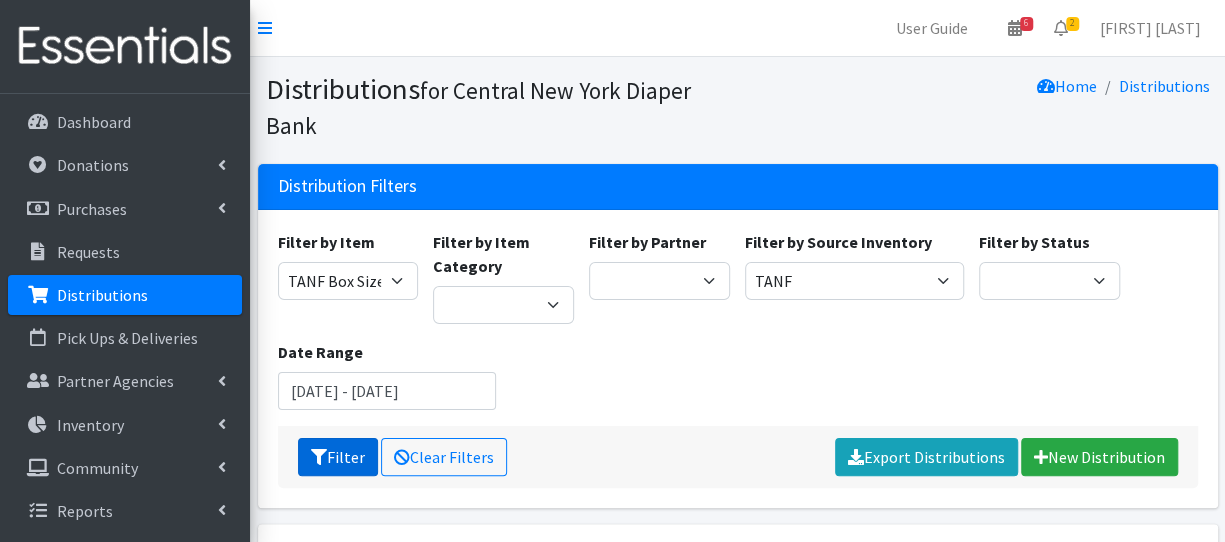 click on "Filter" at bounding box center [338, 457] 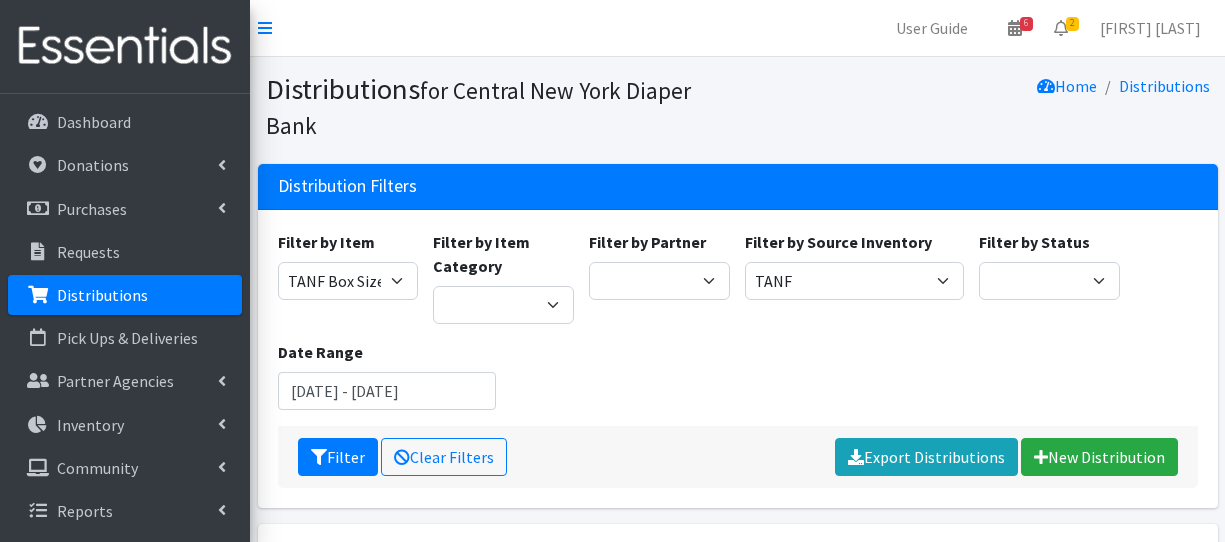 scroll, scrollTop: 0, scrollLeft: 0, axis: both 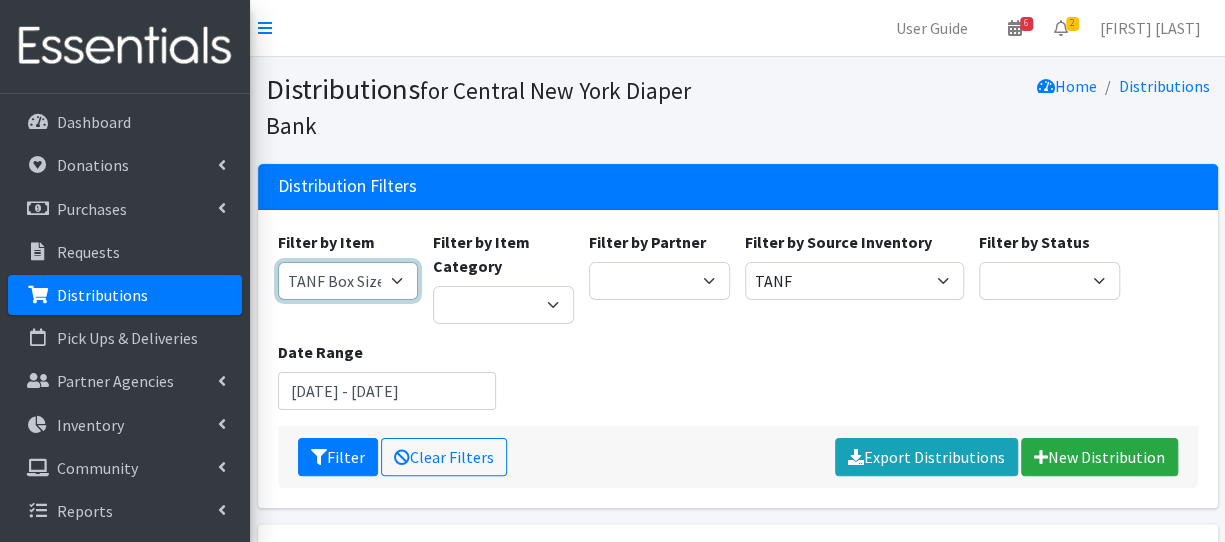 click on "2 Pack Crib Sheet for Girls
2T3T(30/child)
3T4T(30/child)
4T5T(30/child)
5T-6T (30/child)
Adult Booster Pads
Adult Diapers(L)
Adult Diapers(M)
Adult Diapers(S)
Adult Diapers(S) -Box of 80
Adult Diapers(S/M)
Adult Diapers(XL)
Adult Diapers(XXL)-Box of 48
Baby Bib
Baby Food
Baby Lotion/Shampoo/Body Wash
Baby Shampoo, 12 oz.
Baby Shampoo 32oz bottle
Baby Shark Electric Toothbrush, Battery Included, Ages 3+ (1 box of 6 toothbrushes)
Baby Wash/ Bubble Bath, 25oz.
Baby Wipes - 1 Pack of 80 wipes
Body Lotion 16oz., Paraben & Fragrance Free (1 case of 12)
CeraVe Baby Healing Ointment, 3oz.
Children's Books
Children's Coat 1 box of  (12 coats total: 4 - 2T, 4 - 3T, 3 - 4T)
Children's Coat 1 box of  (12 count: 2 of size 8, 4 of size 10/12, 4 of size 14, 2 of size 16)
Children's Coat 1 box of  (24 count: 8 of 2T, 8 of 3T, 8 of 4T)
Children's Coat 1 box of  (Includes 2 of 2T, 2 of 3T, 2 of 4T= 6 coats total per box)
Children's Coats - Girls Coats Size 4" at bounding box center [348, 281] 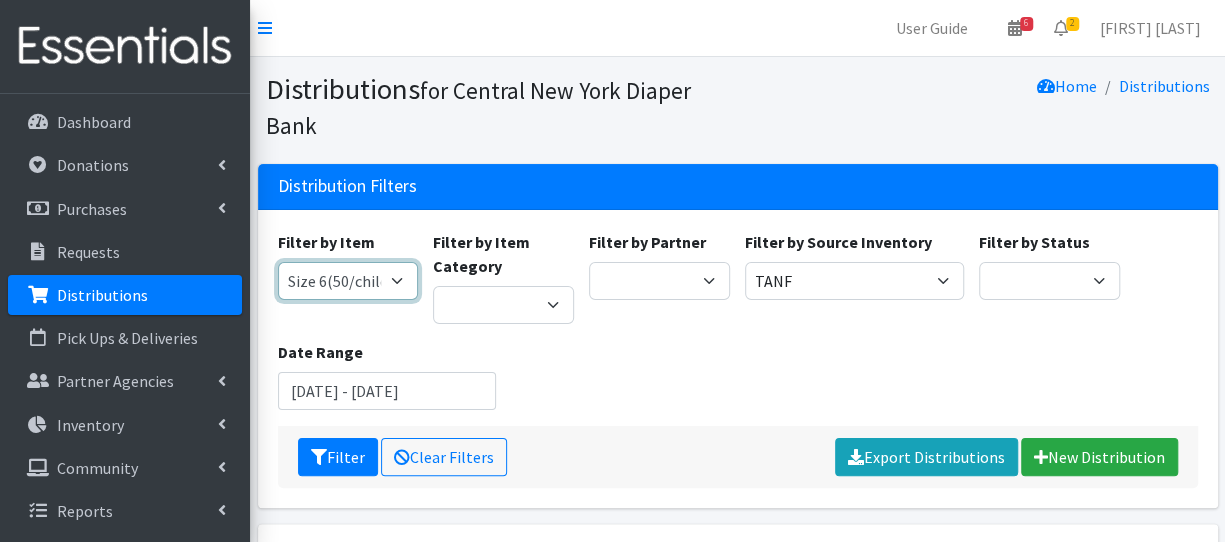 click on "2 Pack Crib Sheet for Girls
2T3T(30/child)
3T4T(30/child)
4T5T(30/child)
5T-6T (30/child)
Adult Booster Pads
Adult Diapers(L)
Adult Diapers(M)
Adult Diapers(S)
Adult Diapers(S) -Box of 80
Adult Diapers(S/M)
Adult Diapers(XL)
Adult Diapers(XXL)-Box of 48
Baby Bib
Baby Food
Baby Lotion/Shampoo/Body Wash
Baby Shampoo, 12 oz.
Baby Shampoo 32oz bottle
Baby Shark Electric Toothbrush, Battery Included, Ages 3+ (1 box of 6 toothbrushes)
Baby Wash/ Bubble Bath, 25oz.
Baby Wipes - 1 Pack of 80 wipes
Body Lotion 16oz., Paraben & Fragrance Free (1 case of 12)
CeraVe Baby Healing Ointment, 3oz.
Children's Books
Children's Coat 1 box of  (12 coats total: 4 - 2T, 4 - 3T, 3 - 4T)
Children's Coat 1 box of  (12 count: 2 of size 8, 4 of size 10/12, 4 of size 14, 2 of size 16)
Children's Coat 1 box of  (24 count: 8 of 2T, 8 of 3T, 8 of 4T)
Children's Coat 1 box of  (Includes 2 of 2T, 2 of 3T, 2 of 4T= 6 coats total per box)
Children's Coats - Girls Coats Size 4" at bounding box center (348, 281) 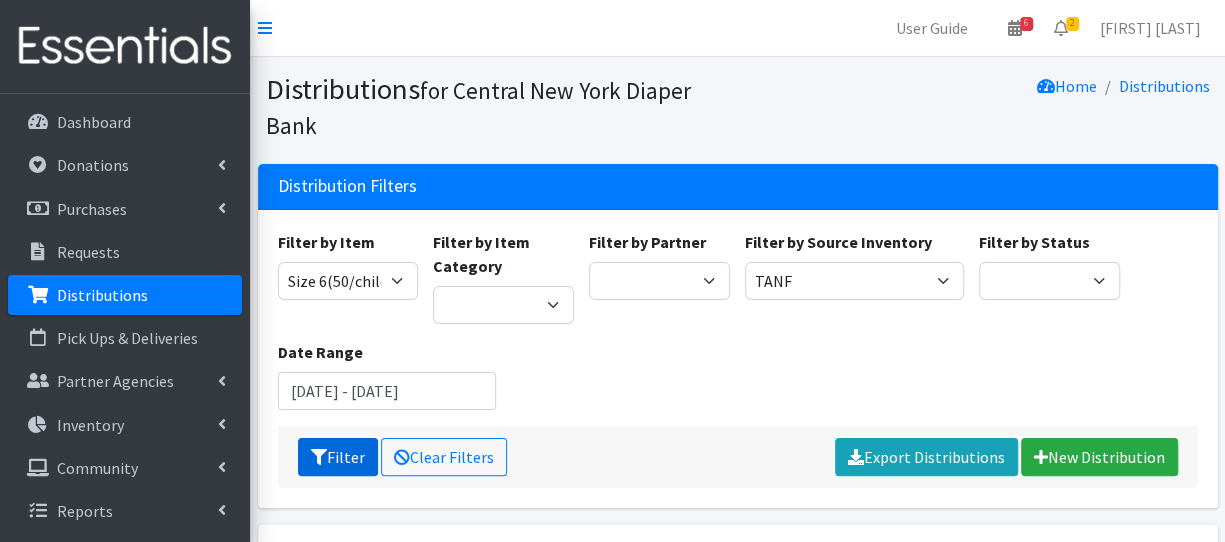 click on "Filter" at bounding box center (338, 457) 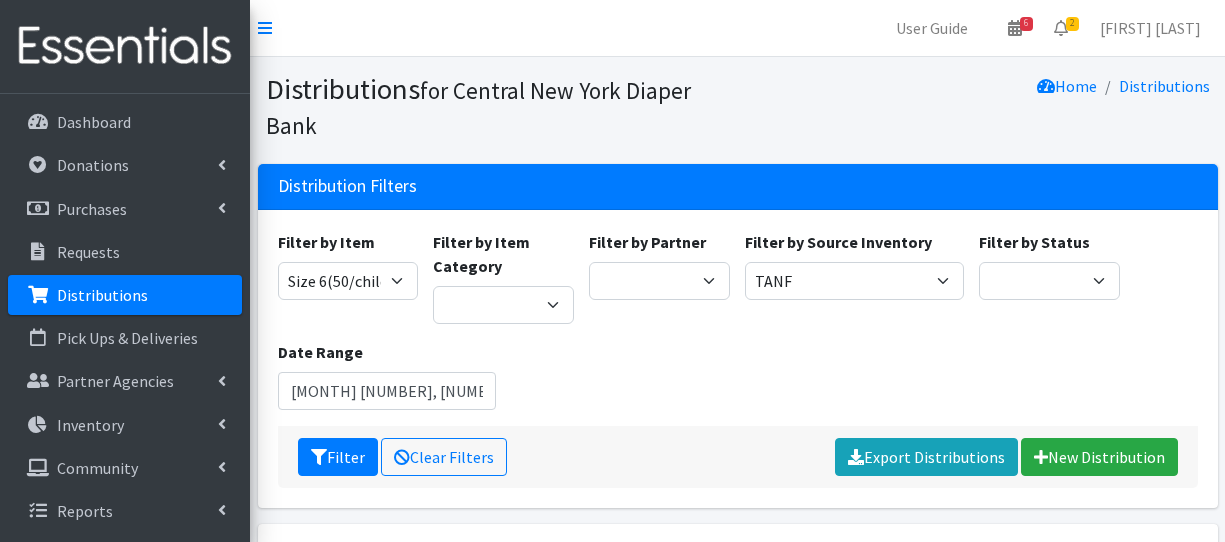 scroll, scrollTop: 0, scrollLeft: 0, axis: both 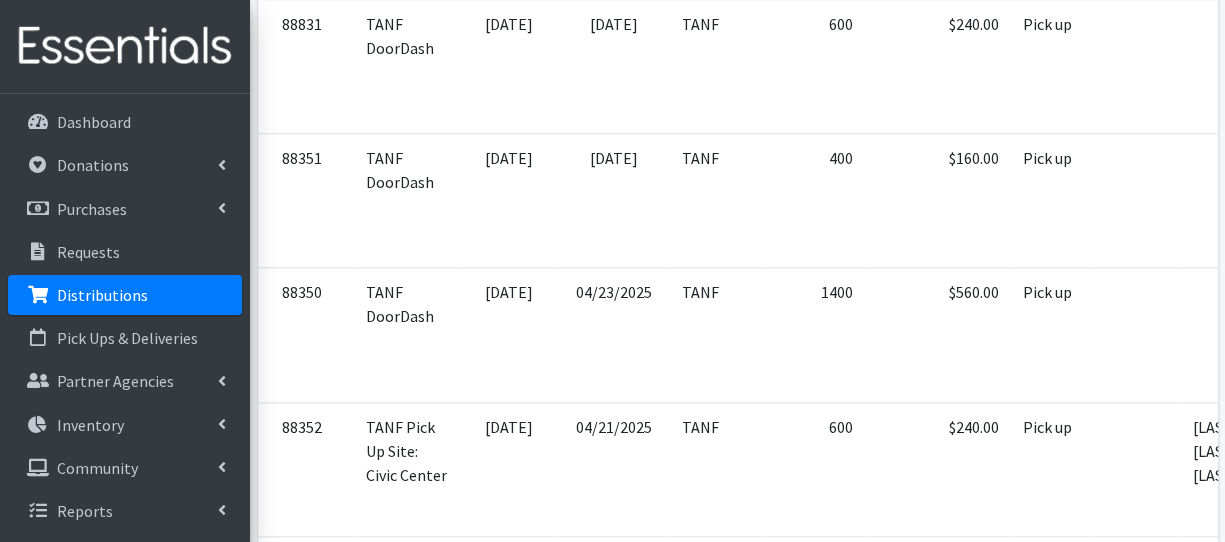 click on "Last »" at bounding box center (442, 1891) 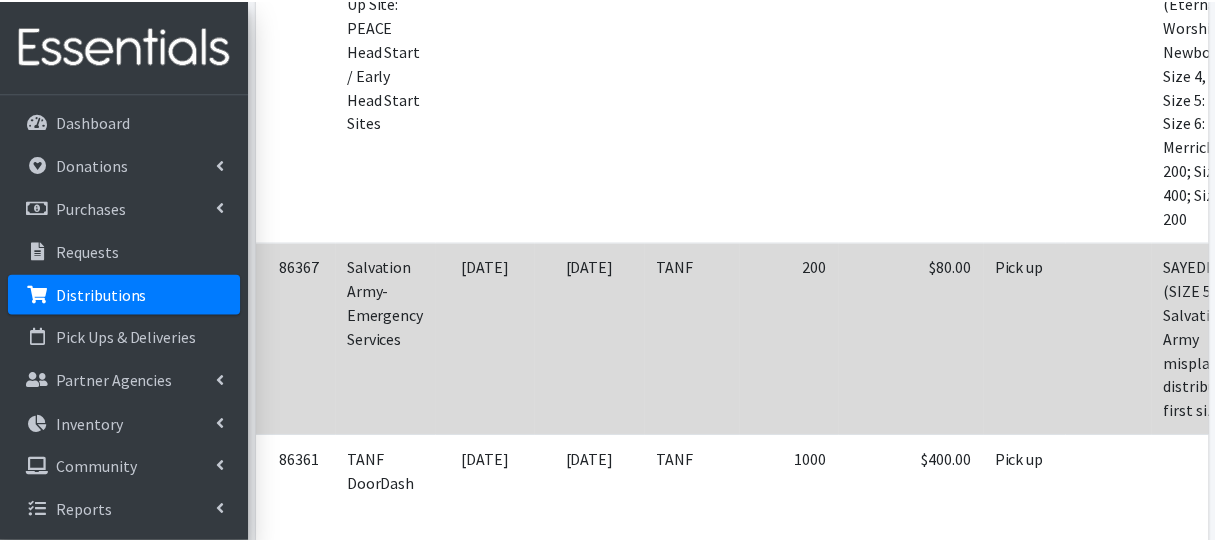 scroll, scrollTop: 2458, scrollLeft: 0, axis: vertical 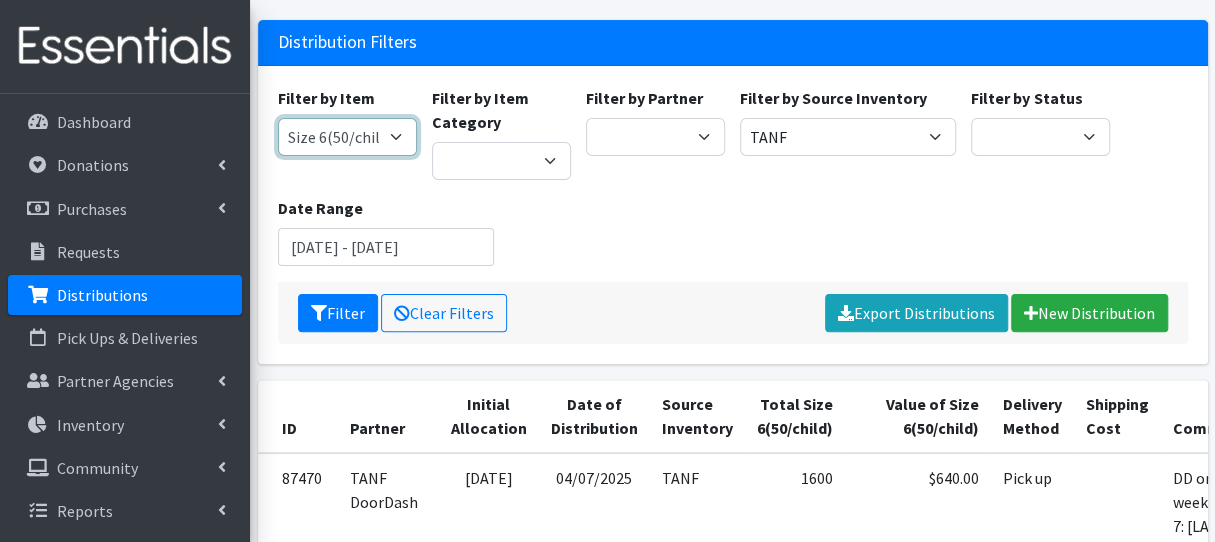 click on "2 Pack Crib Sheet for Girls
2T3T(30/child)
3T4T(30/child)
4T5T(30/child)
5T-6T (30/child)
Adult Booster Pads
Adult Diapers(L)
Adult Diapers(M)
Adult Diapers(S)
Adult Diapers(S) -Box of 80
Adult Diapers(S/M)
Adult Diapers(XL)
Adult Diapers(XXL)-Box of 48
Baby Bib
Baby Food
Baby Lotion/Shampoo/Body Wash
Baby Shampoo, 12 oz.
Baby Shampoo 32oz bottle
Baby Shark Electric Toothbrush, Battery Included, Ages 3+ (1 box of 6 toothbrushes)
Baby Wash/ Bubble Bath, 25oz.
Baby Wipes - 1 Pack of 80 wipes
Body Lotion 16oz., Paraben & Fragrance Free (1 case of 12)
CeraVe Baby Healing Ointment, 3oz.
Children's Books
Children's Coat 1 box of  (12 coats total: 4 - 2T, 4 - 3T, 3 - 4T)
Children's Coat 1 box of  (12 count: 2 of size 8, 4 of size 10/12, 4 of size 14, 2 of size 16)
Children's Coat 1 box of  (24 count: 8 of 2T, 8 of 3T, 8 of 4T)
Children's Coat 1 box of  (Includes 2 of 2T, 2 of 3T, 2 of 4T= 6 coats total per box)
Children's Coats - Girls Coats Size 4" at bounding box center (347, 137) 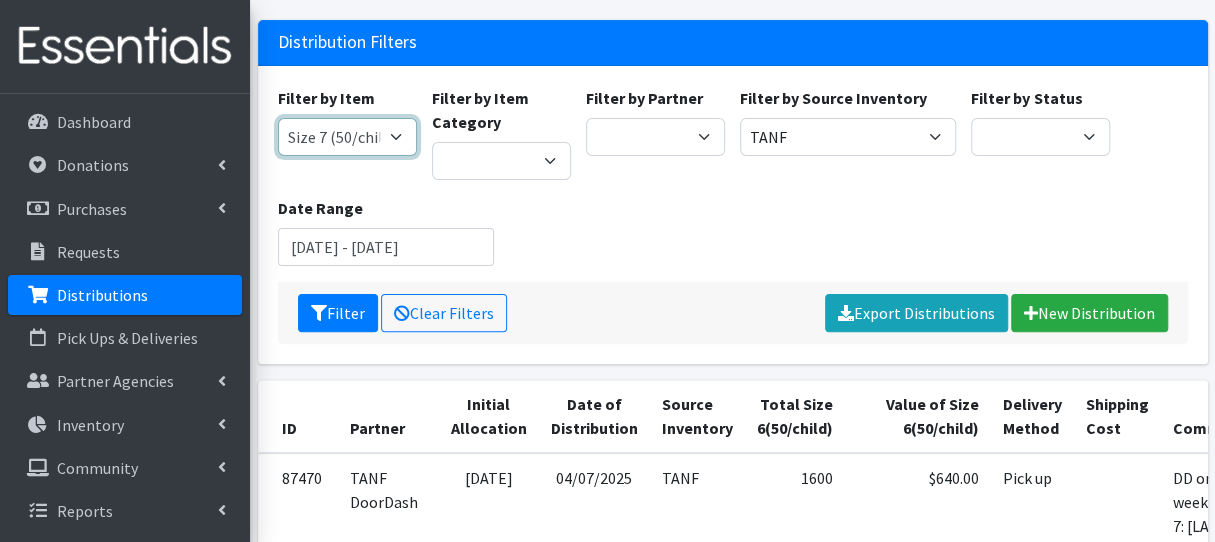 click on "2 Pack Crib Sheet for Girls
2T3T(30/child)
3T4T(30/child)
4T5T(30/child)
5T-6T (30/child)
Adult Booster Pads
Adult Diapers(L)
Adult Diapers(M)
Adult Diapers(S)
Adult Diapers(S) -Box of 80
Adult Diapers(S/M)
Adult Diapers(XL)
Adult Diapers(XXL)-Box of 48
Baby Bib
Baby Food
Baby Lotion/Shampoo/Body Wash
Baby Shampoo, 12 oz.
Baby Shampoo 32oz bottle
Baby Shark Electric Toothbrush, Battery Included, Ages 3+ (1 box of 6 toothbrushes)
Baby Wash/ Bubble Bath, 25oz.
Baby Wipes - 1 Pack of 80 wipes
Body Lotion 16oz., Paraben & Fragrance Free (1 case of 12)
CeraVe Baby Healing Ointment, 3oz.
Children's Books
Children's Coat 1 box of  (12 coats total: 4 - 2T, 4 - 3T, 3 - 4T)
Children's Coat 1 box of  (12 count: 2 of size 8, 4 of size 10/12, 4 of size 14, 2 of size 16)
Children's Coat 1 box of  (24 count: 8 of 2T, 8 of 3T, 8 of 4T)
Children's Coat 1 box of  (Includes 2 of 2T, 2 of 3T, 2 of 4T= 6 coats total per box)
Children's Coats - Girls Coats Size 4" at bounding box center (347, 137) 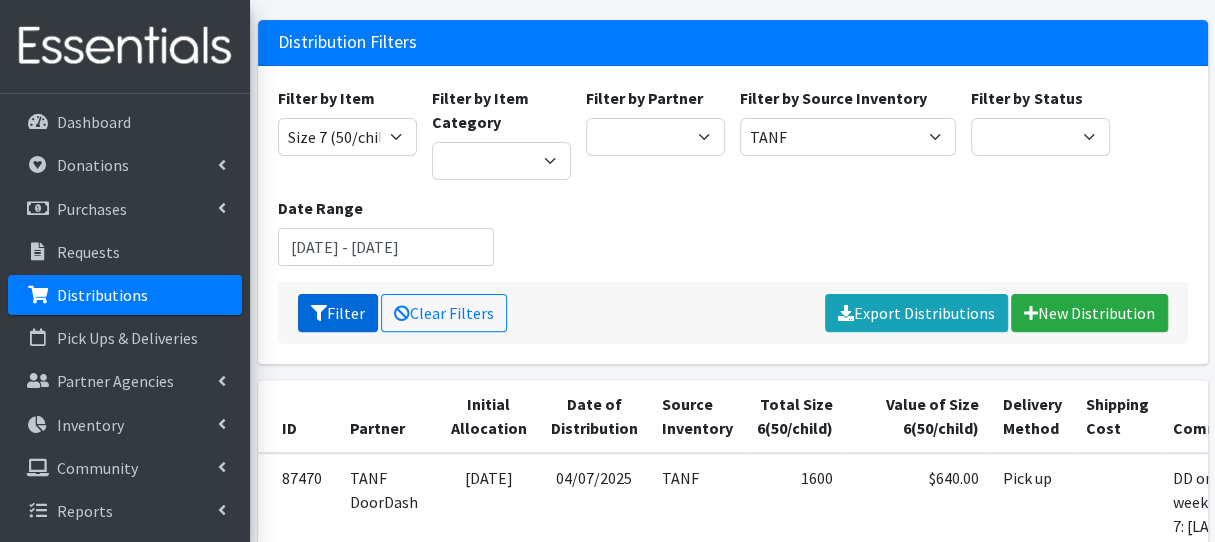 click on "Filter" at bounding box center (338, 313) 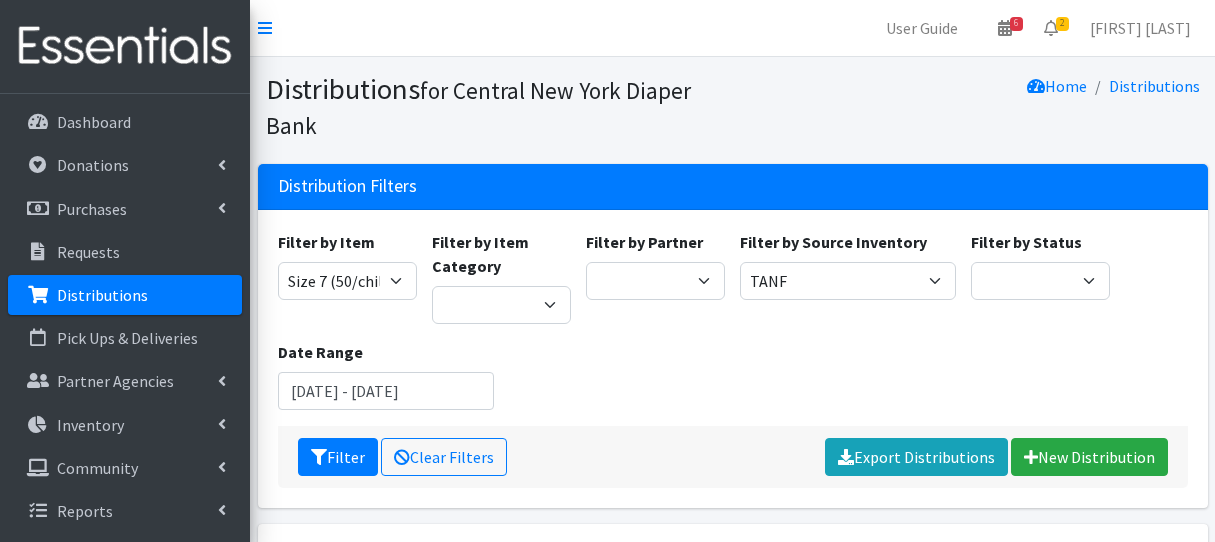scroll, scrollTop: 0, scrollLeft: 0, axis: both 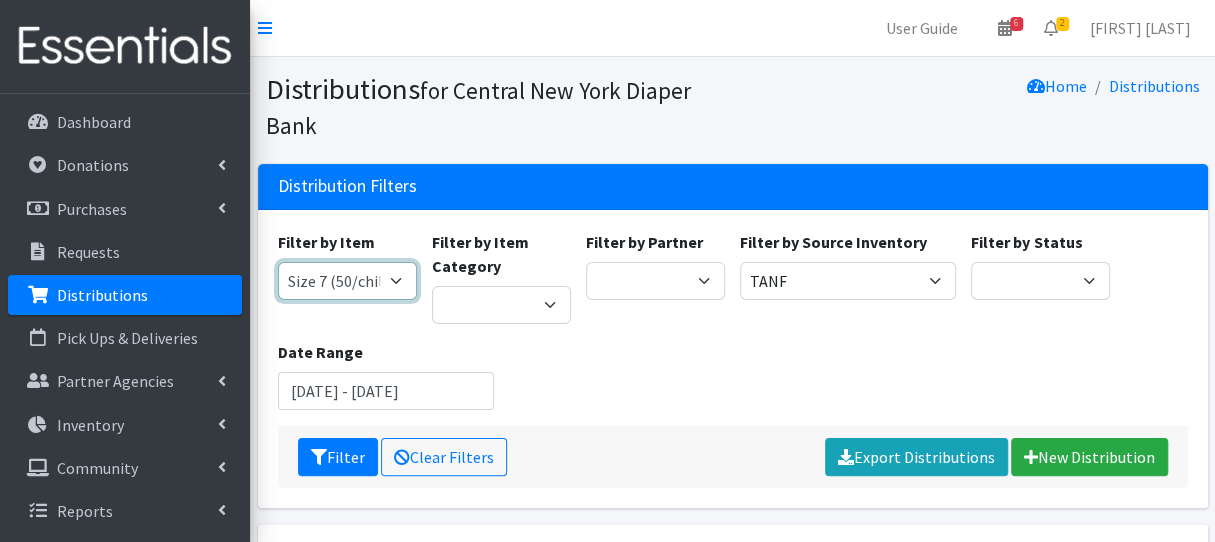 click on "2 Pack Crib Sheet for Girls
2T3T(30/child)
3T4T(30/child)
4T5T(30/child)
5T-6T (30/child)
Adult Booster Pads
Adult Diapers(L)
Adult Diapers(M)
Adult Diapers(S)
Adult Diapers(S) -Box of 80
Adult Diapers(S/M)
Adult Diapers(XL)
Adult Diapers(XXL)-Box of 48
Baby Bib
Baby Food
Baby Lotion/Shampoo/Body Wash
Baby Shampoo, 12 oz.
Baby Shampoo 32oz bottle
Baby Shark Electric Toothbrush, Battery Included, Ages 3+ (1 box of 6 toothbrushes)
Baby Wash/ Bubble Bath, 25oz.
Baby Wipes - 1 Pack of 80 wipes
Body Lotion 16oz., Paraben & Fragrance Free (1 case of 12)
CeraVe Baby Healing Ointment, 3oz.
Children's Books
Children's Coat 1 box of  (12 coats total: 4 - 2T, 4 - 3T, 3 - 4T)
Children's Coat 1 box of  (12 count: 2 of size 8, 4 of size 10/12, 4 of size 14, 2 of size 16)
Children's Coat 1 box of  (24 count: 8 of 2T, 8 of 3T, 8 of 4T)
Children's Coat 1 box of  (Includes 2 of 2T, 2 of 3T, 2 of 4T= 6 coats total per box)
Children's Coats - Girls Coats Size 4" at bounding box center [347, 281] 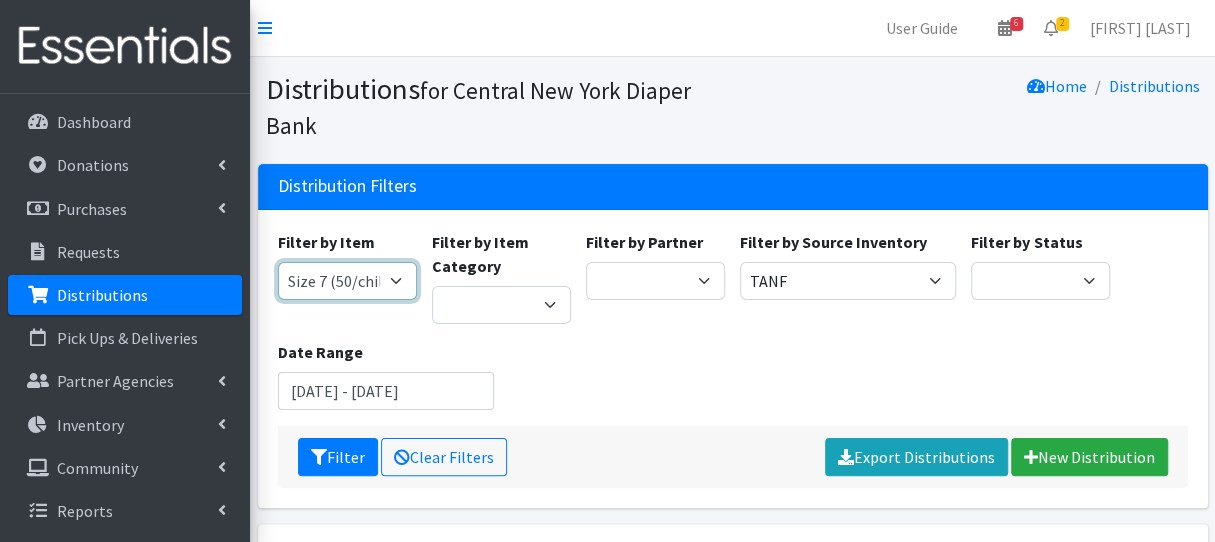 select on "15527" 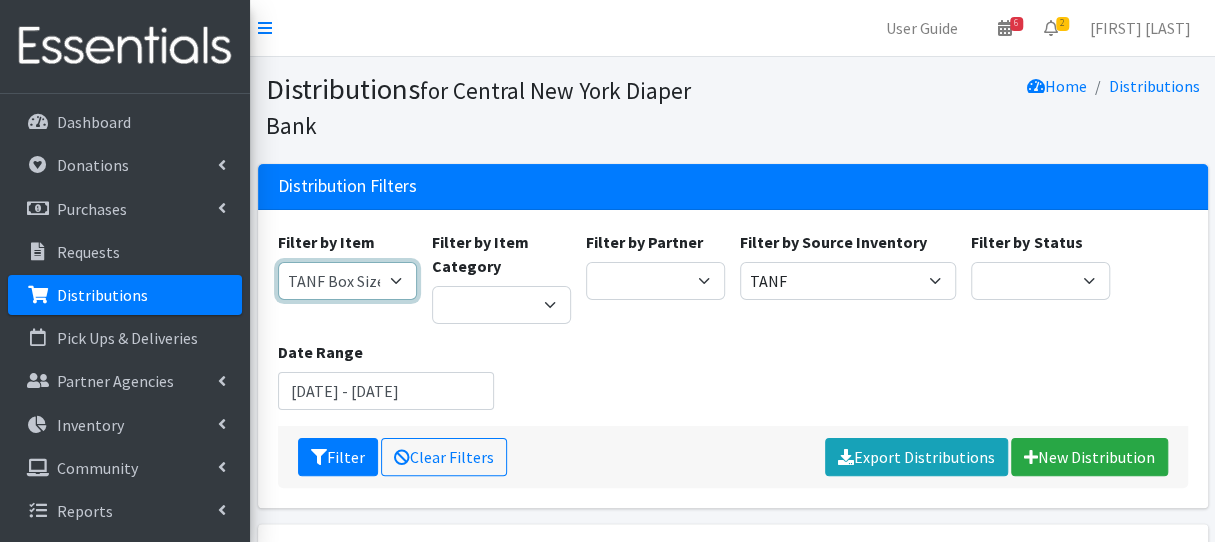 click on "2 Pack Crib Sheet for Girls
2T3T(30/child)
3T4T(30/child)
4T5T(30/child)
5T-6T (30/child)
Adult Booster Pads
Adult Diapers(L)
Adult Diapers(M)
Adult Diapers(S)
Adult Diapers(S) -Box of 80
Adult Diapers(S/M)
Adult Diapers(XL)
Adult Diapers(XXL)-Box of 48
Baby Bib
Baby Food
Baby Lotion/Shampoo/Body Wash
Baby Shampoo, 12 oz.
Baby Shampoo 32oz bottle
Baby Shark Electric Toothbrush, Battery Included, Ages 3+ (1 box of 6 toothbrushes)
Baby Wash/ Bubble Bath, 25oz.
Baby Wipes - 1 Pack of 80 wipes
Body Lotion 16oz., Paraben & Fragrance Free (1 case of 12)
CeraVe Baby Healing Ointment, 3oz.
Children's Books
Children's Coat 1 box of  (12 coats total: 4 - 2T, 4 - 3T, 3 - 4T)
Children's Coat 1 box of  (12 count: 2 of size 8, 4 of size 10/12, 4 of size 14, 2 of size 16)
Children's Coat 1 box of  (24 count: 8 of 2T, 8 of 3T, 8 of 4T)
Children's Coat 1 box of  (Includes 2 of 2T, 2 of 3T, 2 of 4T= 6 coats total per box)
Children's Coats - Girls Coats Size 4" at bounding box center (347, 281) 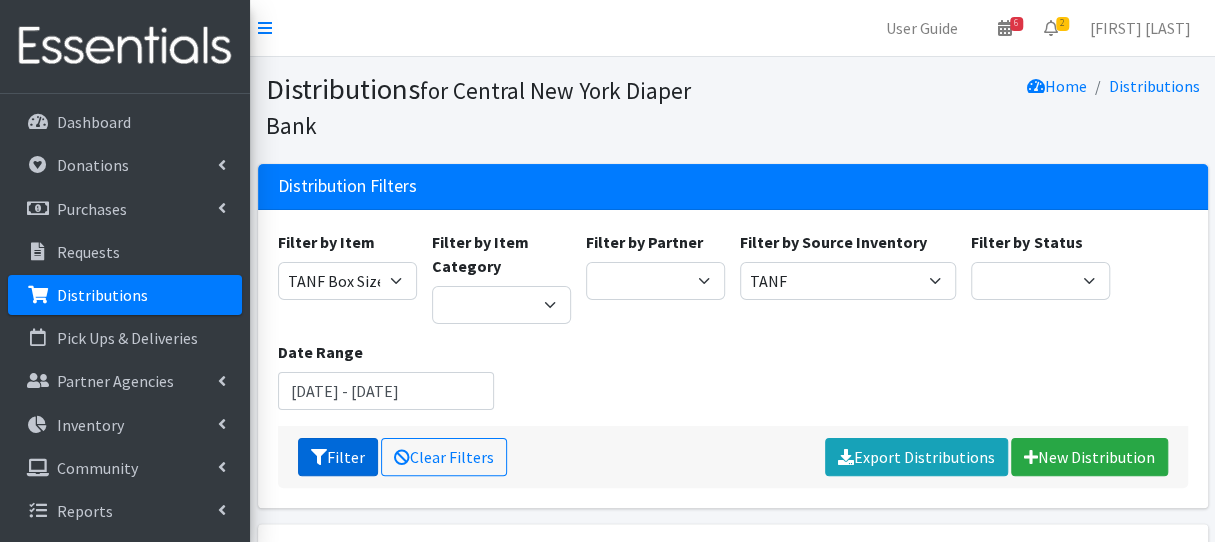 click on "Filter" at bounding box center (338, 457) 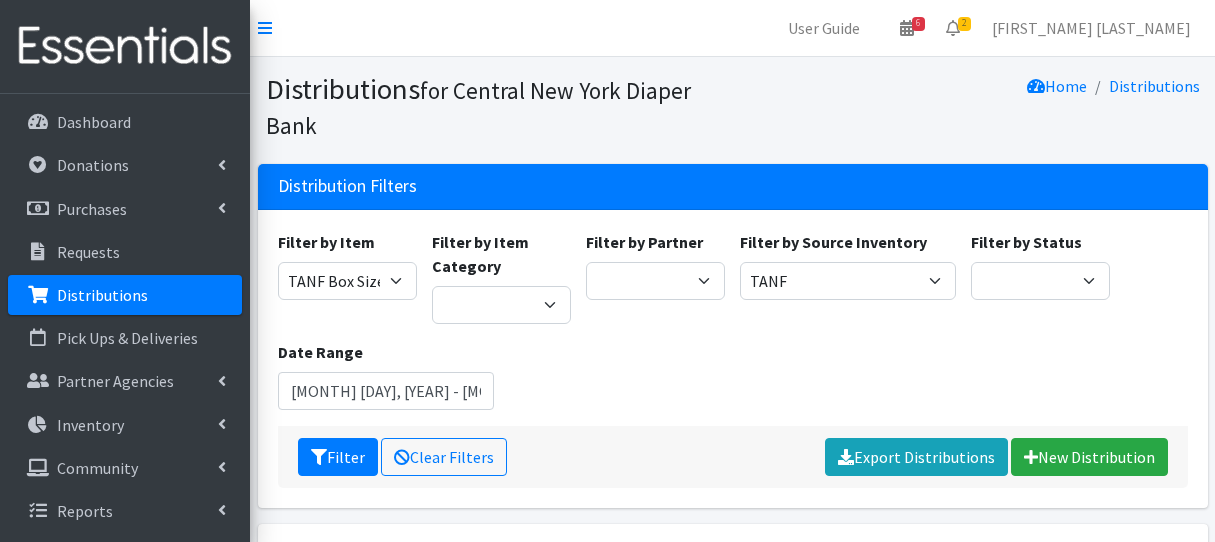 scroll, scrollTop: 0, scrollLeft: 0, axis: both 